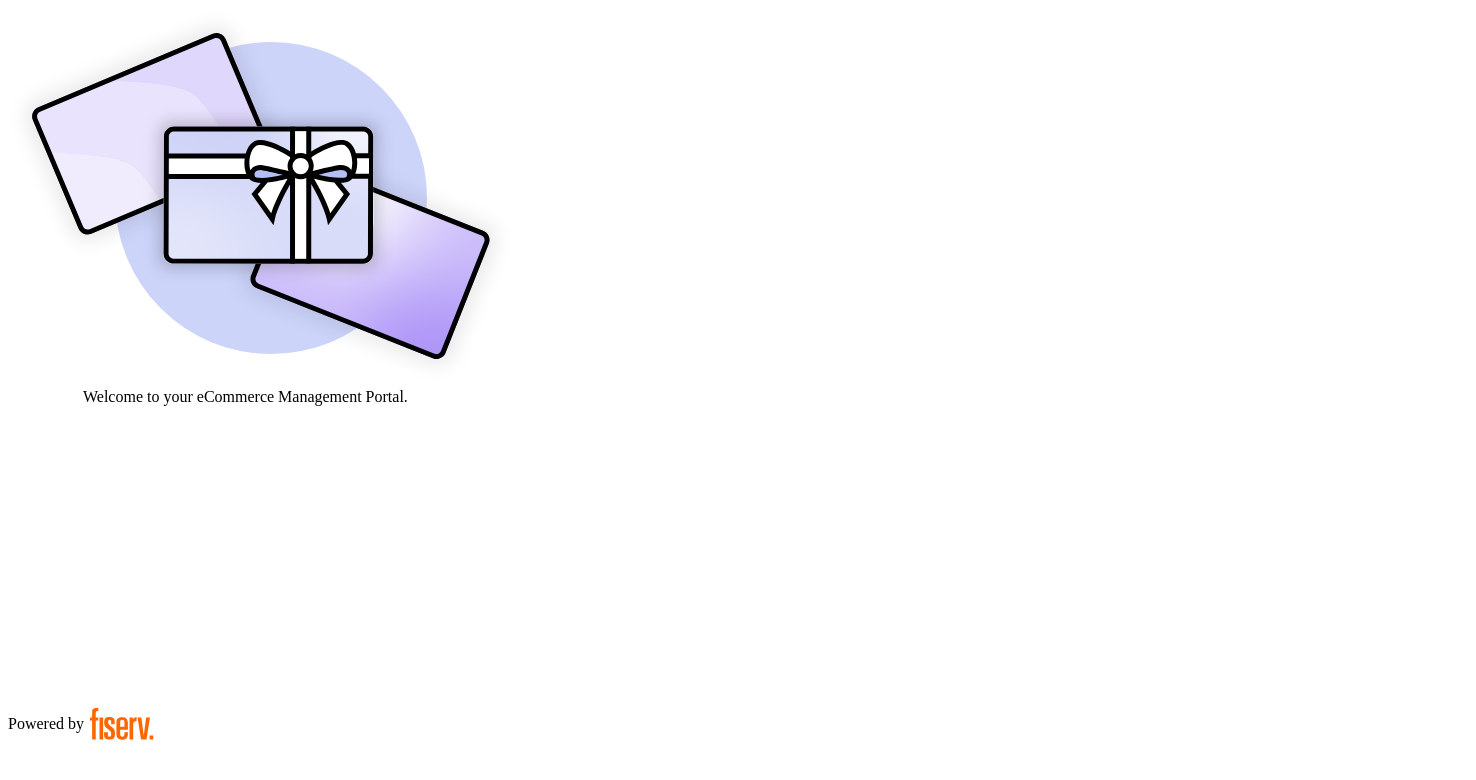scroll, scrollTop: 0, scrollLeft: 0, axis: both 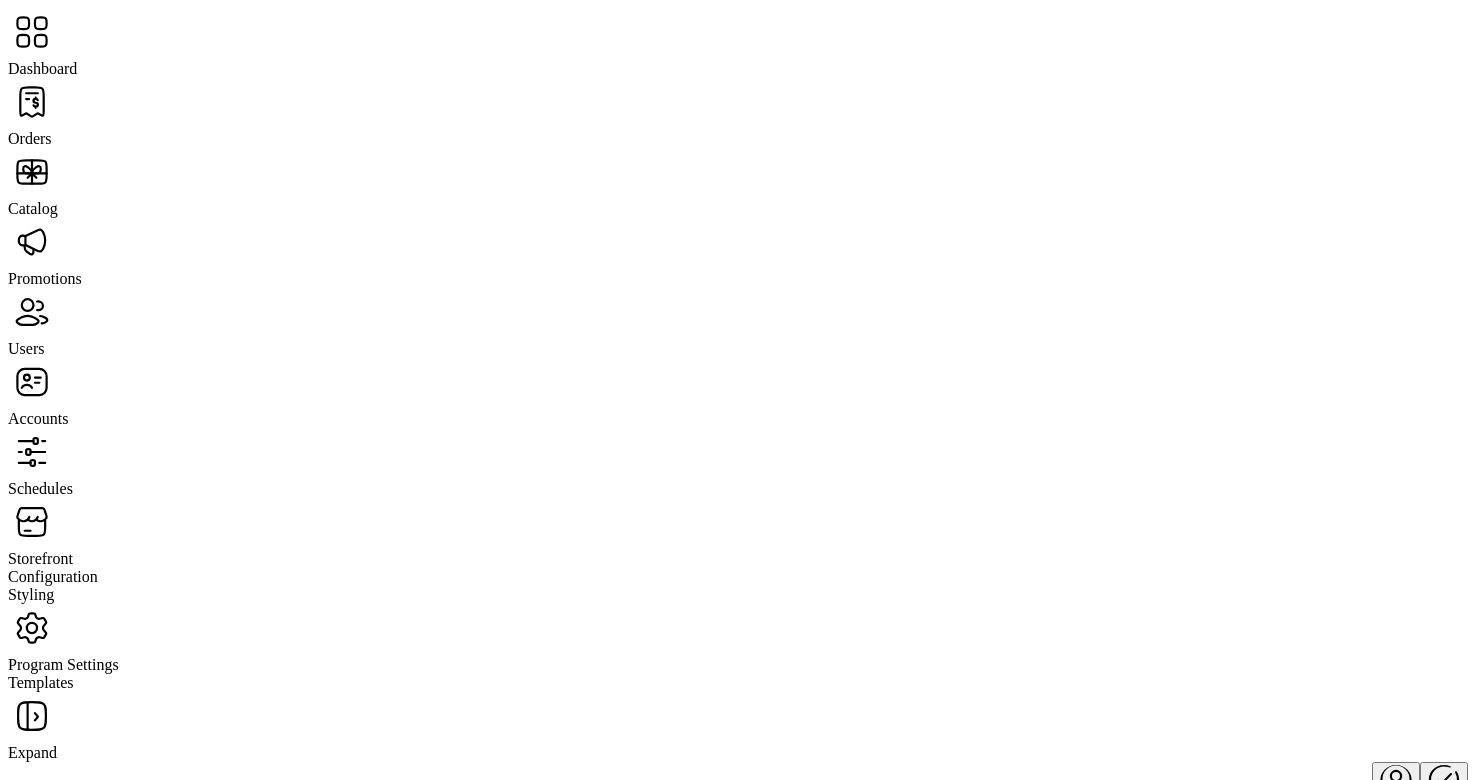 click at bounding box center [32, 102] 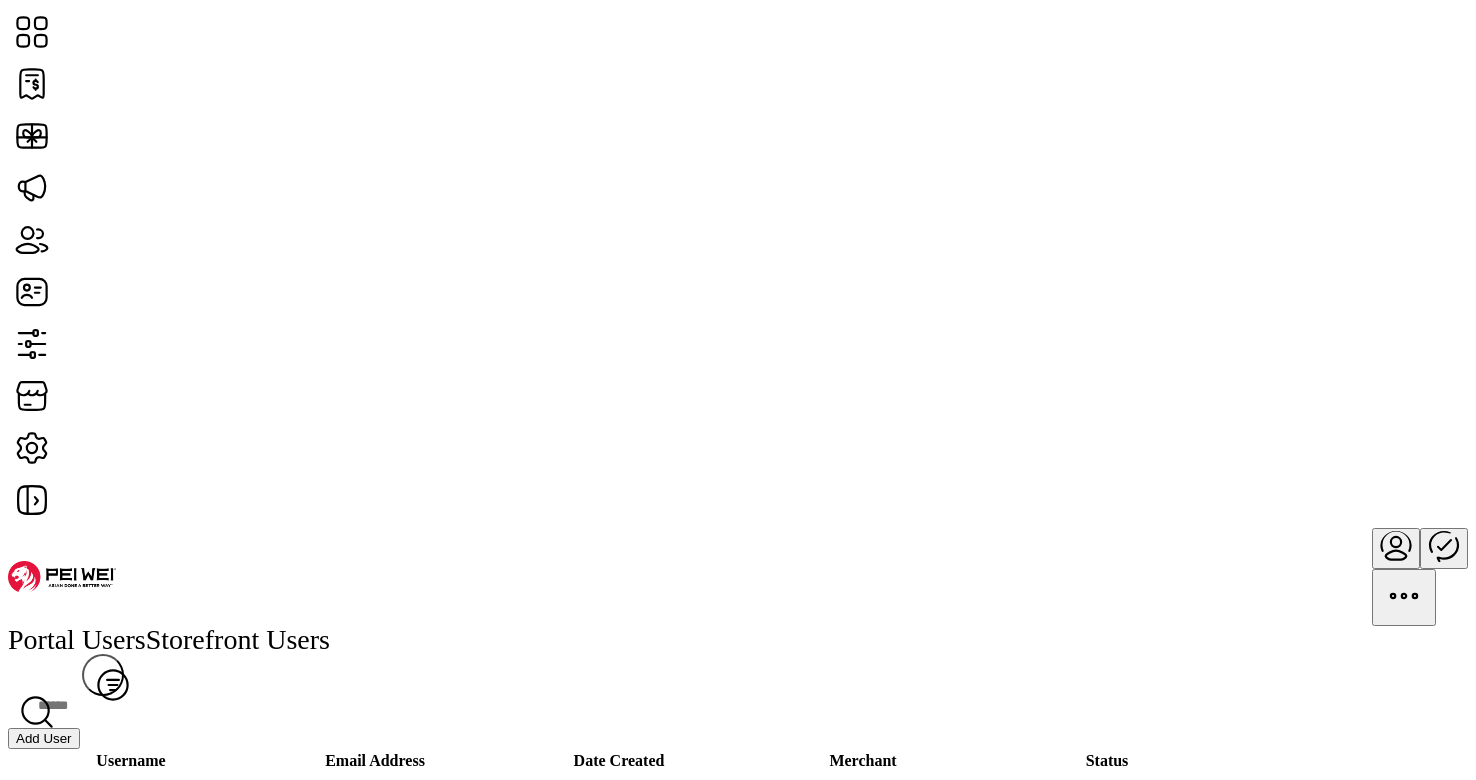 click on "Add User" at bounding box center [44, 738] 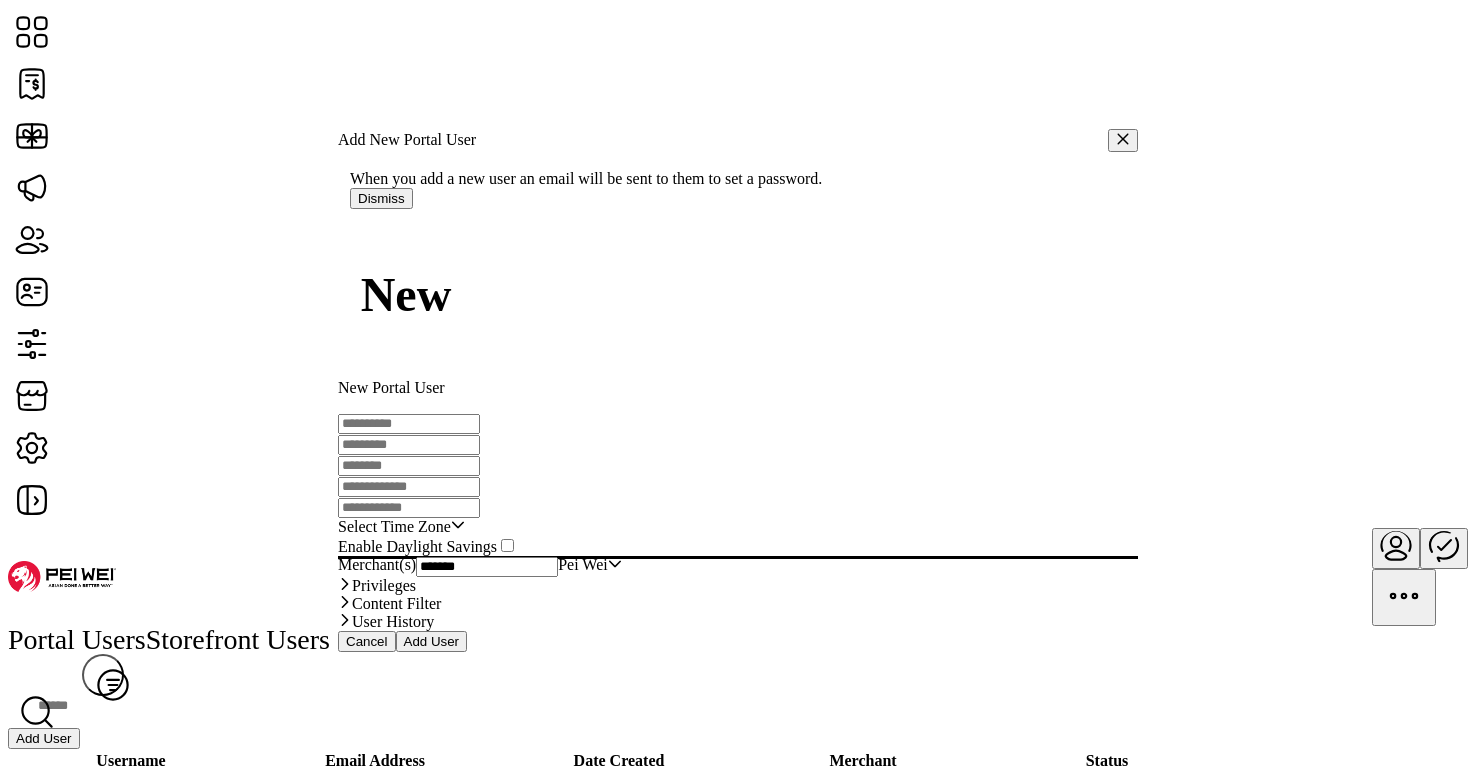 click at bounding box center (409, 424) 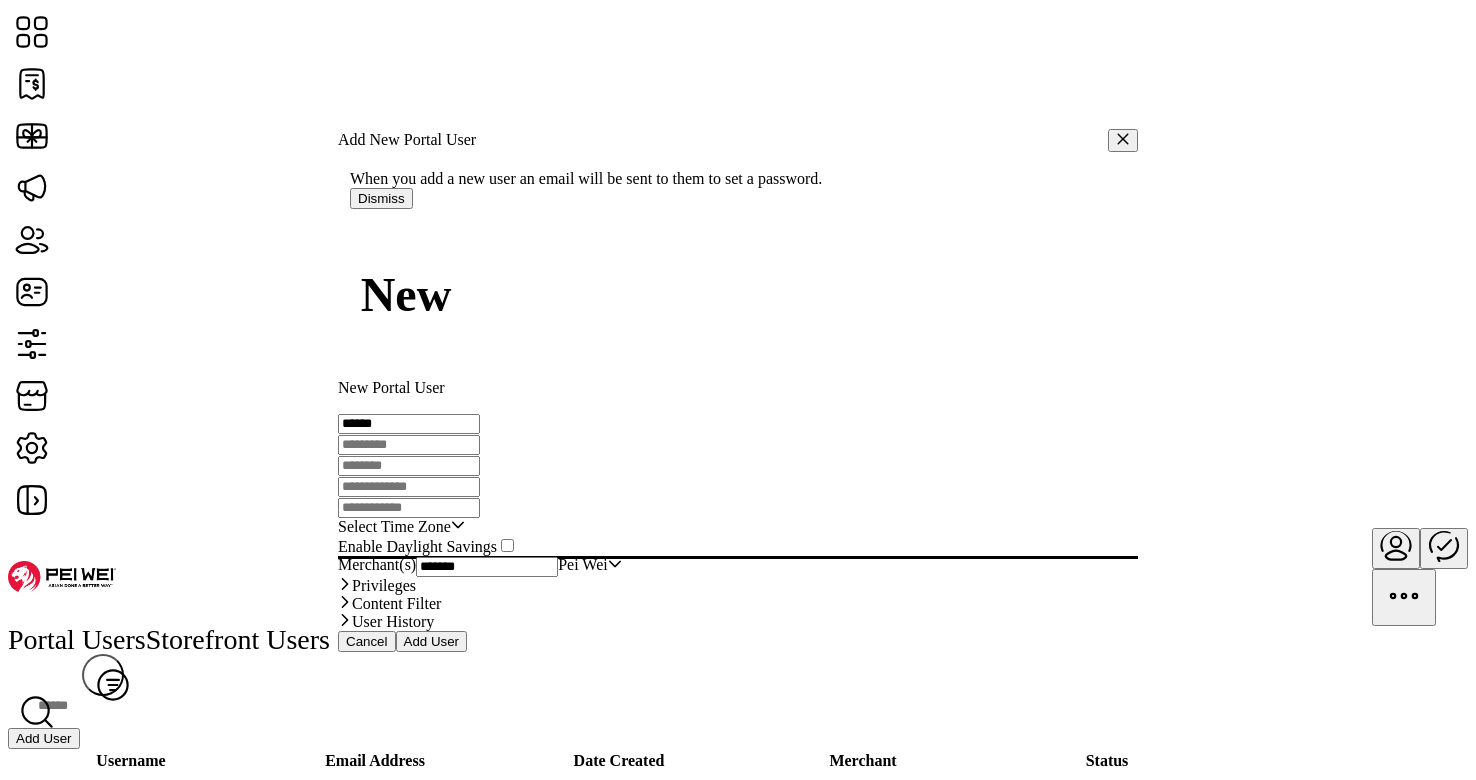 type on "******" 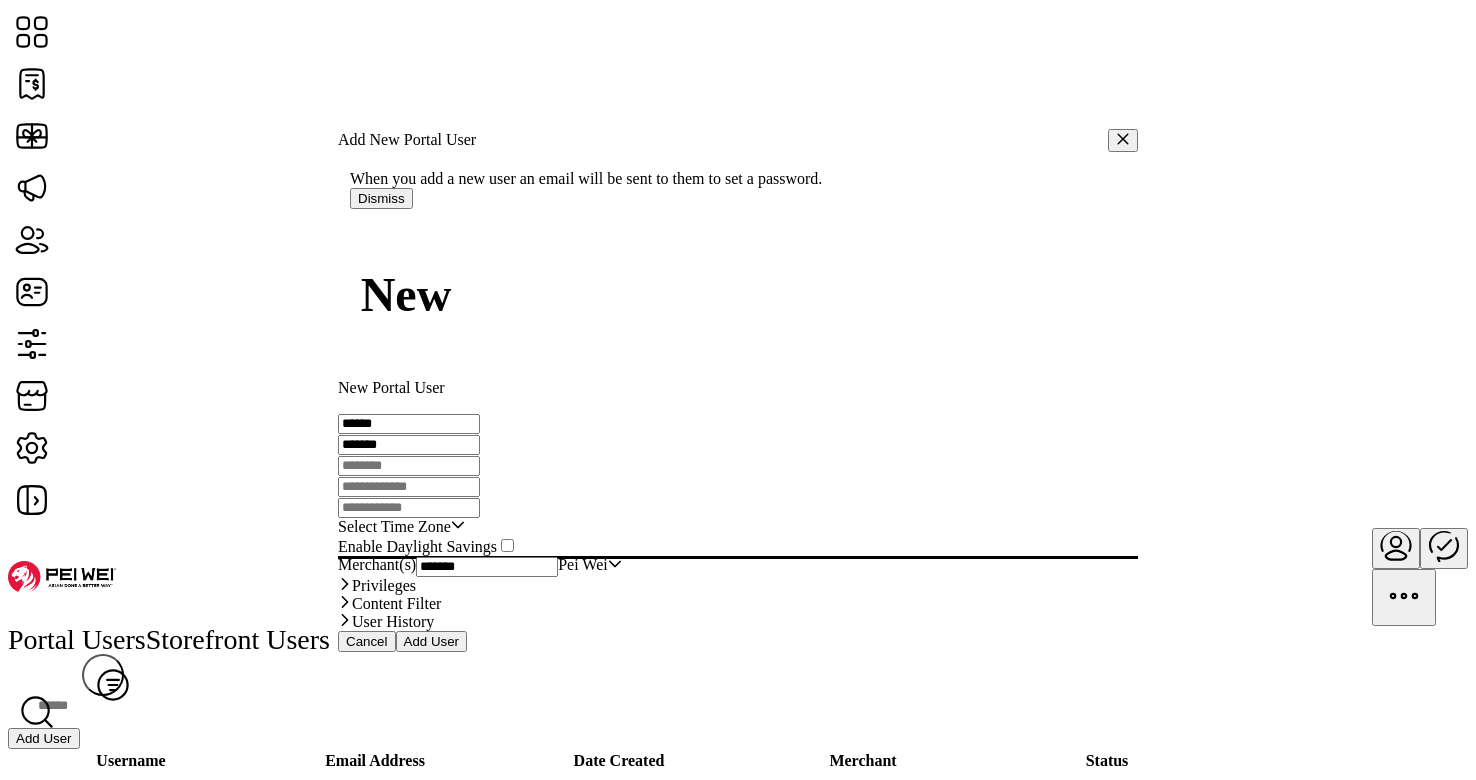 type on "*******" 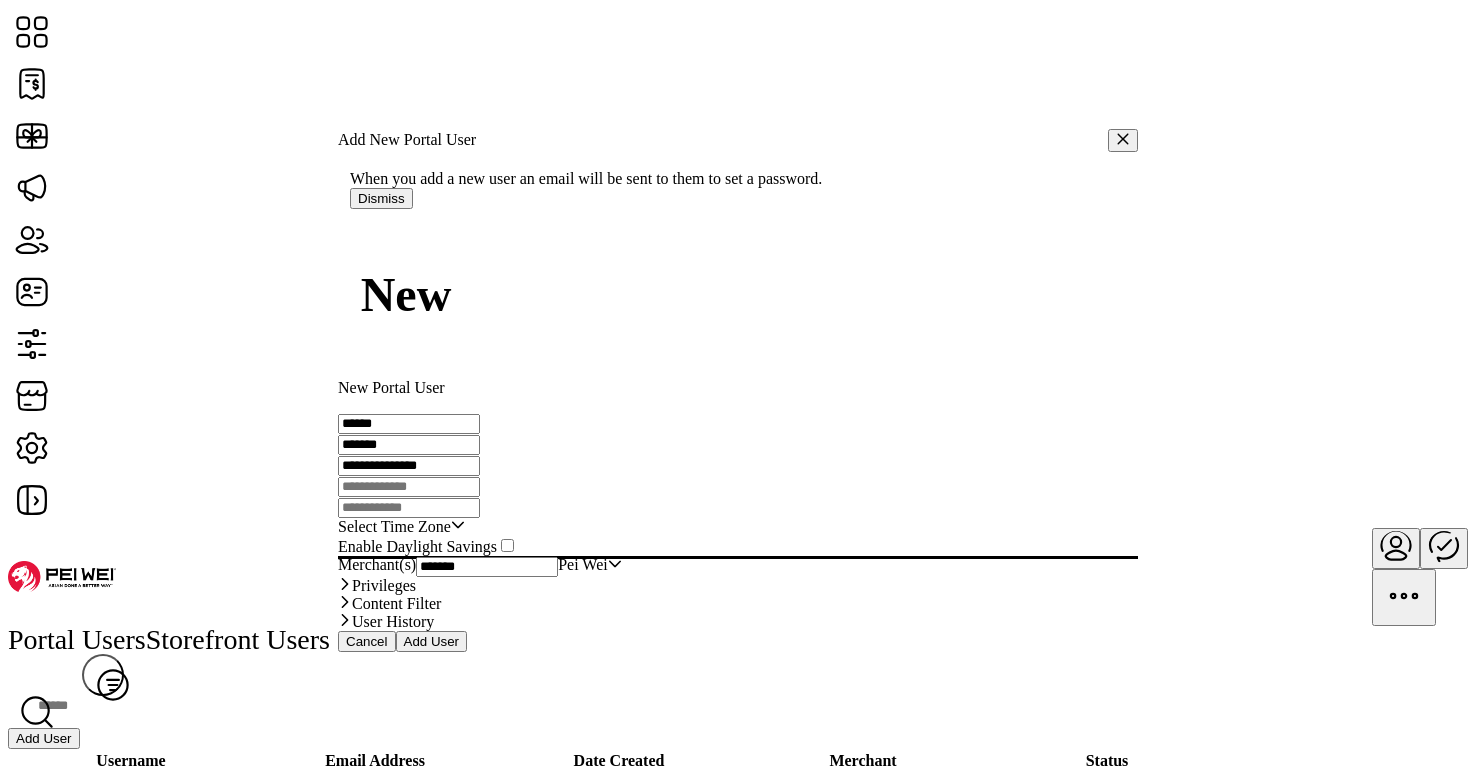 click on "**********" at bounding box center [409, 466] 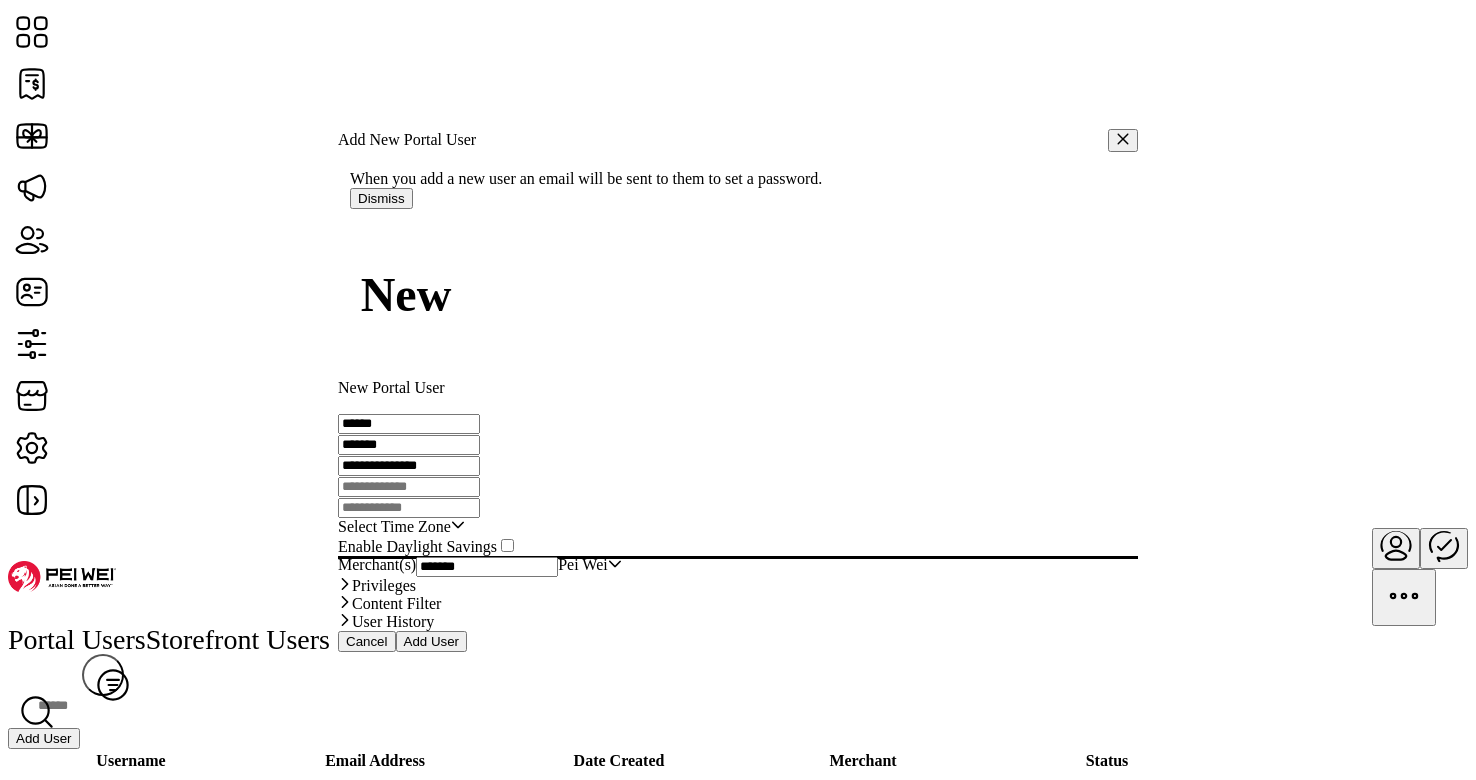 type on "**********" 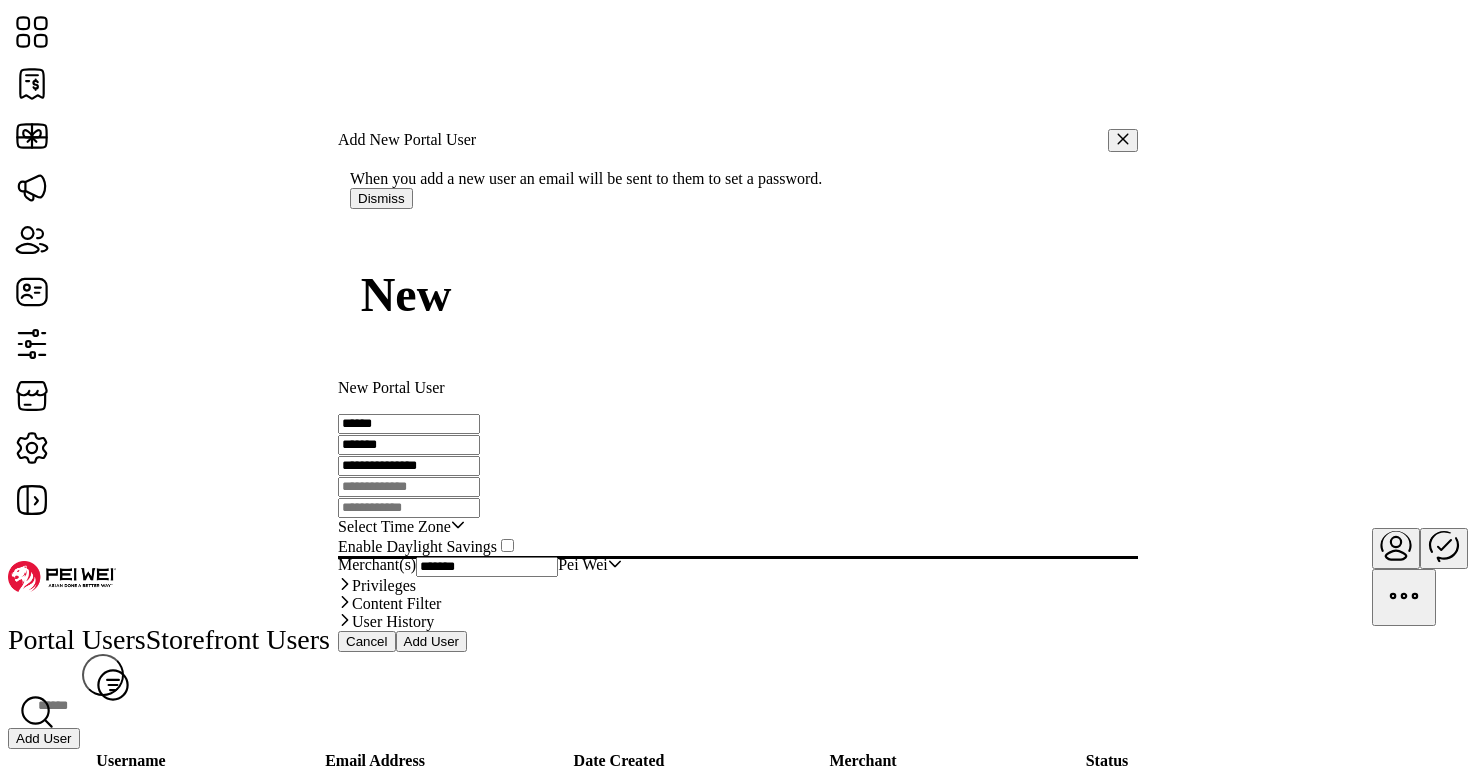 click at bounding box center (409, 487) 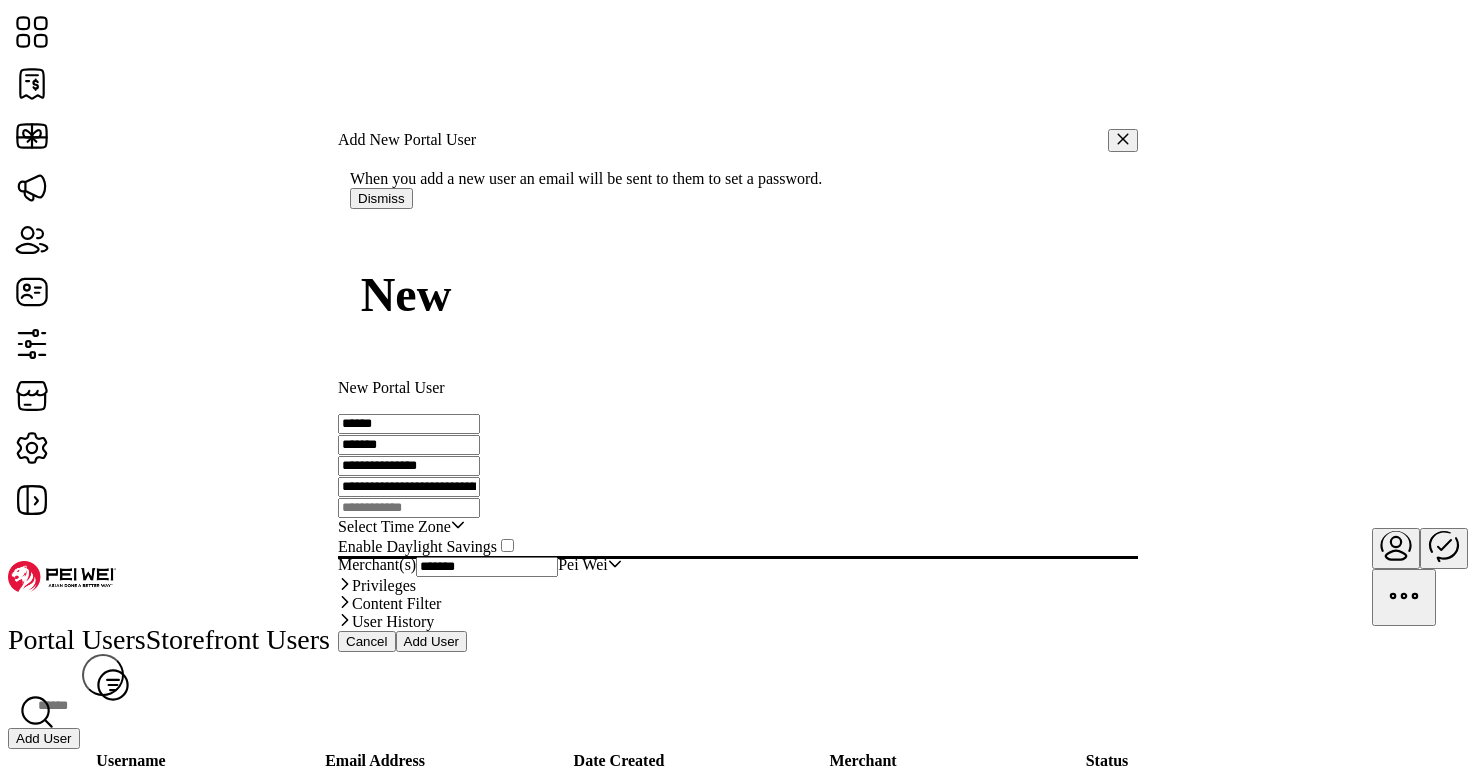 scroll, scrollTop: 0, scrollLeft: 26, axis: horizontal 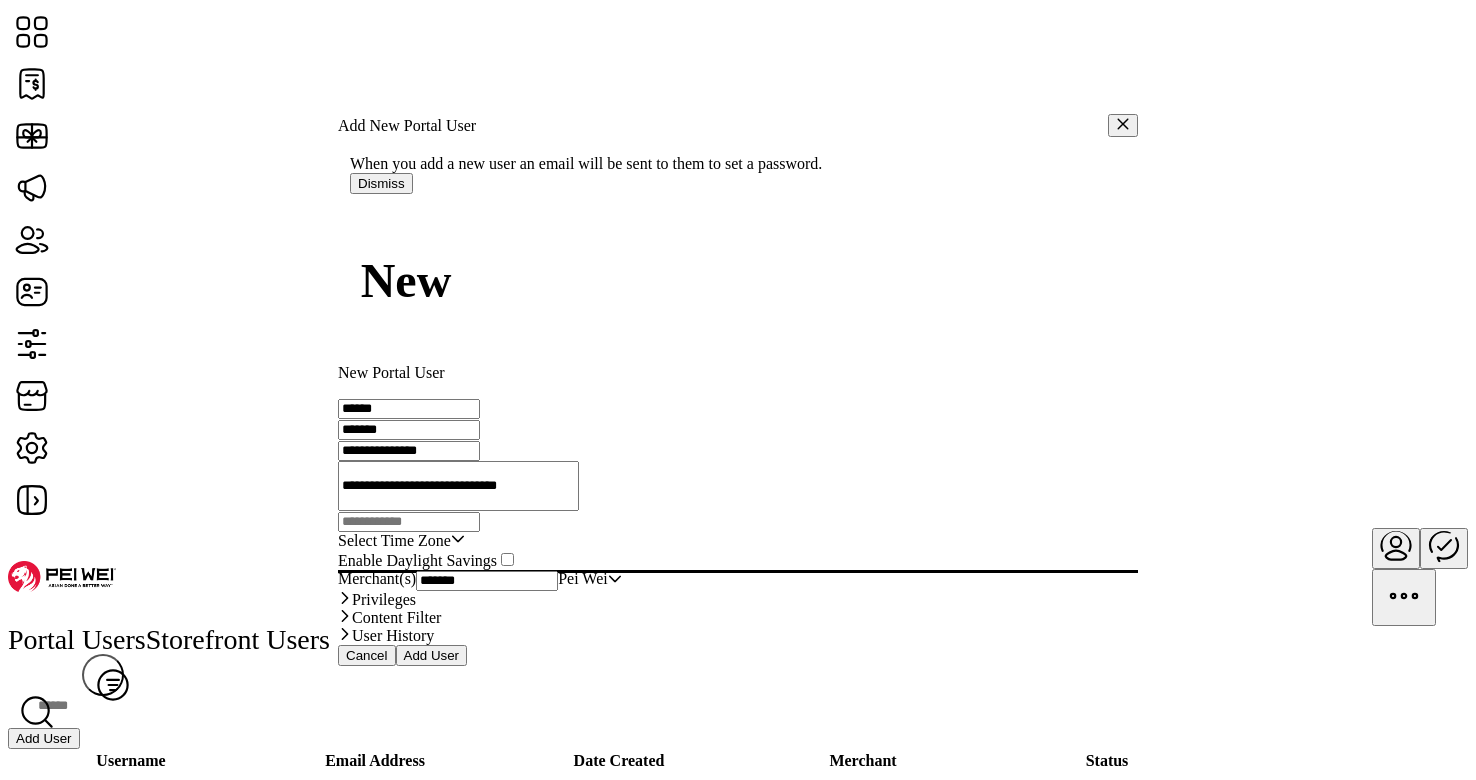type on "[MASKED_DATA]" 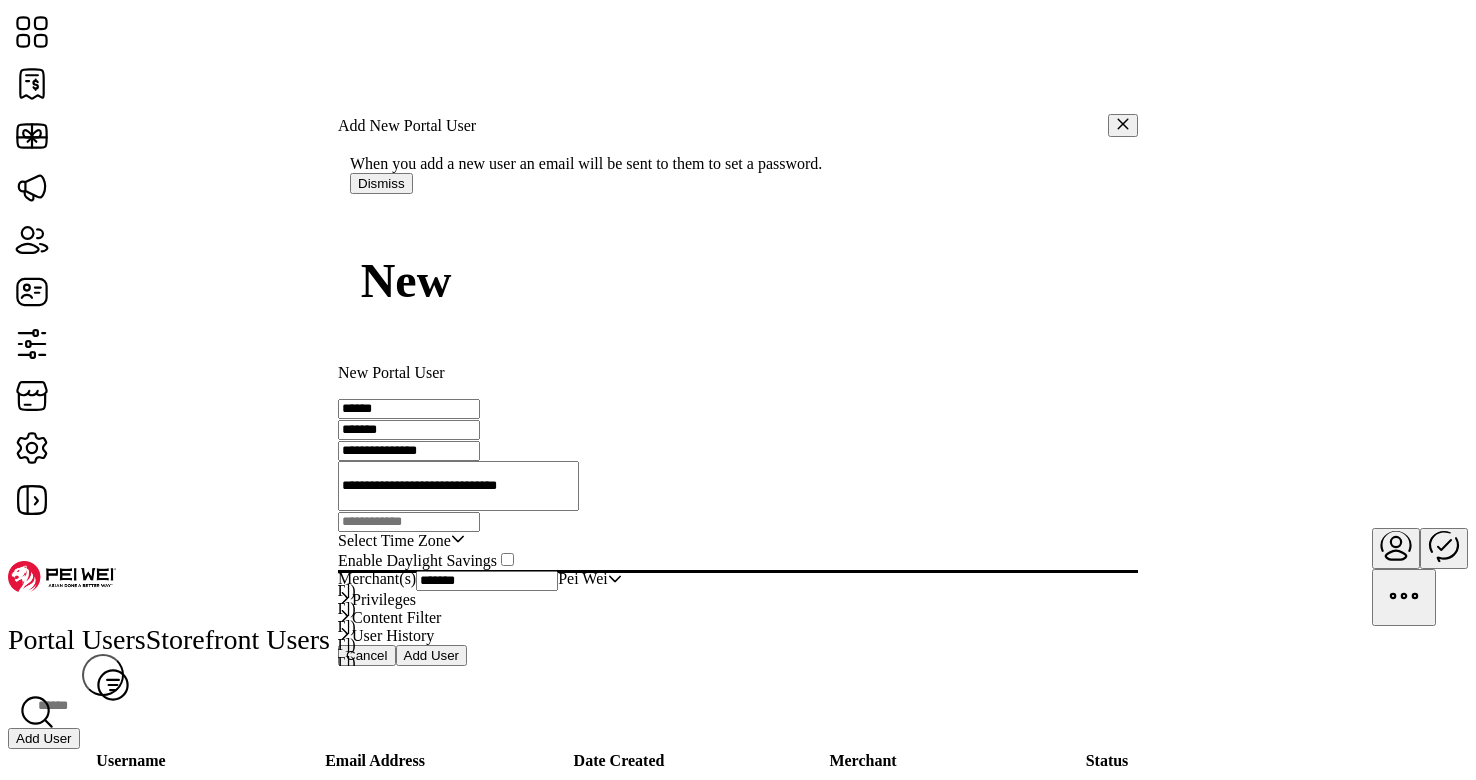 click on "[TIMEZONE] - [CITY] ([OFFSET])" at bounding box center (248, 590) 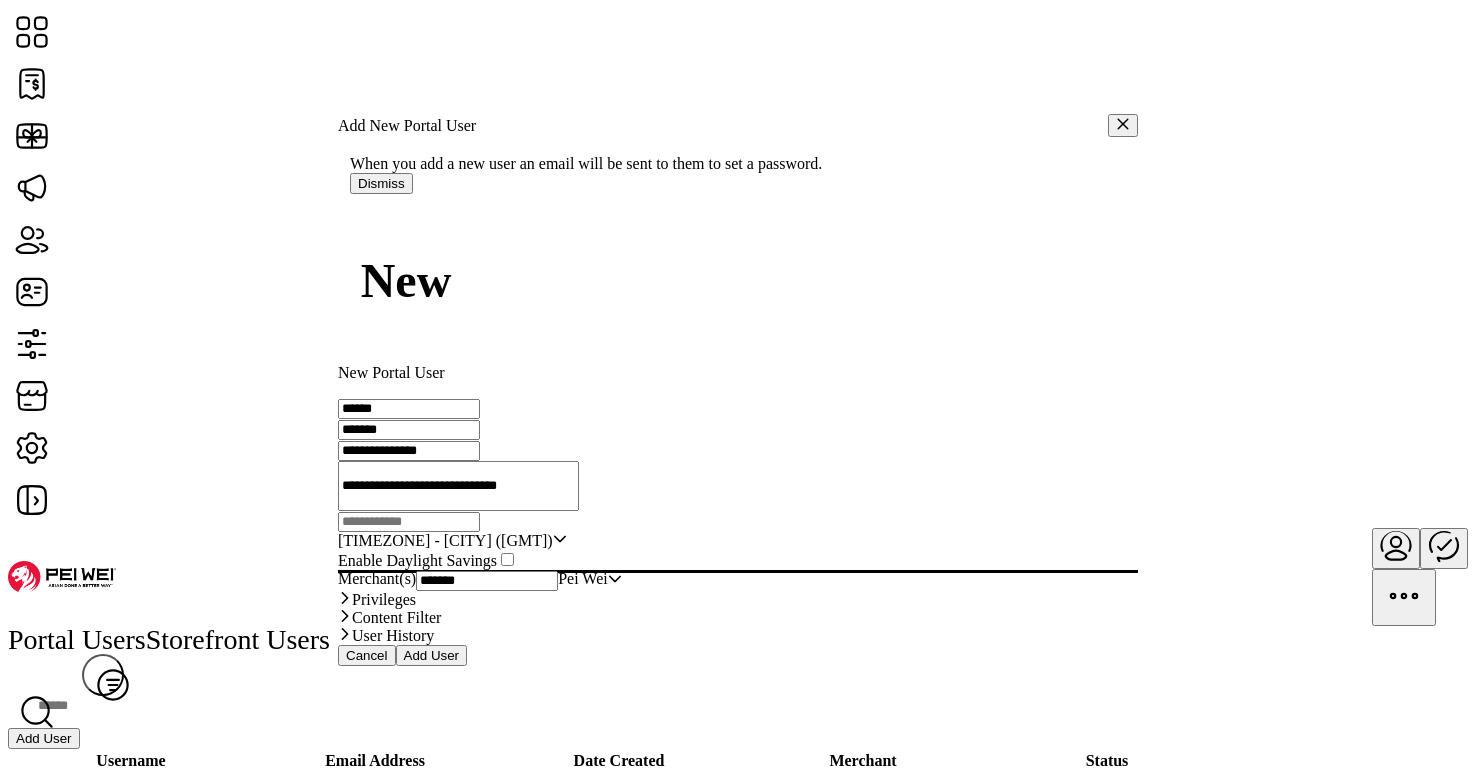 scroll, scrollTop: 77, scrollLeft: 0, axis: vertical 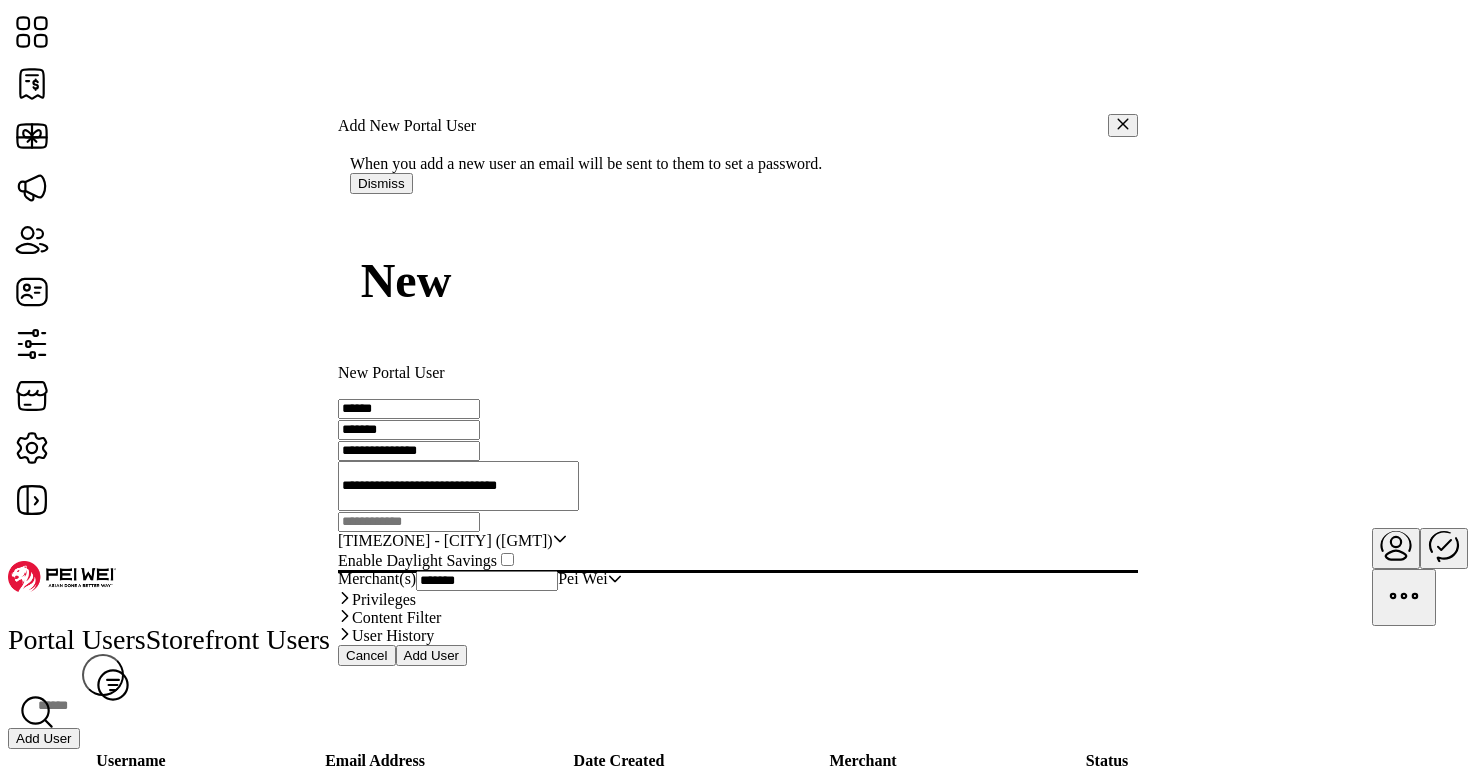 click on "Add User" at bounding box center [432, 655] 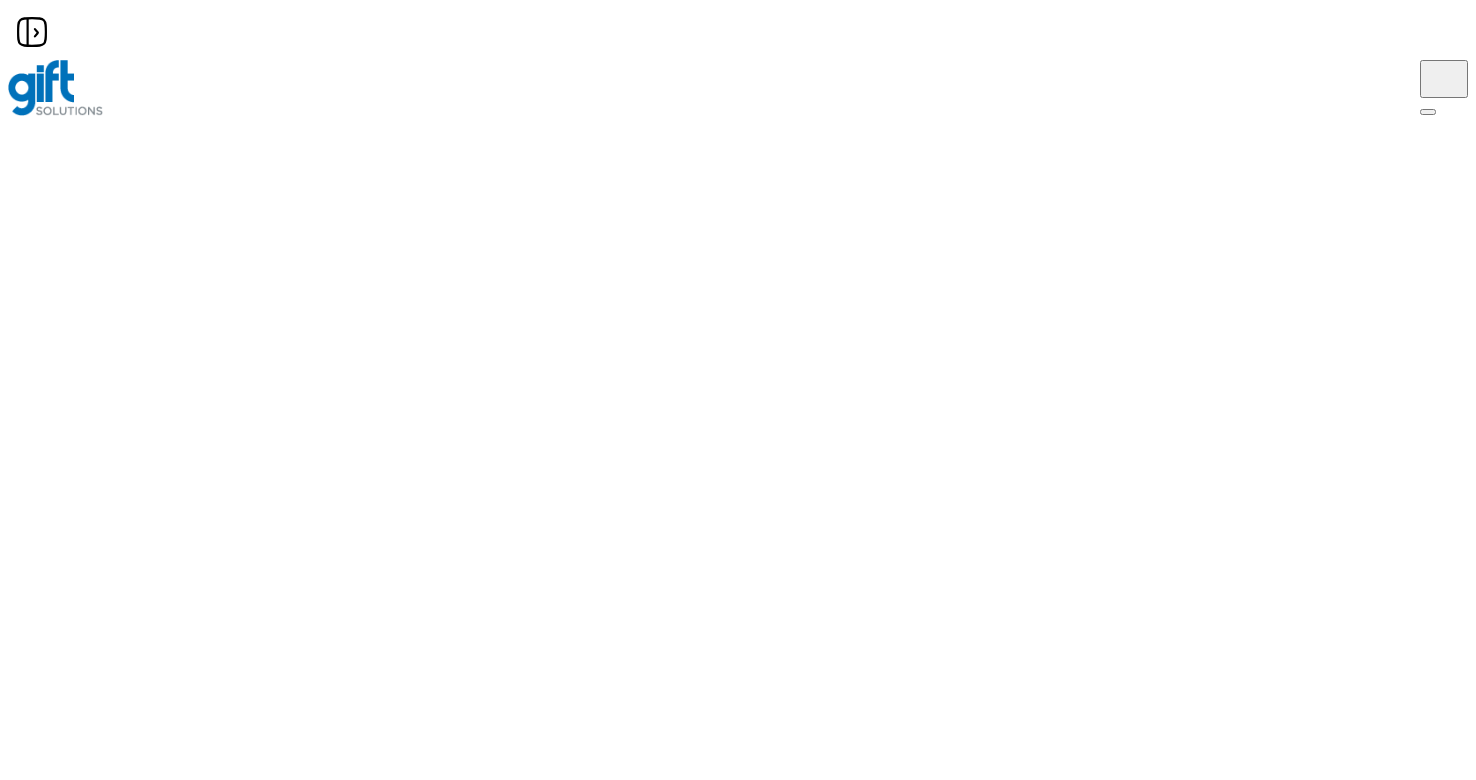 scroll, scrollTop: 0, scrollLeft: 0, axis: both 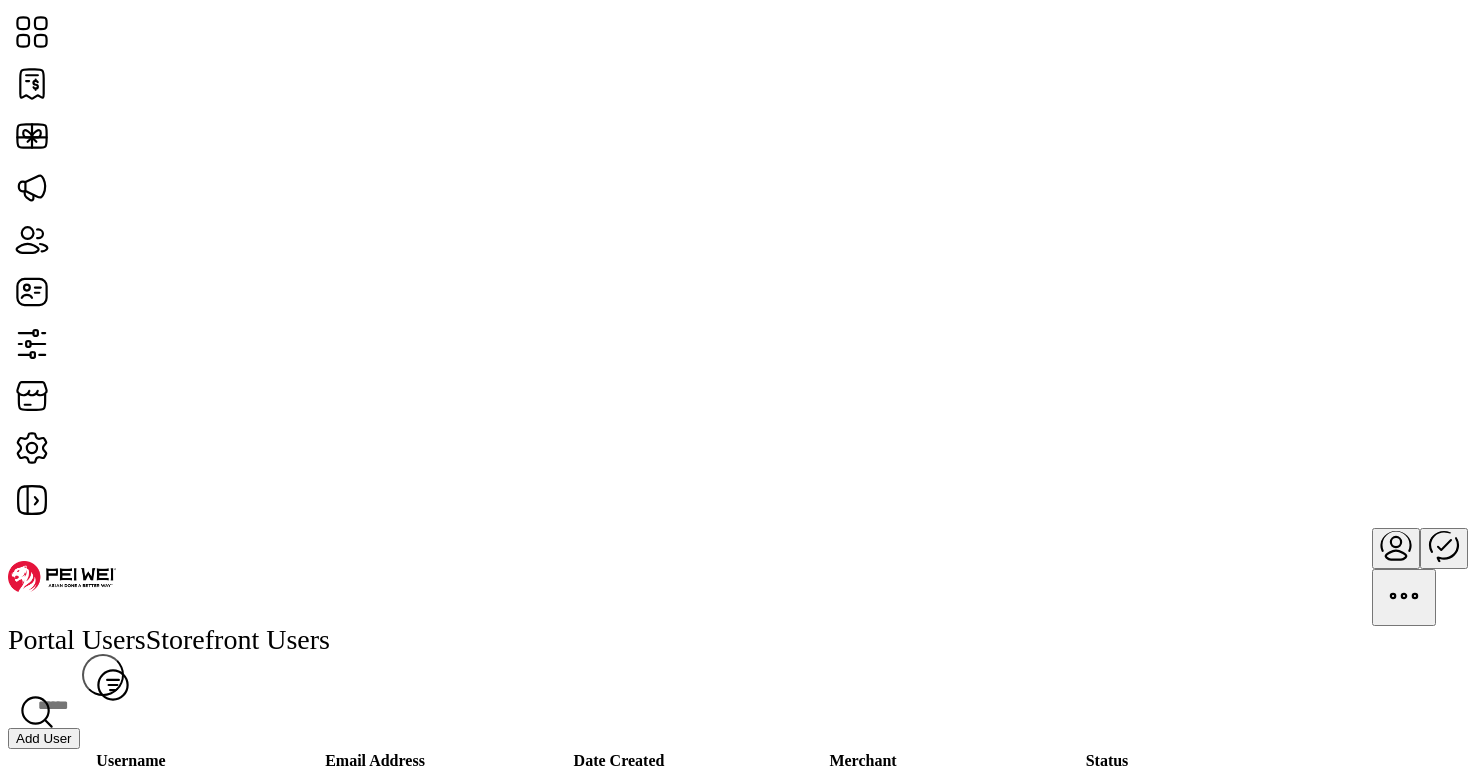 click on "Today" at bounding box center [619, 816] 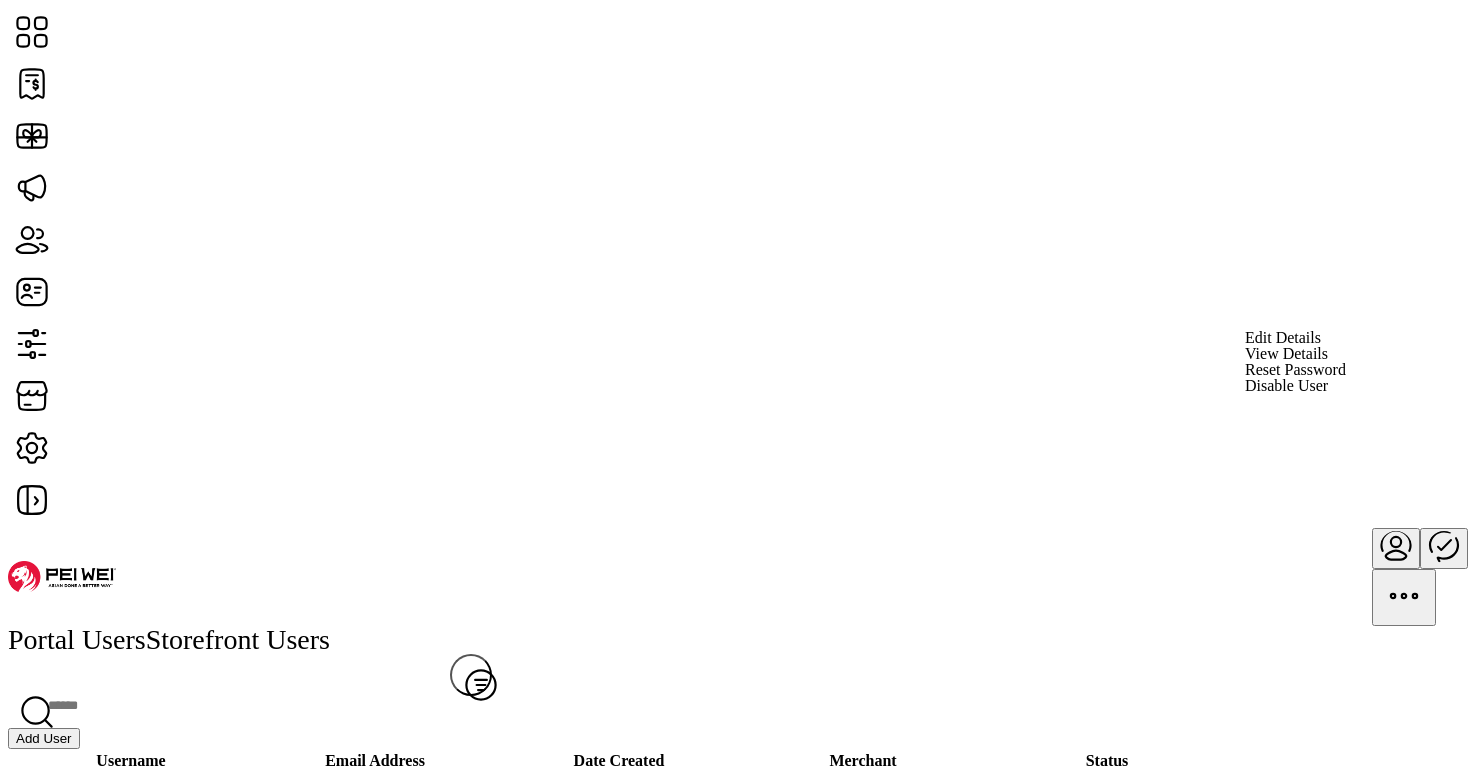 click at bounding box center [229, 706] 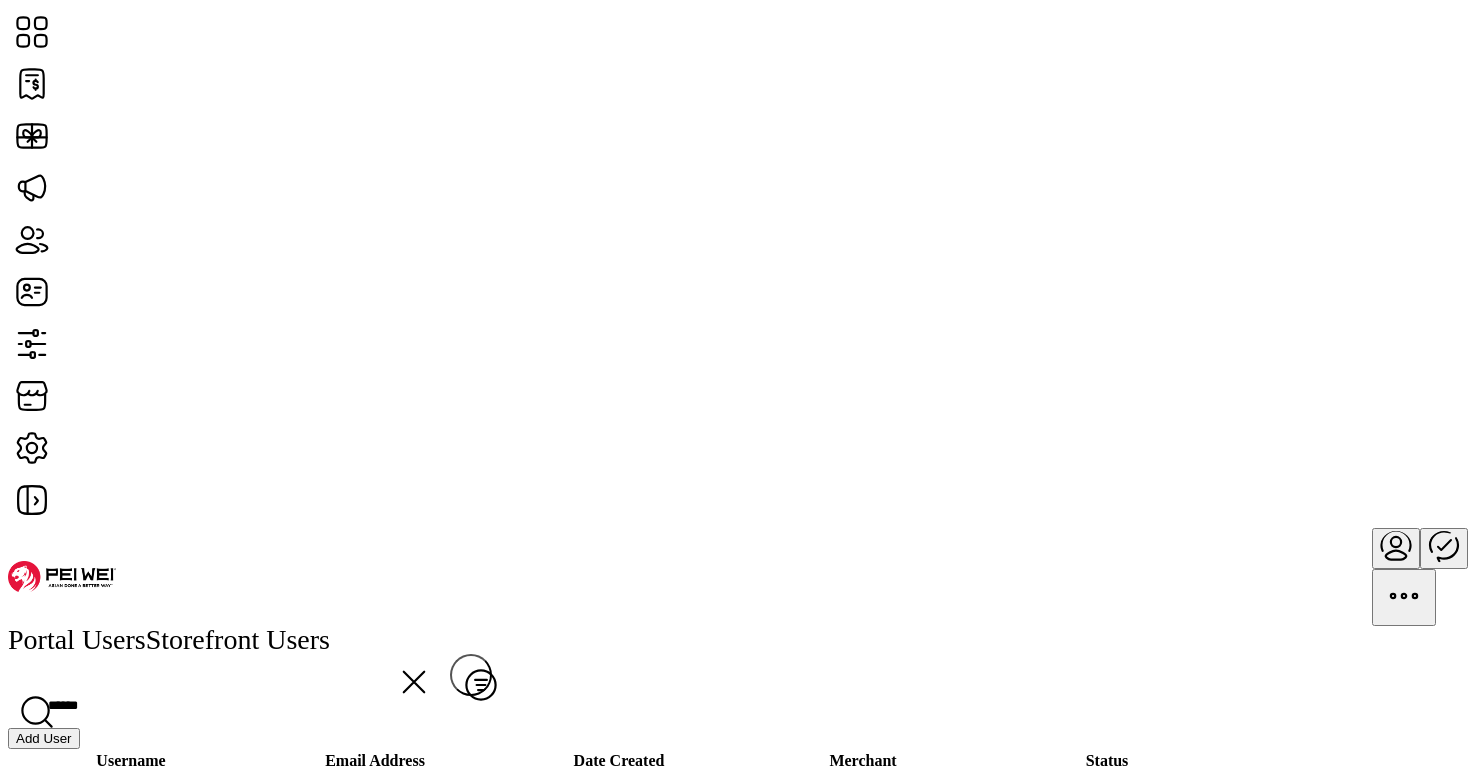 type on "******" 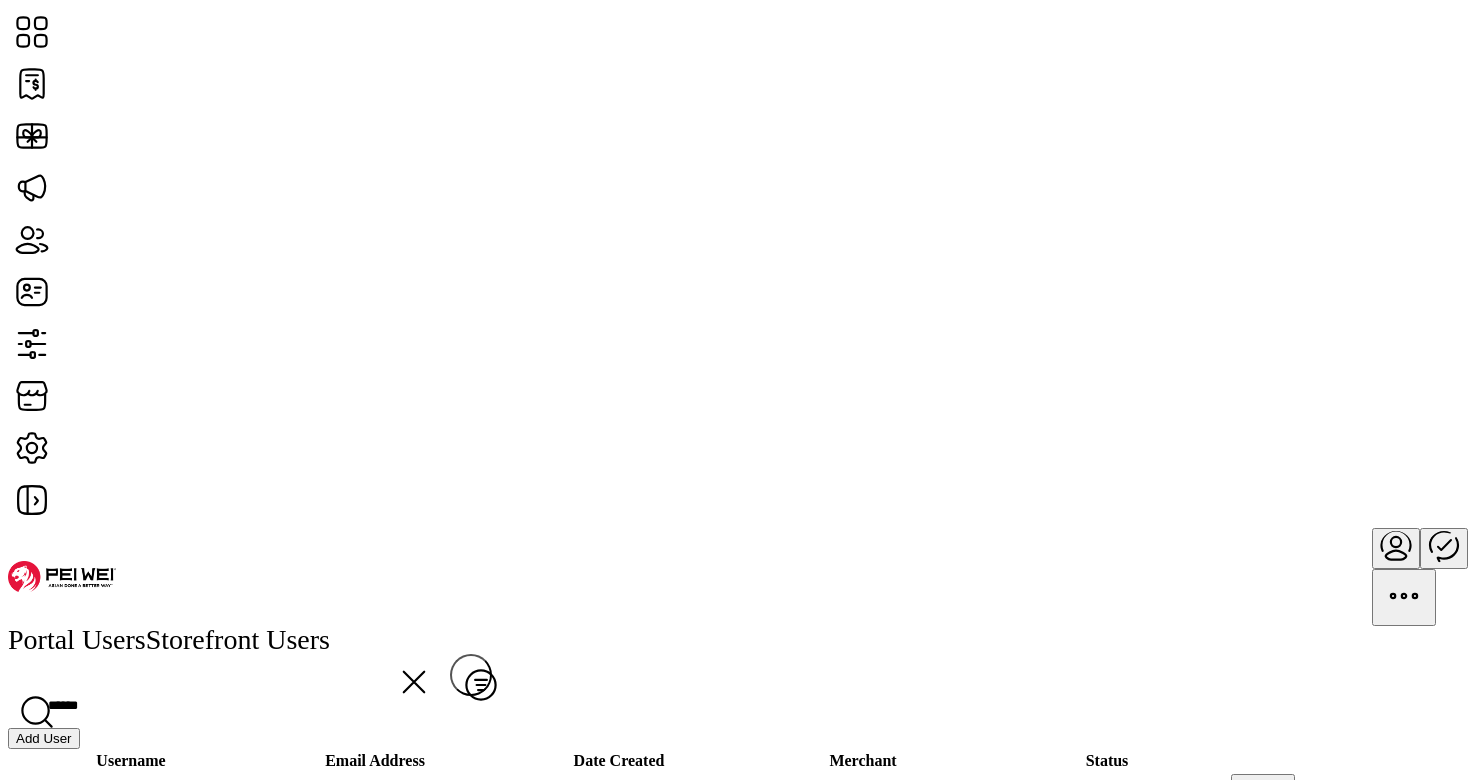 click at bounding box center (1263, 801) 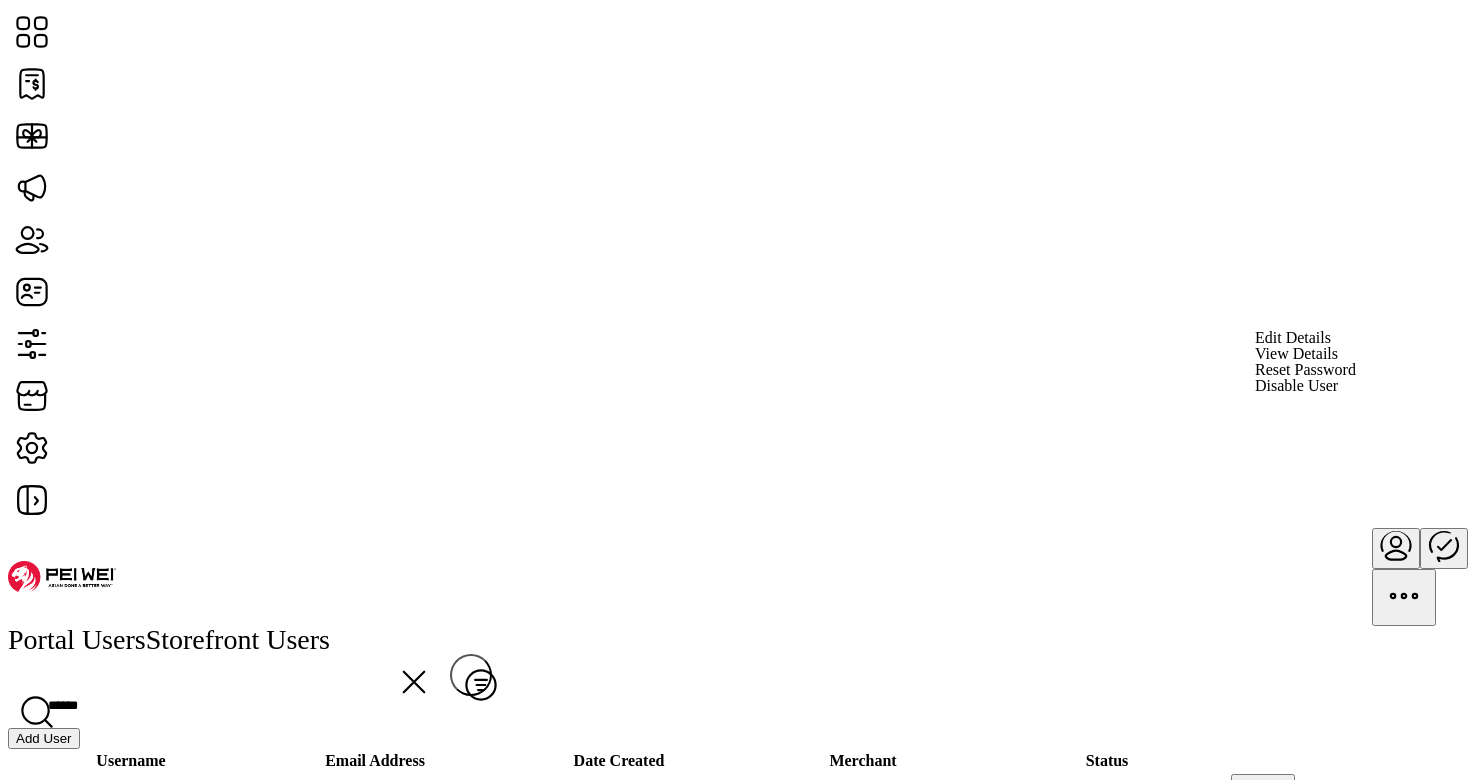click on "Disable User" at bounding box center [1296, 386] 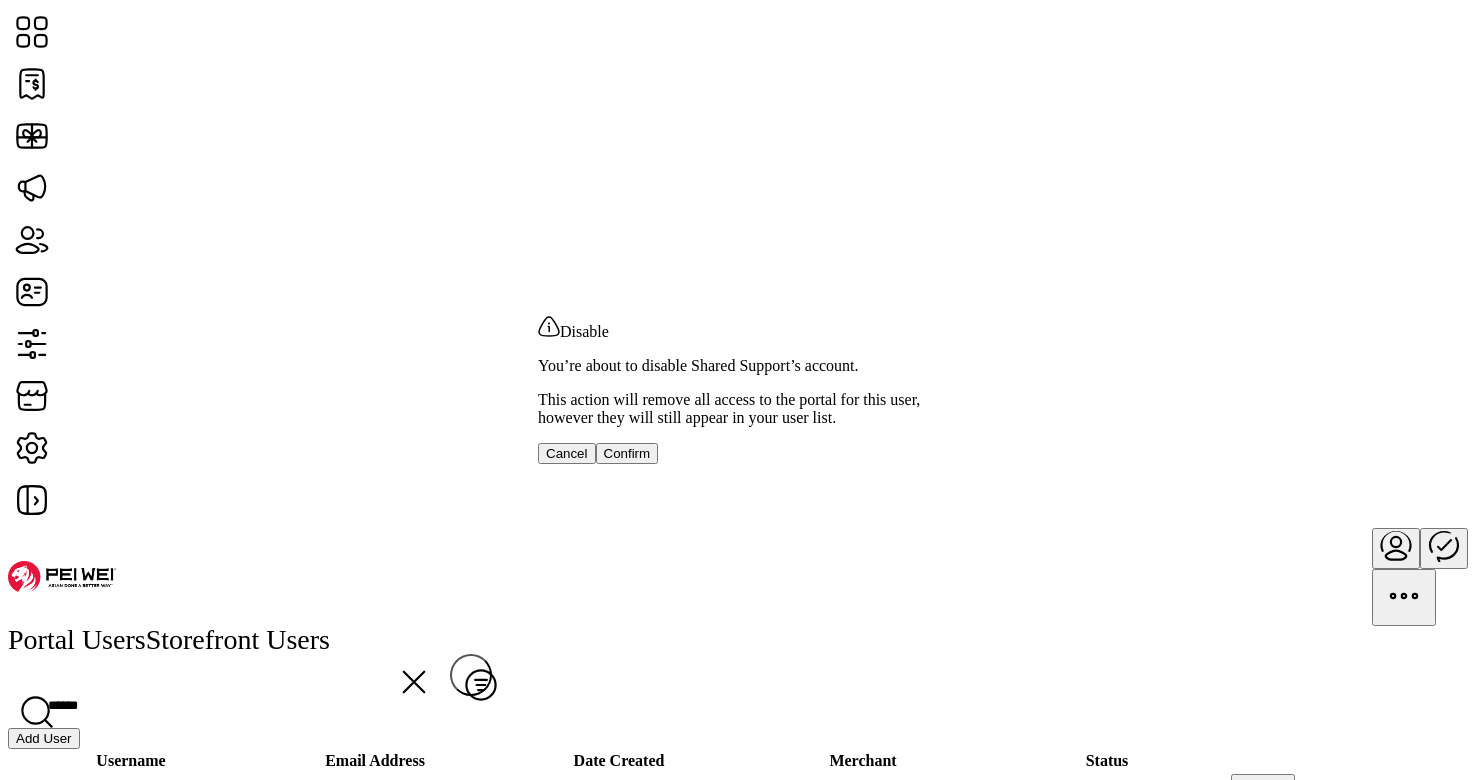click on "Confirm" at bounding box center (627, 453) 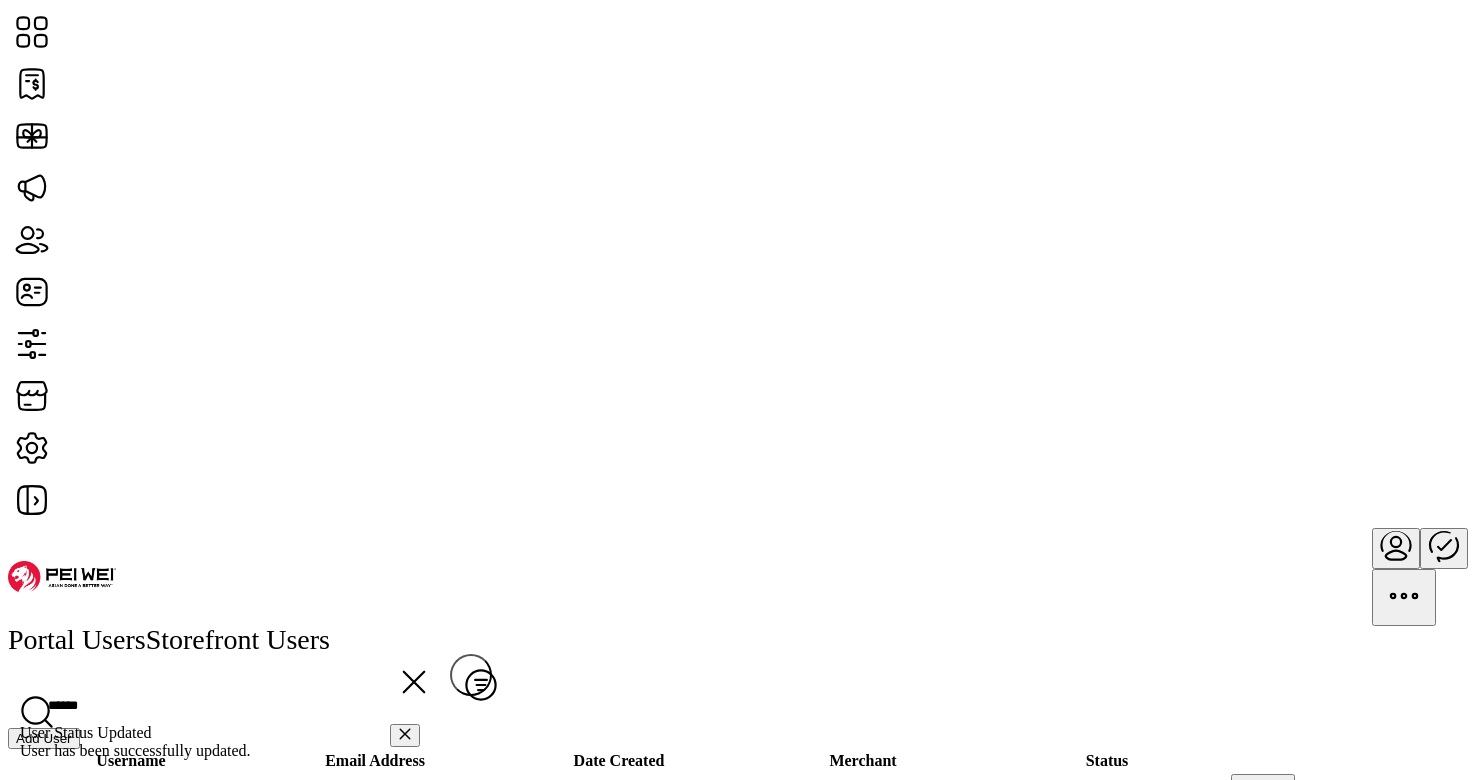 click on "Add User" at bounding box center [44, 738] 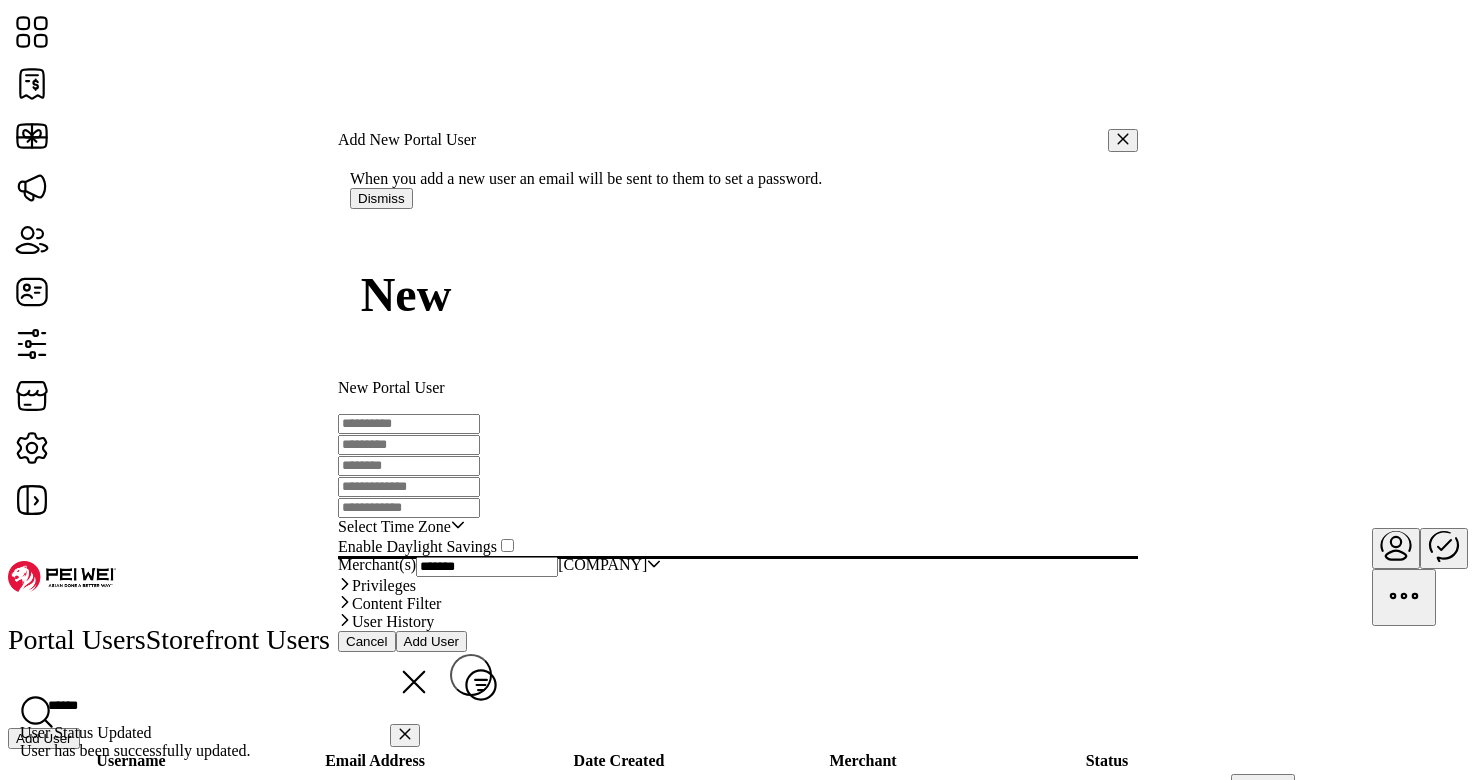 click at bounding box center [409, 424] 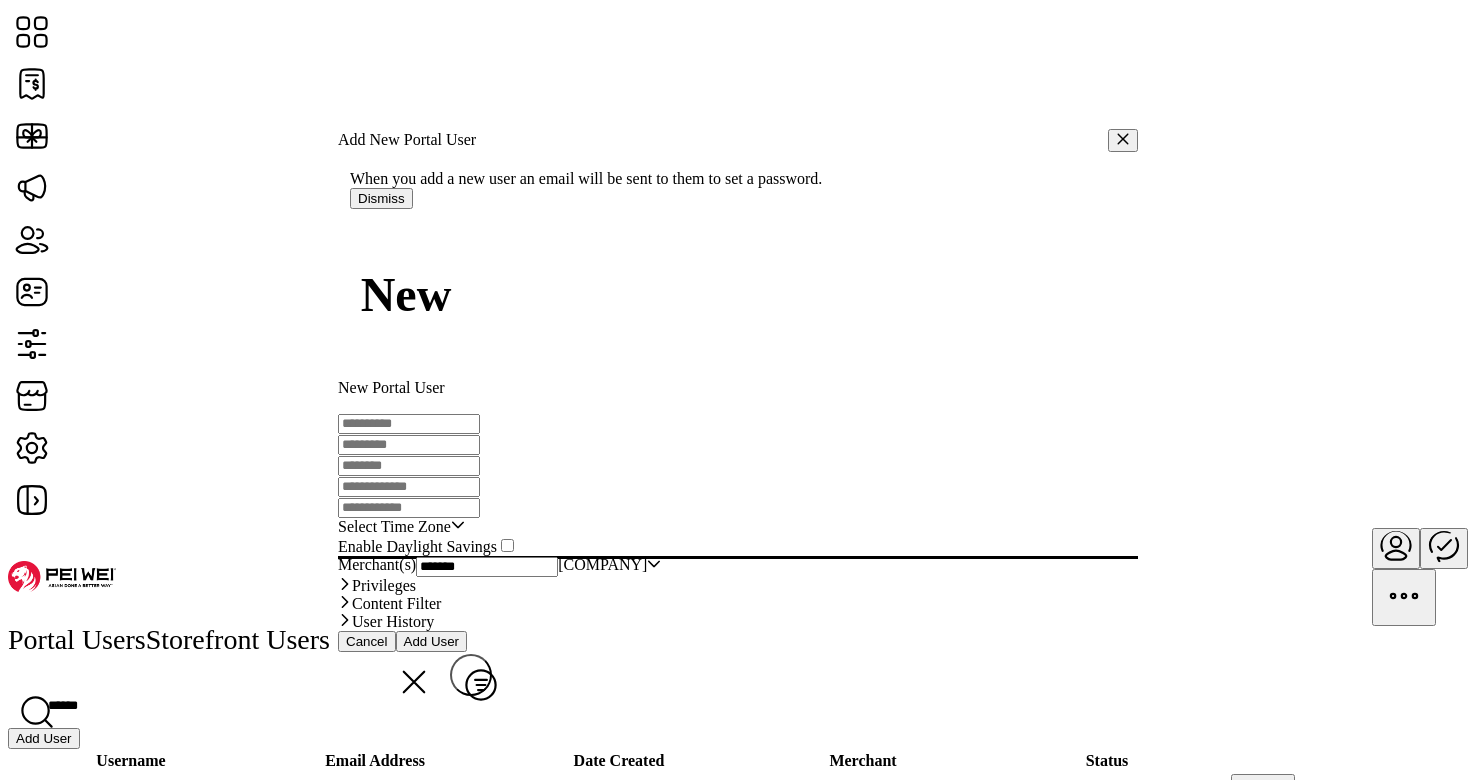 click at bounding box center [409, 424] 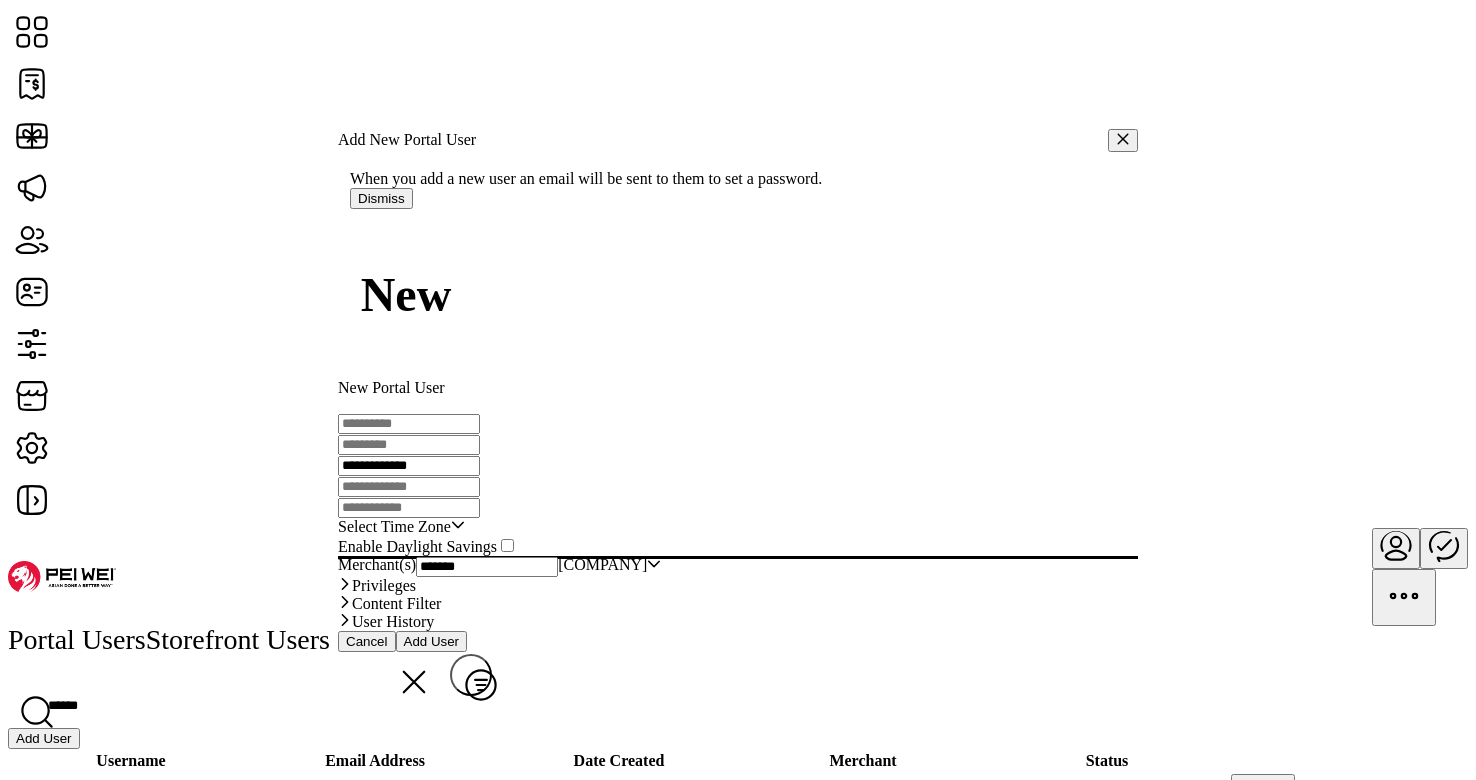 type on "**********" 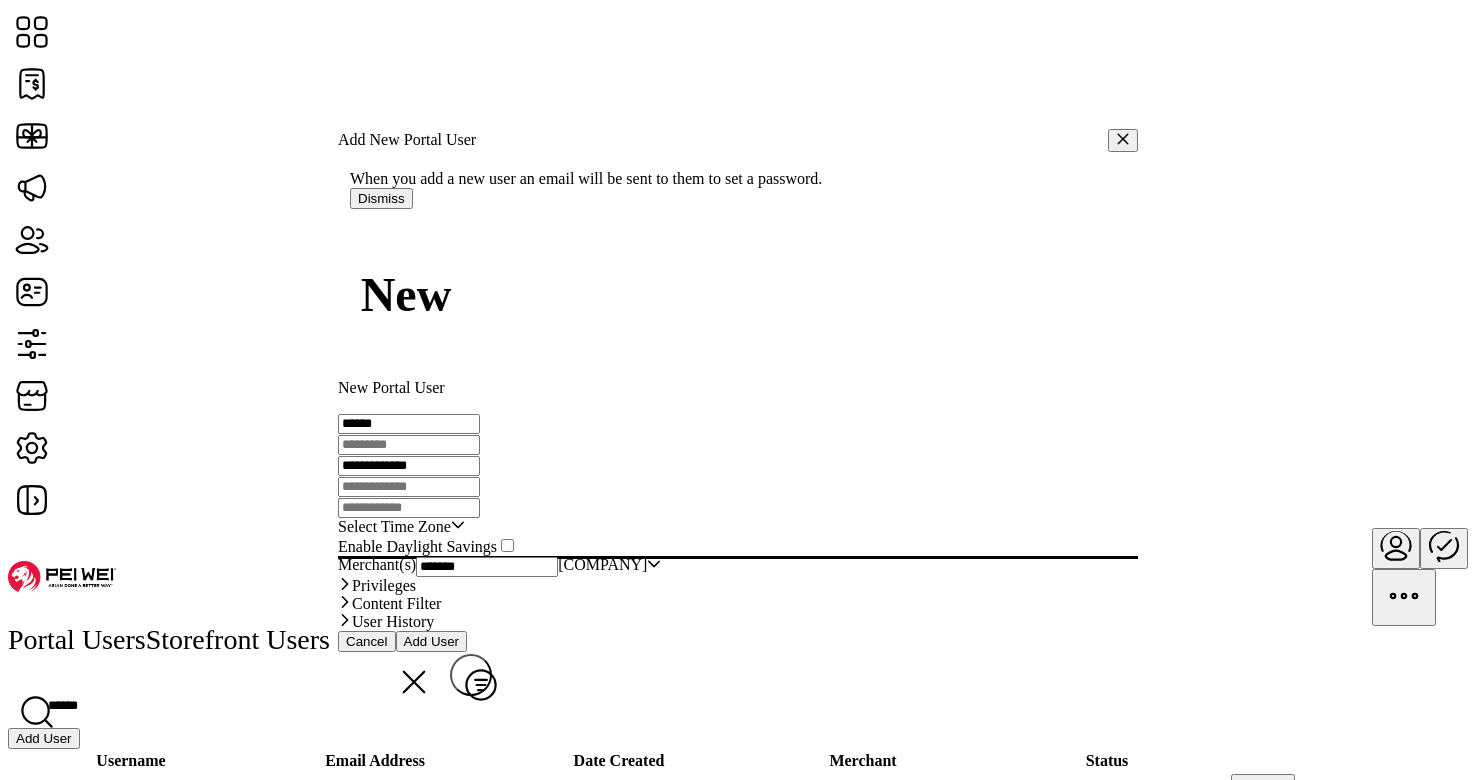 type on "******" 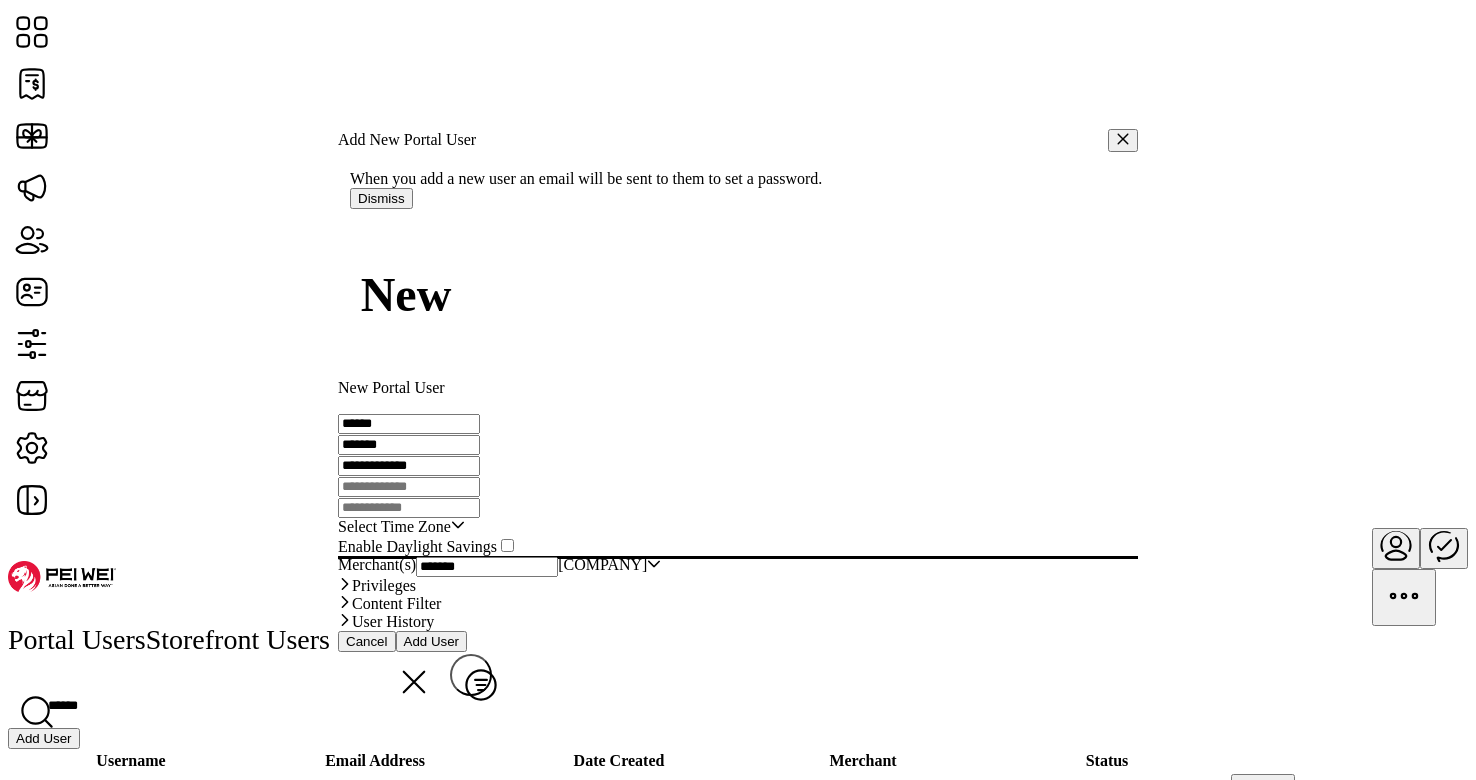 type on "*******" 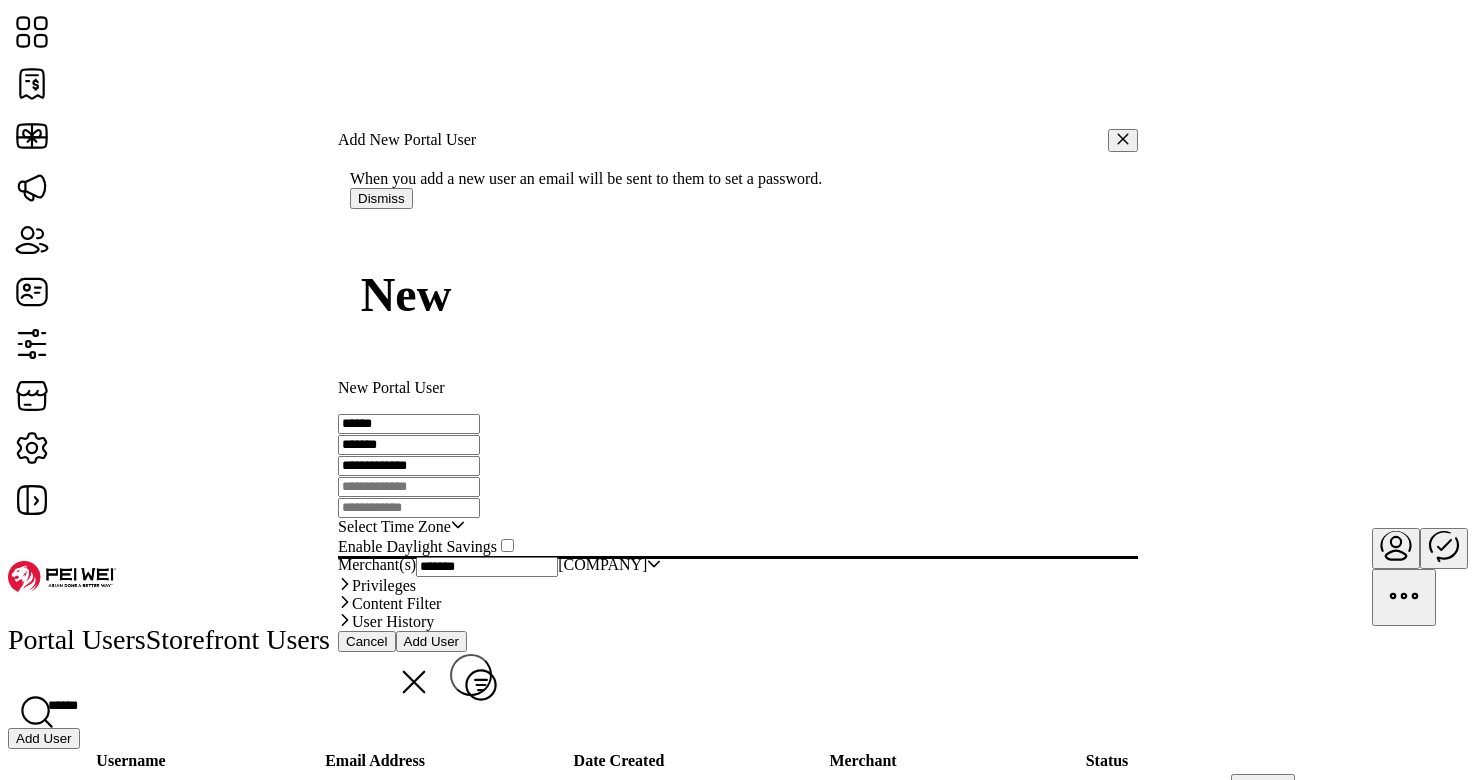 click at bounding box center [409, 487] 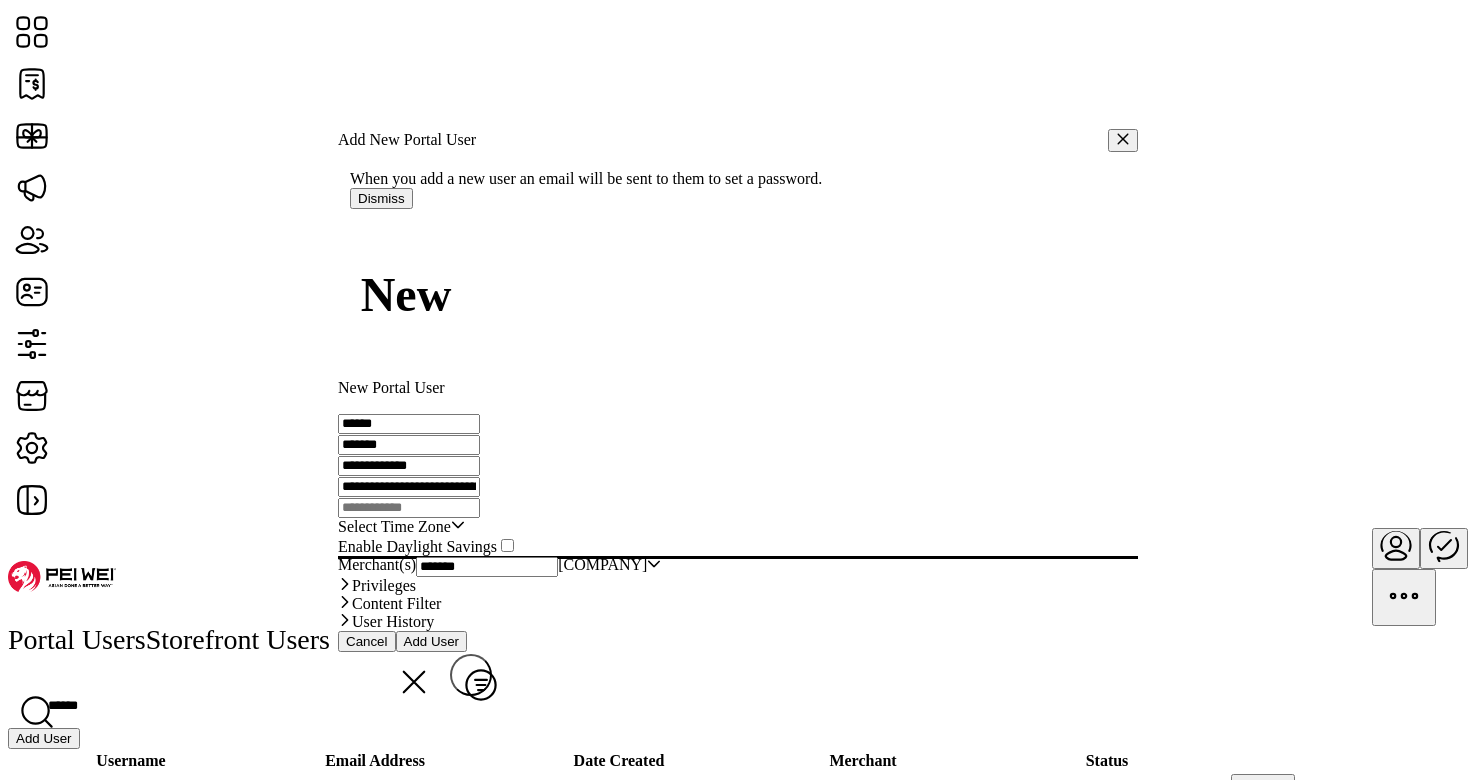 scroll, scrollTop: 0, scrollLeft: 26, axis: horizontal 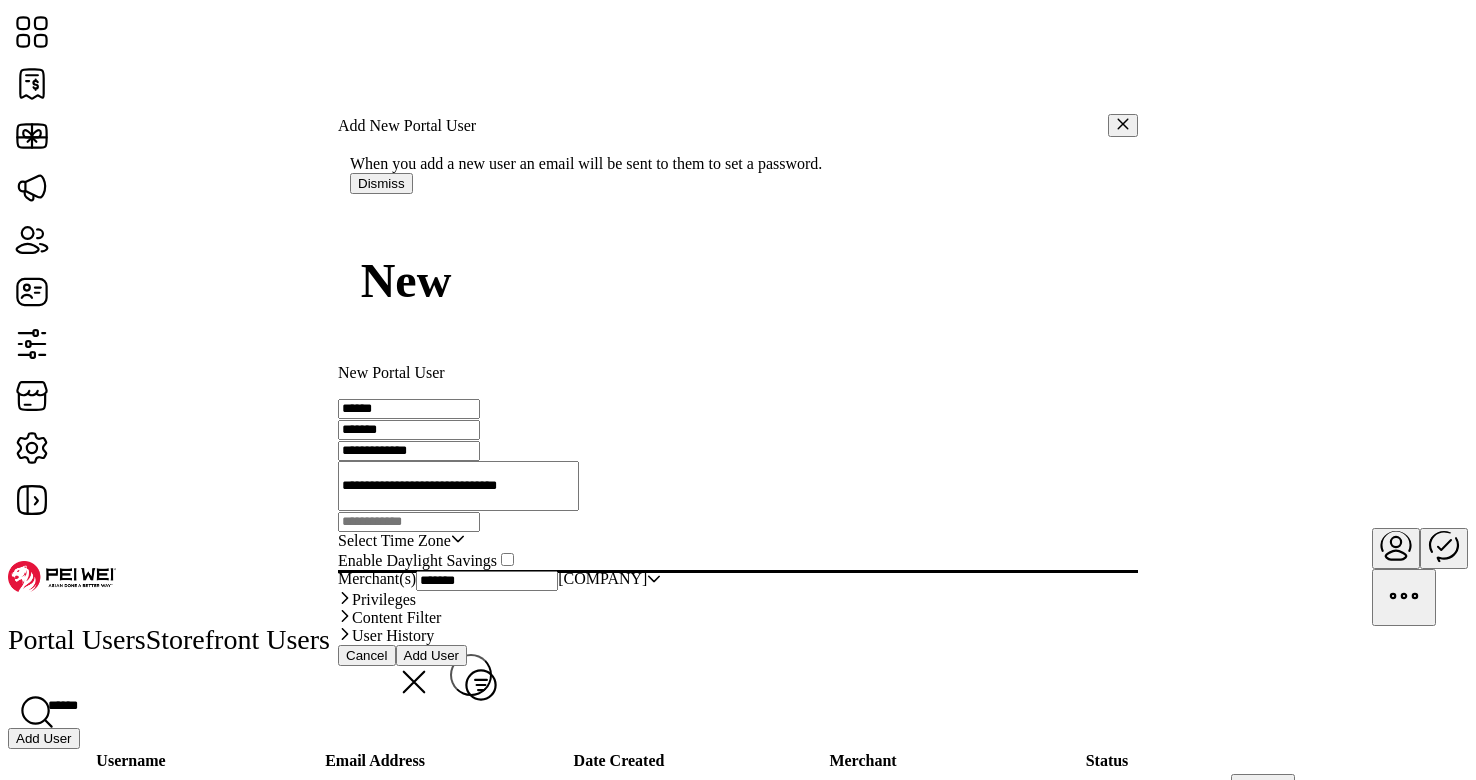 type on "[MASKED_DATA]" 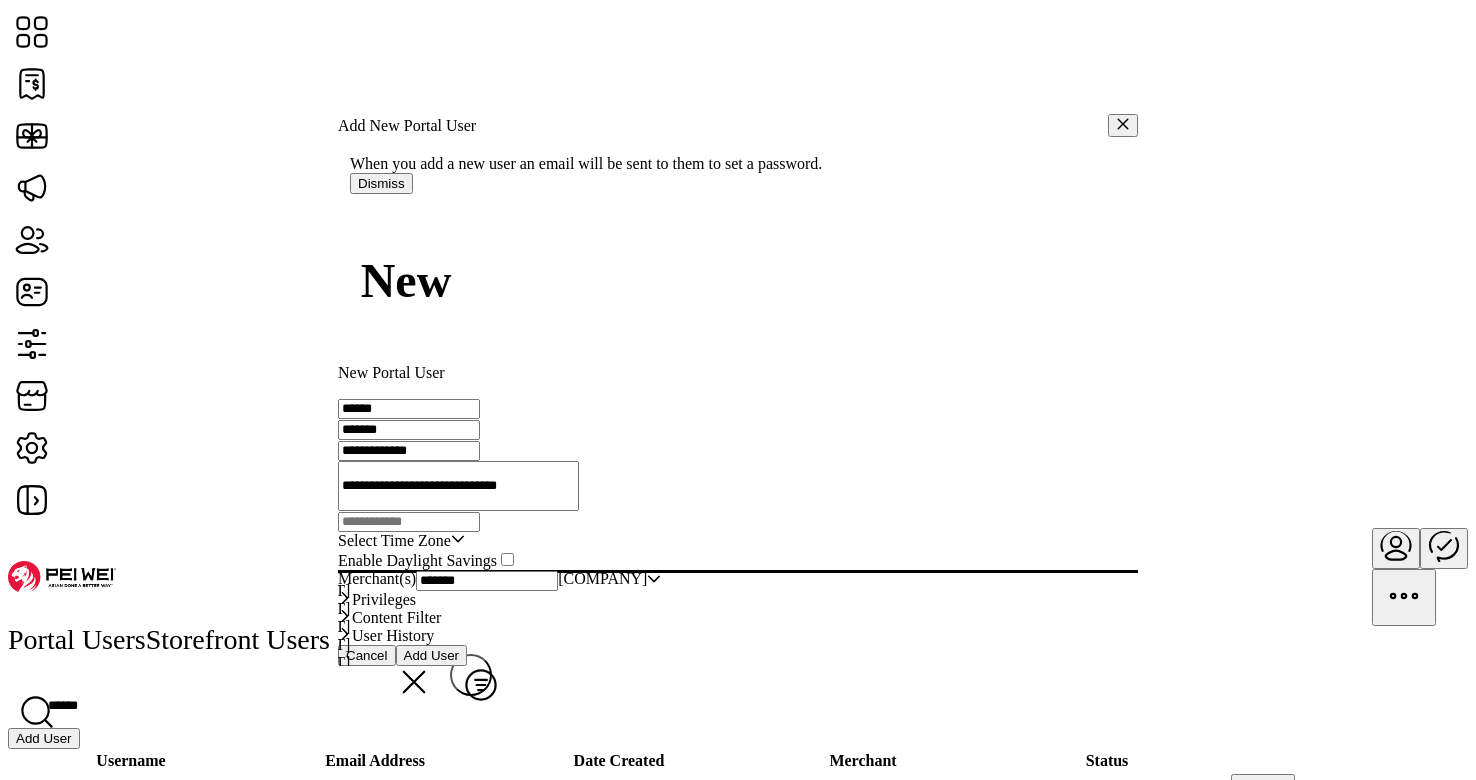 click on "[TIMEZONE] - [CITY] ([OFFSET])" at bounding box center [245, 590] 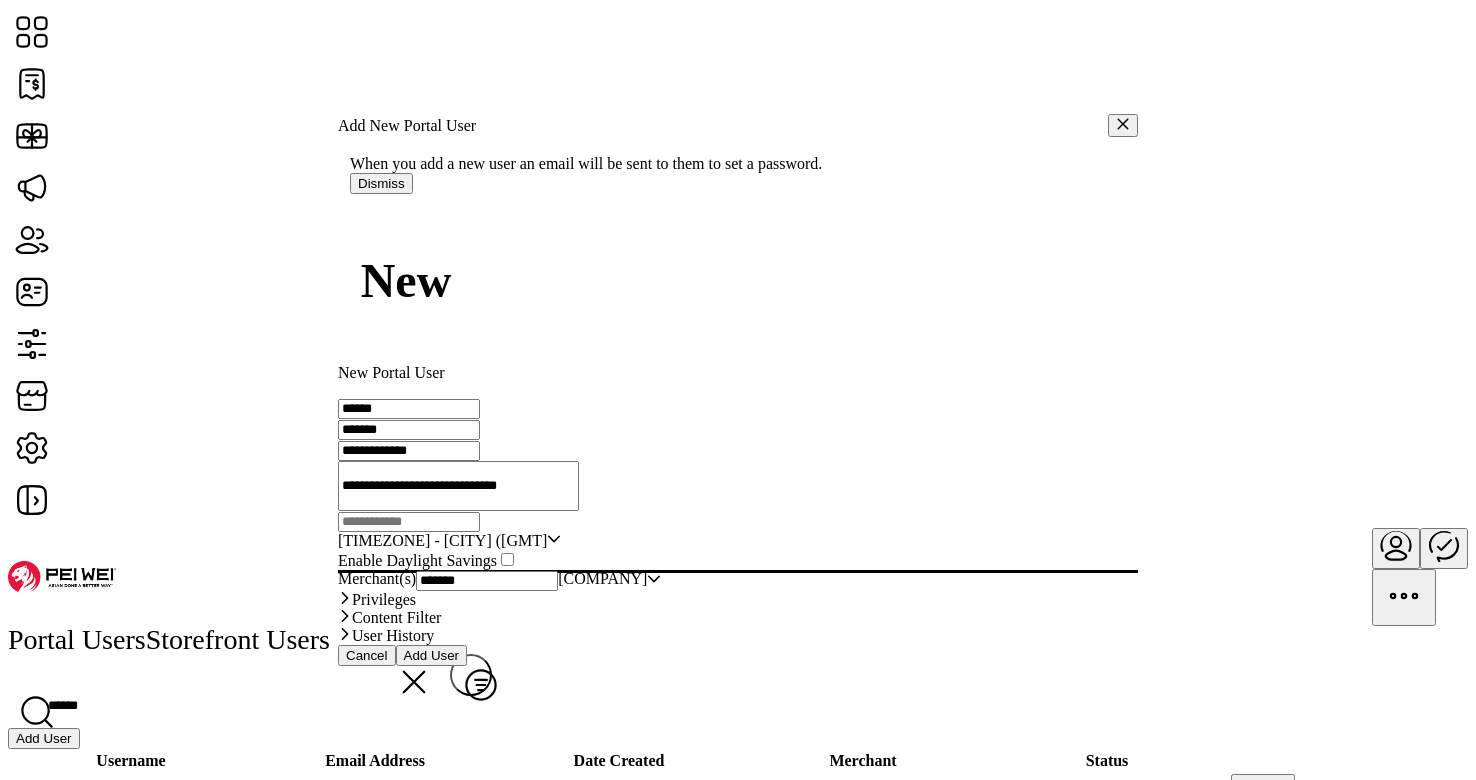scroll, scrollTop: 14, scrollLeft: 0, axis: vertical 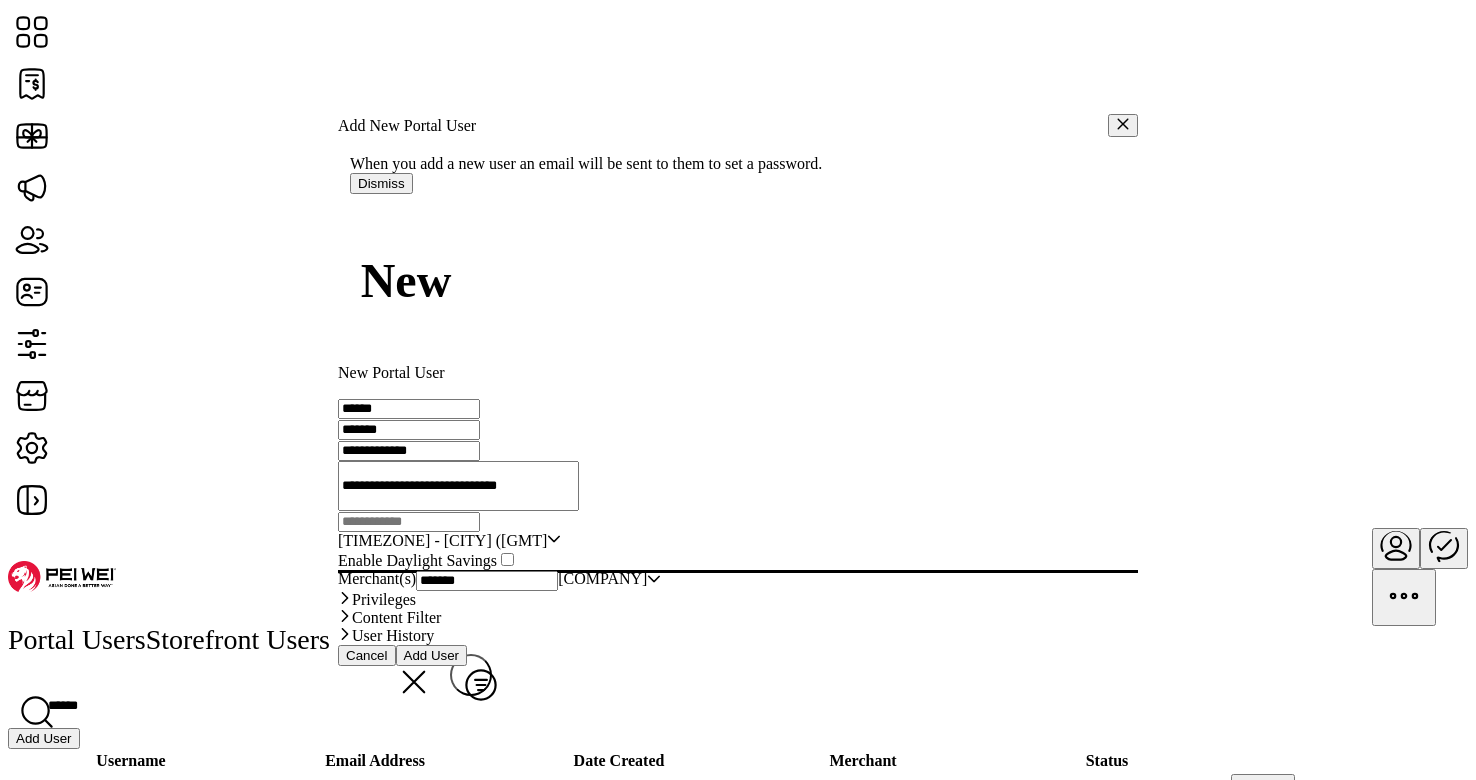 click on "**********" at bounding box center [409, 409] 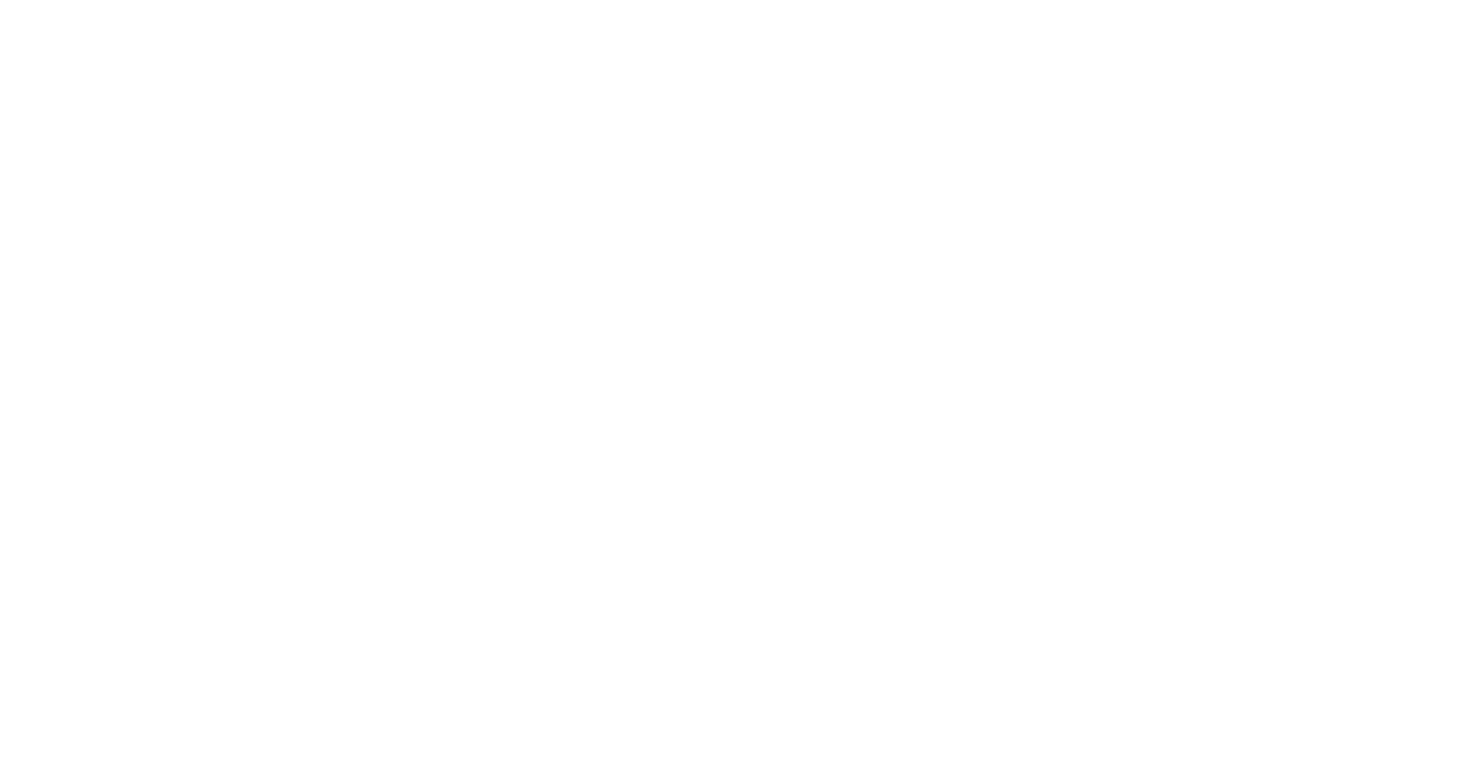 scroll, scrollTop: 0, scrollLeft: 0, axis: both 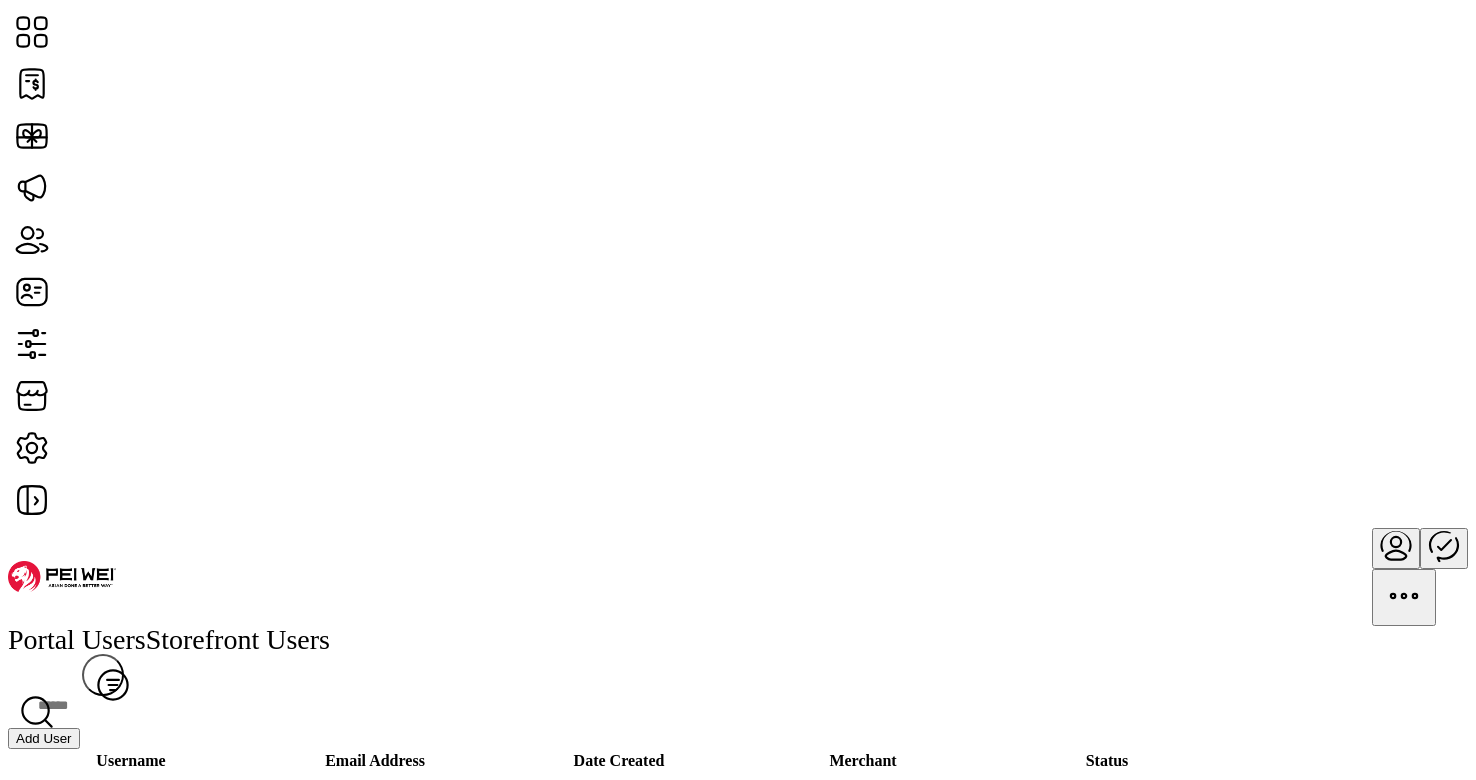 click at bounding box center [1396, 545] 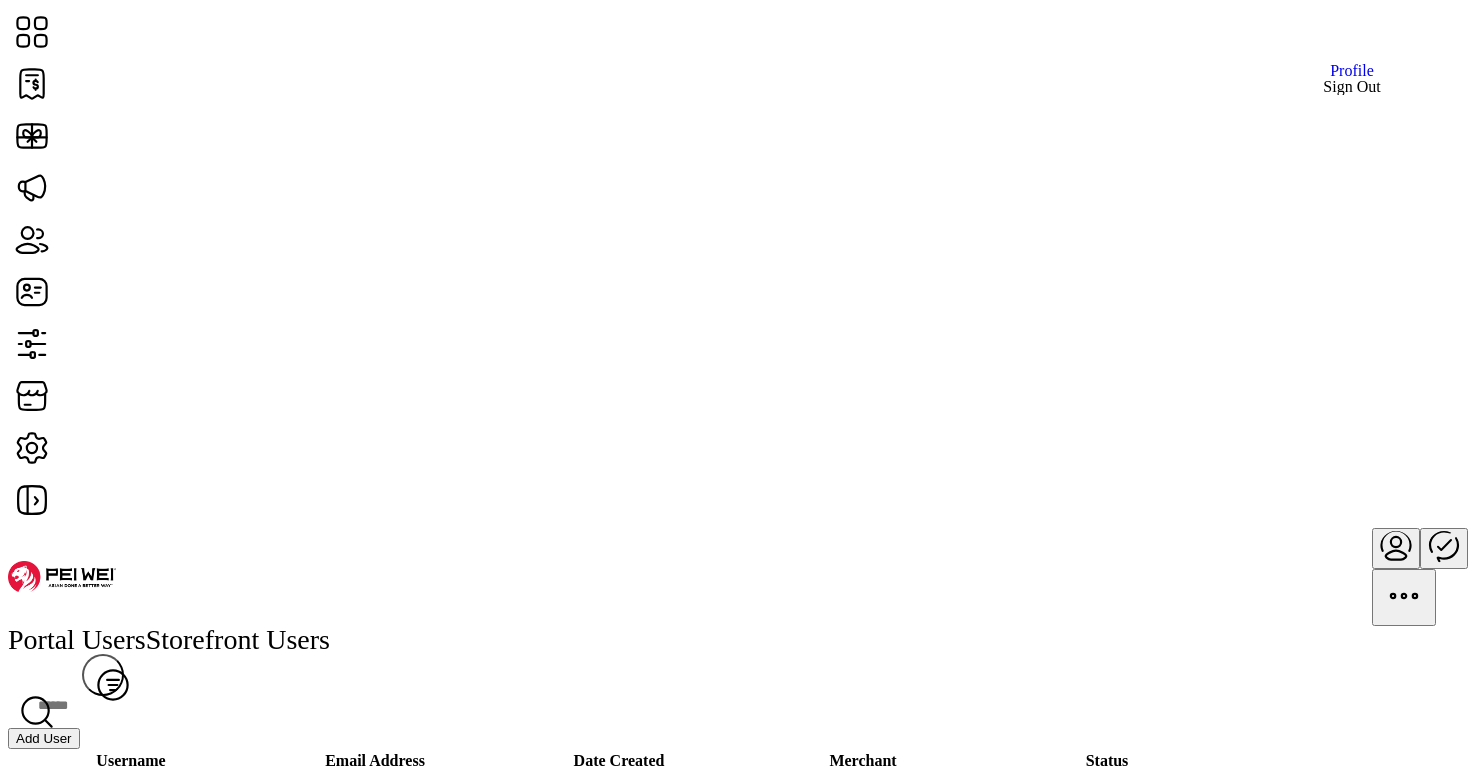 click on "Sign Out" at bounding box center (1352, 87) 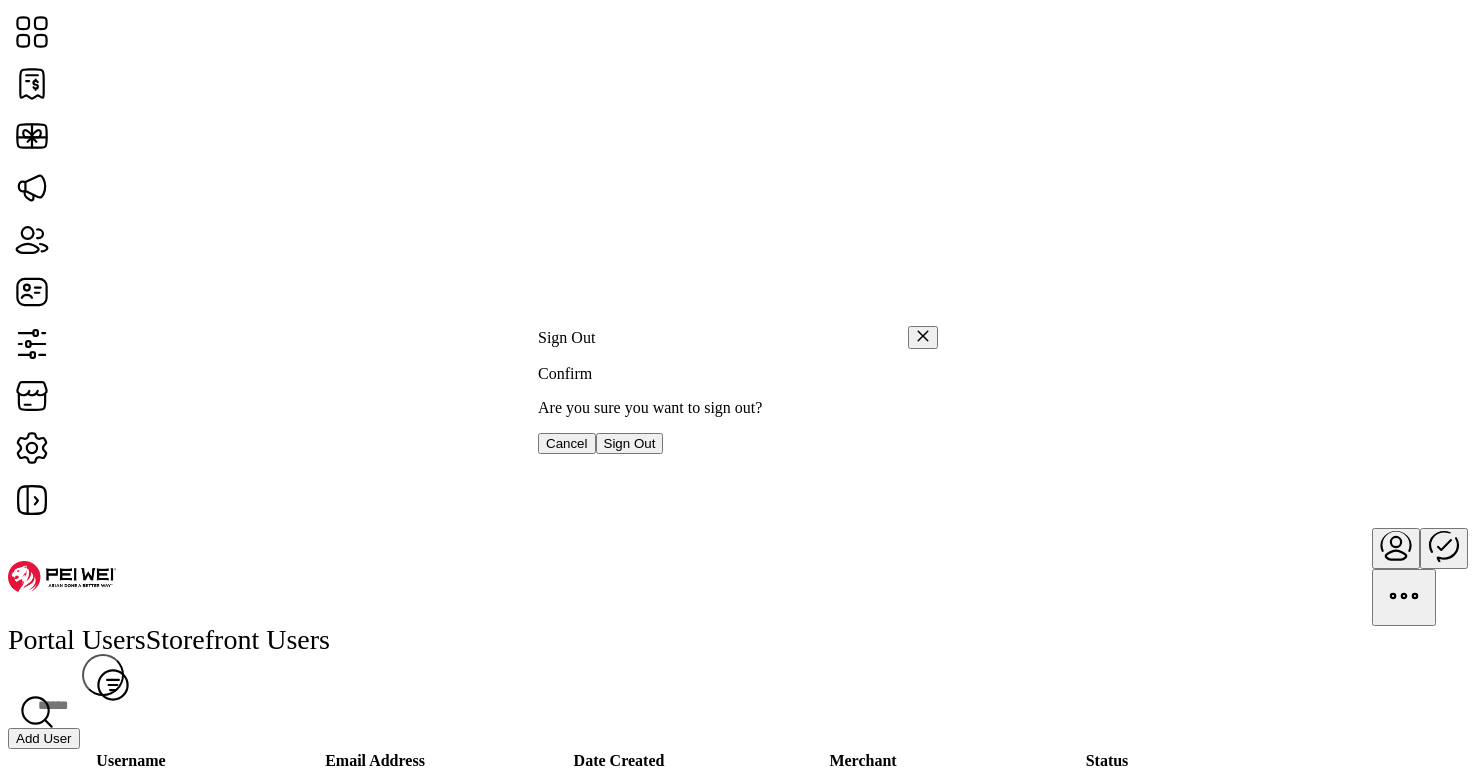 click on "Sign Out" at bounding box center [630, 443] 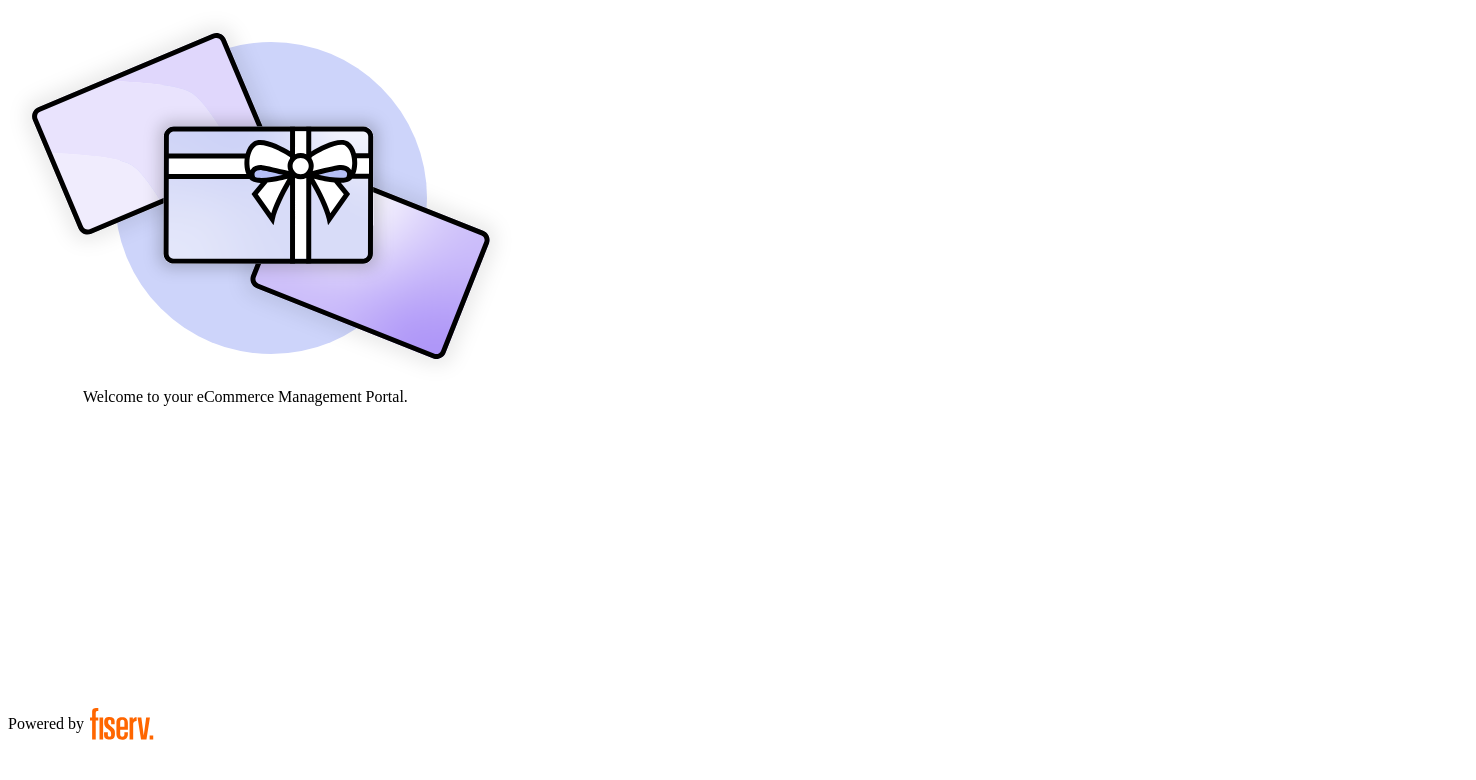 click at bounding box center [79, 909] 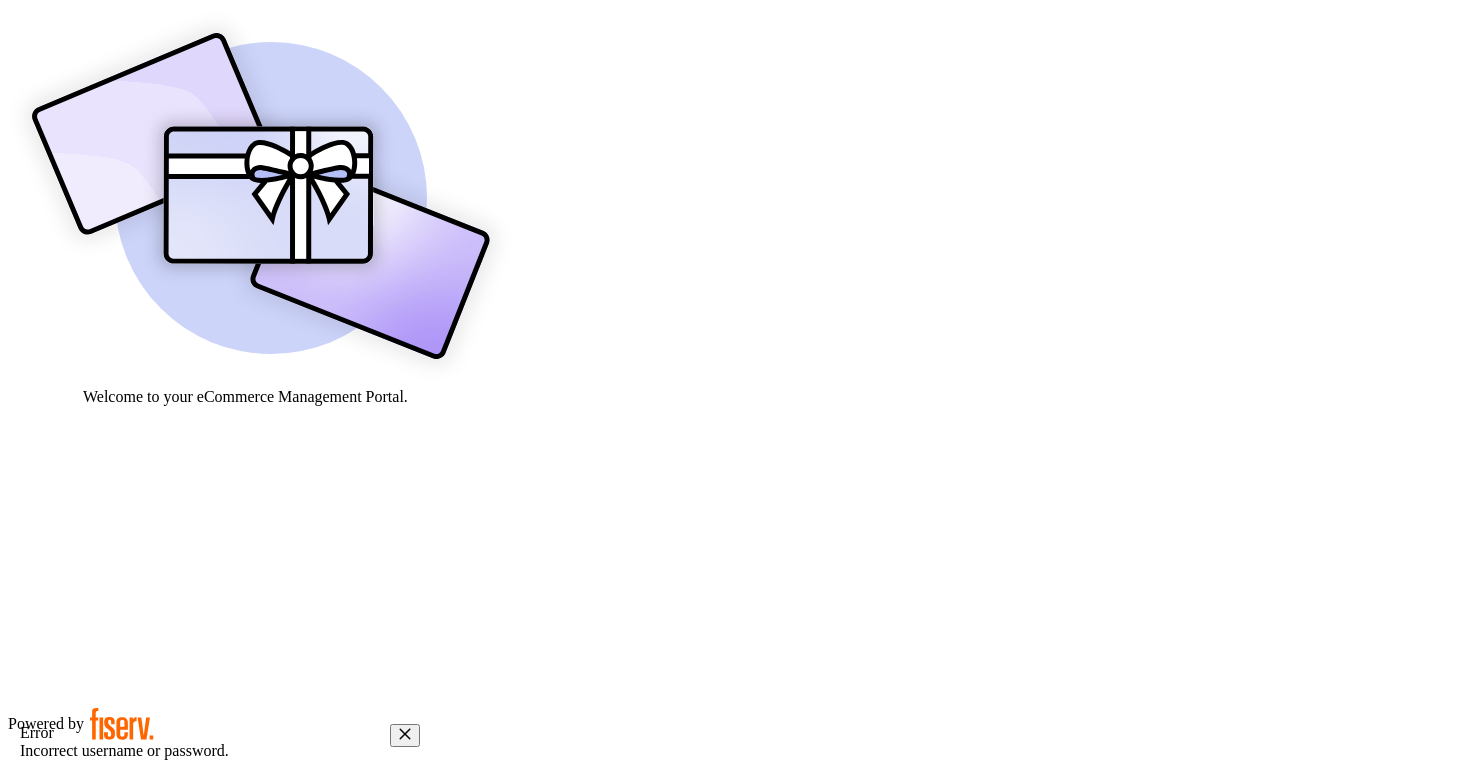 type 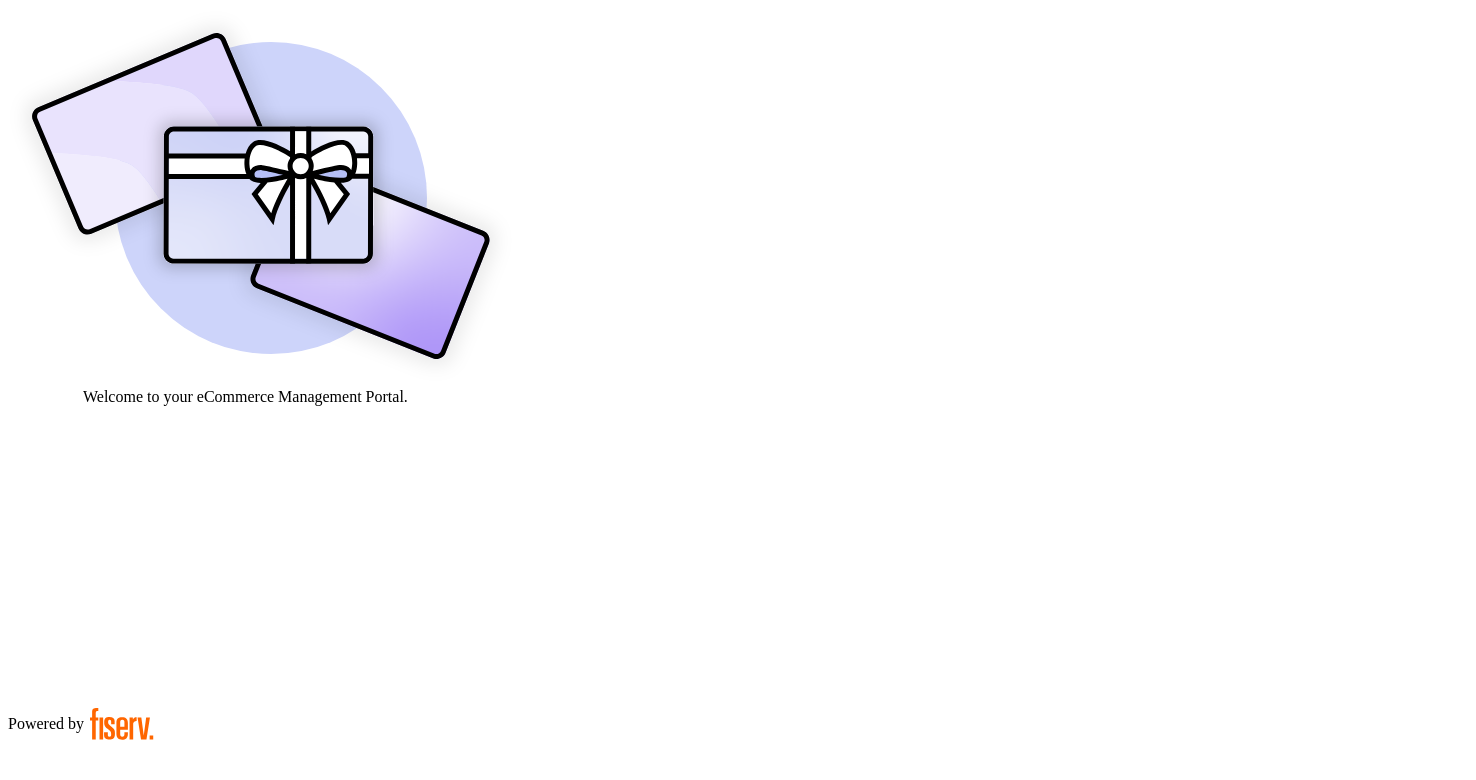 click on "Continue" at bounding box center (42, 980) 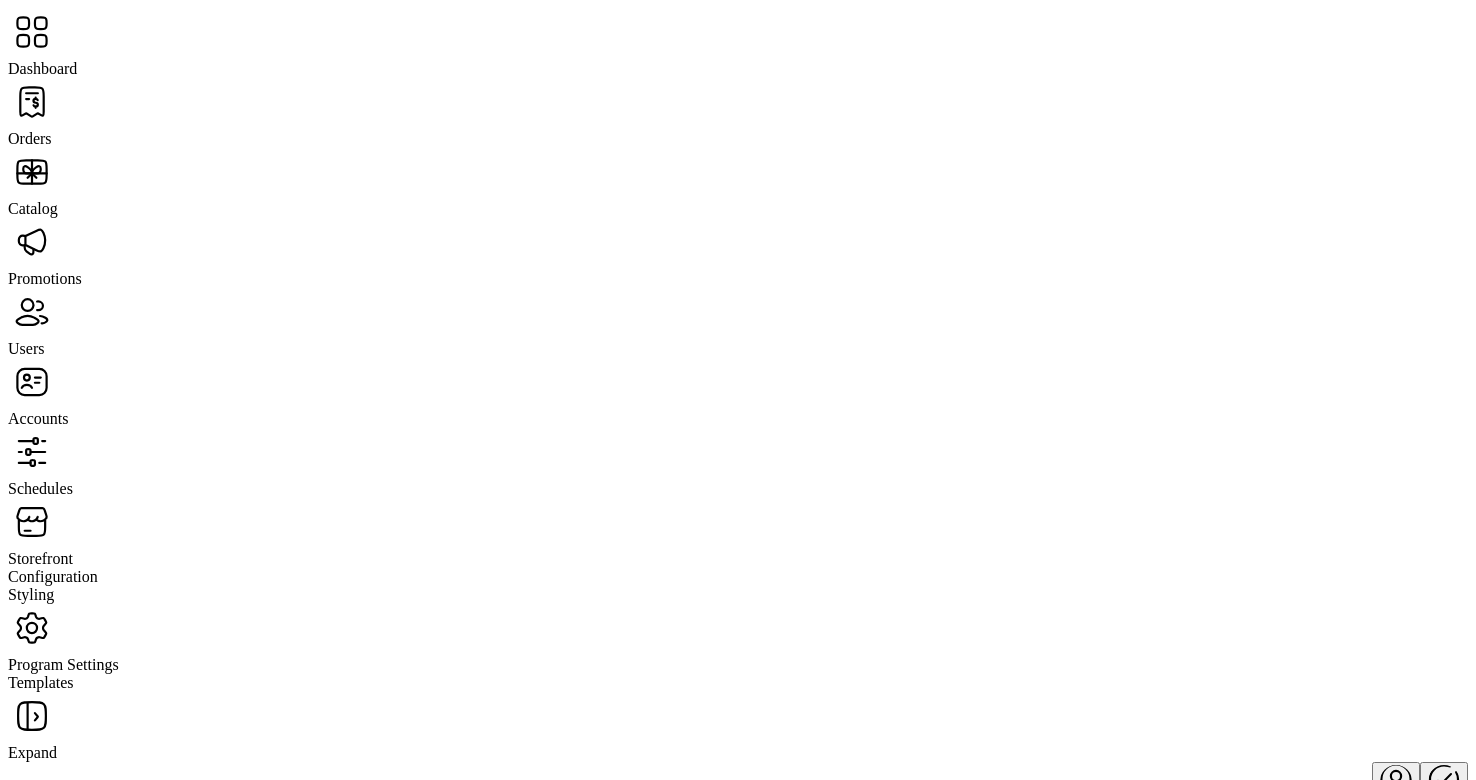 click at bounding box center (32, 102) 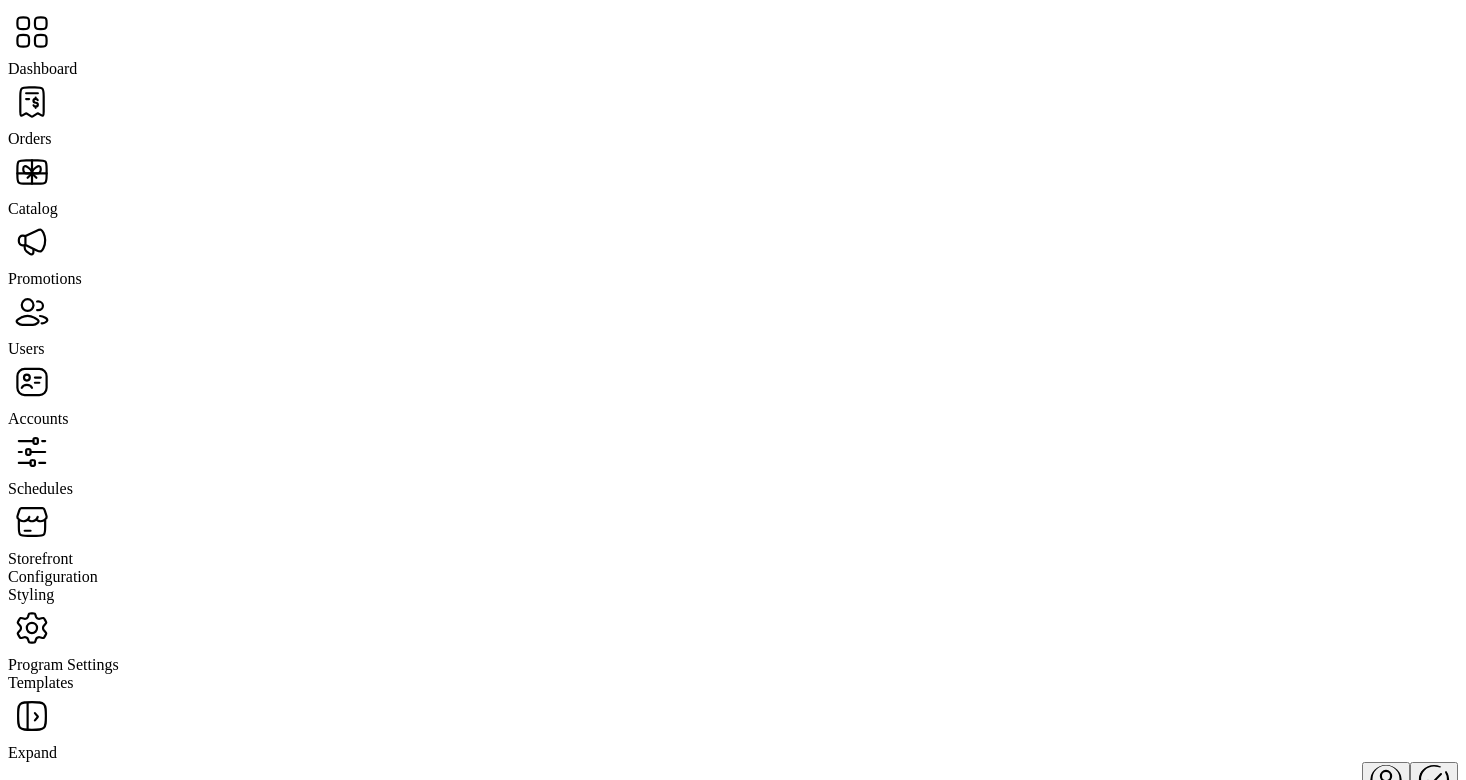 click at bounding box center (32, 312) 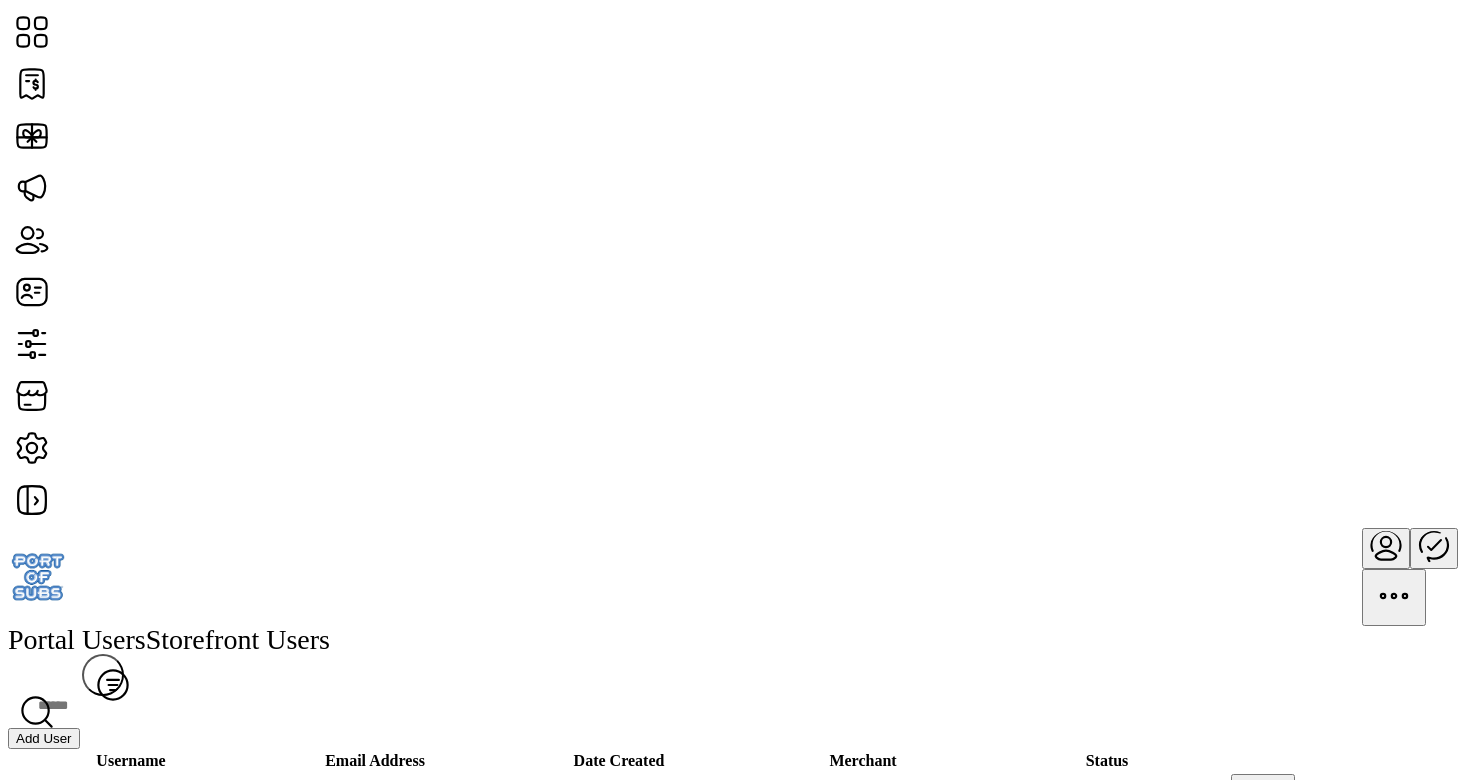 click on "Add User" at bounding box center (44, 738) 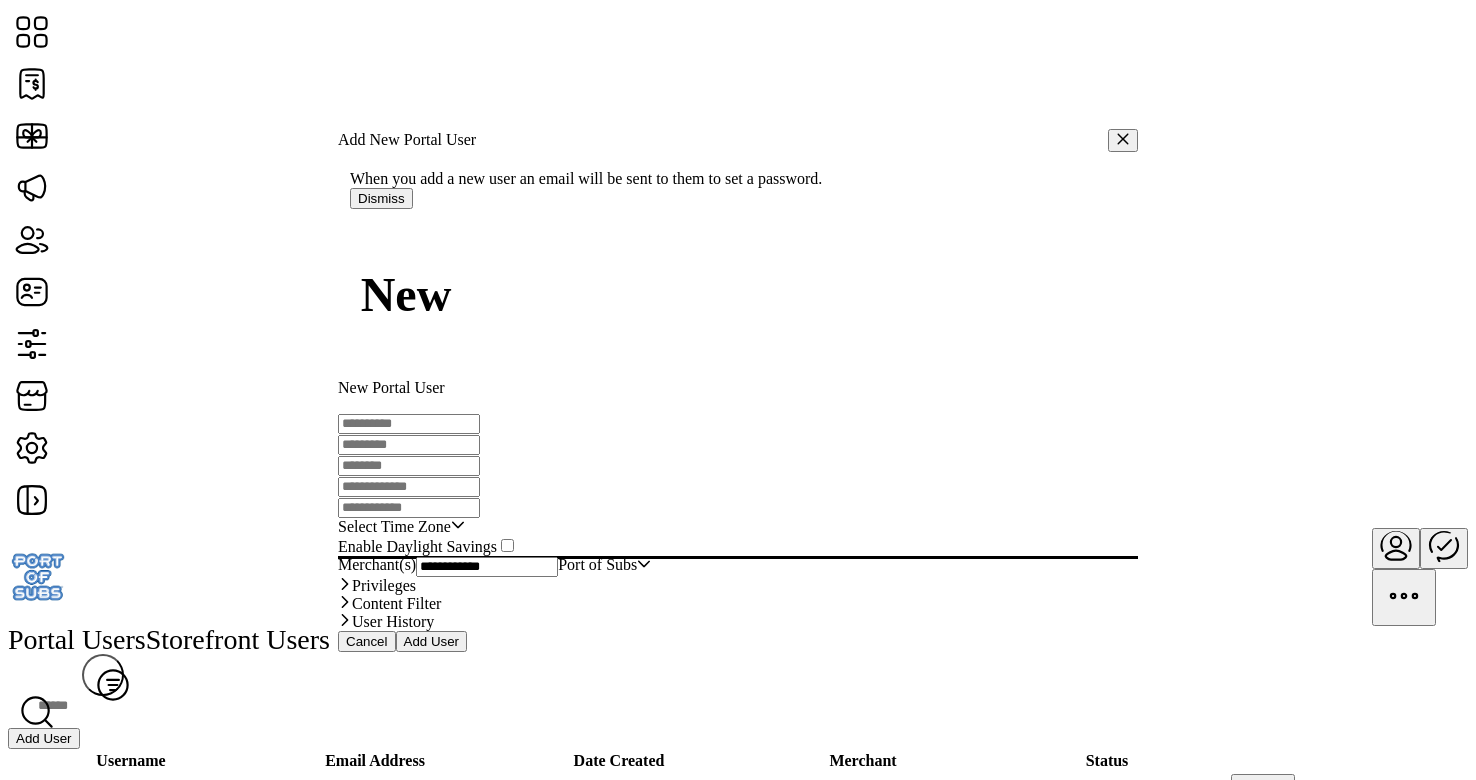 click at bounding box center (409, 424) 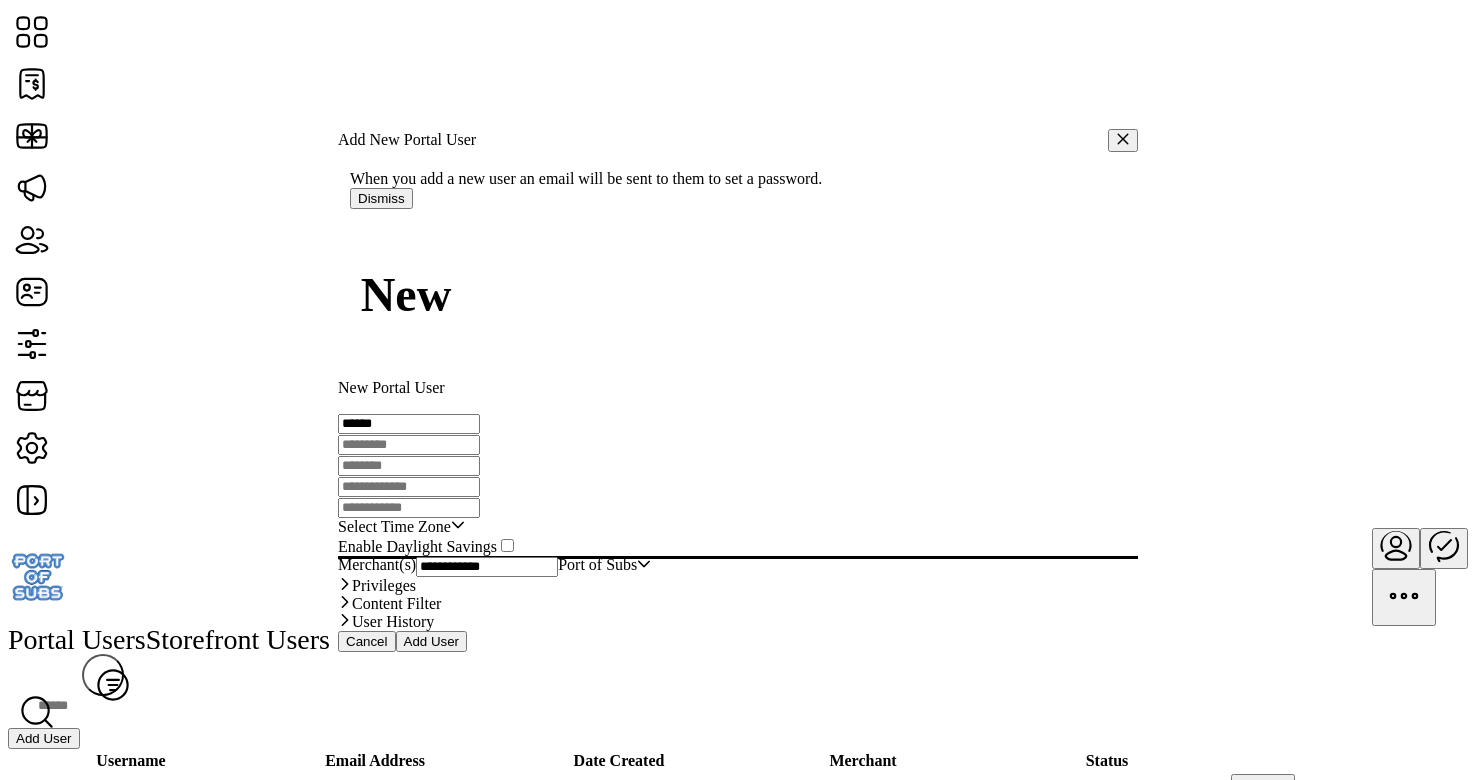 type on "******" 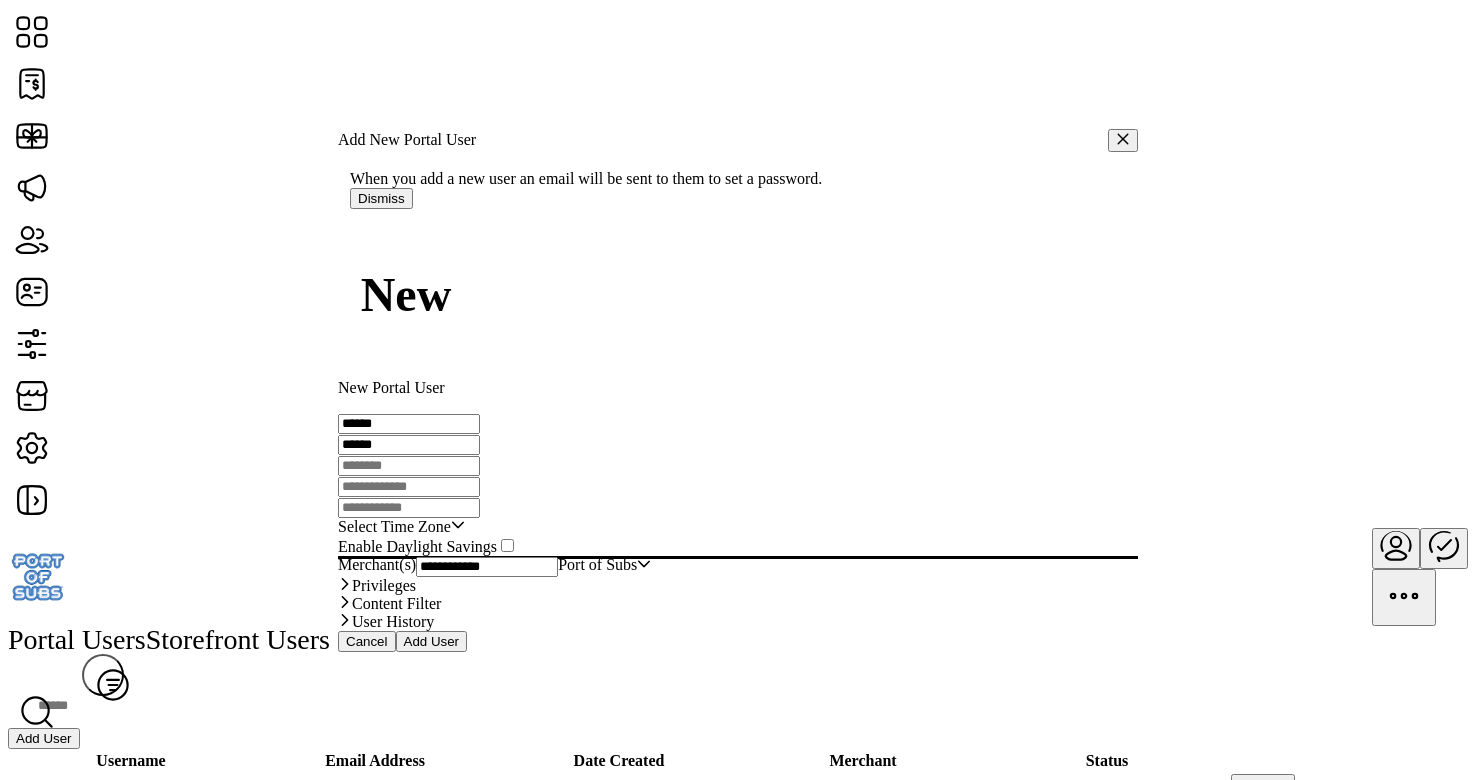 type on "******" 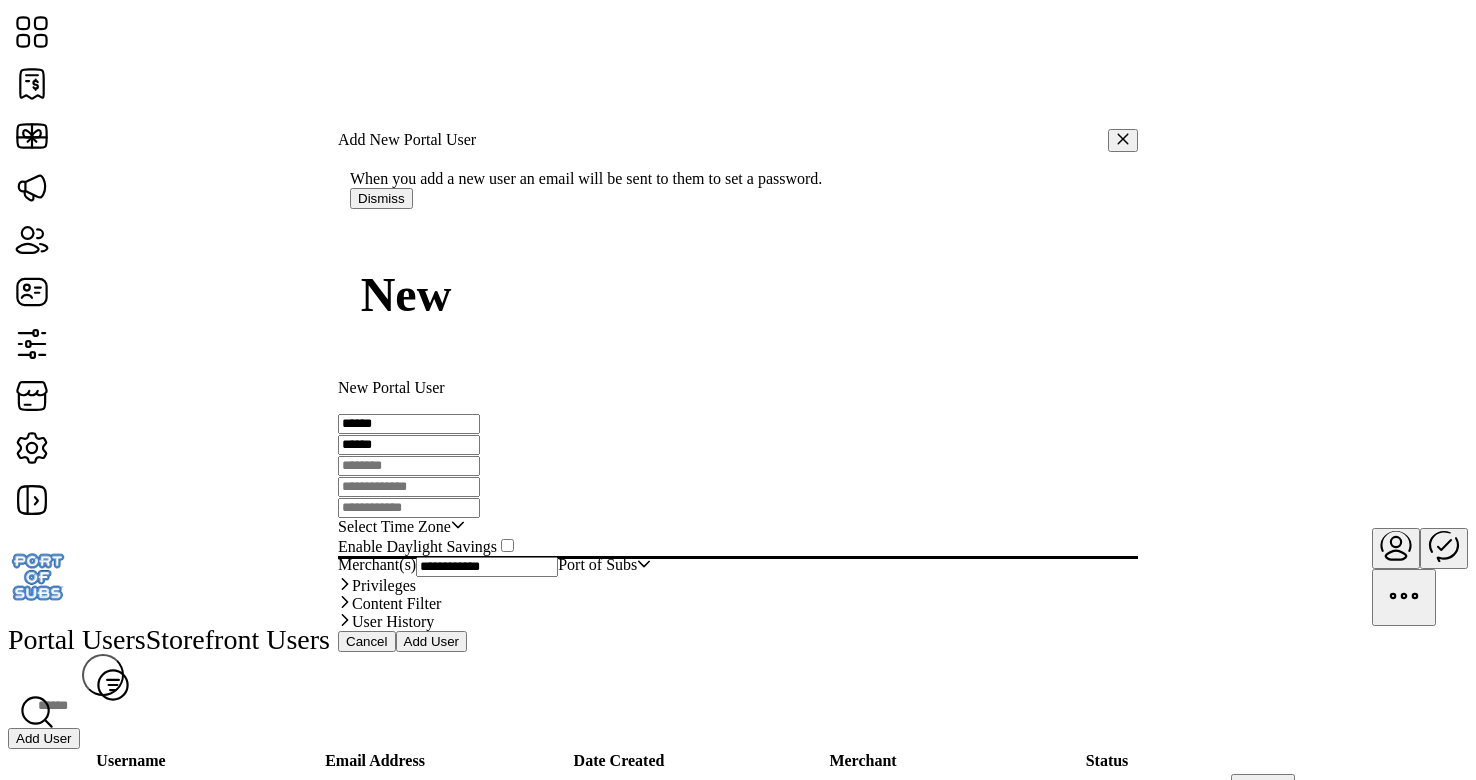 click at bounding box center (409, 466) 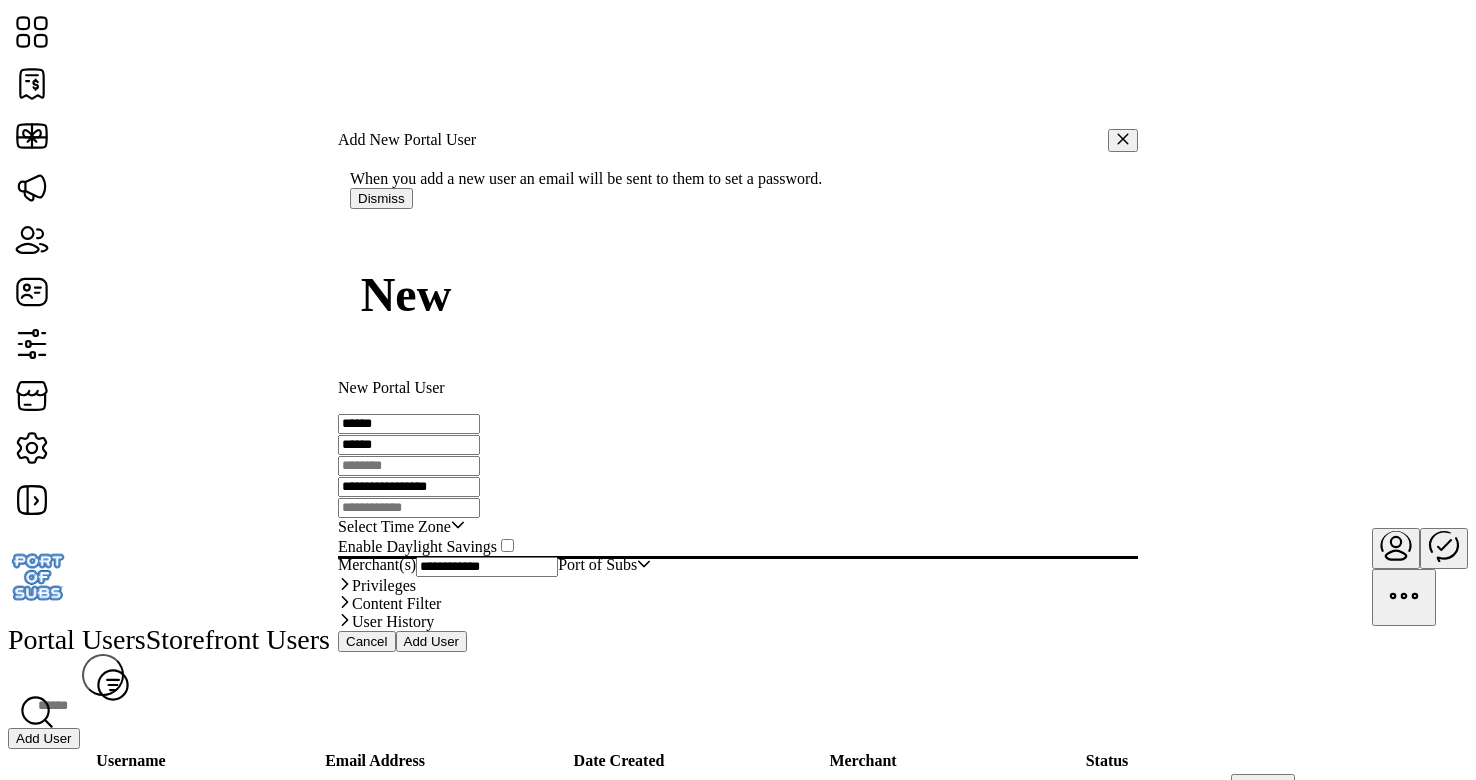 type on "**********" 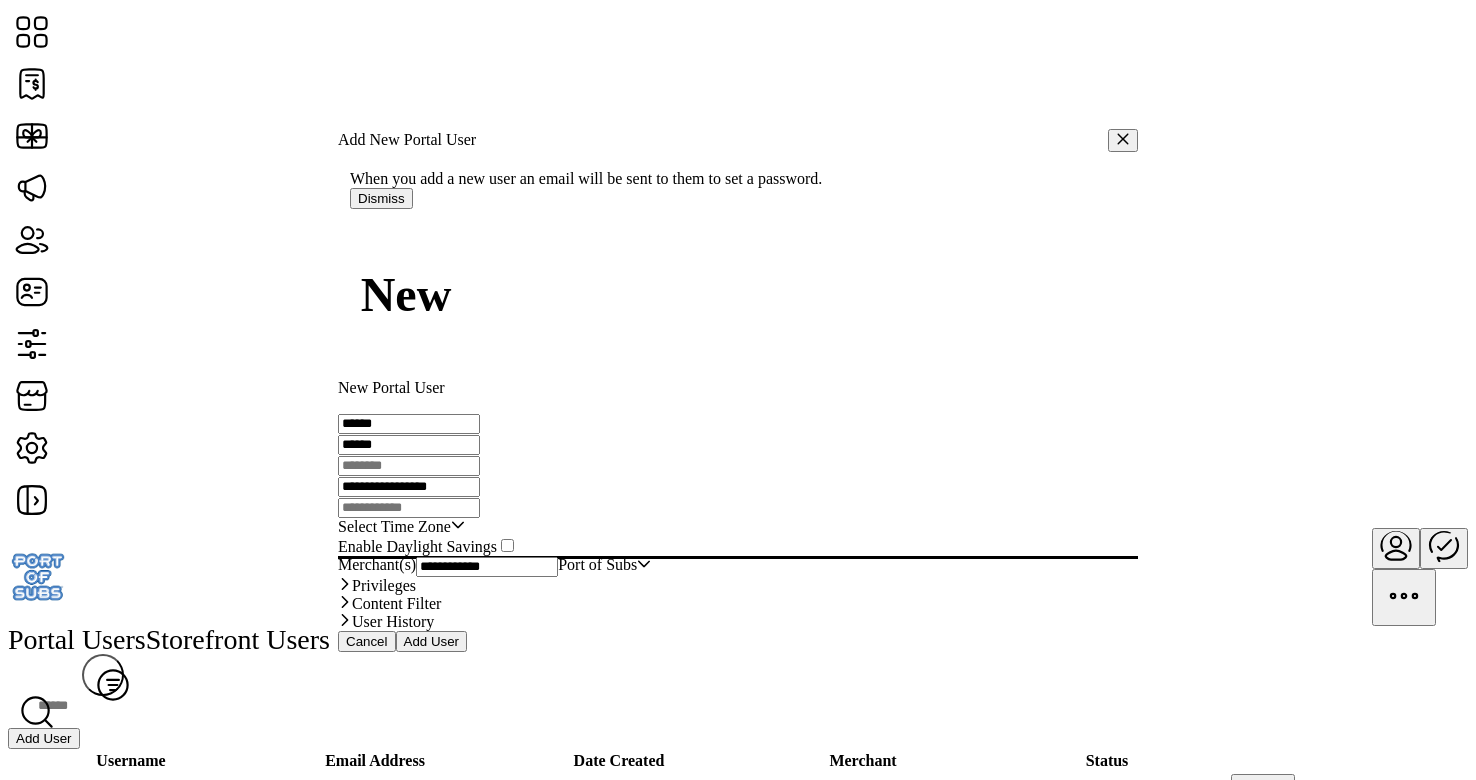paste on "**********" 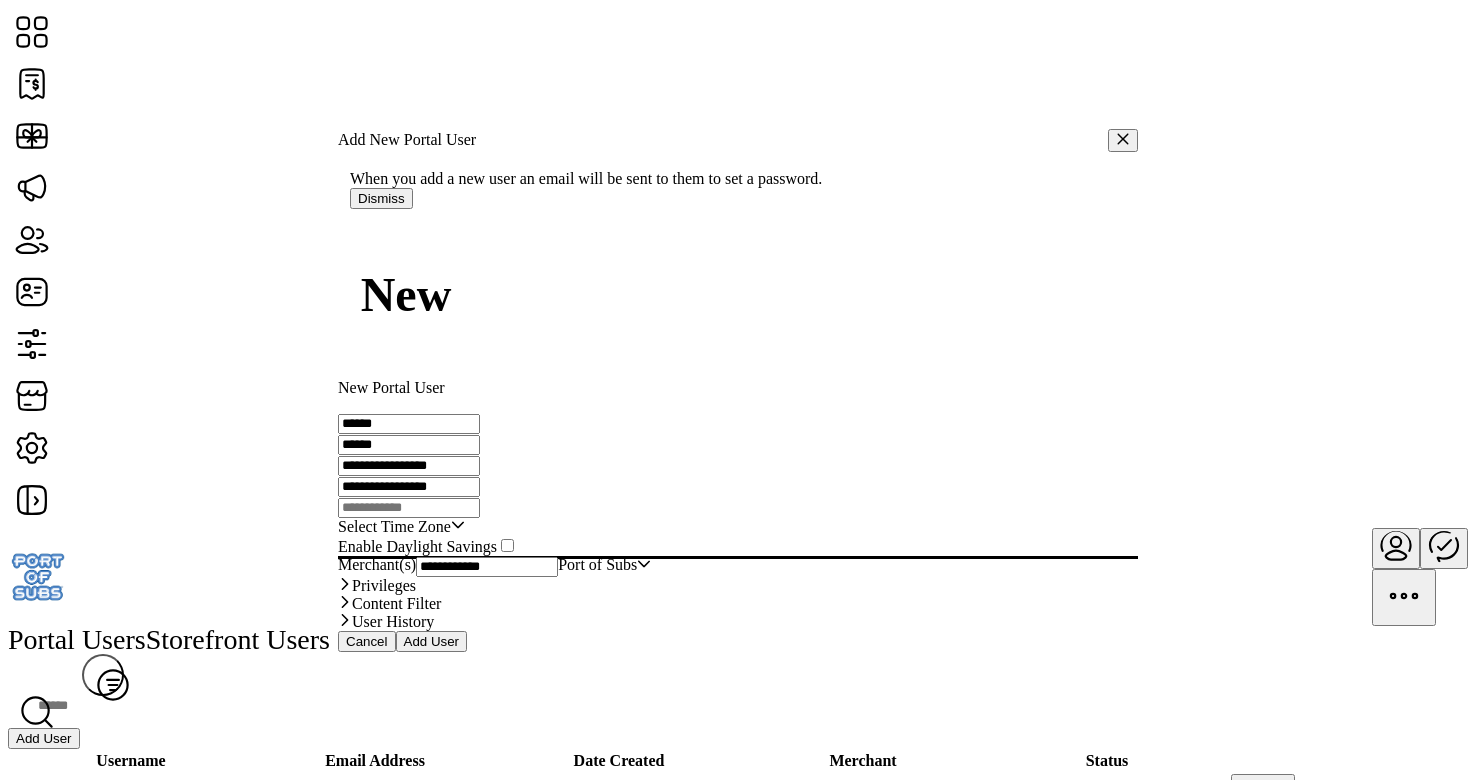 type on "**********" 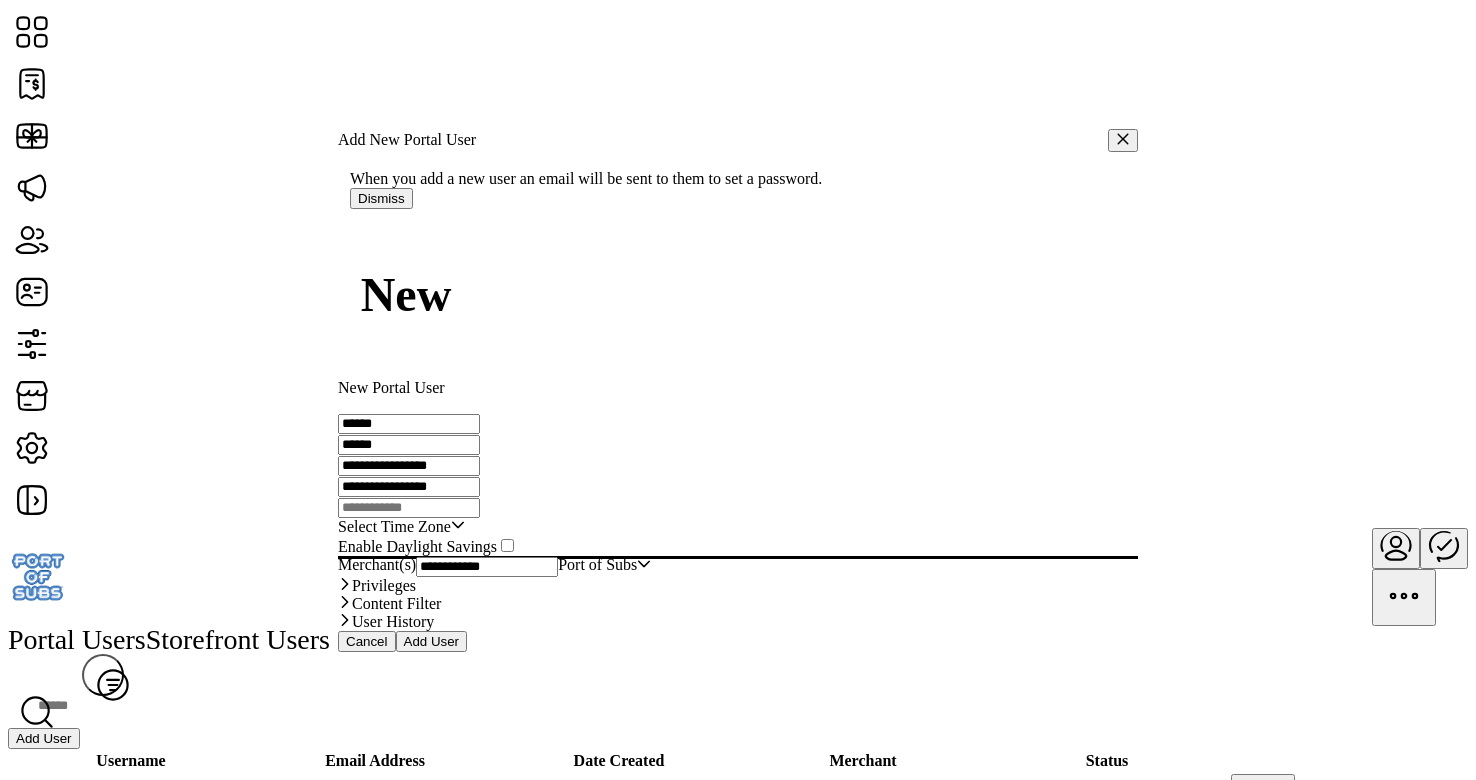 click on "**********" at bounding box center (409, 487) 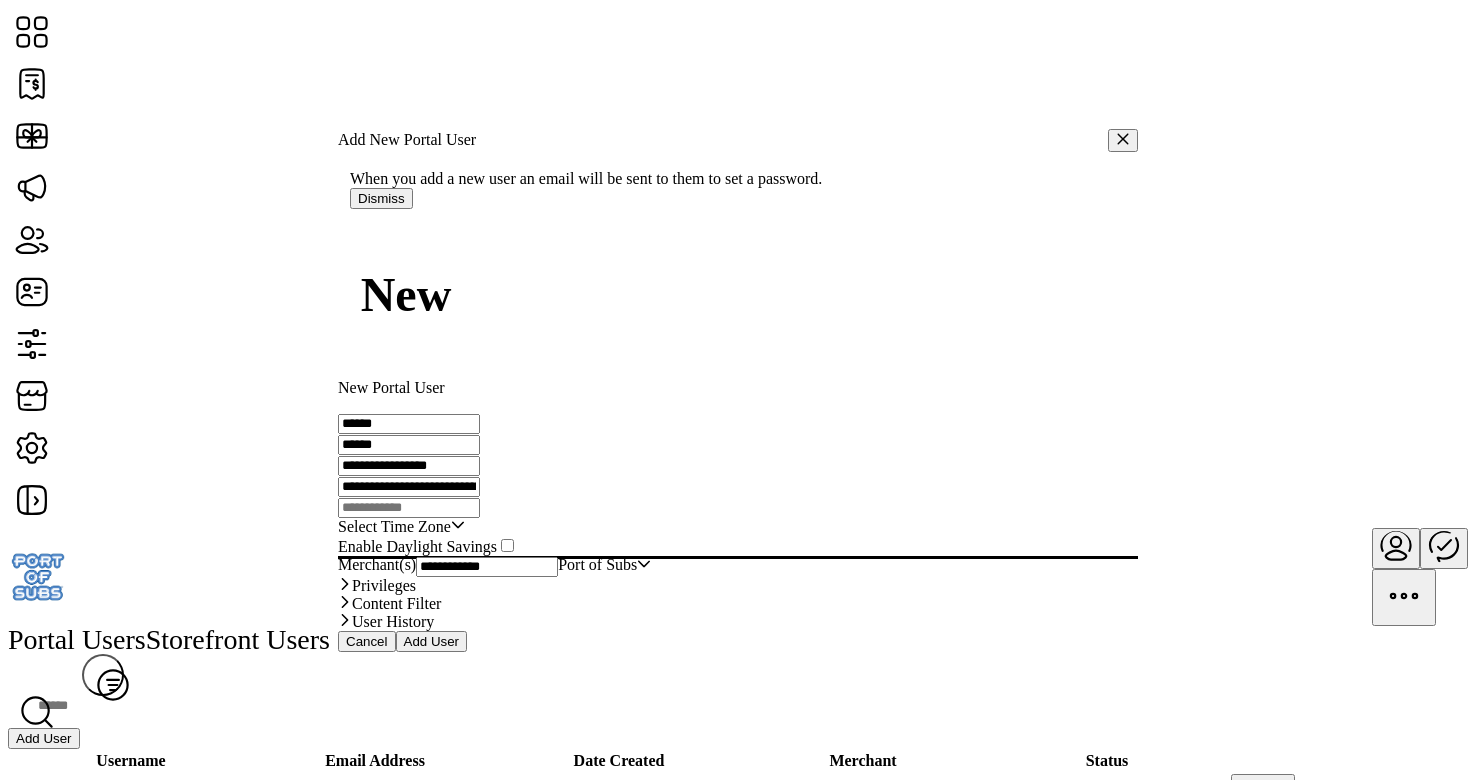 scroll, scrollTop: 0, scrollLeft: 26, axis: horizontal 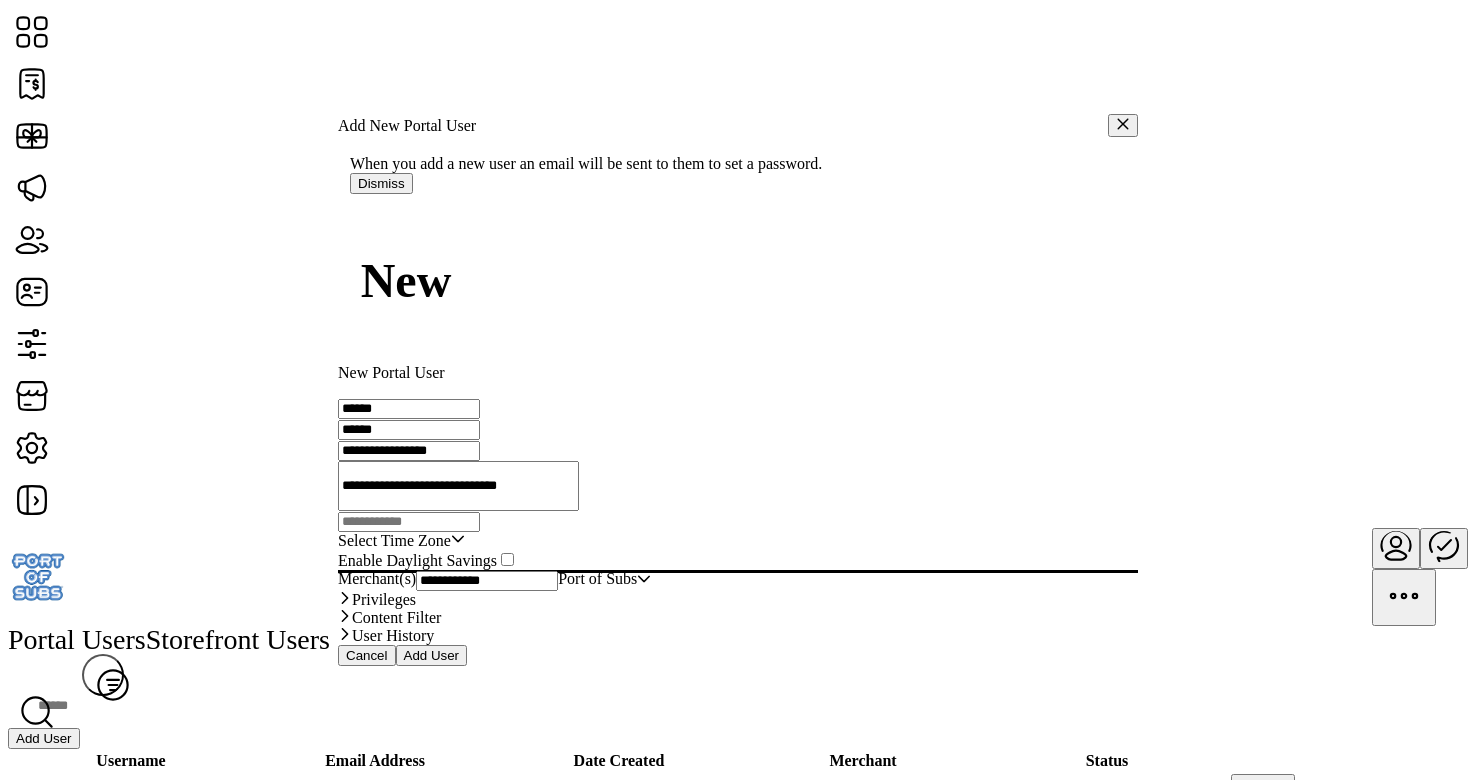 type on "[MASKED_DATA]" 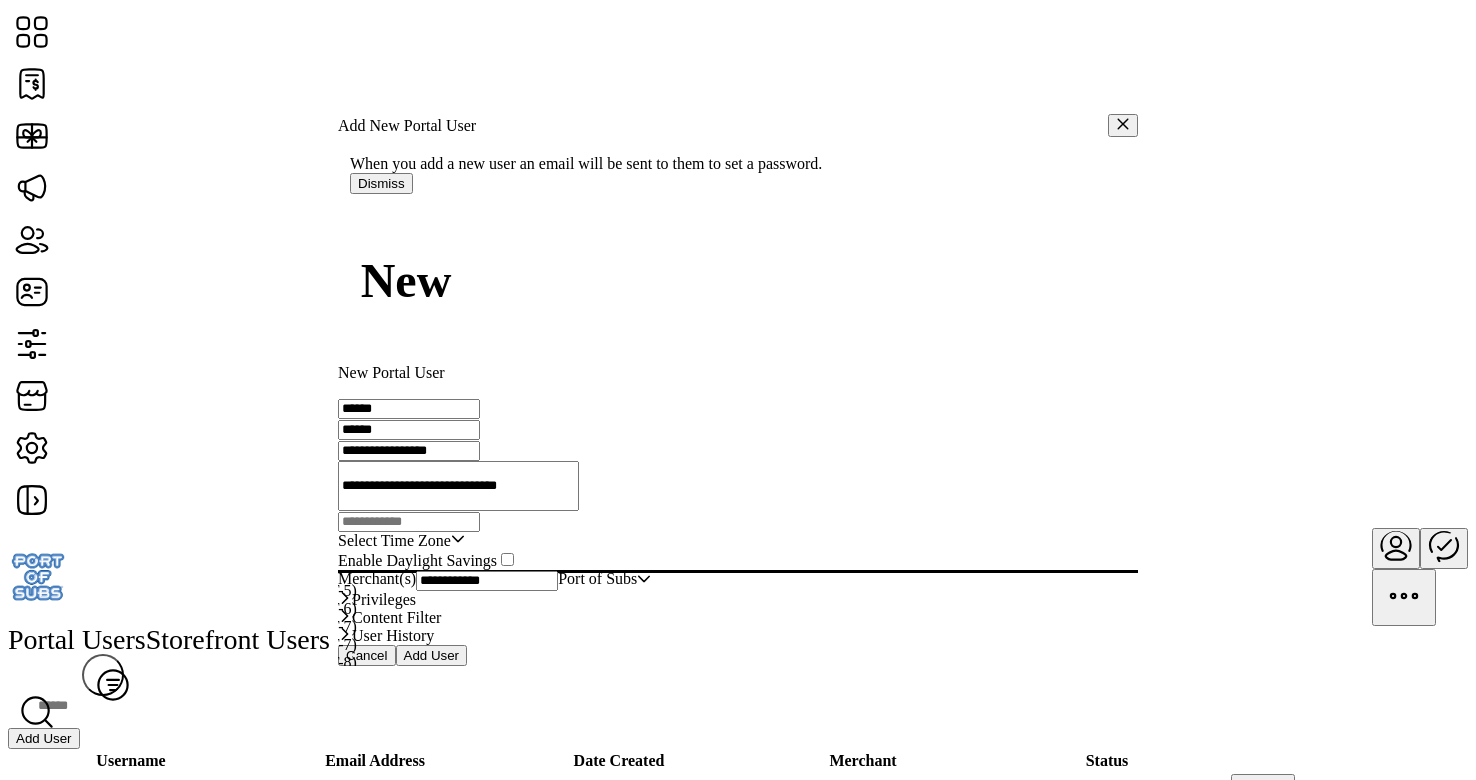 click on "Eastern Standard Time - New York (GMT-5)" at bounding box center (249, 590) 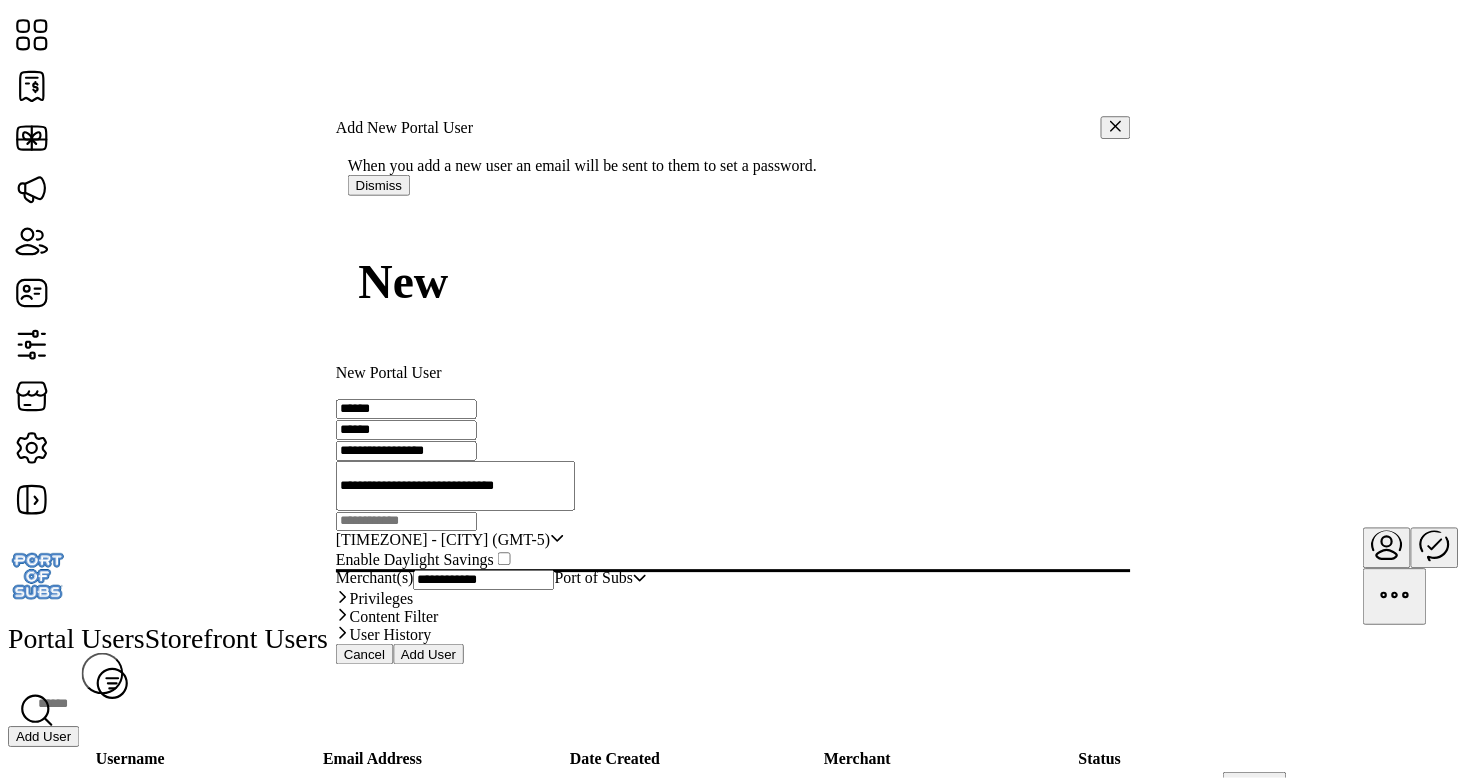 scroll, scrollTop: 77, scrollLeft: 0, axis: vertical 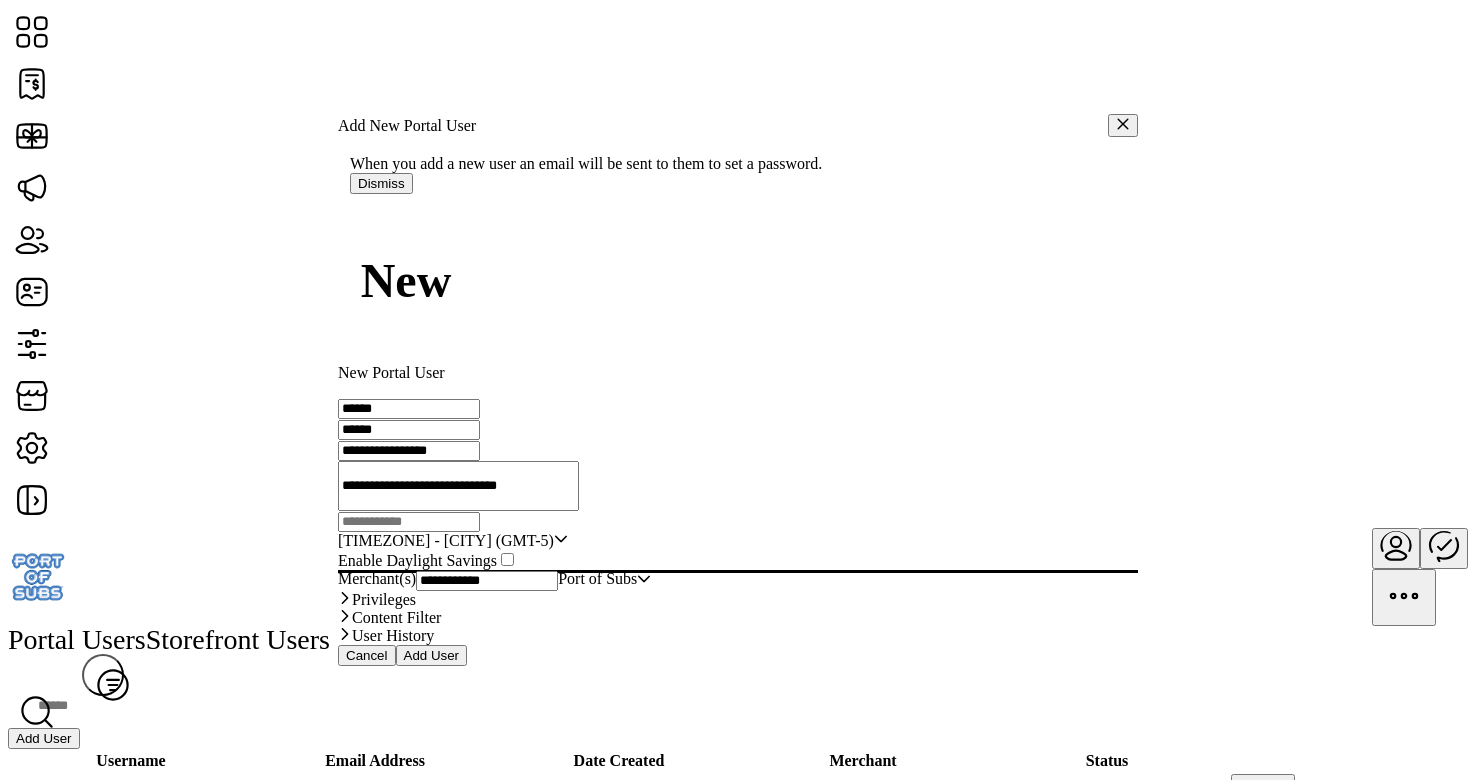 click on "Add User" at bounding box center (432, 655) 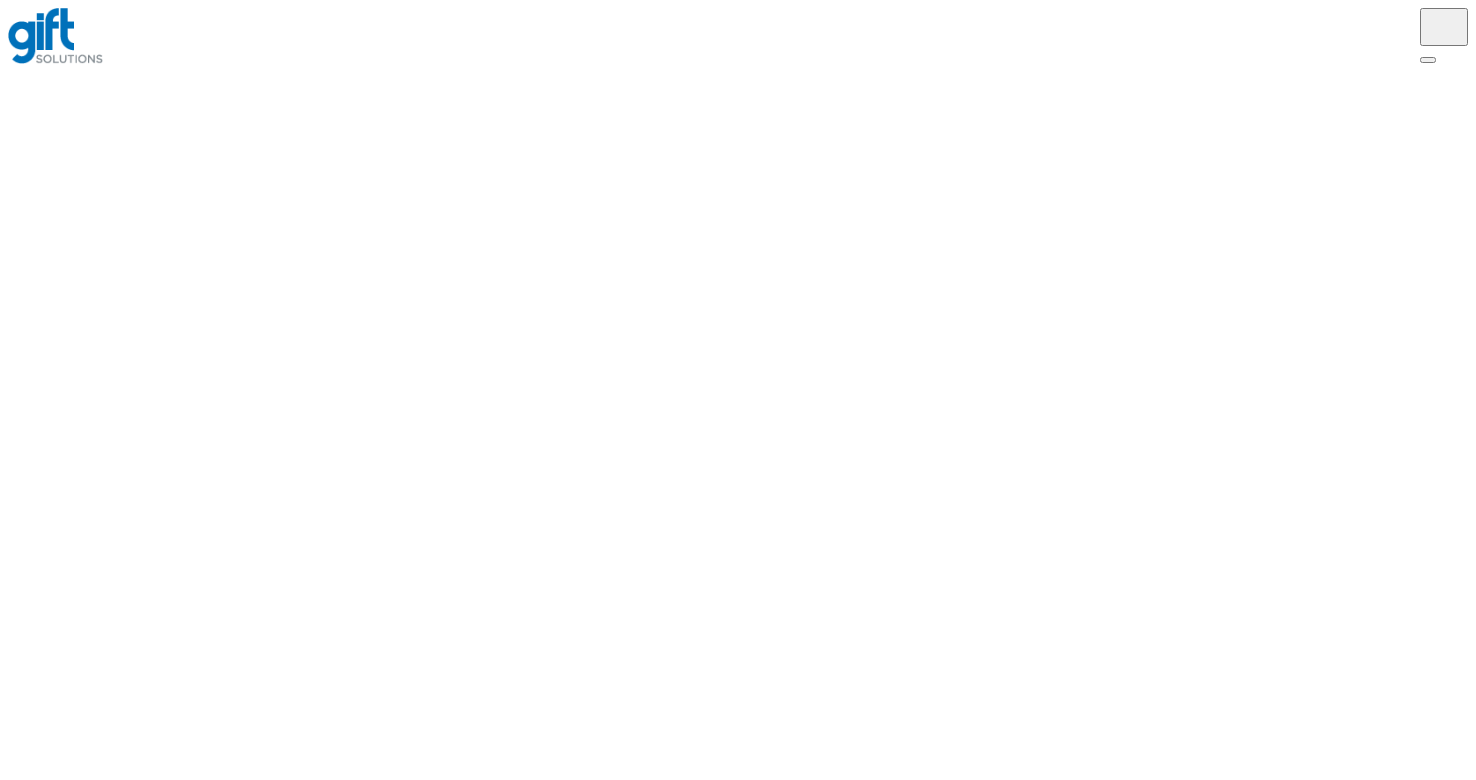 scroll, scrollTop: 0, scrollLeft: 0, axis: both 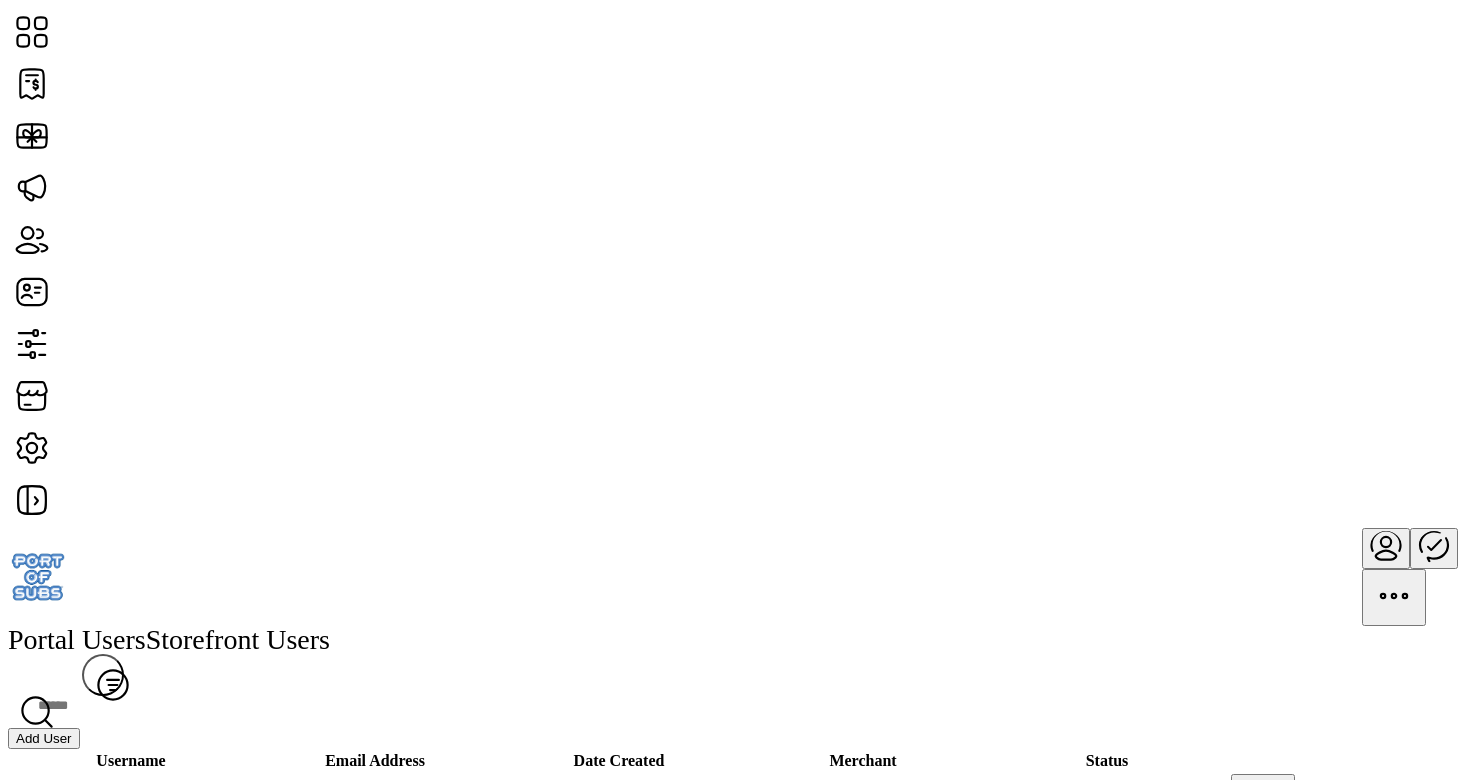 click at bounding box center [1386, 545] 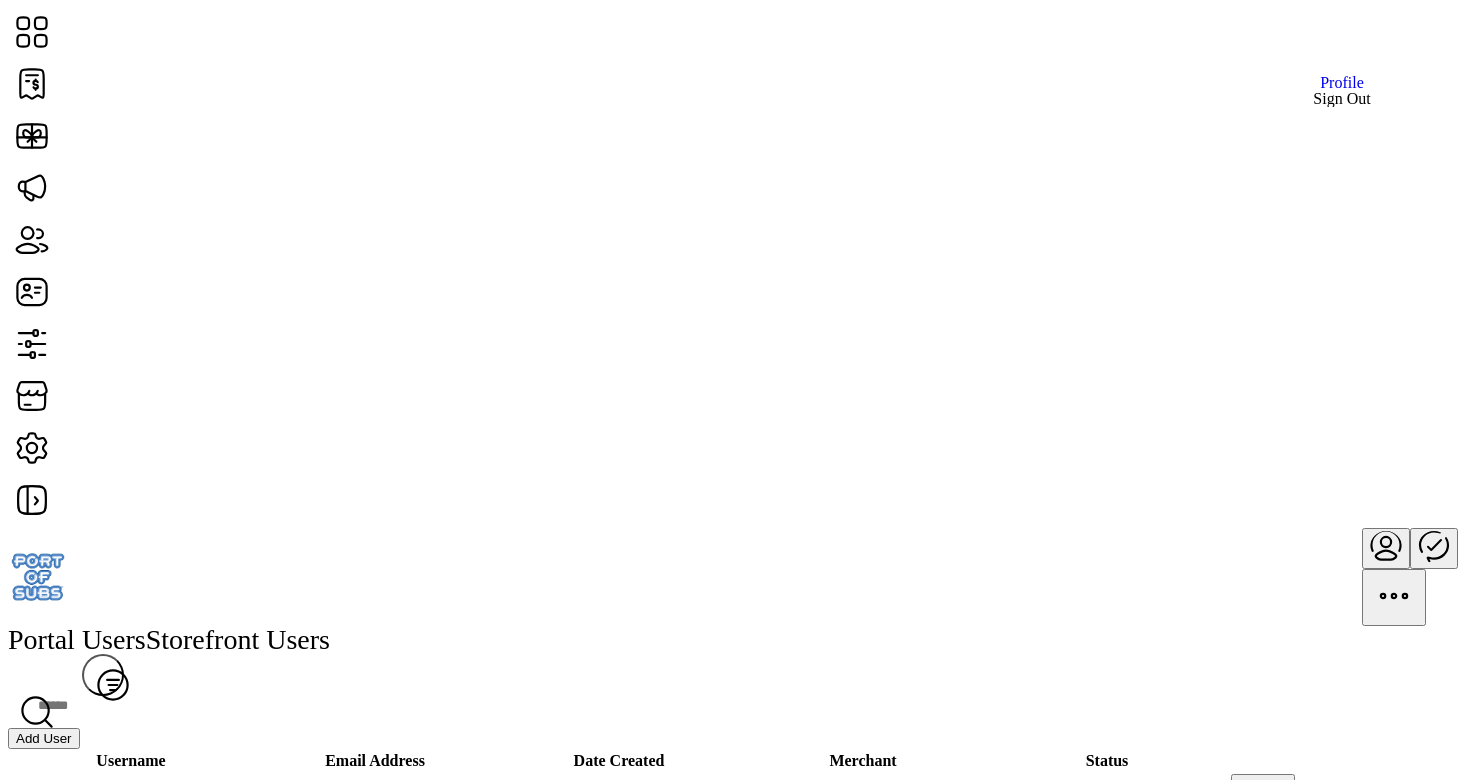 click on "Sign Out" at bounding box center (1341, 99) 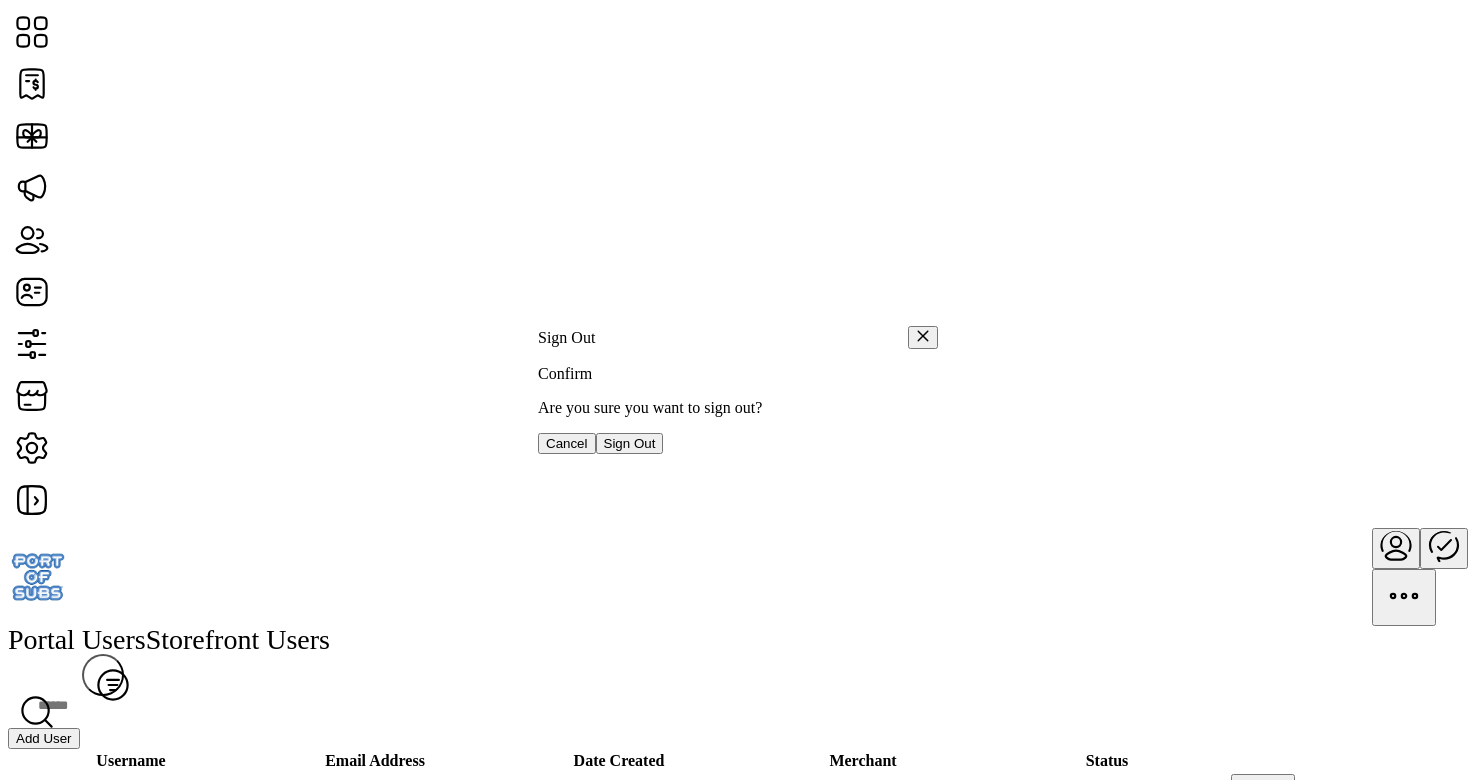 click on "Sign Out" at bounding box center (630, 443) 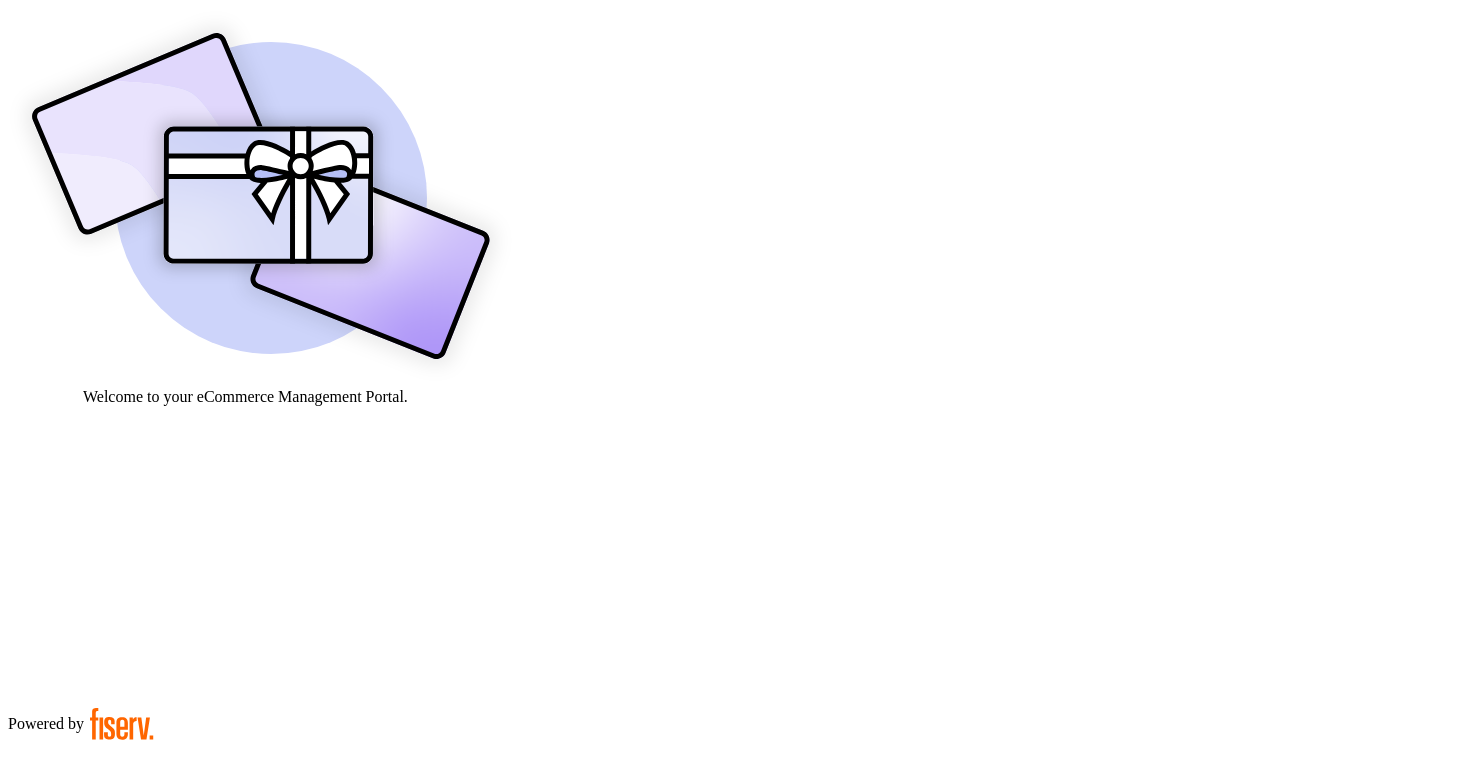 click at bounding box center [79, 909] 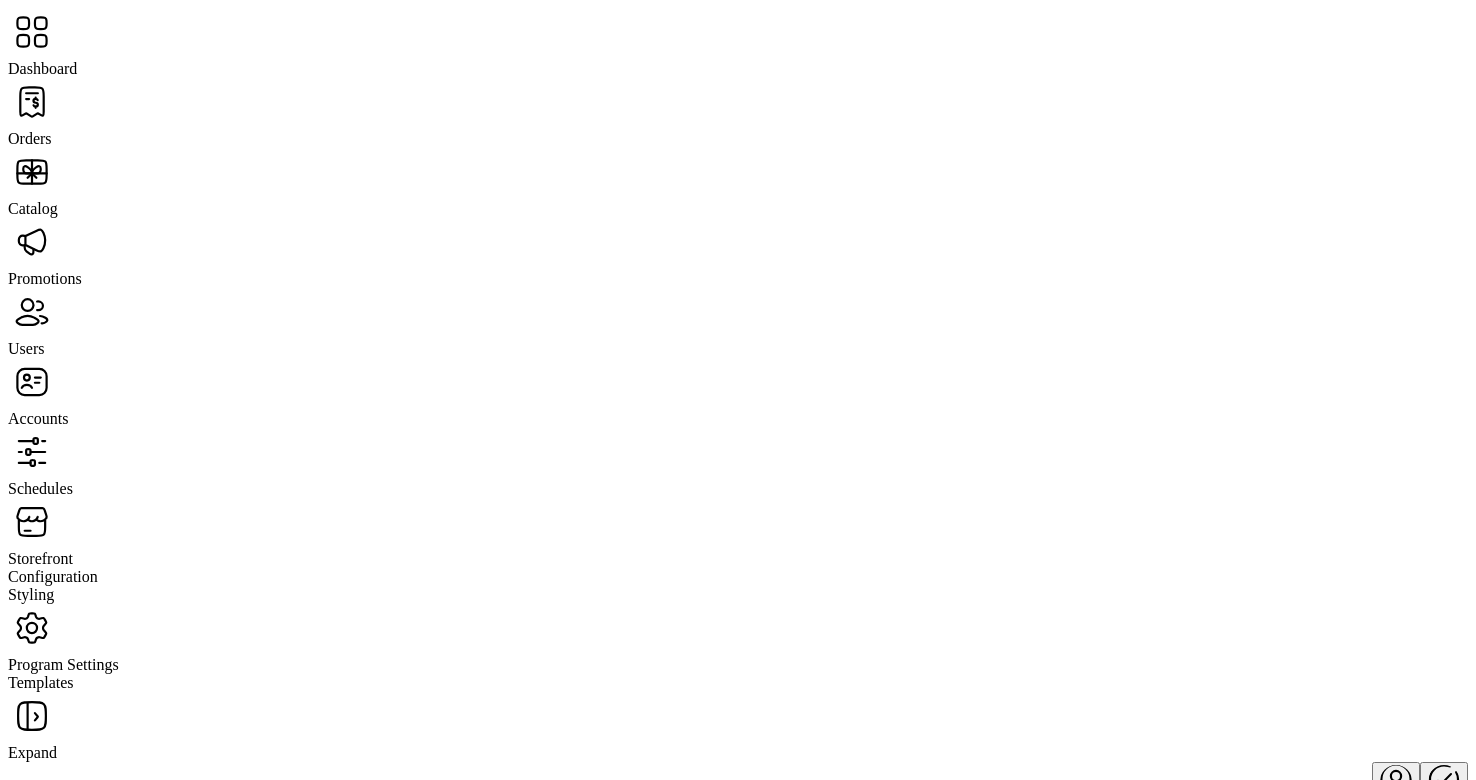 click at bounding box center [32, 102] 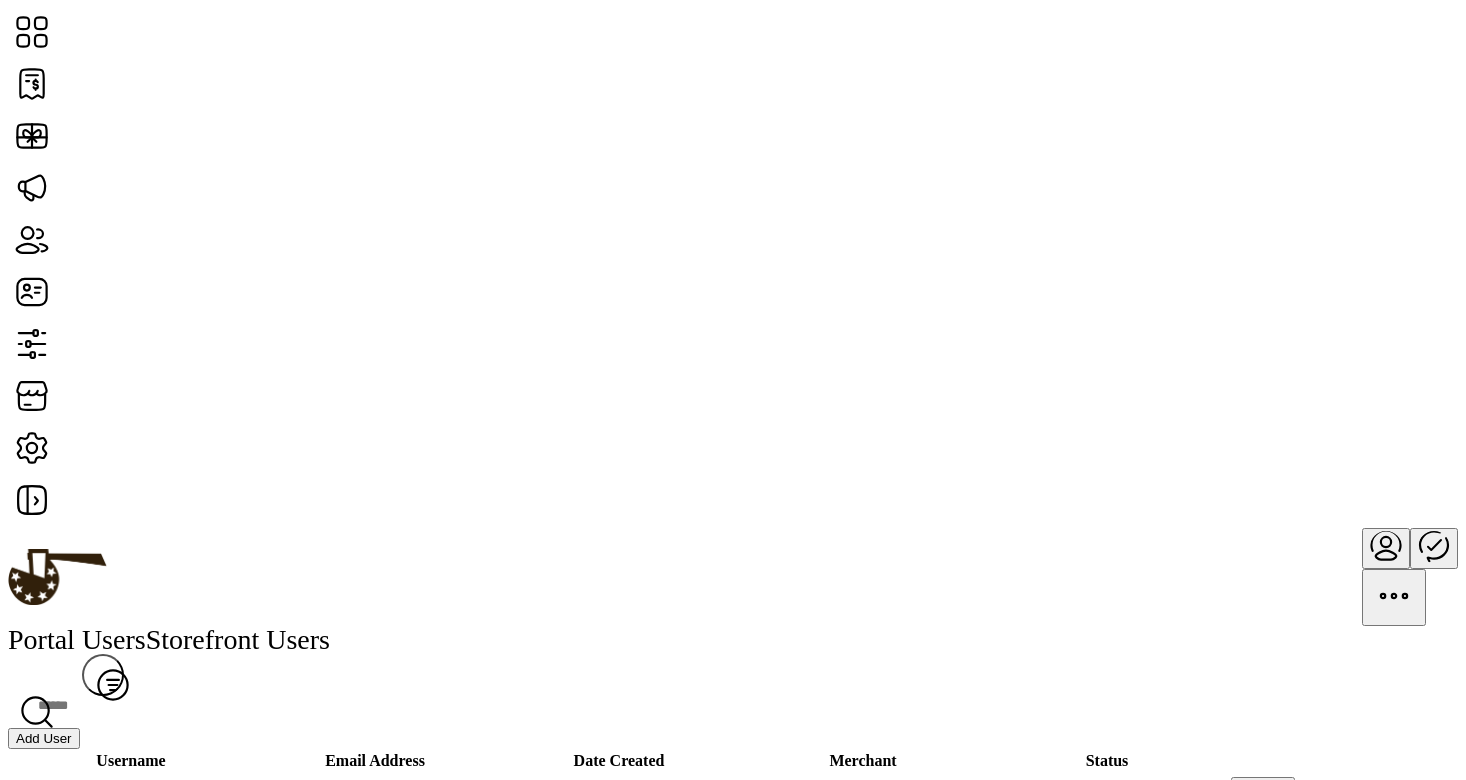 click on "Add User" at bounding box center (44, 738) 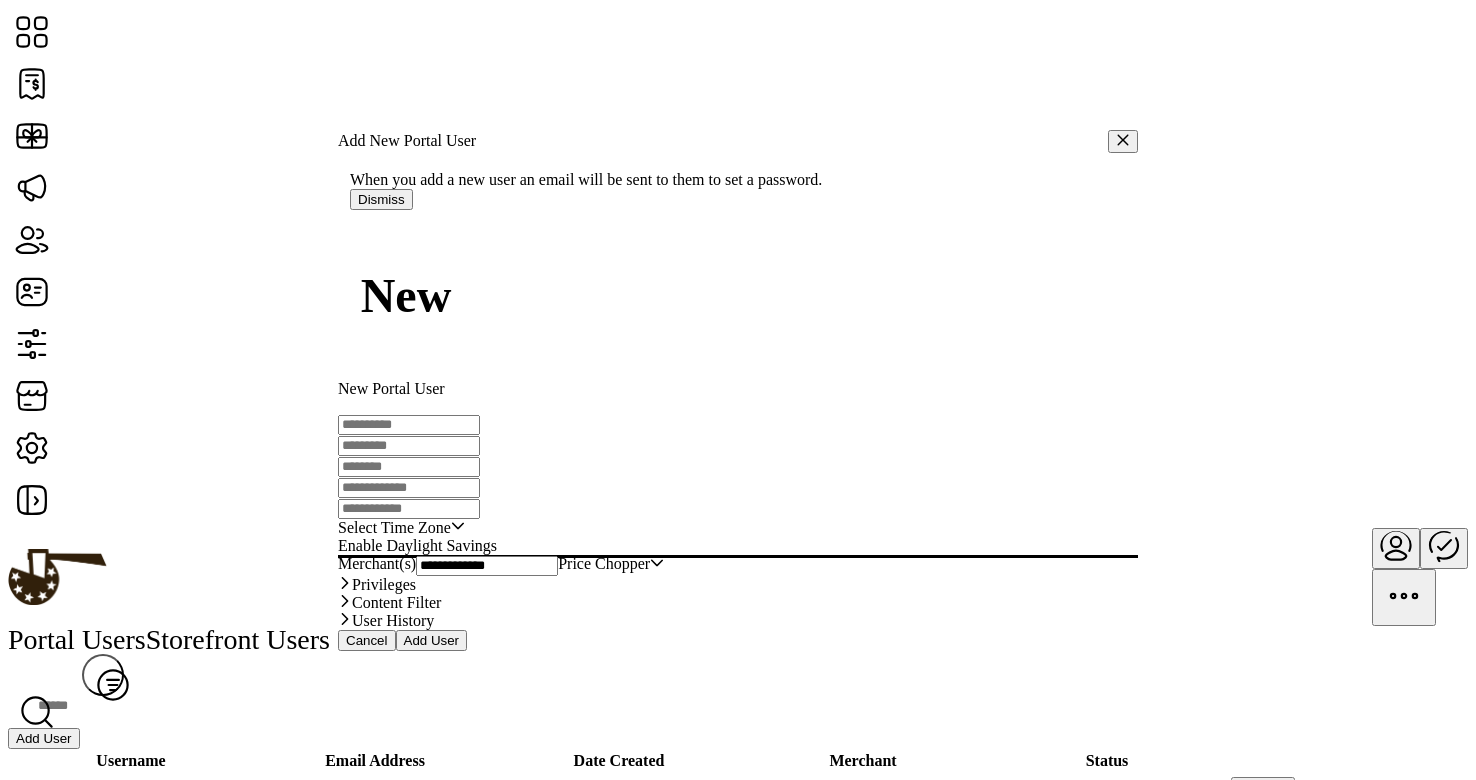 type 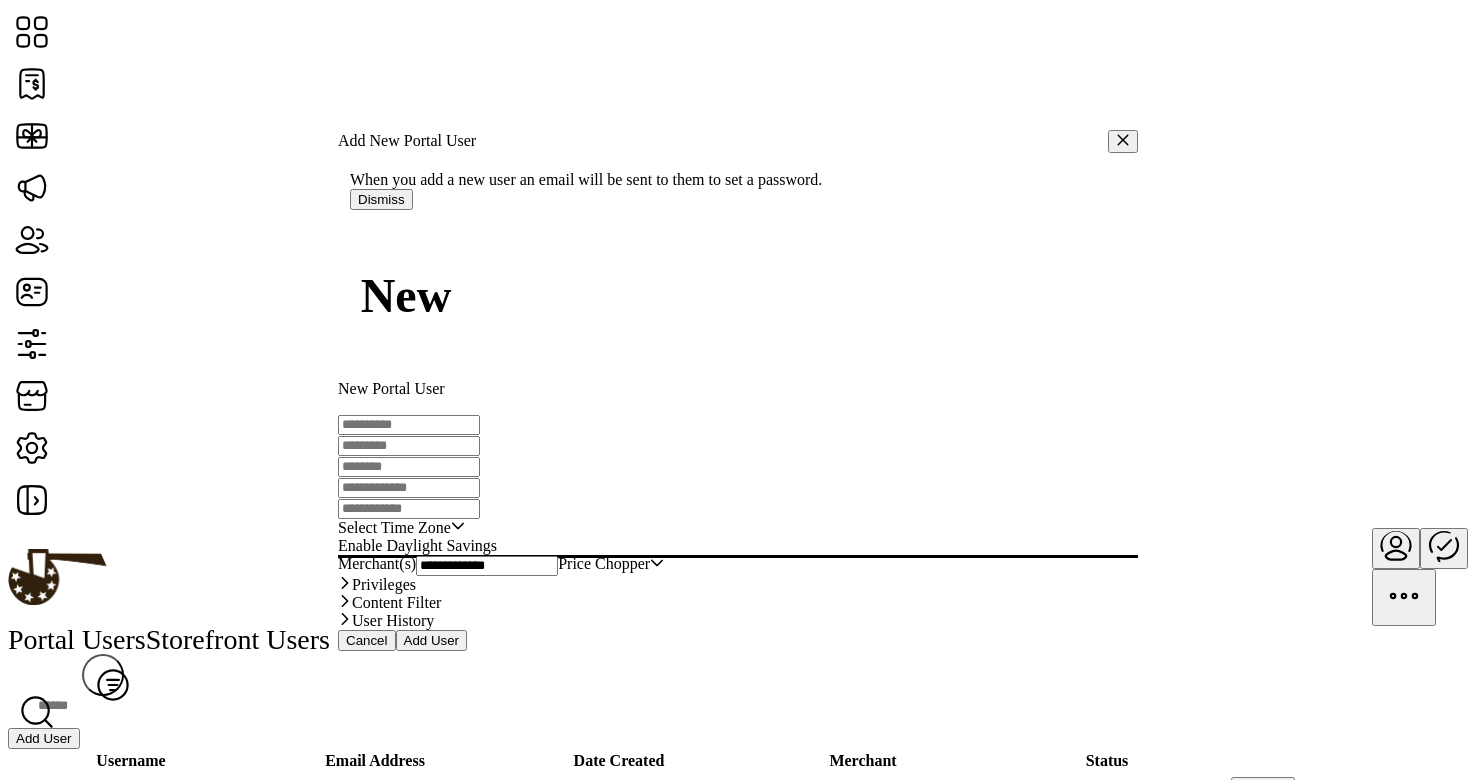 click at bounding box center [409, 425] 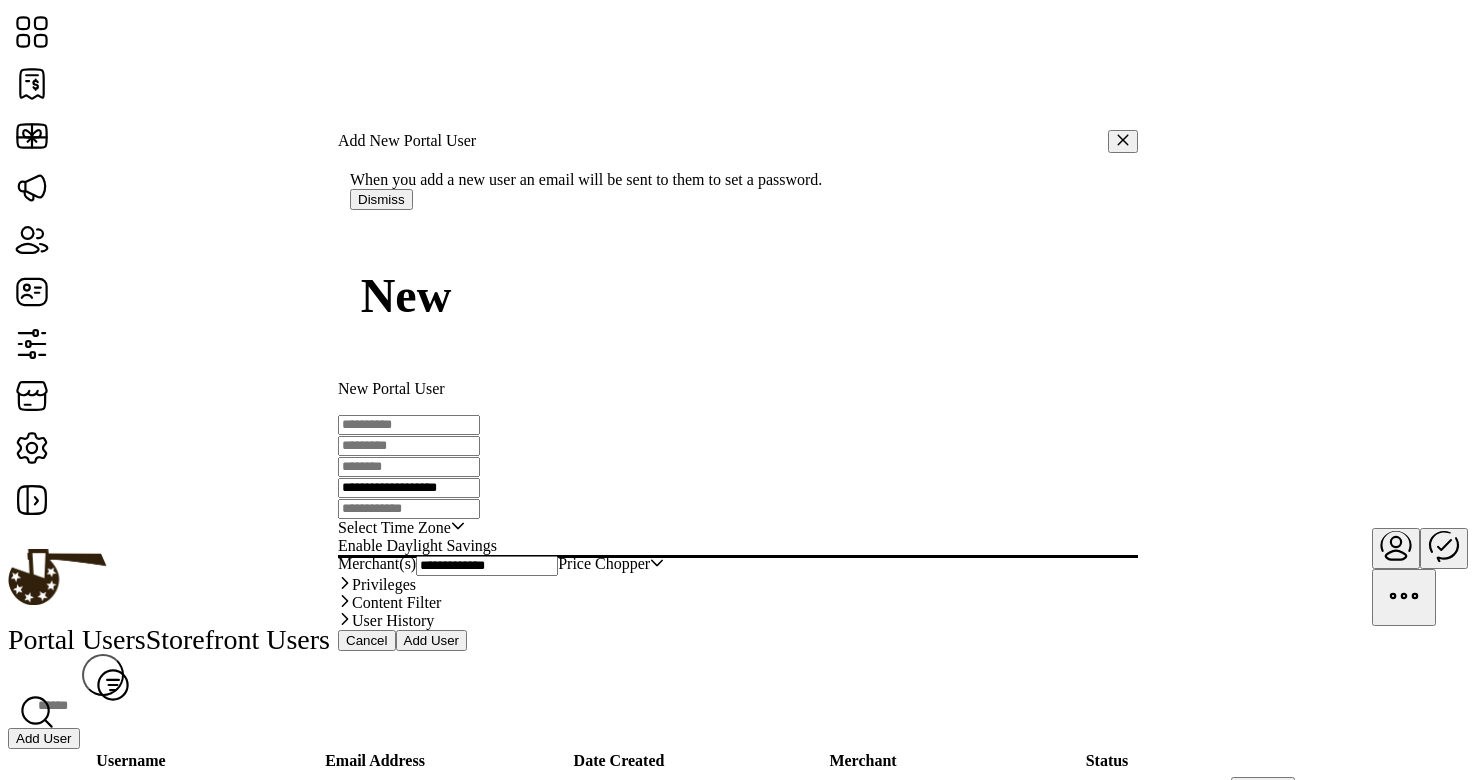 type on "**********" 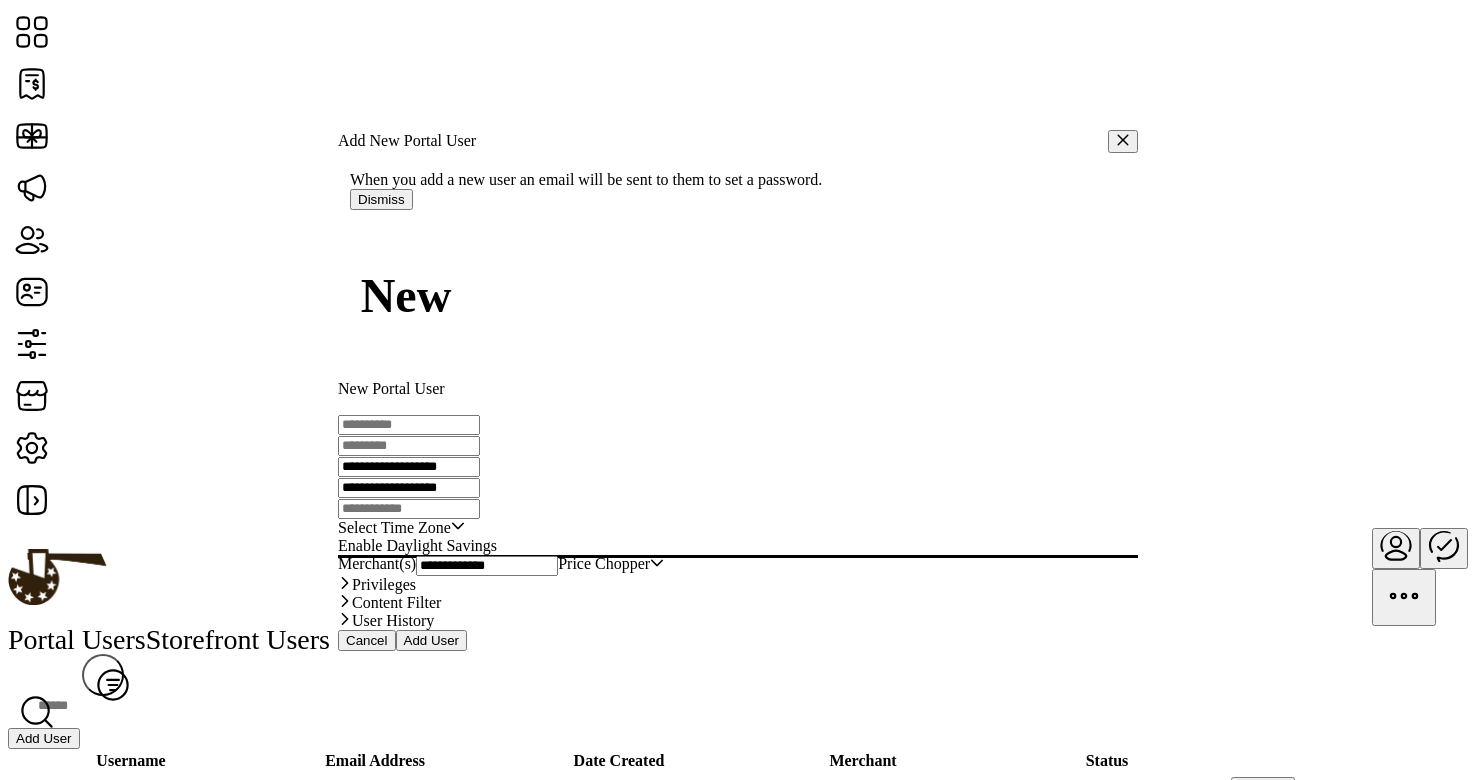 click on "**********" at bounding box center [409, 467] 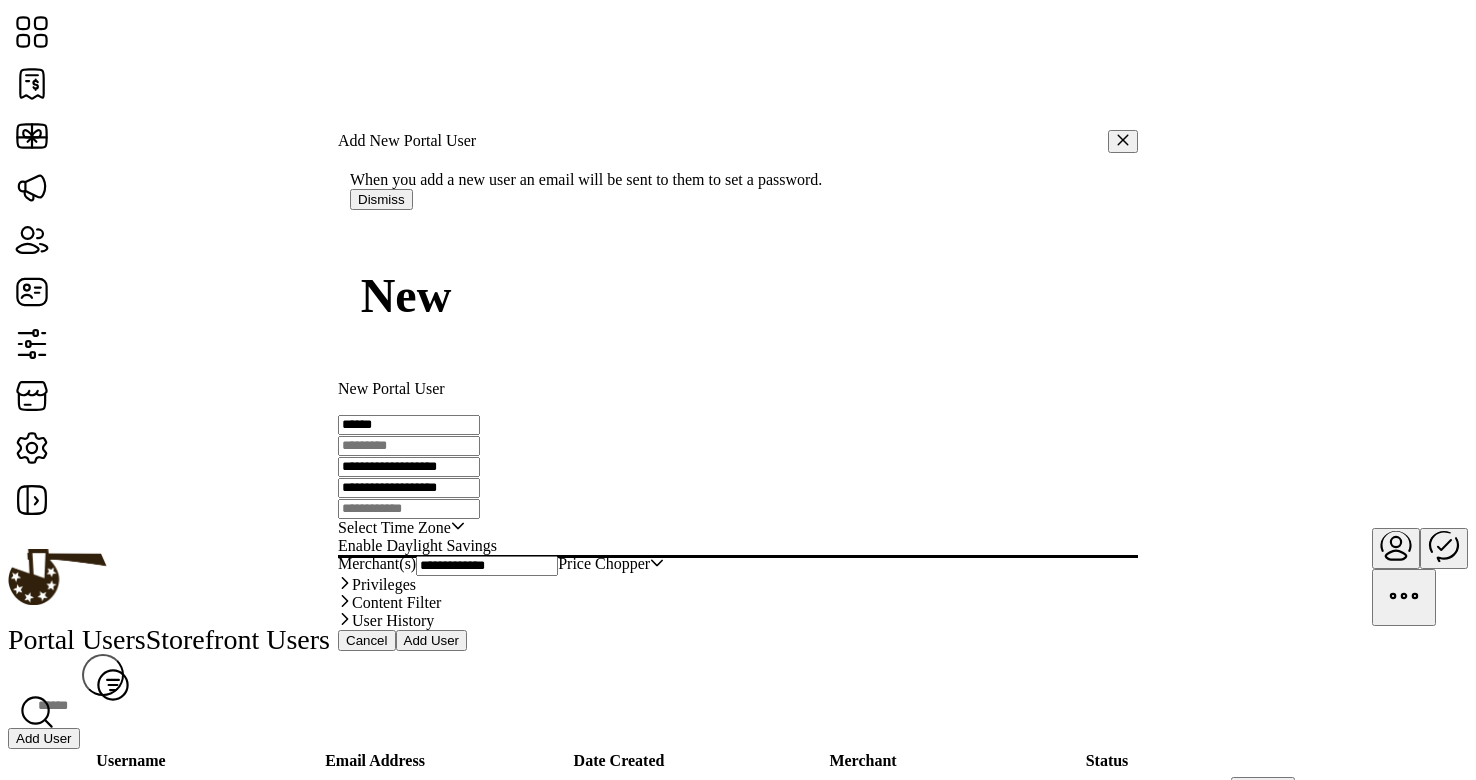 type on "******" 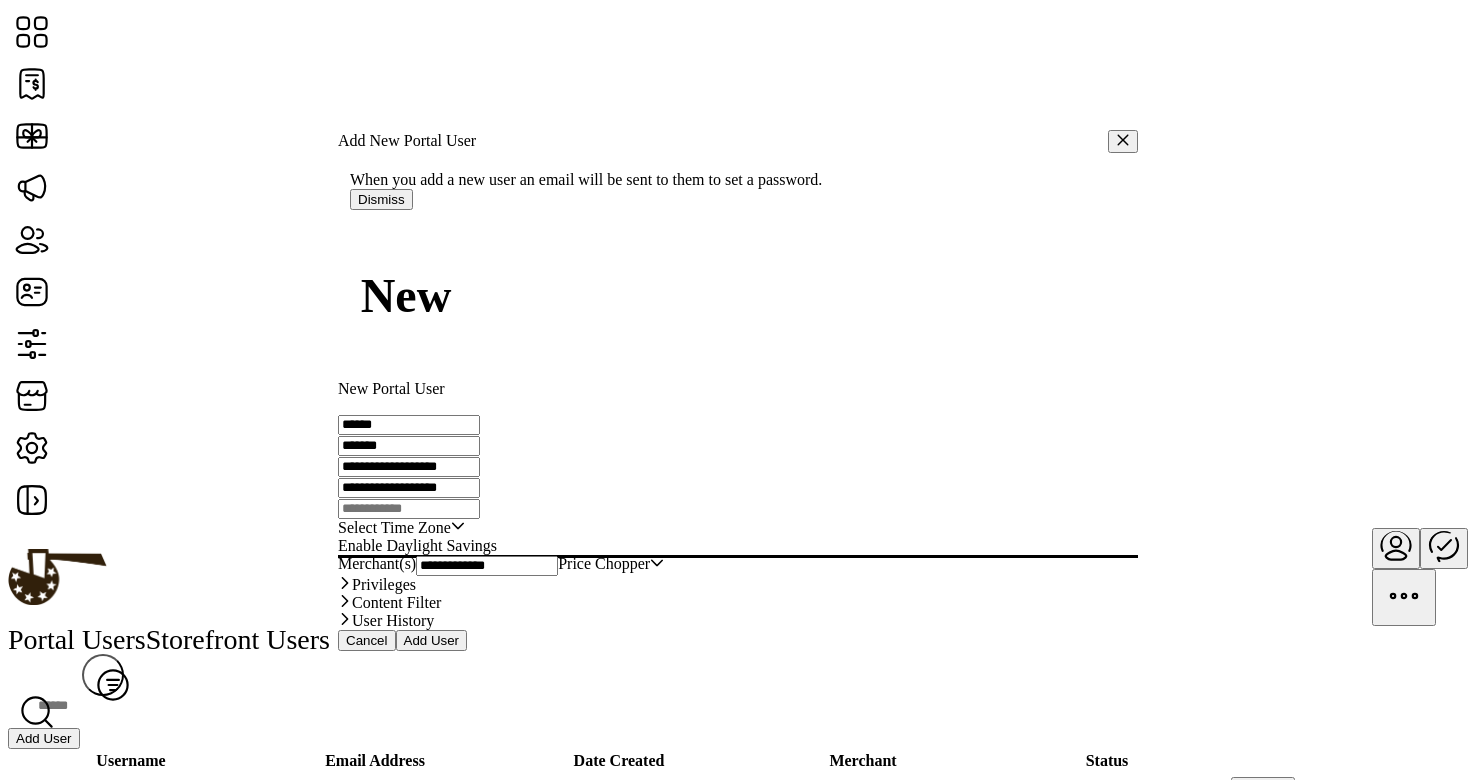 type on "*******" 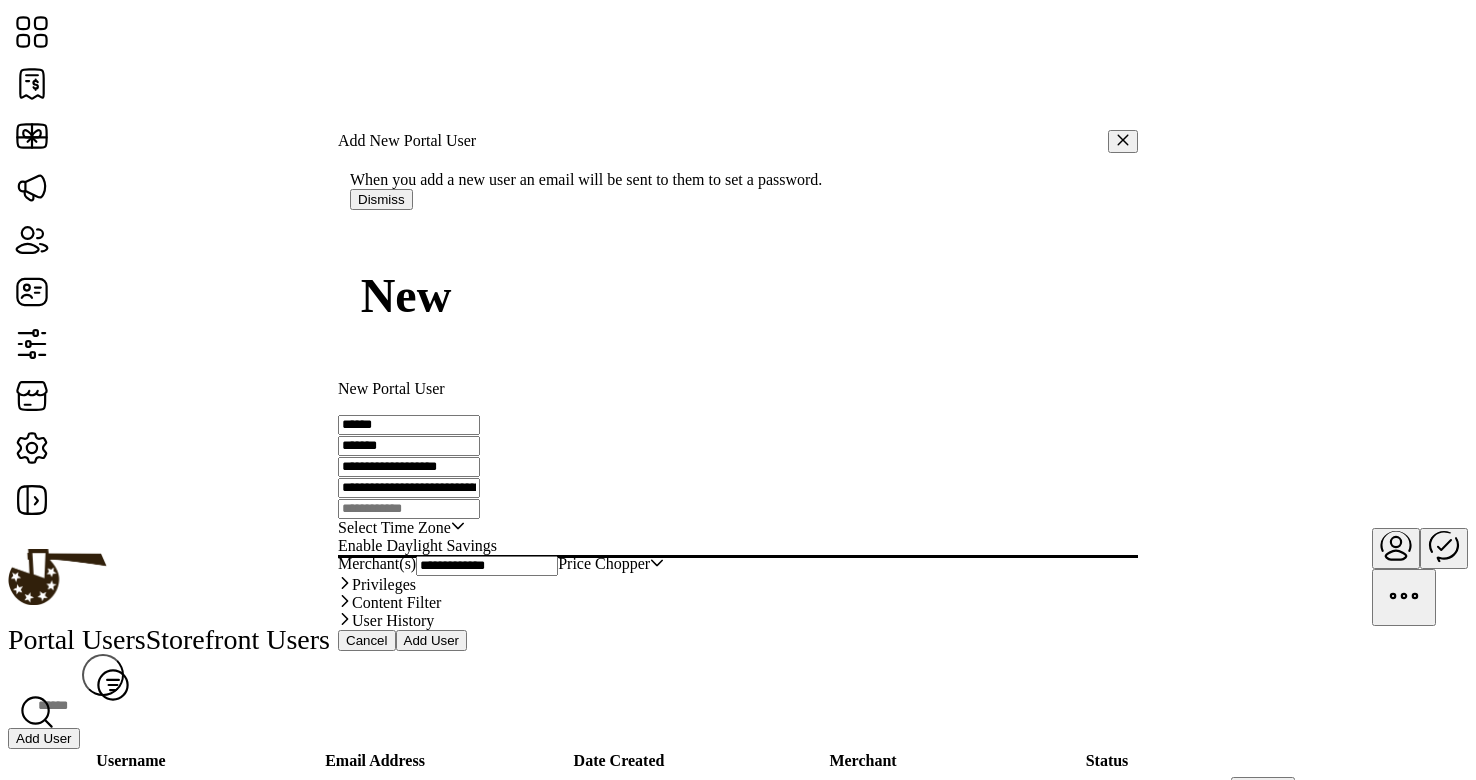 scroll, scrollTop: 0, scrollLeft: 26, axis: horizontal 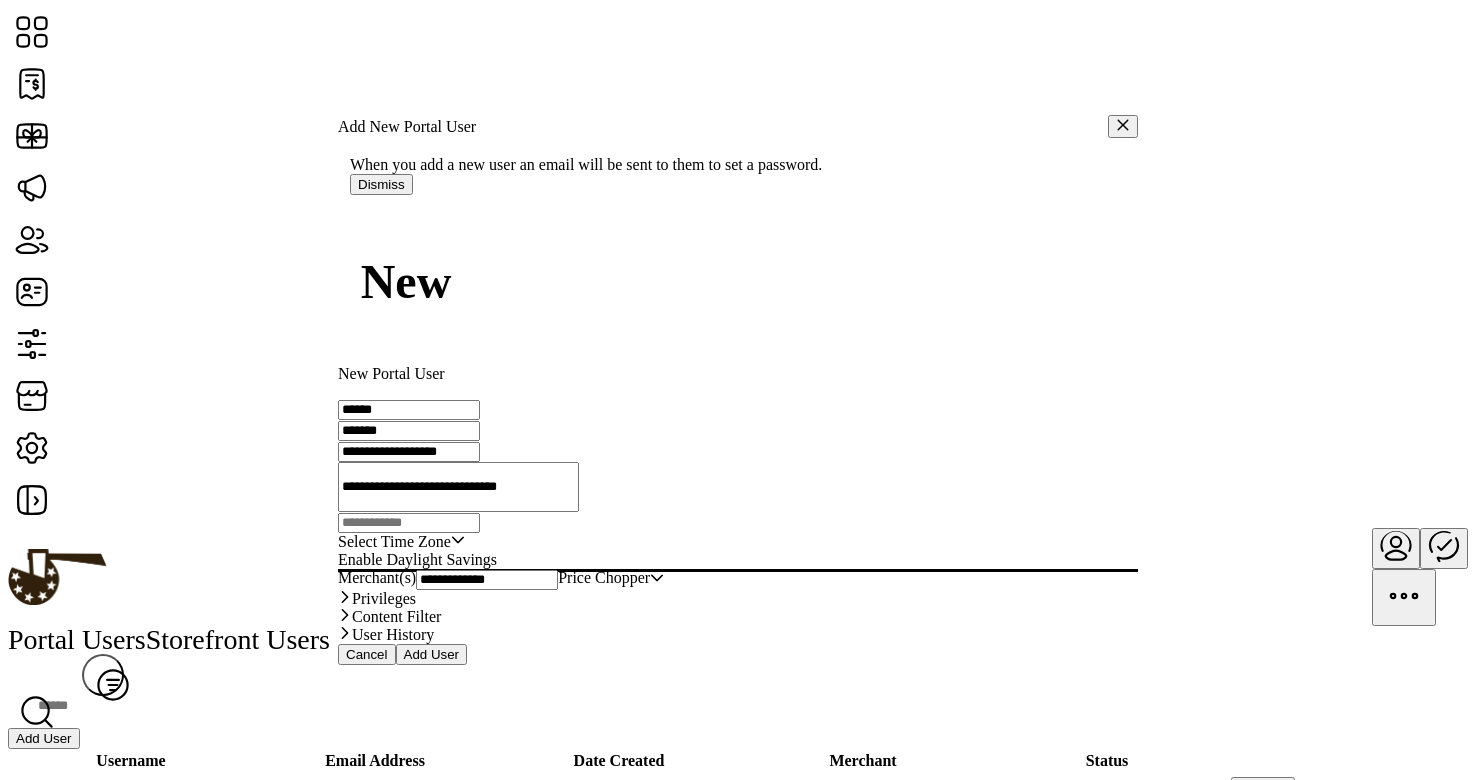 type on "[MASKED_DATA]" 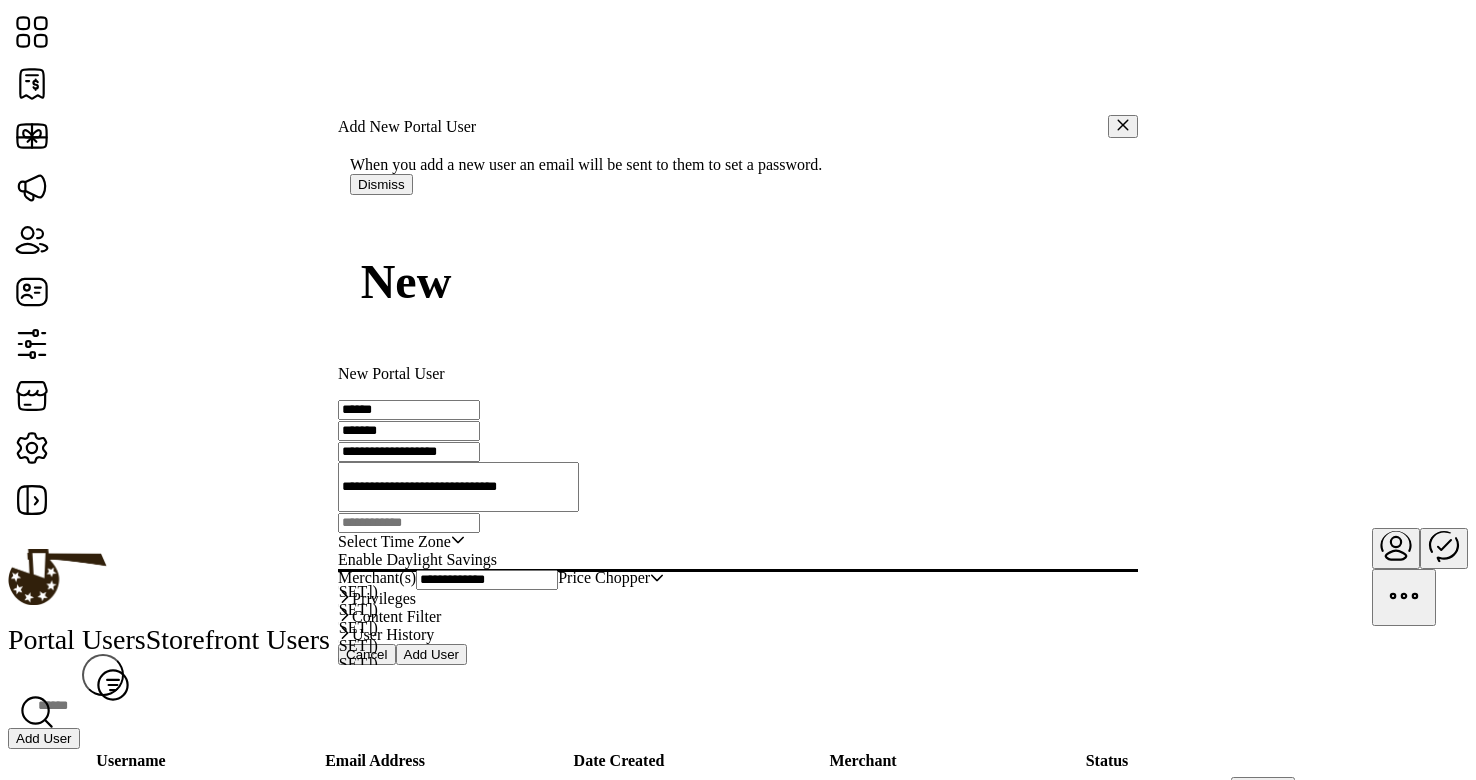 click on "Eastern Standard Time - New York (GMT-5)" at bounding box center [261, 592] 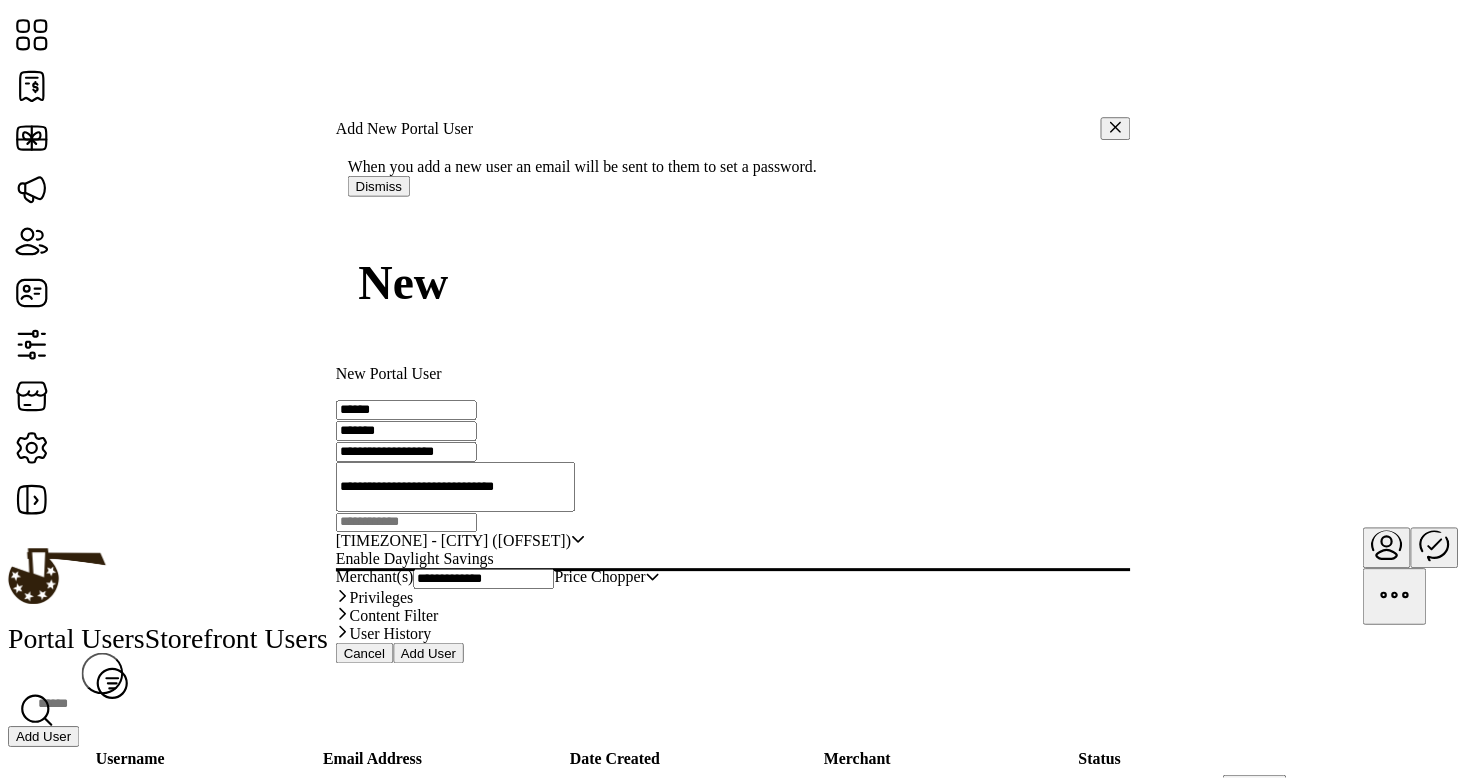 scroll, scrollTop: 77, scrollLeft: 0, axis: vertical 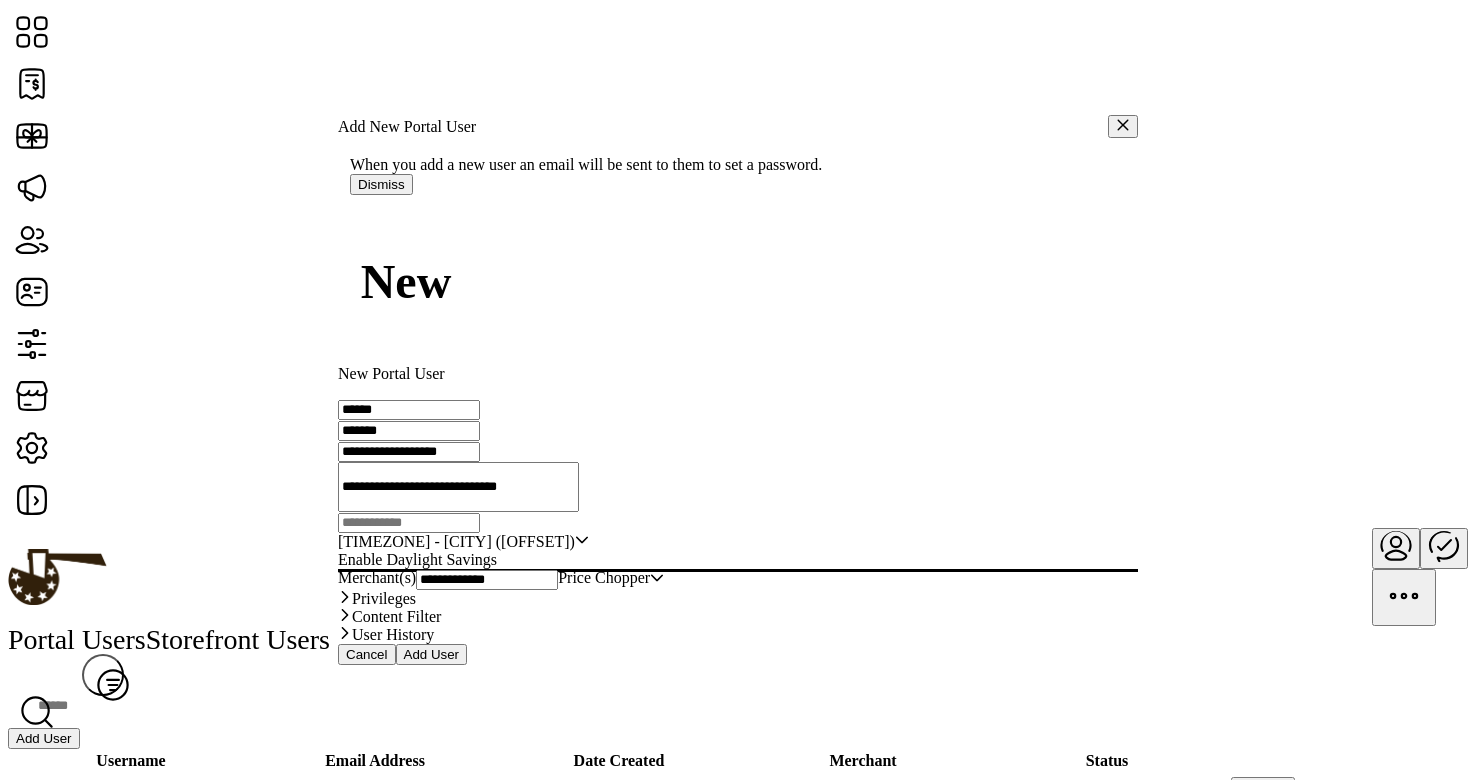 click on "Add User" at bounding box center (432, 654) 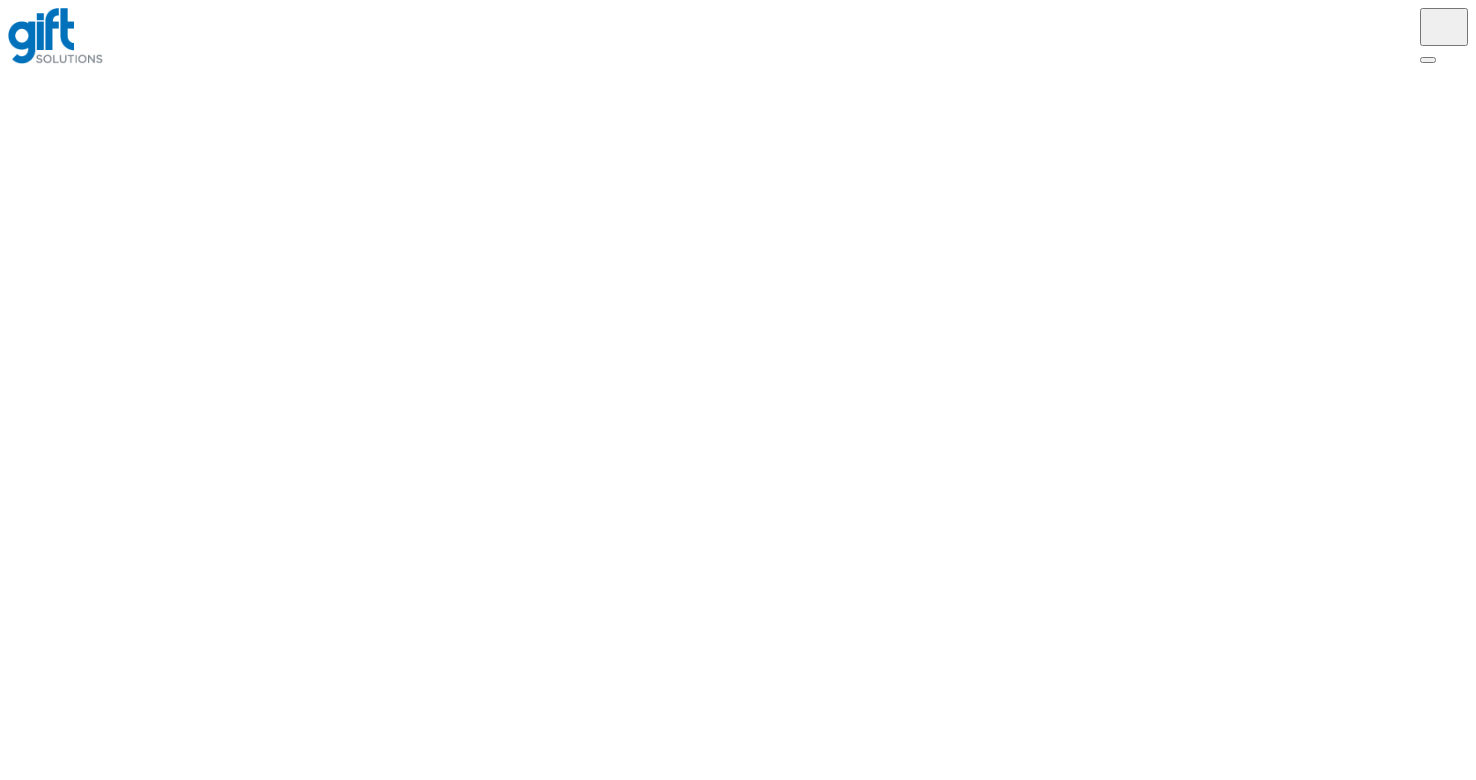 scroll, scrollTop: 0, scrollLeft: 0, axis: both 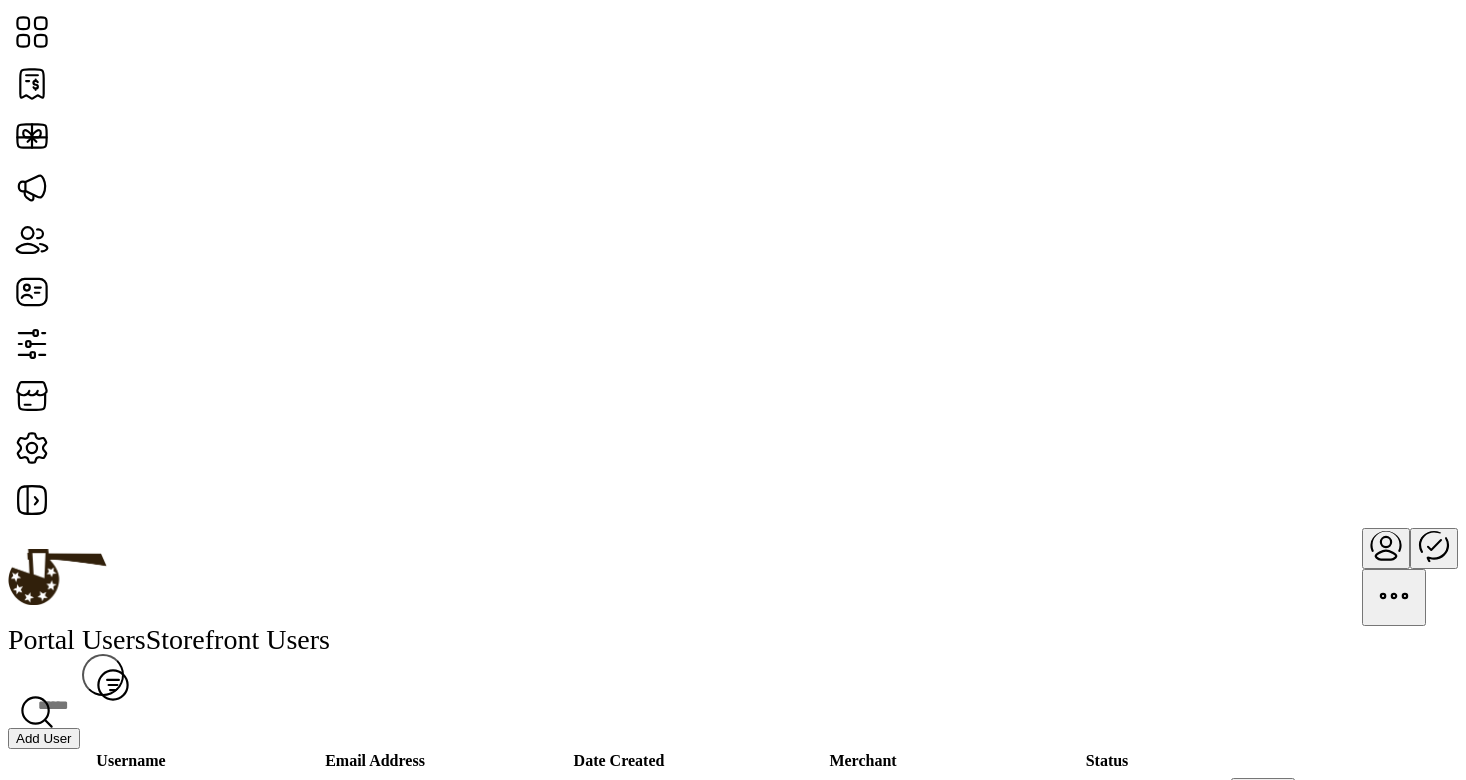 click at bounding box center [1386, 545] 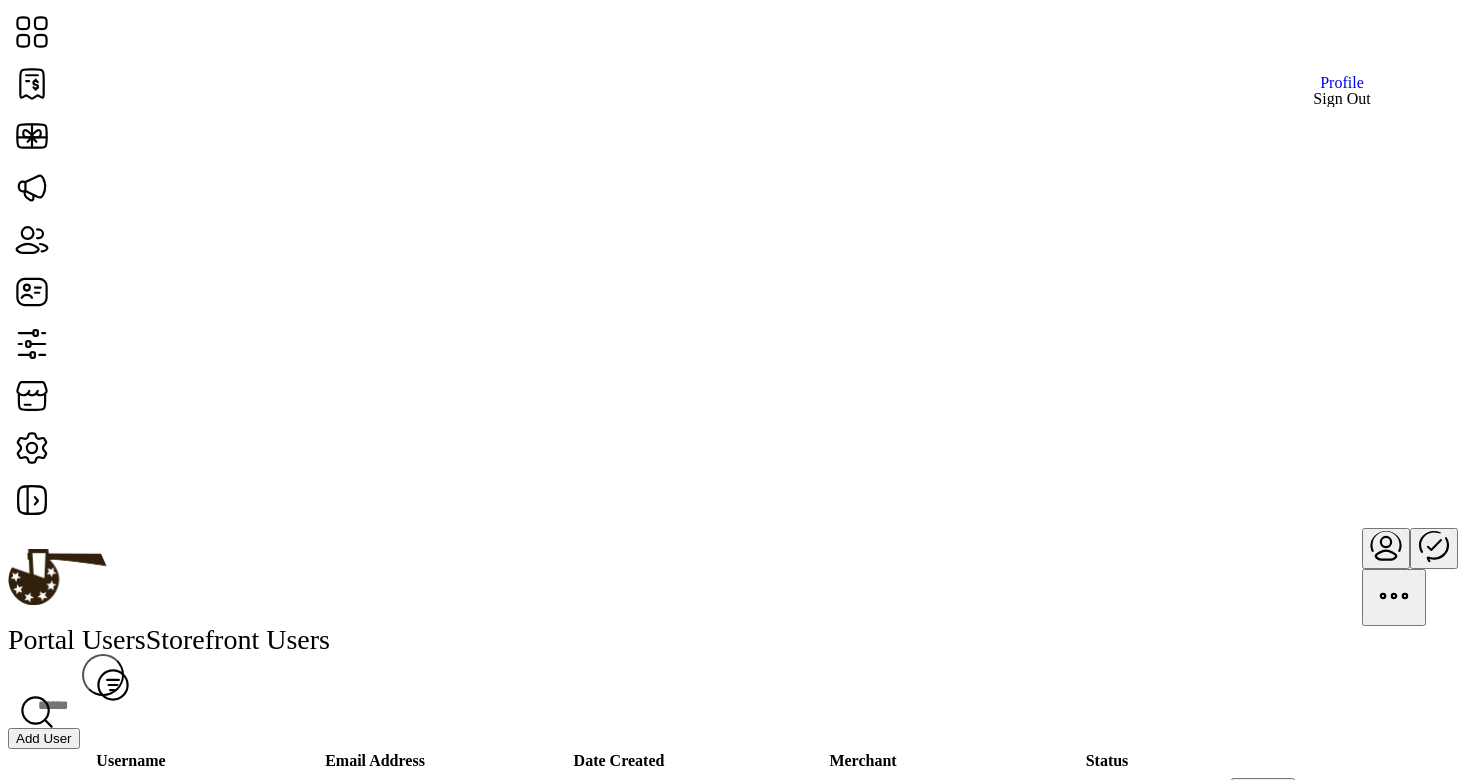 click on "Sign Out" at bounding box center [1341, 99] 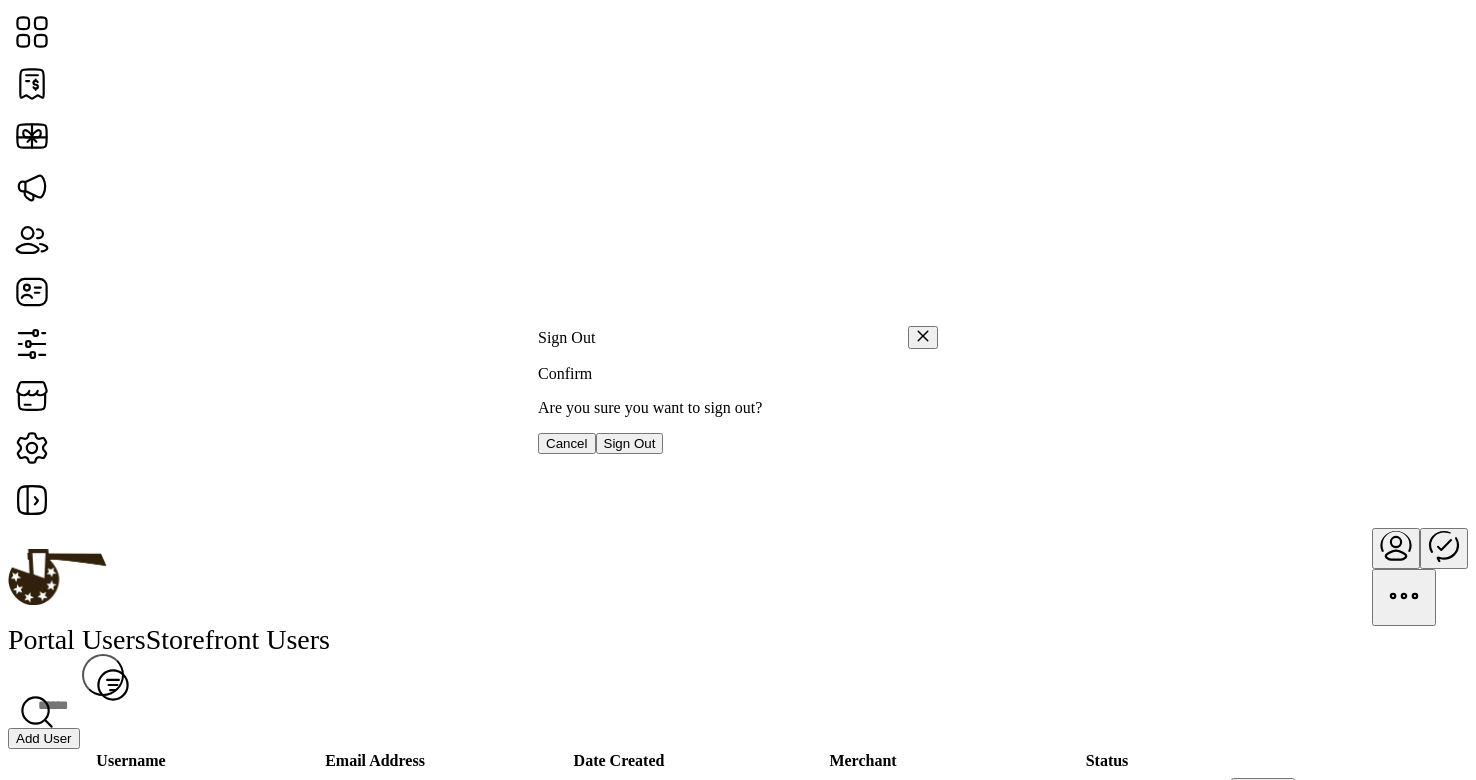 click on "Sign Out" at bounding box center [630, 443] 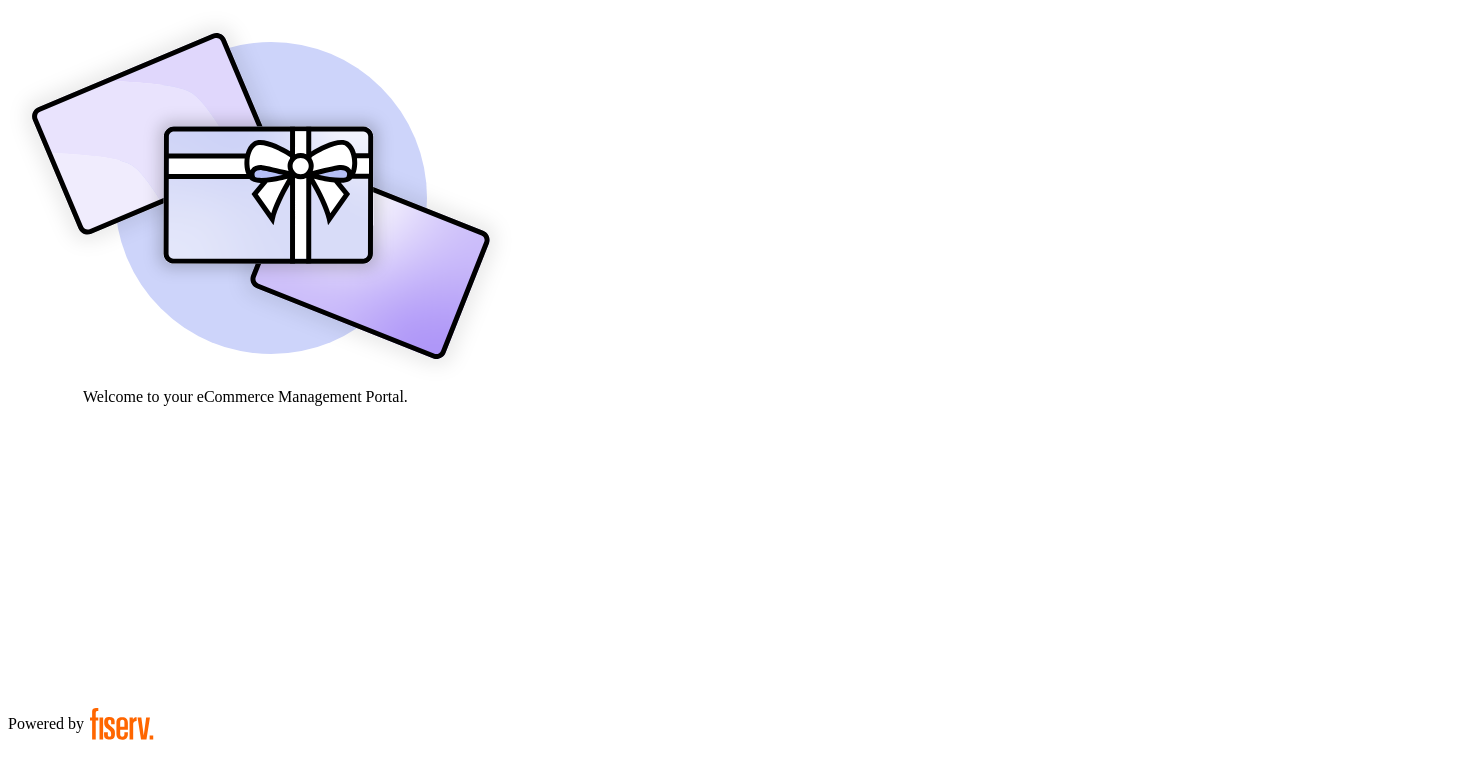 click at bounding box center [79, 909] 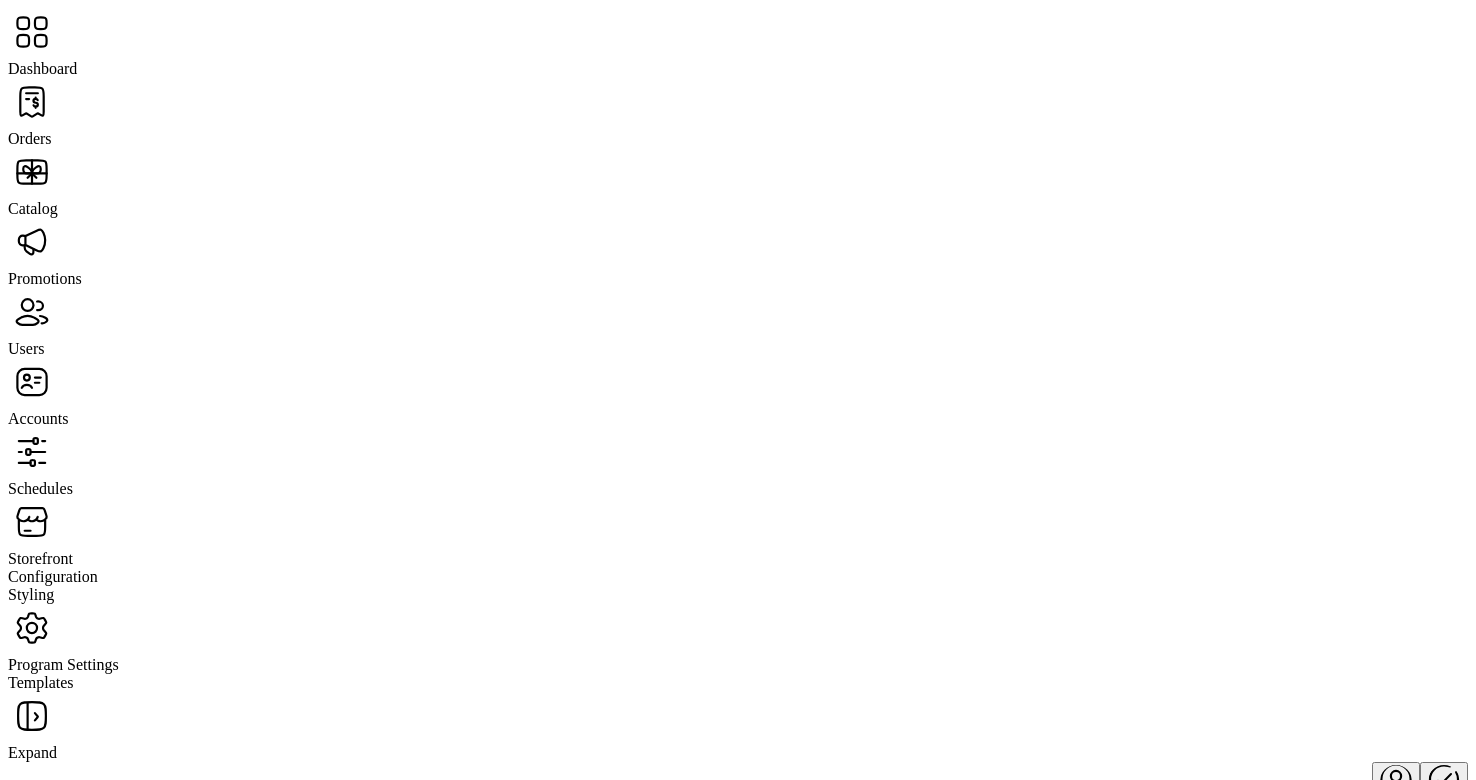 click on "Users" at bounding box center [738, 323] 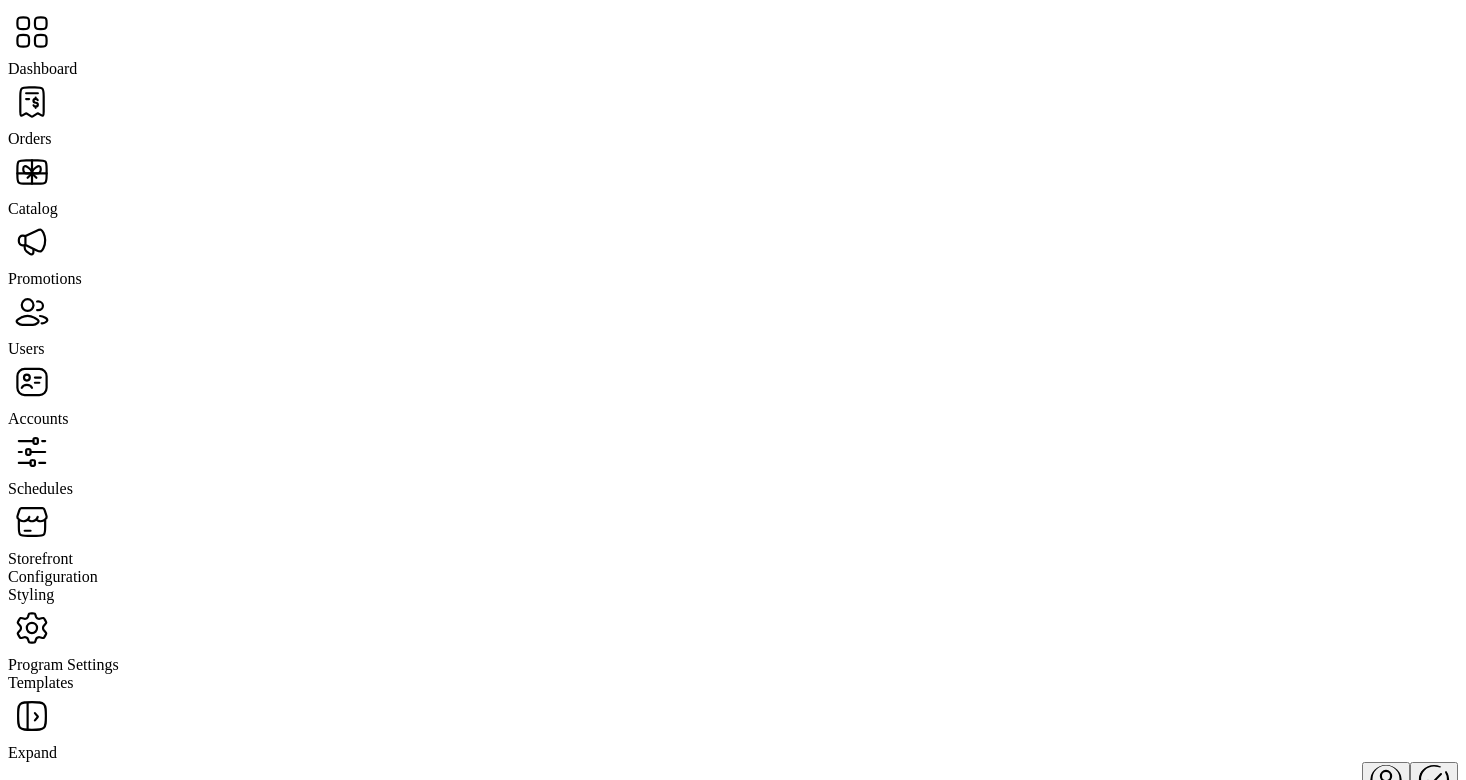 click at bounding box center (32, 312) 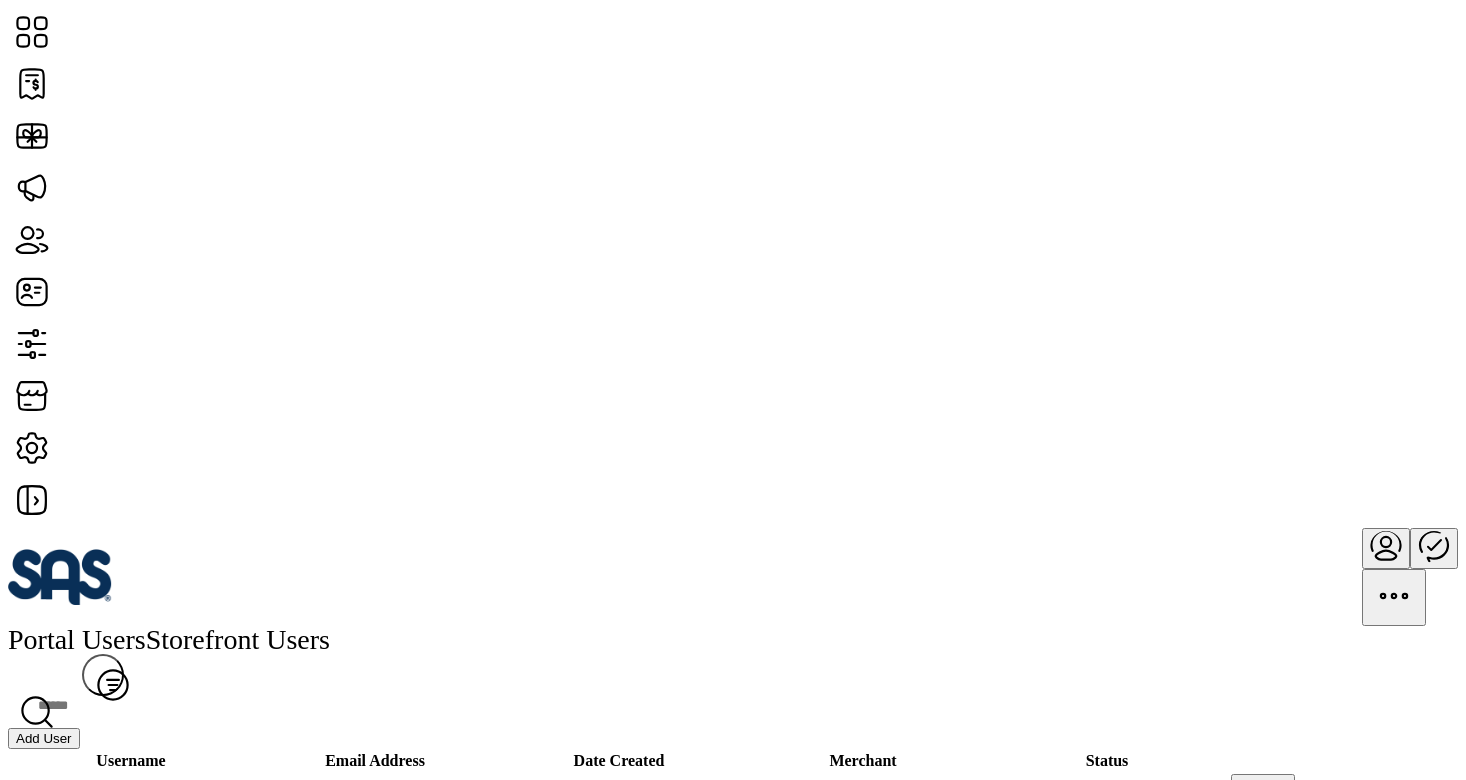 click on "Add User" at bounding box center (44, 738) 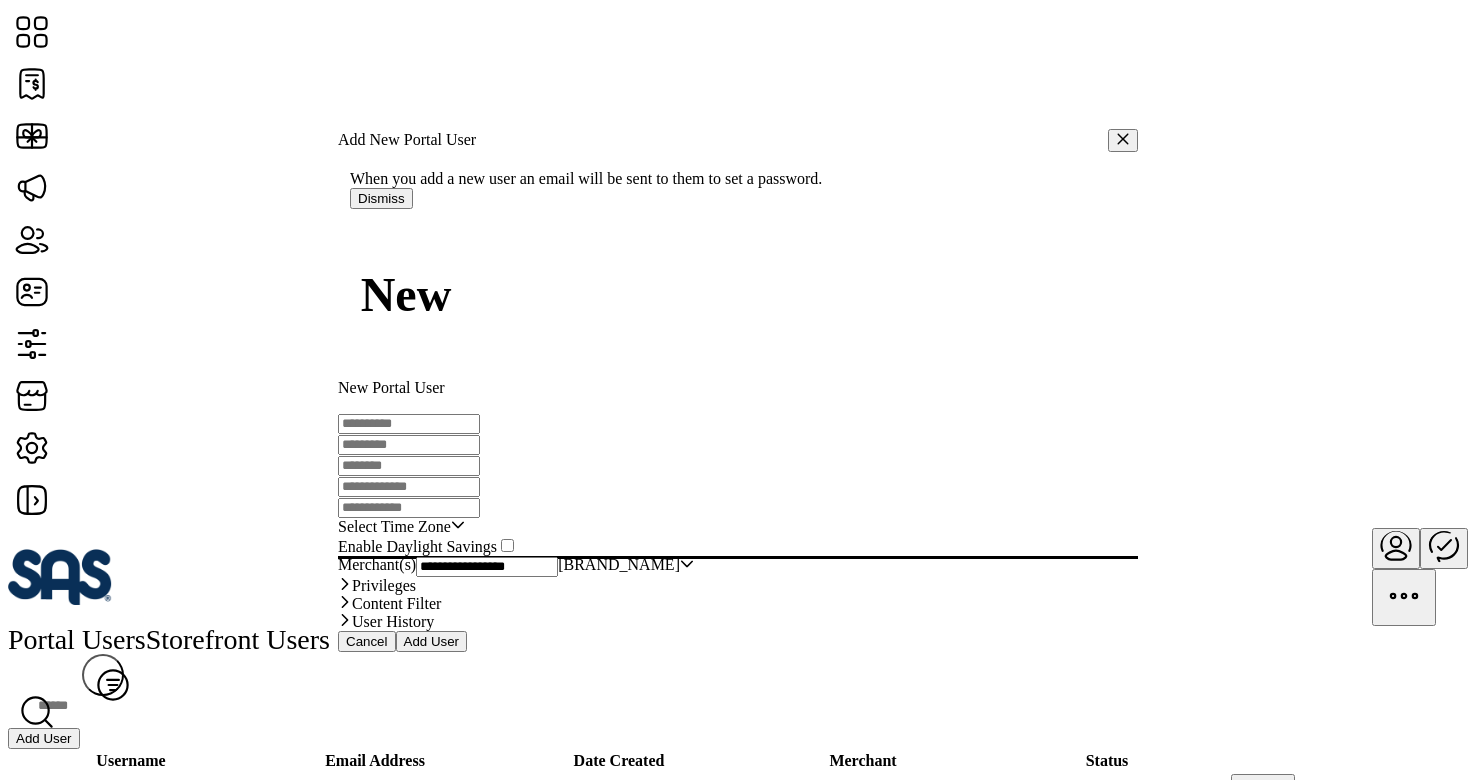 type 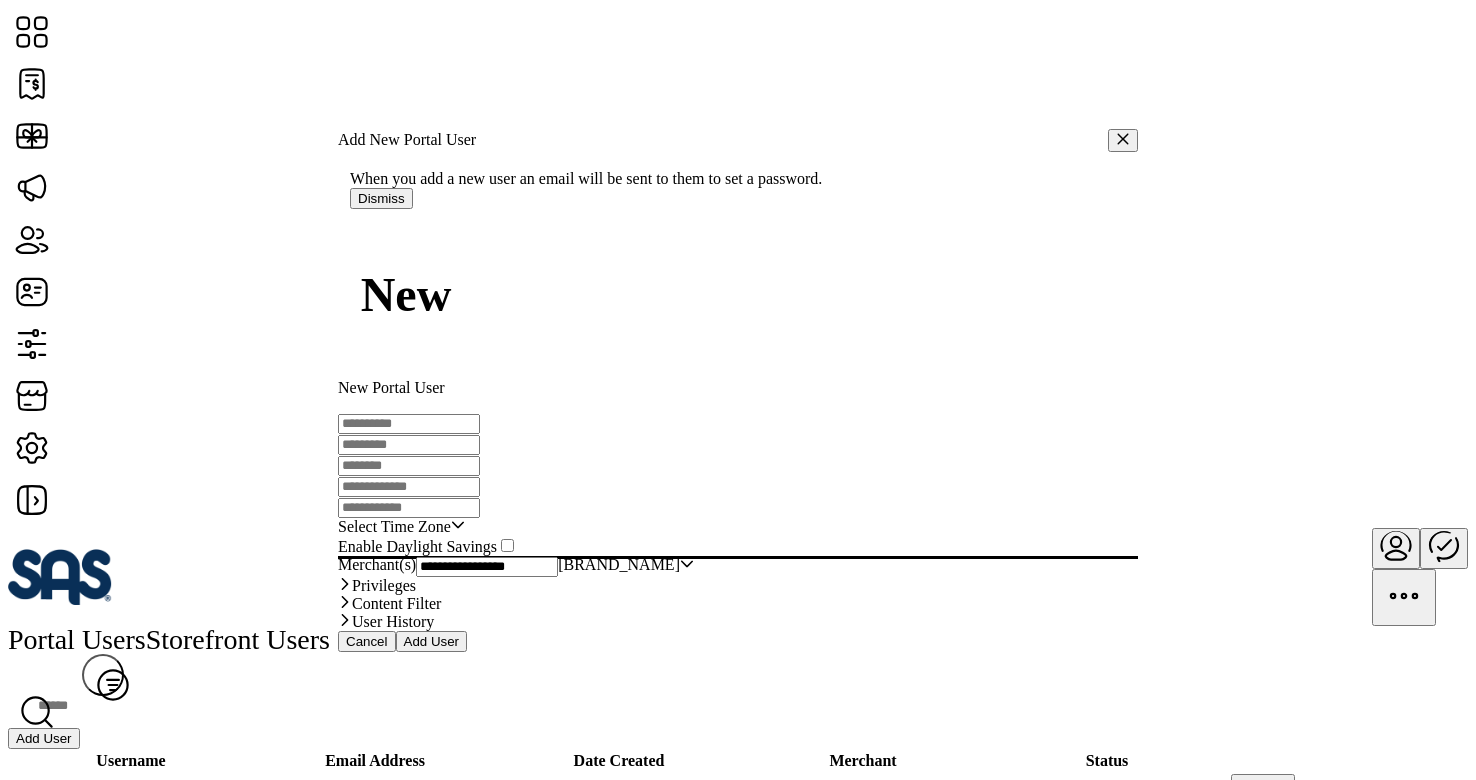 click at bounding box center (409, 424) 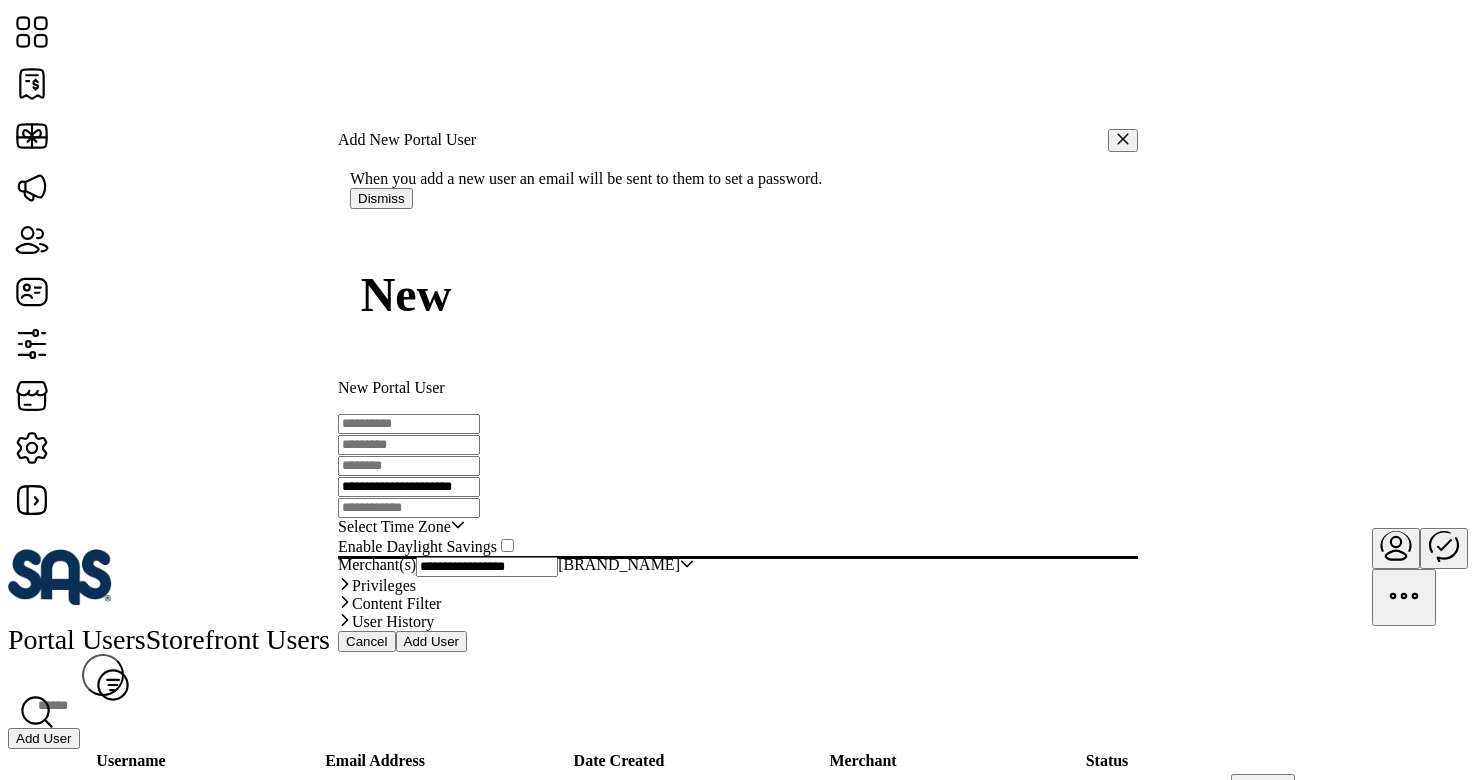 type on "**********" 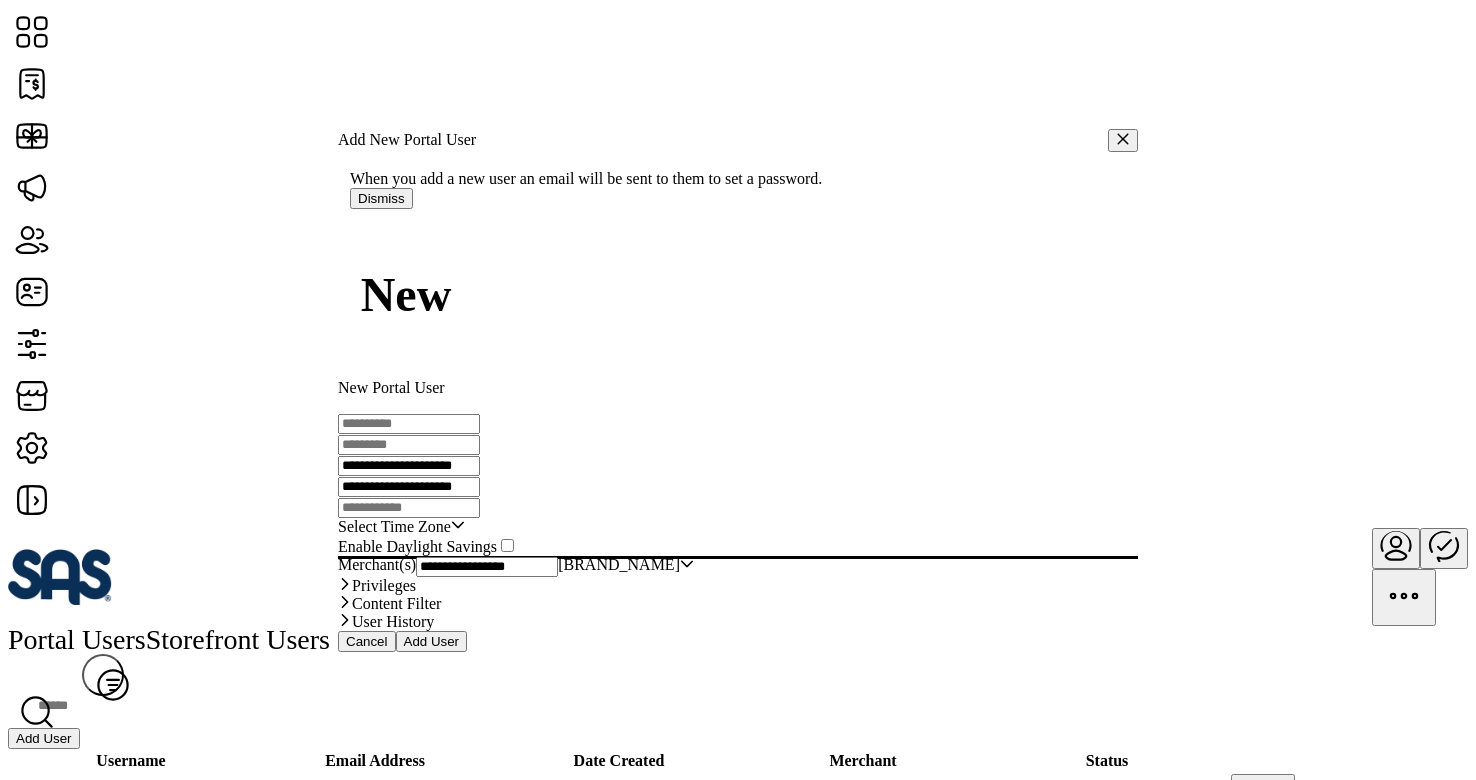 type on "**********" 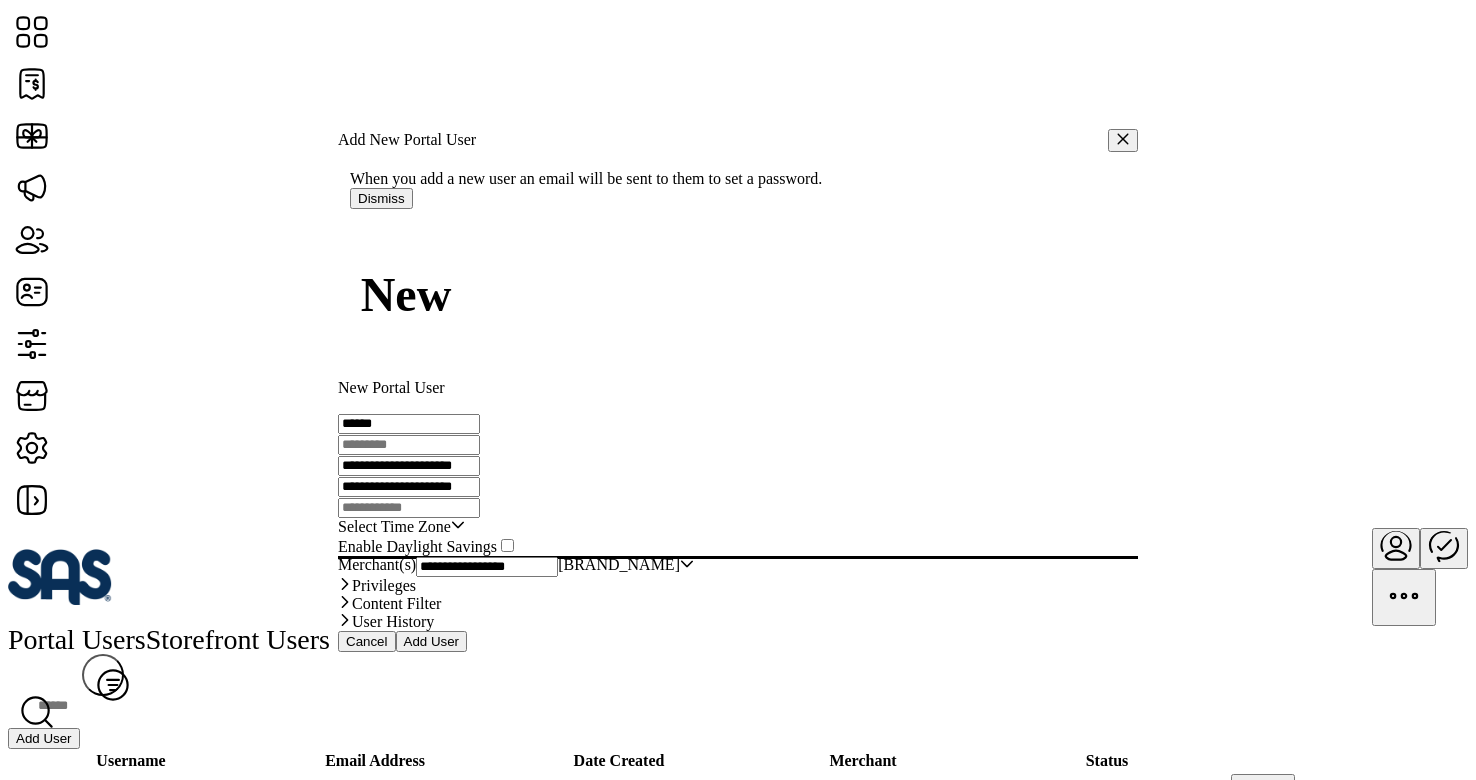 type on "******" 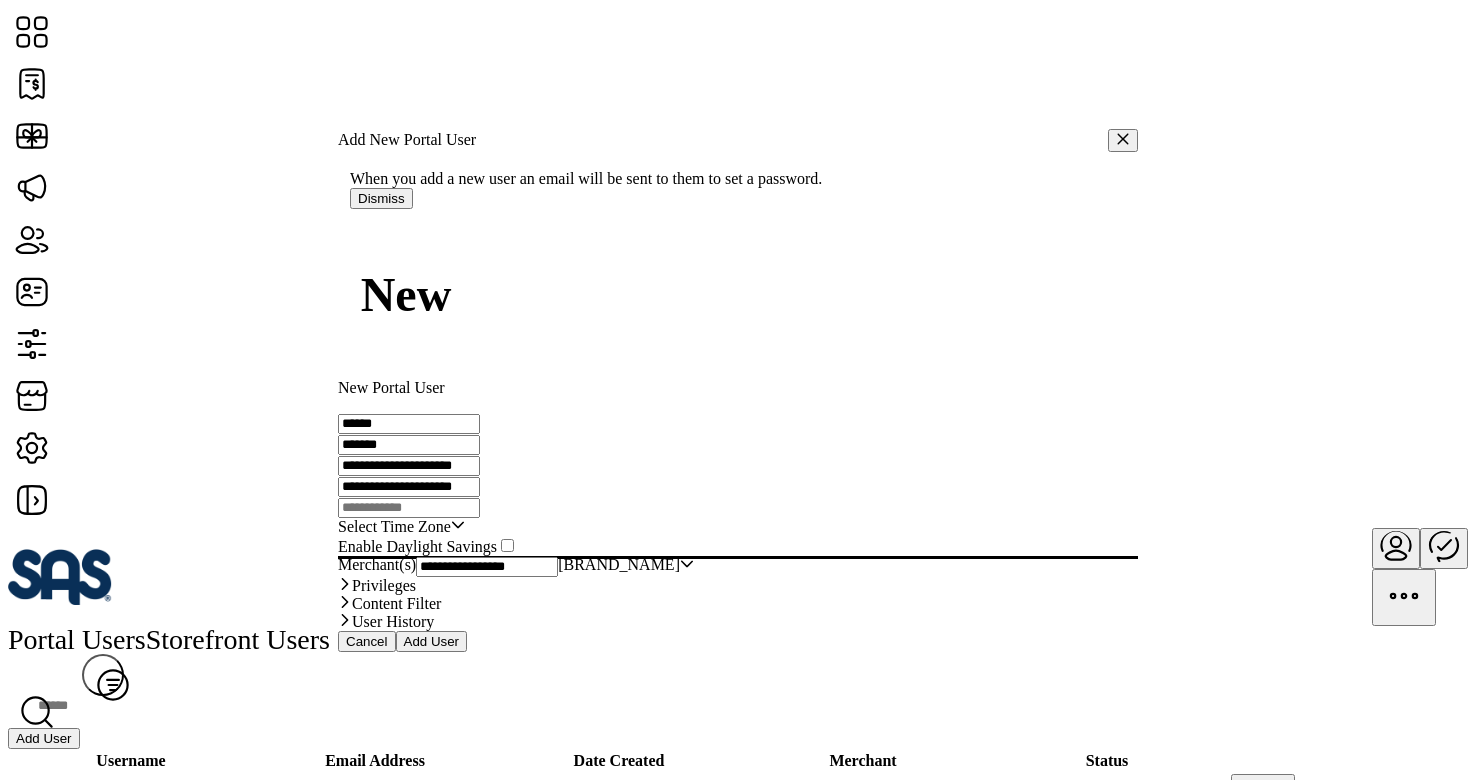 type on "*******" 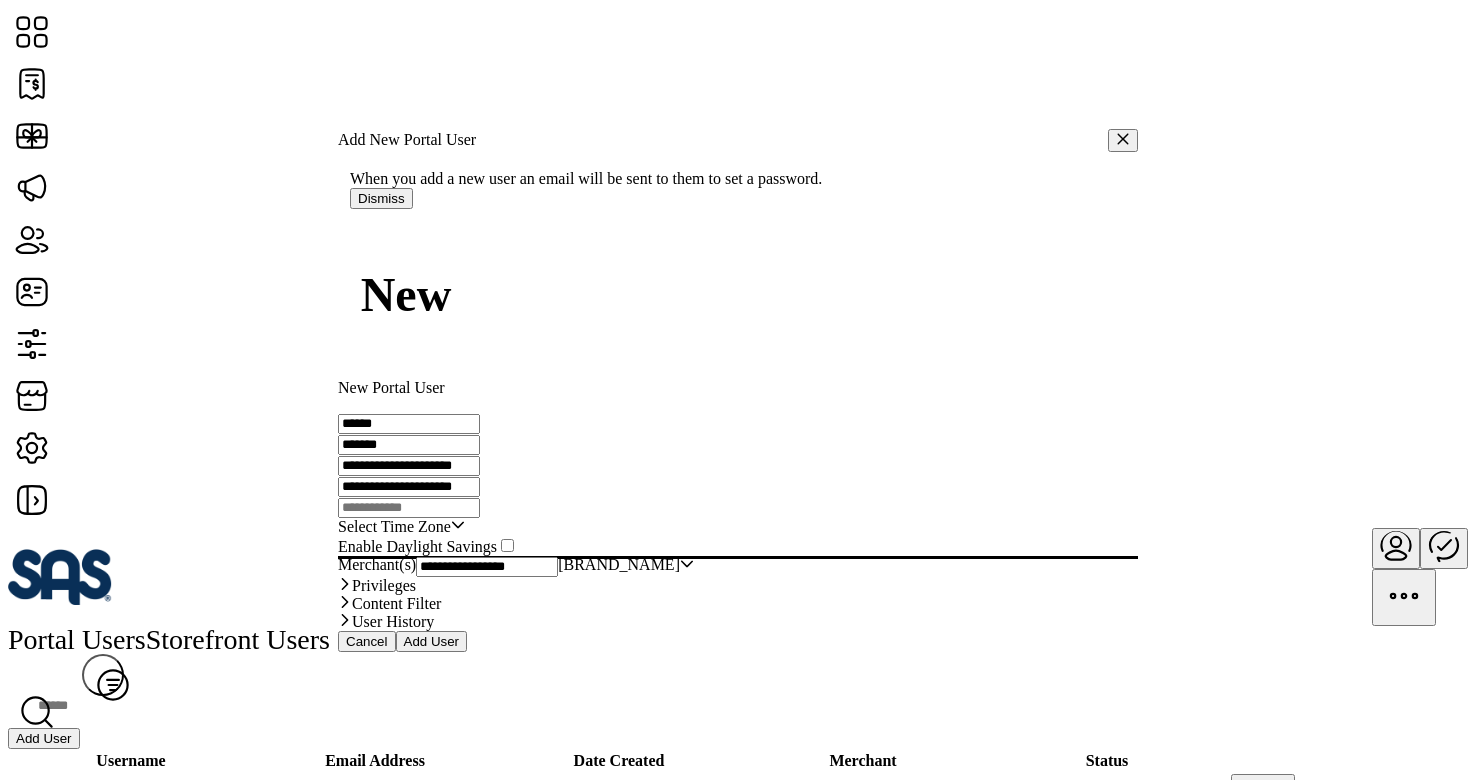 click on "**********" at bounding box center [409, 487] 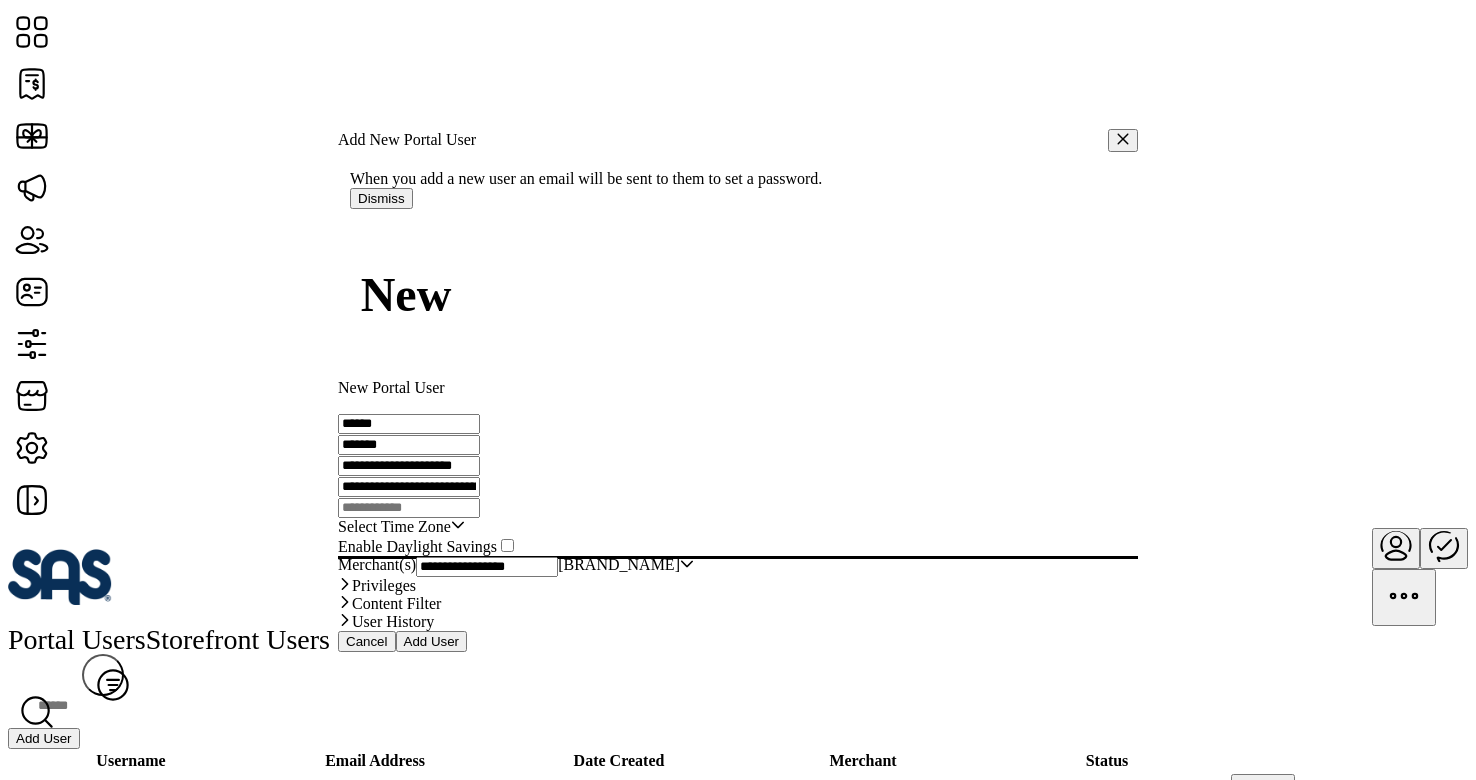 scroll, scrollTop: 0, scrollLeft: 26, axis: horizontal 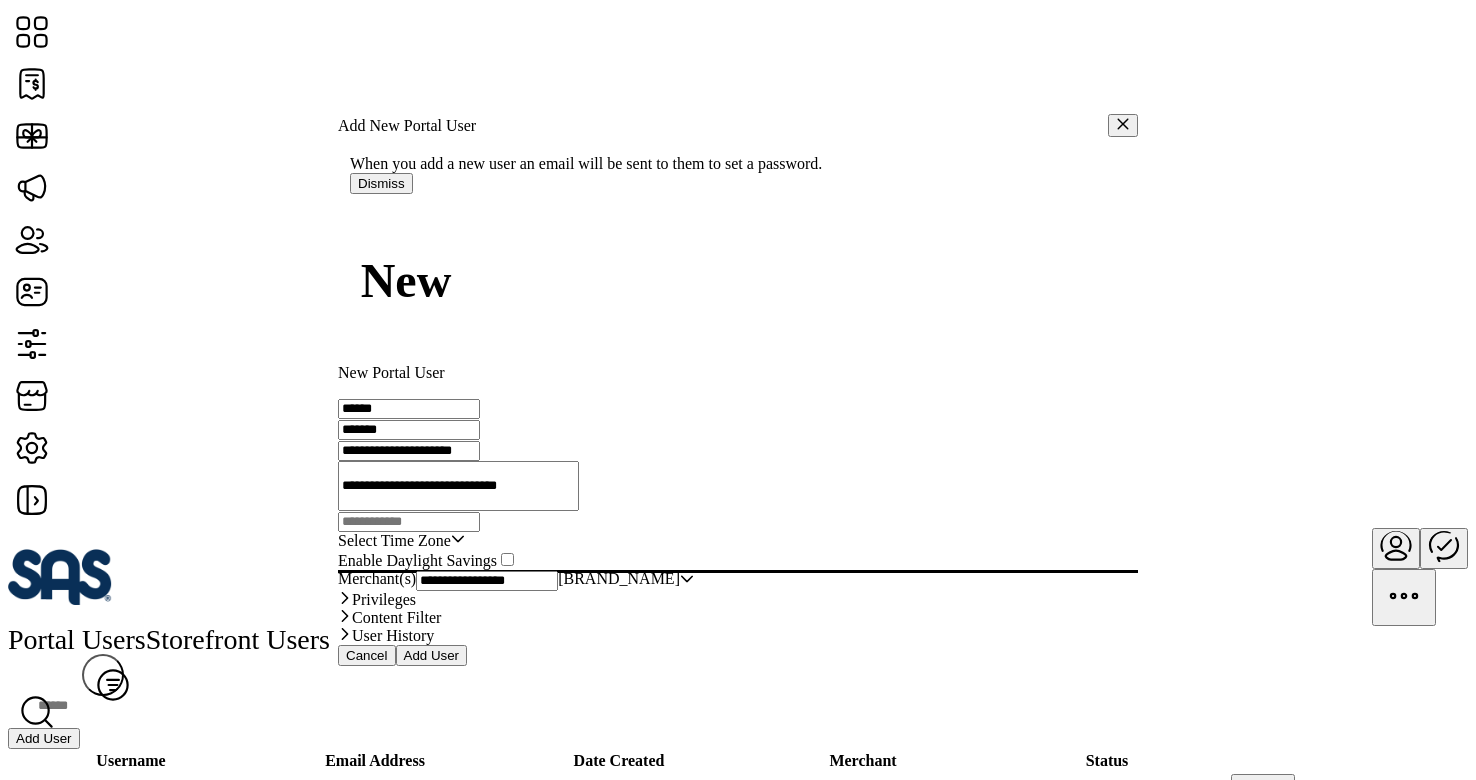 type on "**********" 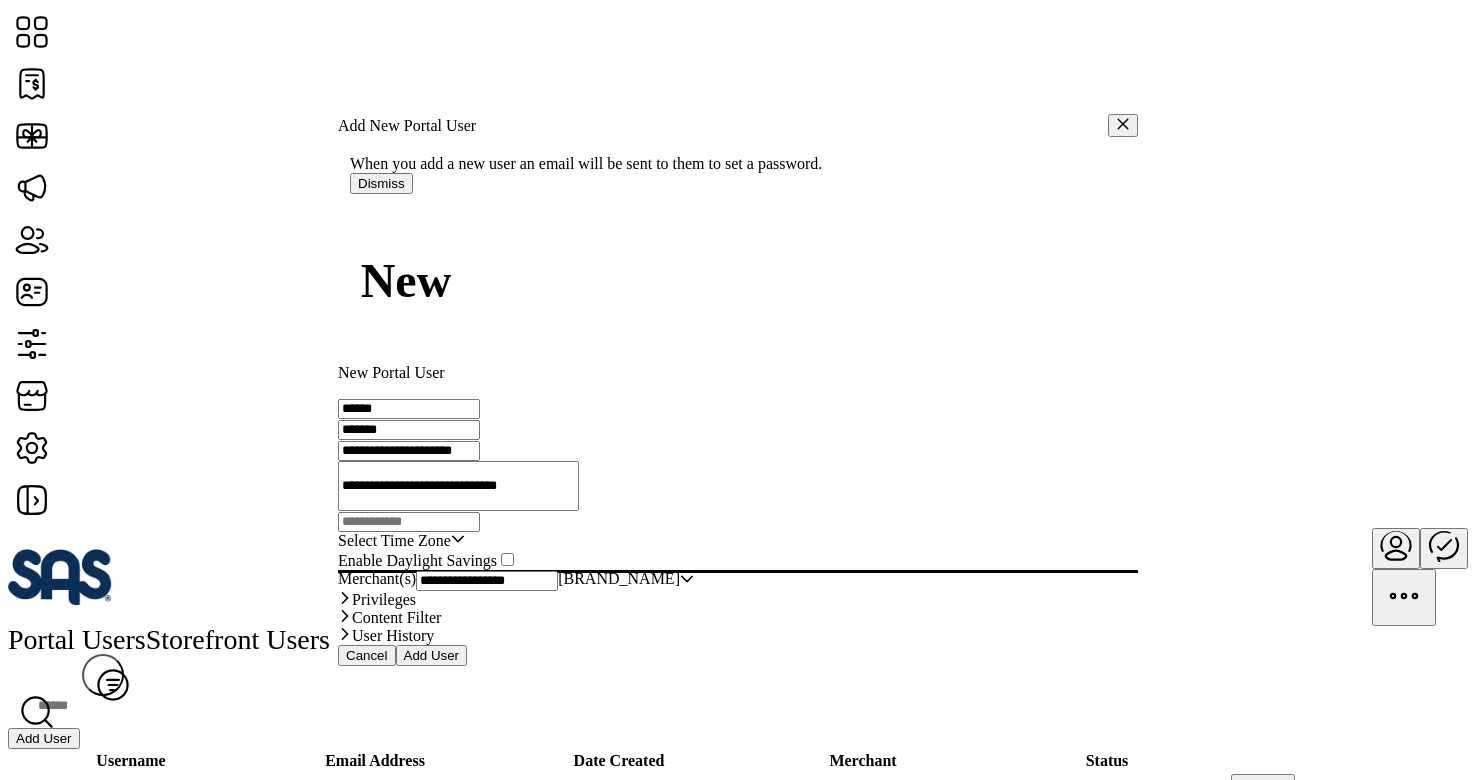scroll, scrollTop: 0, scrollLeft: 0, axis: both 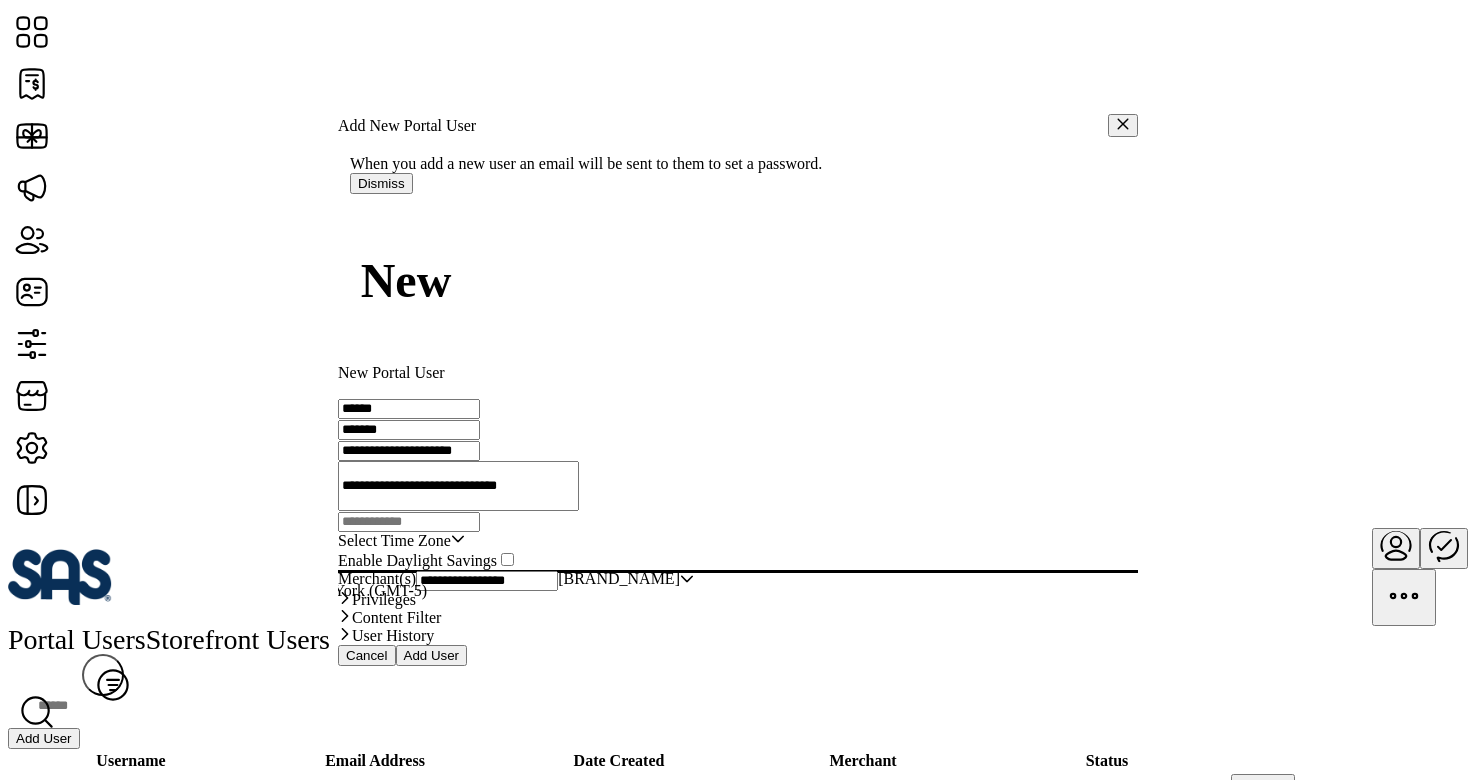 click on "Eastern Standard Time - New York (GMT-5)" at bounding box center (284, 590) 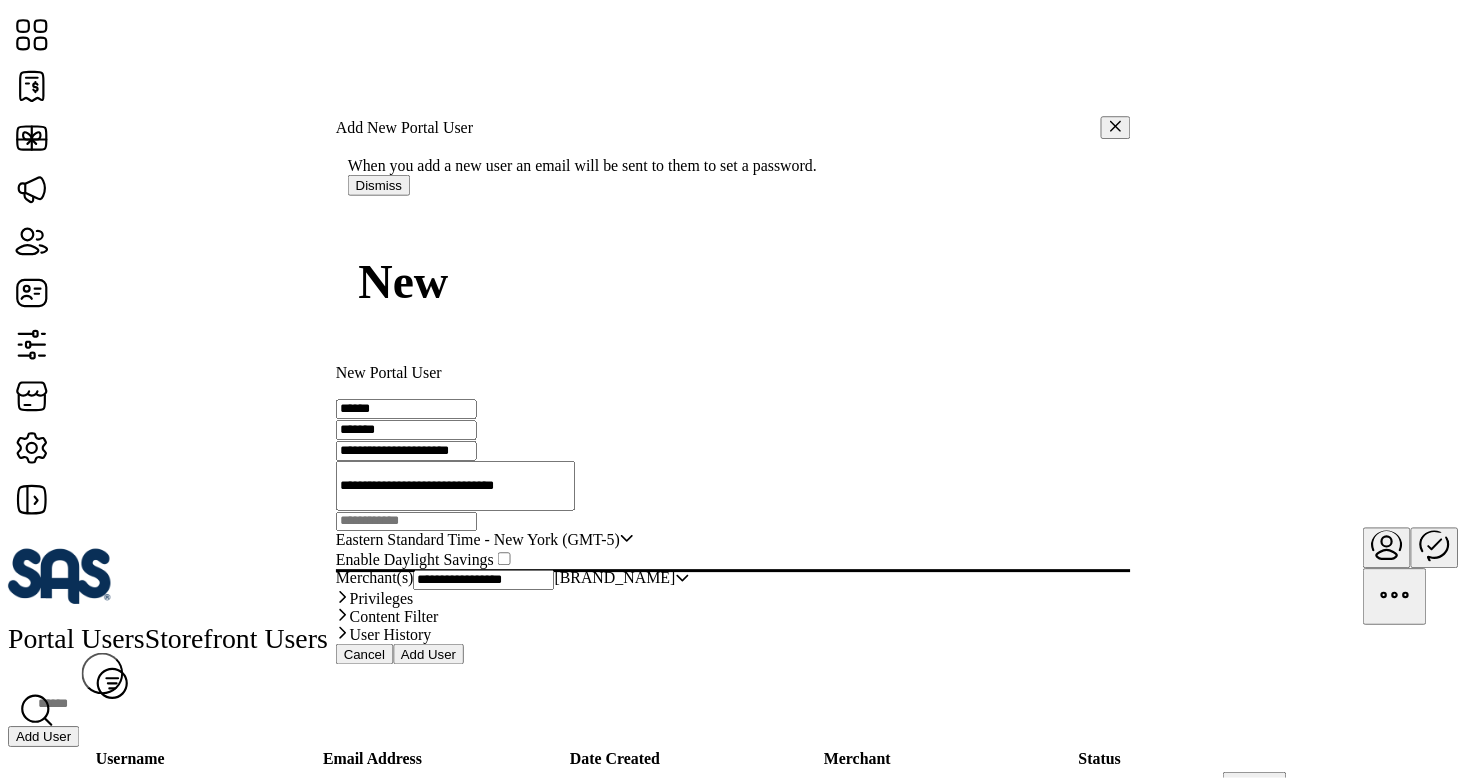 scroll, scrollTop: 77, scrollLeft: 0, axis: vertical 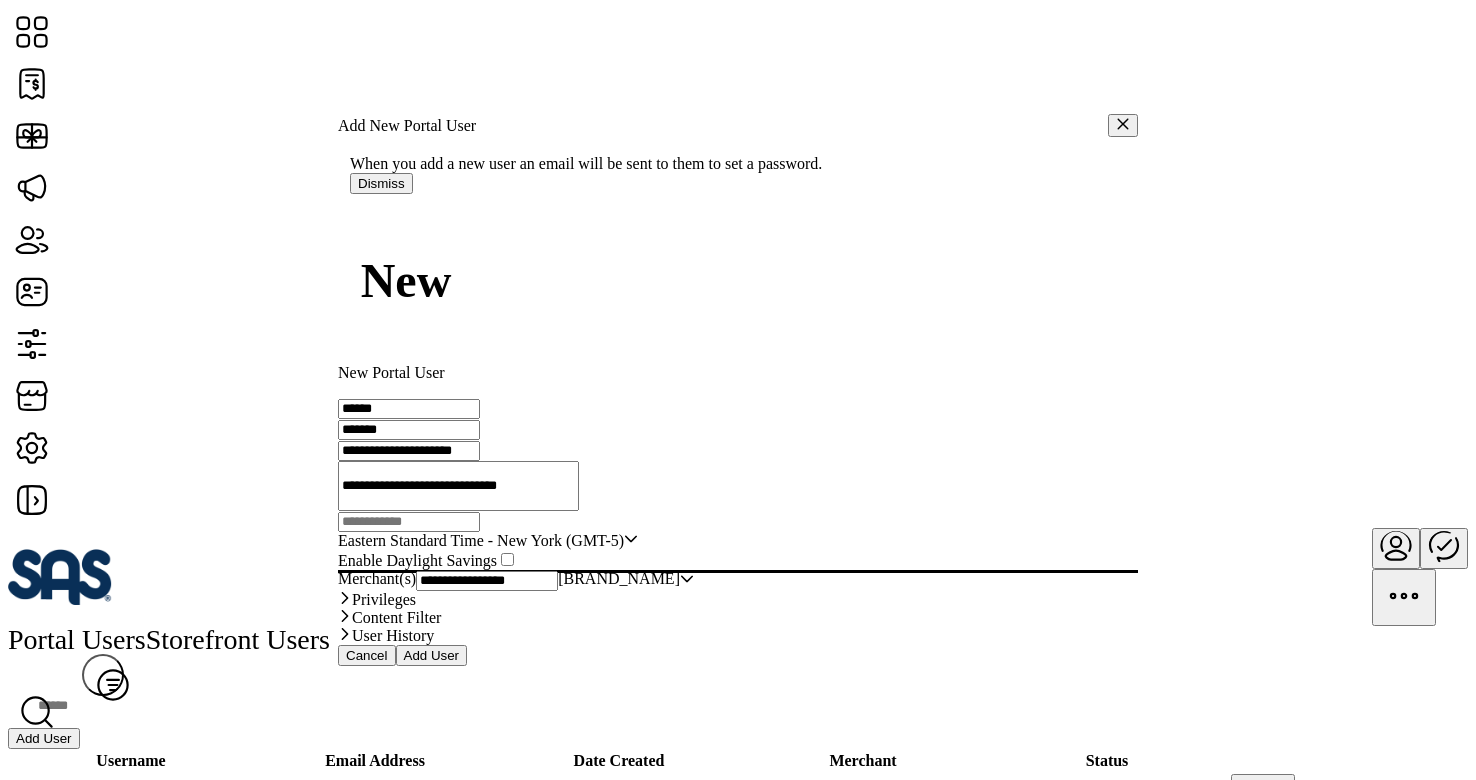 click on "Add User" at bounding box center [432, 655] 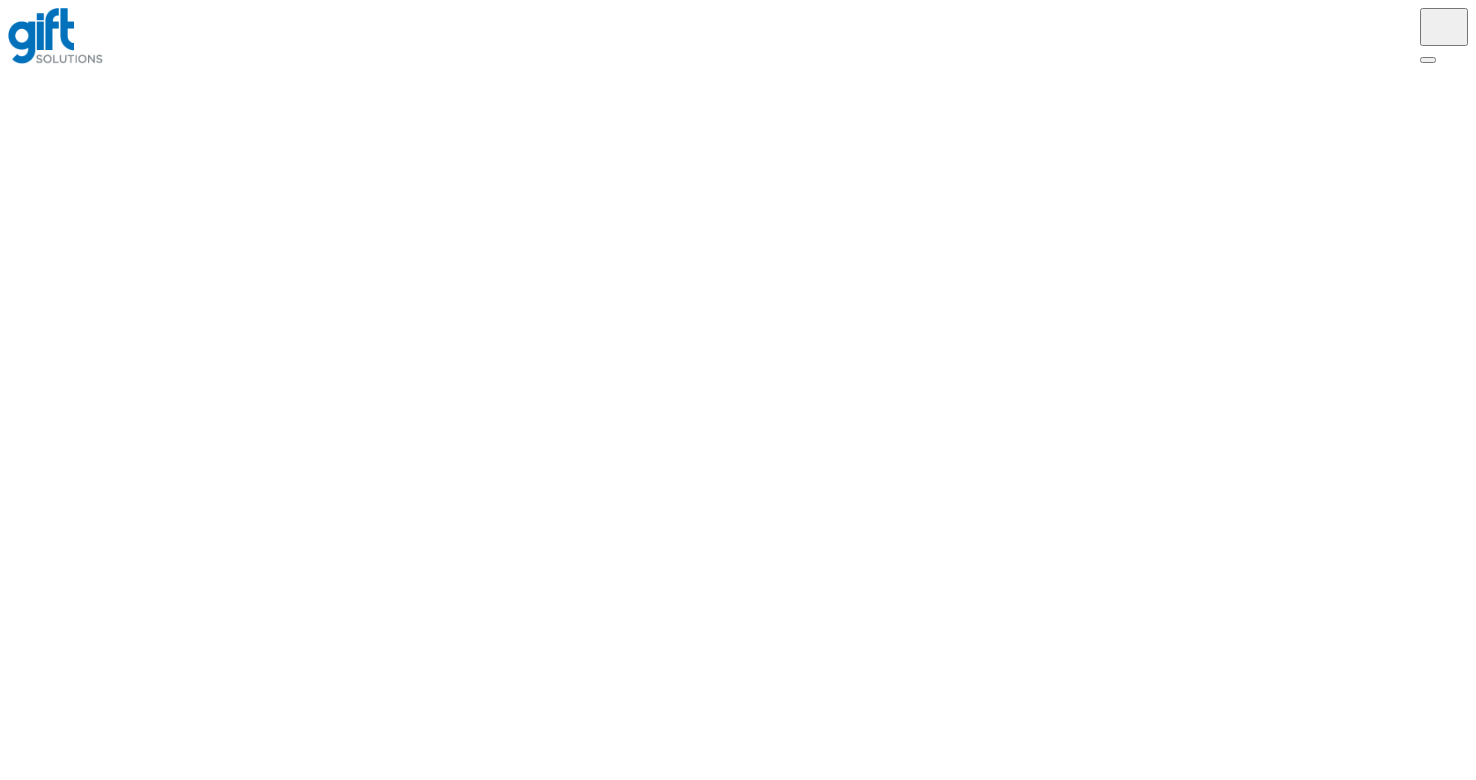 scroll, scrollTop: 0, scrollLeft: 0, axis: both 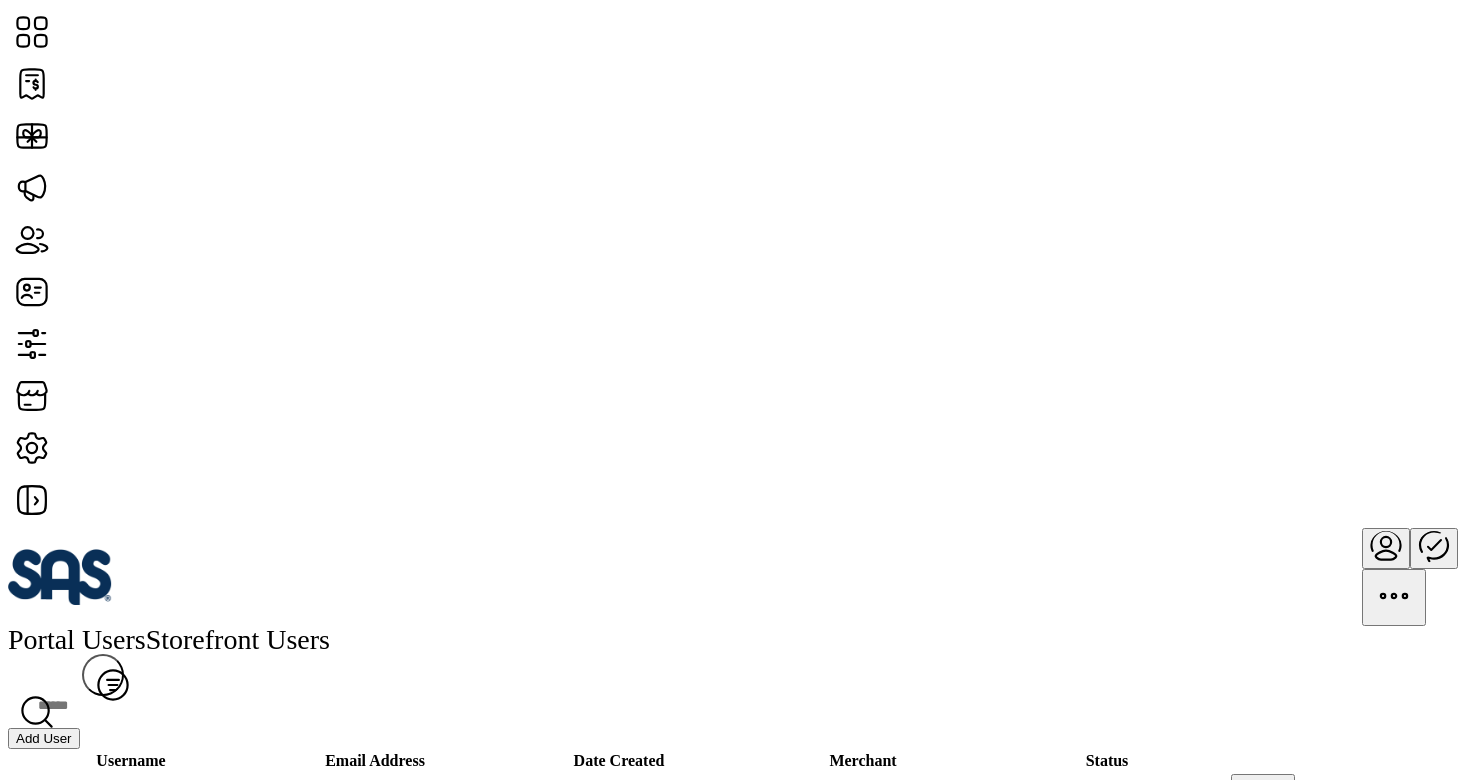 click at bounding box center (1386, 545) 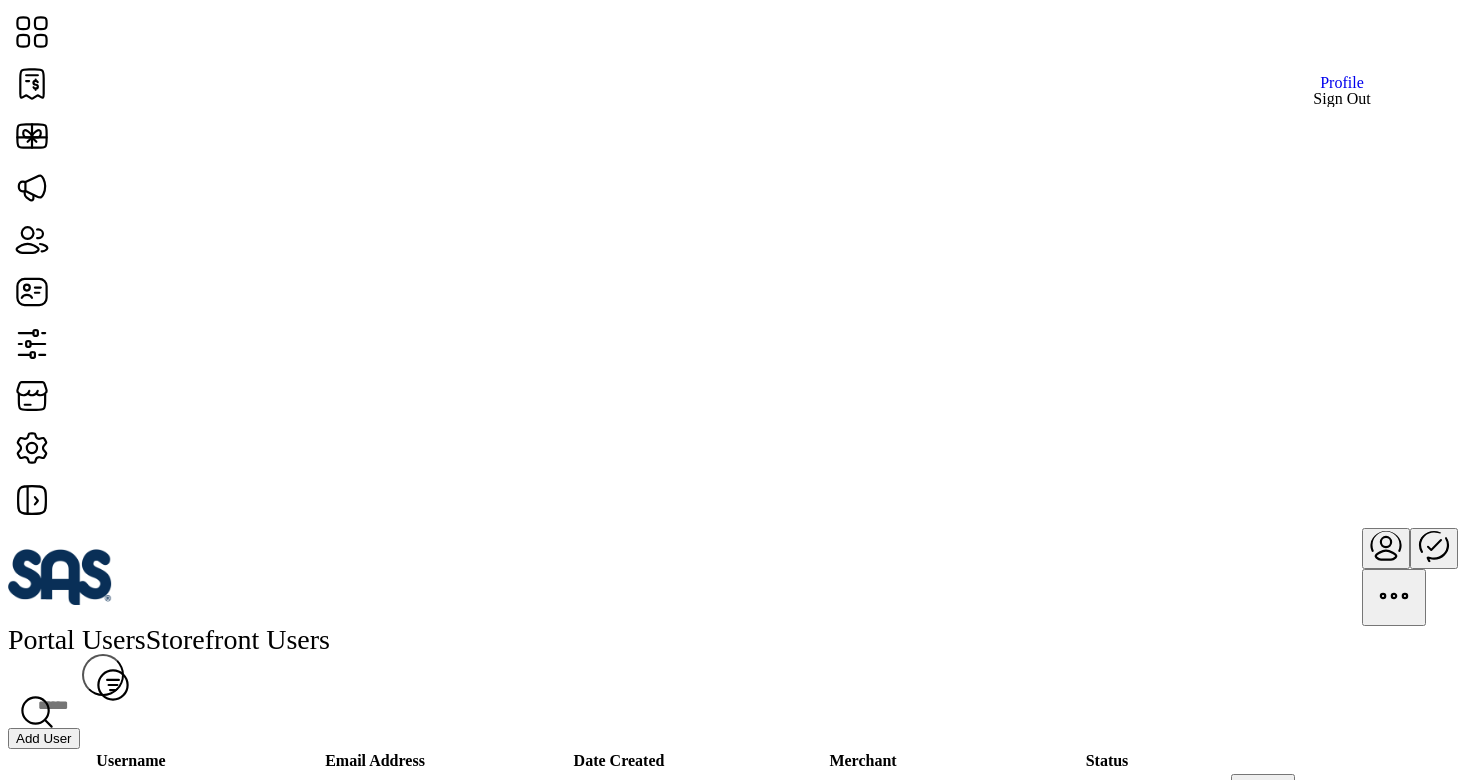 click on "Sign Out" at bounding box center (1342, 99) 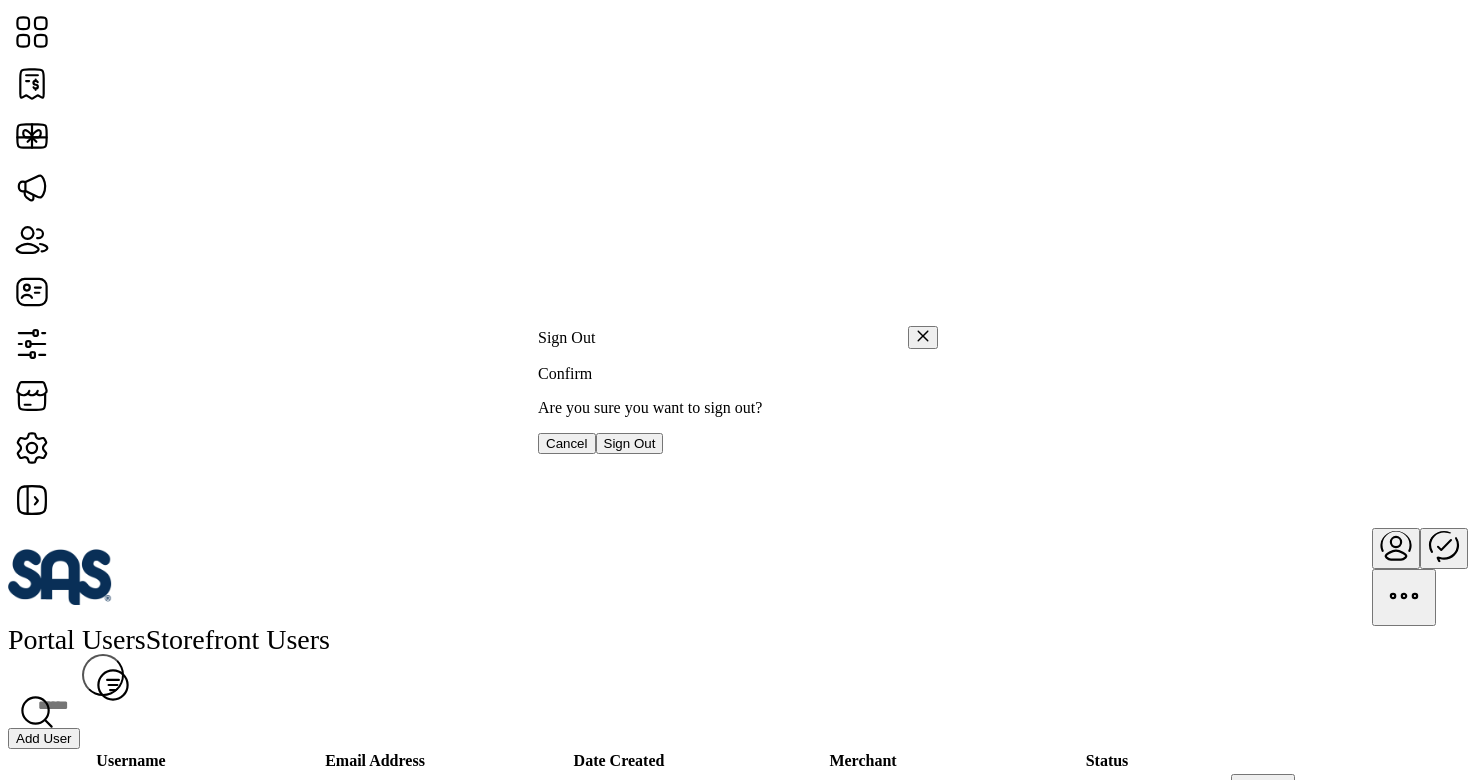 type 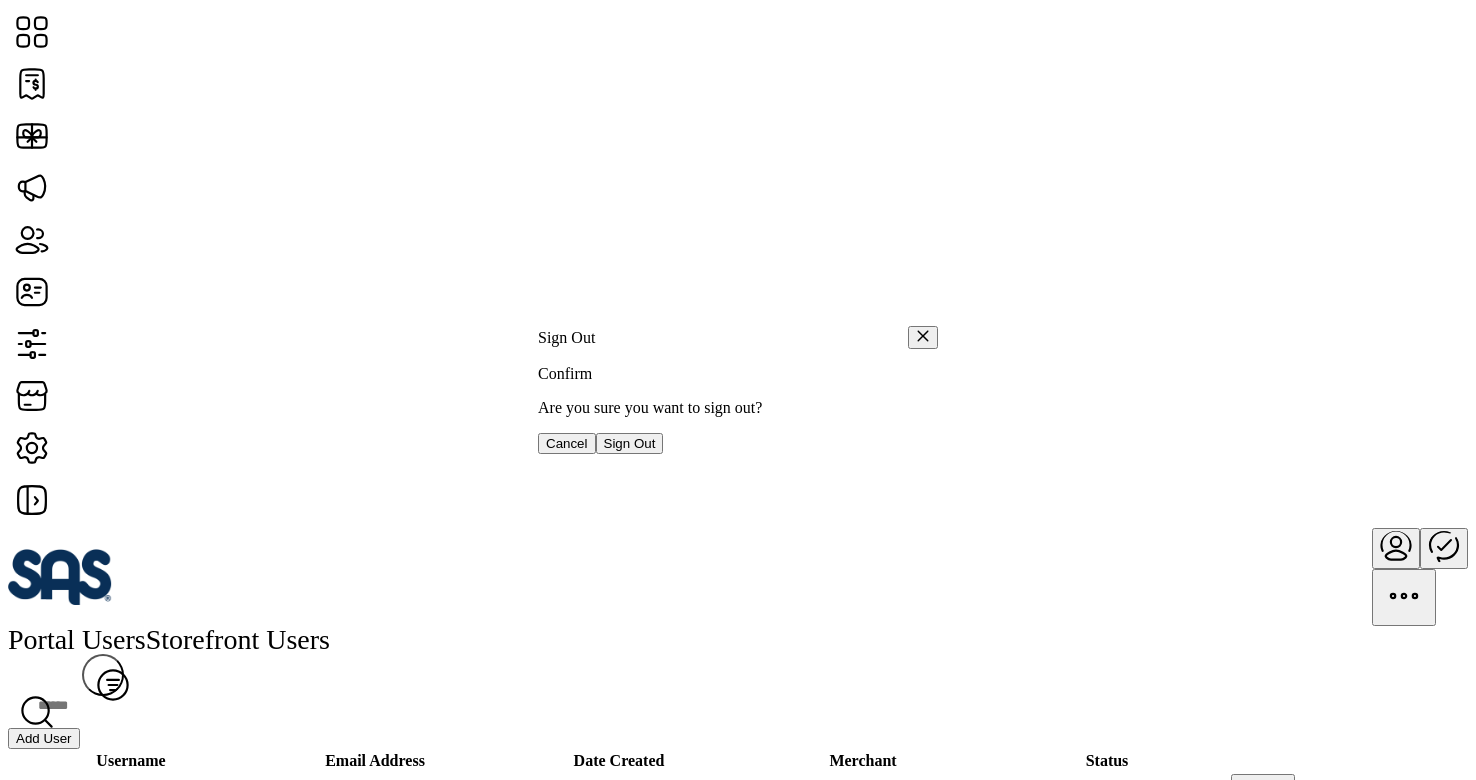 click on "Sign Out" at bounding box center [630, 443] 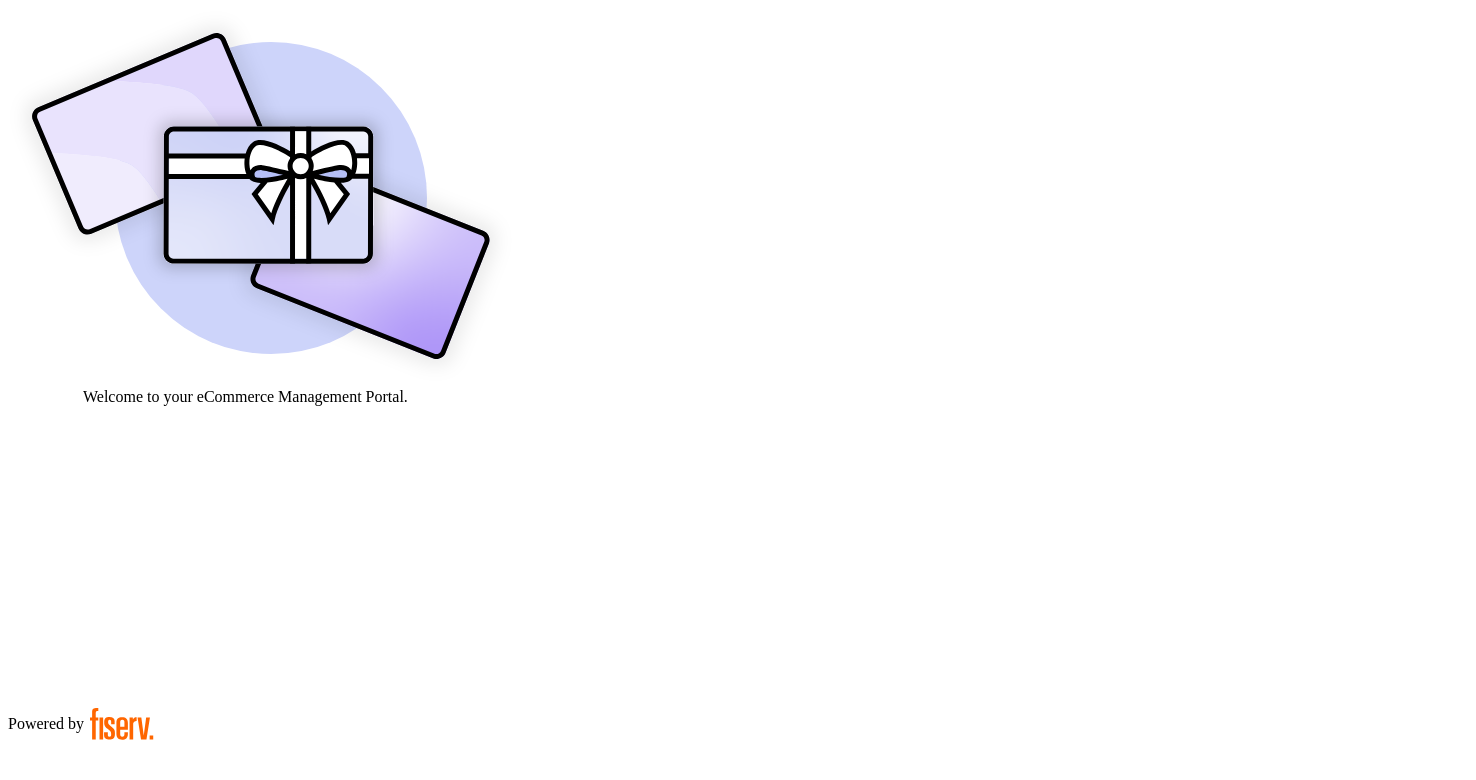 click at bounding box center (79, 909) 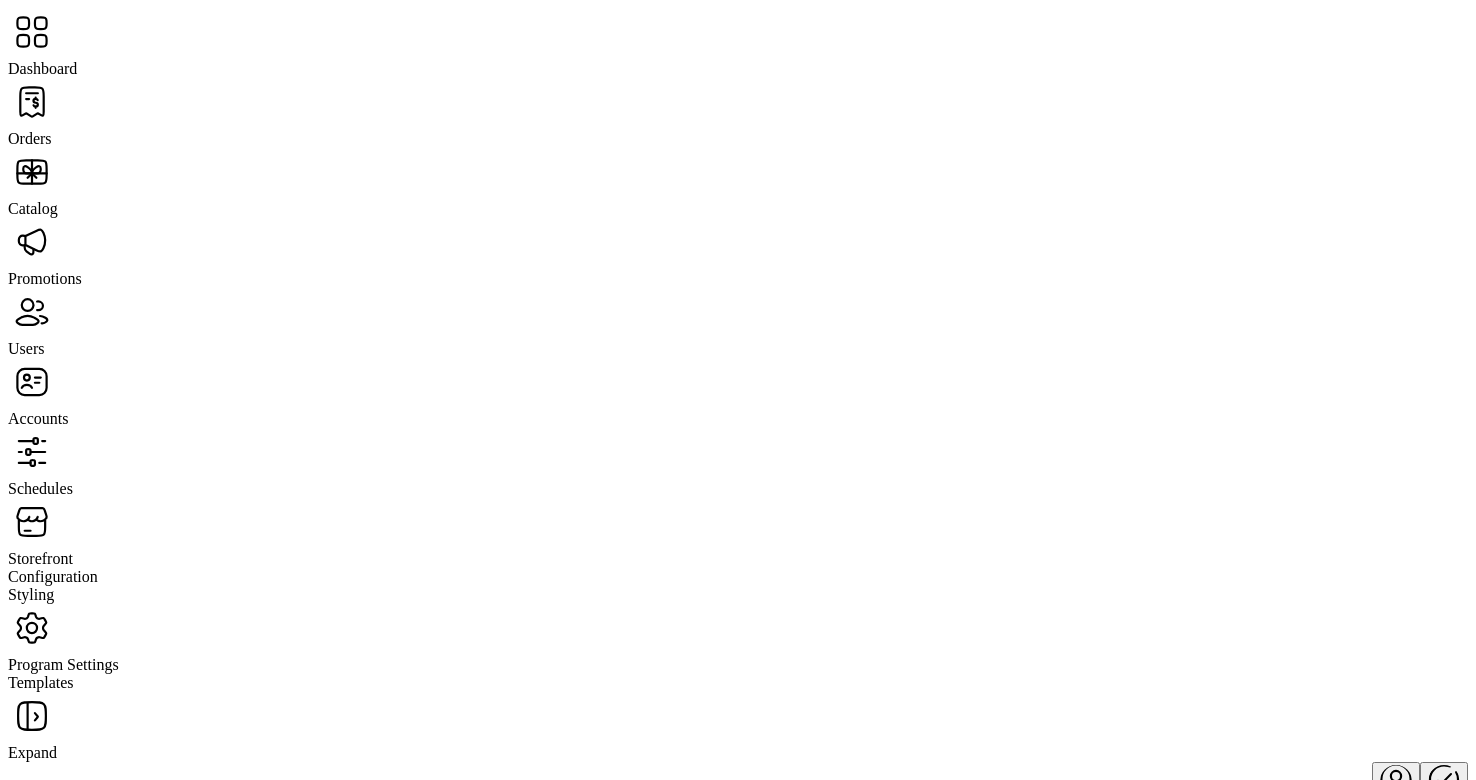 click on "Users" at bounding box center [738, 323] 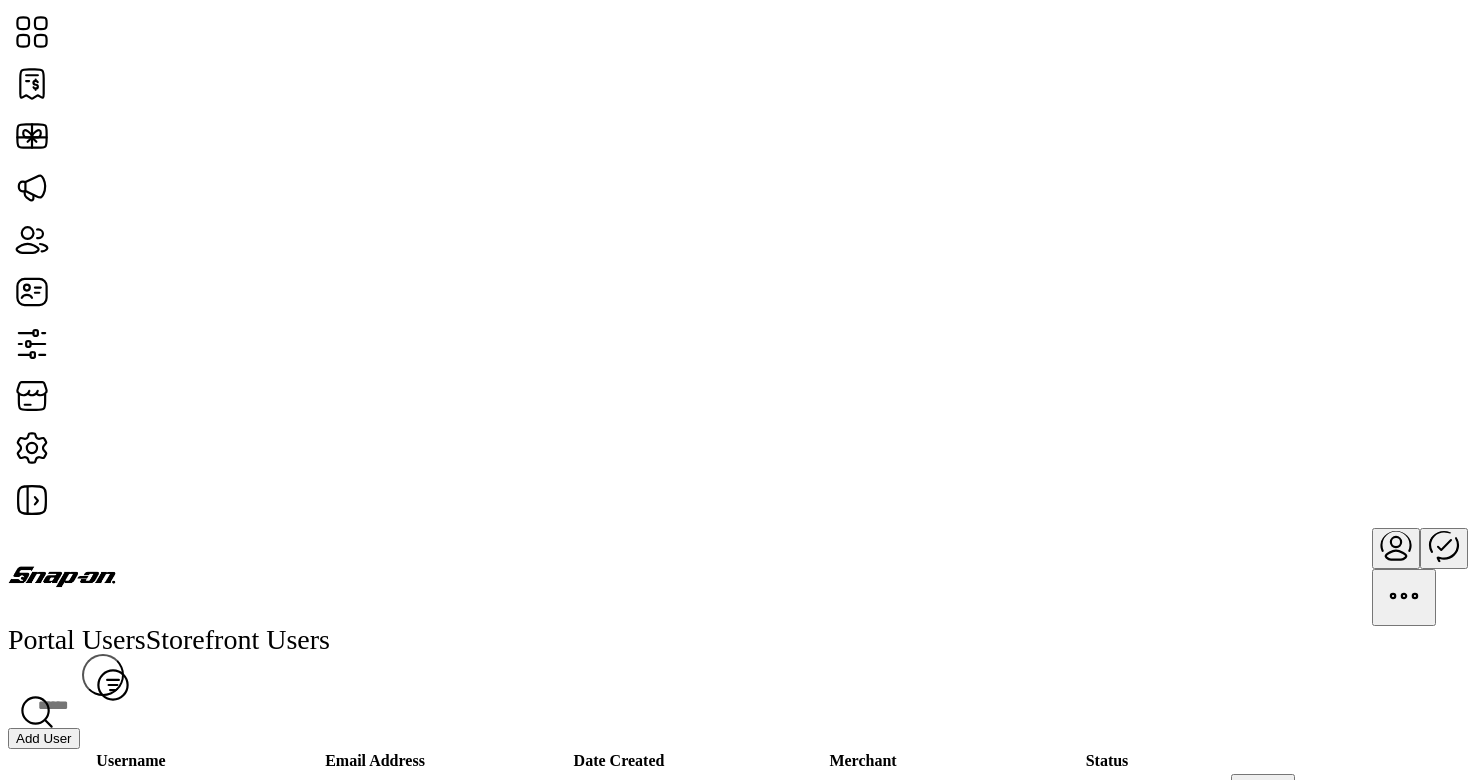 click on "Add User" at bounding box center (44, 738) 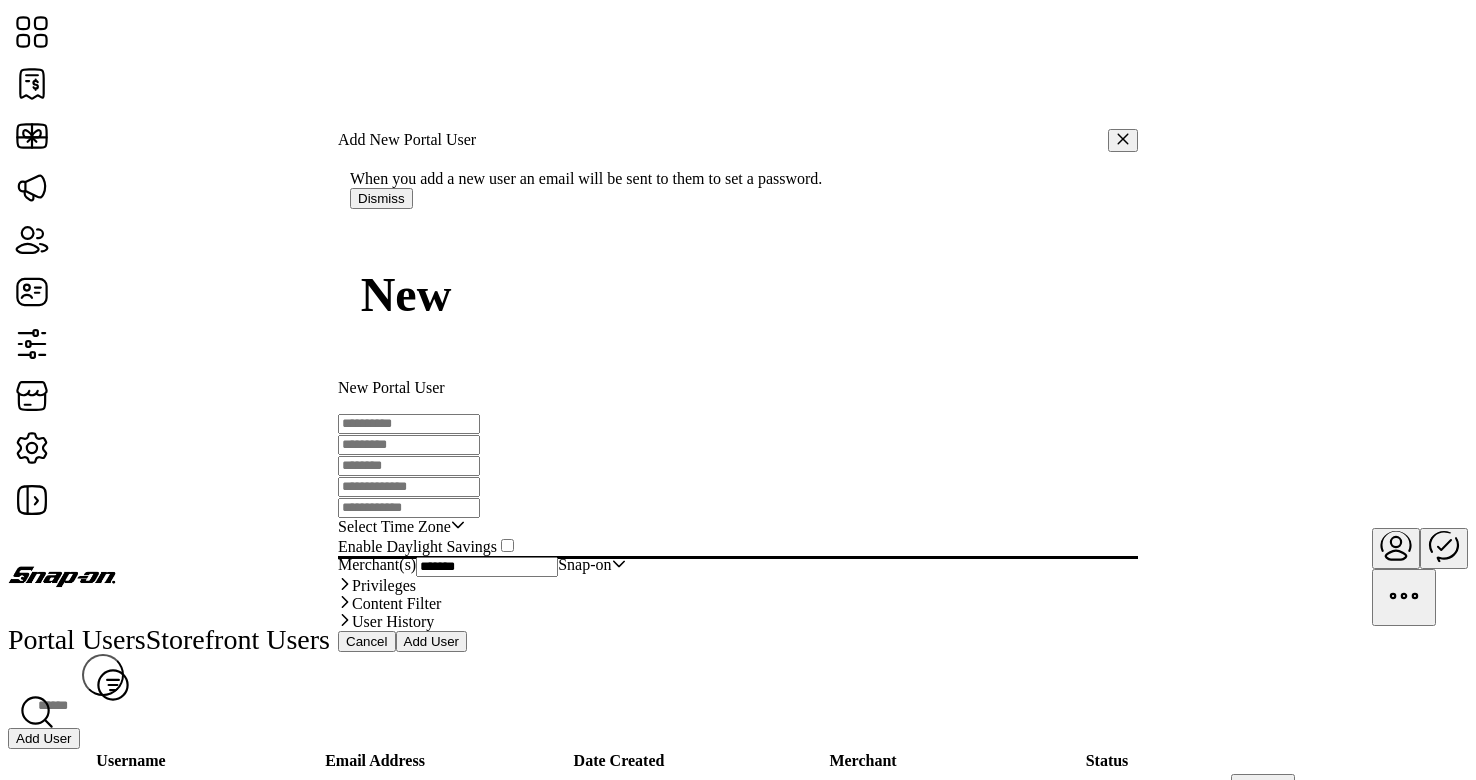 type 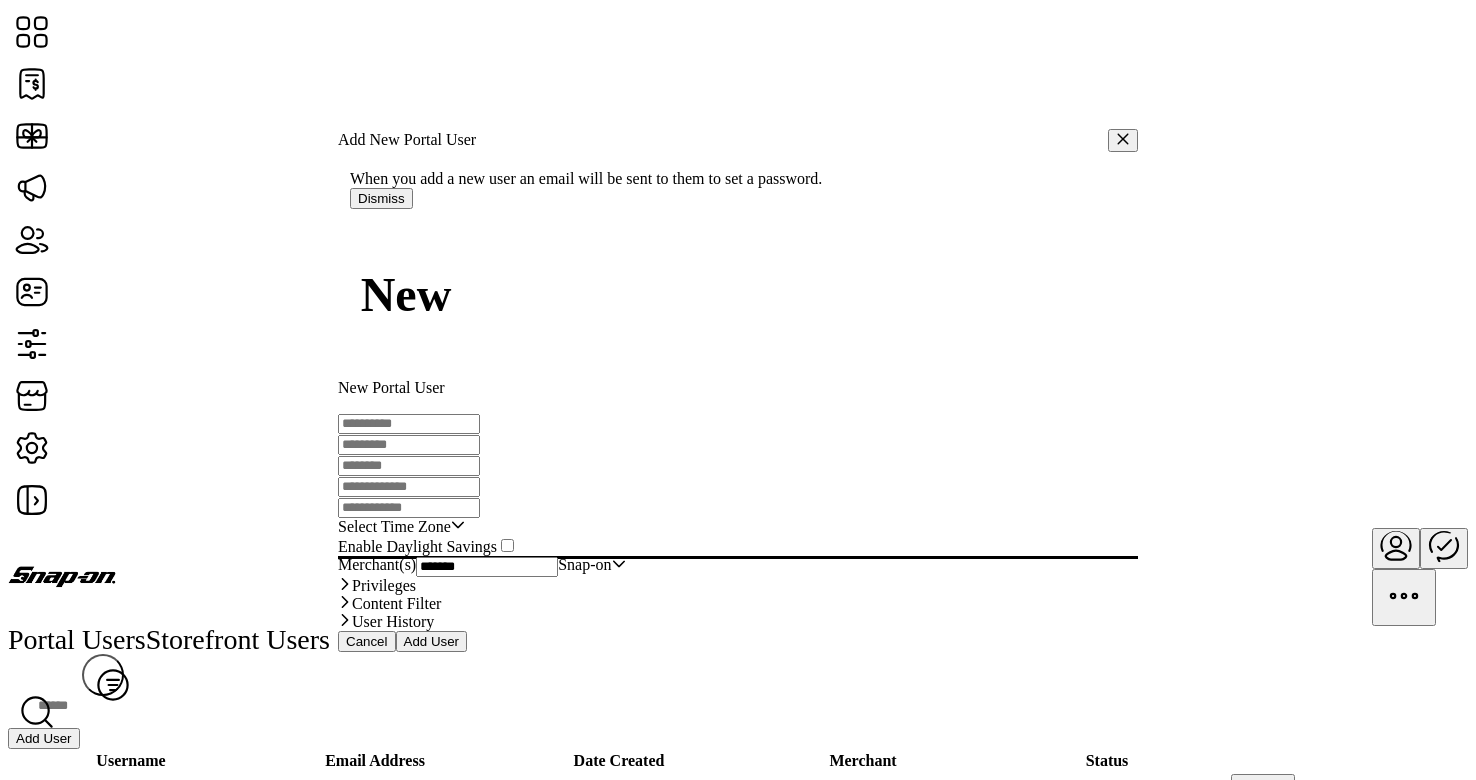 click at bounding box center (409, 424) 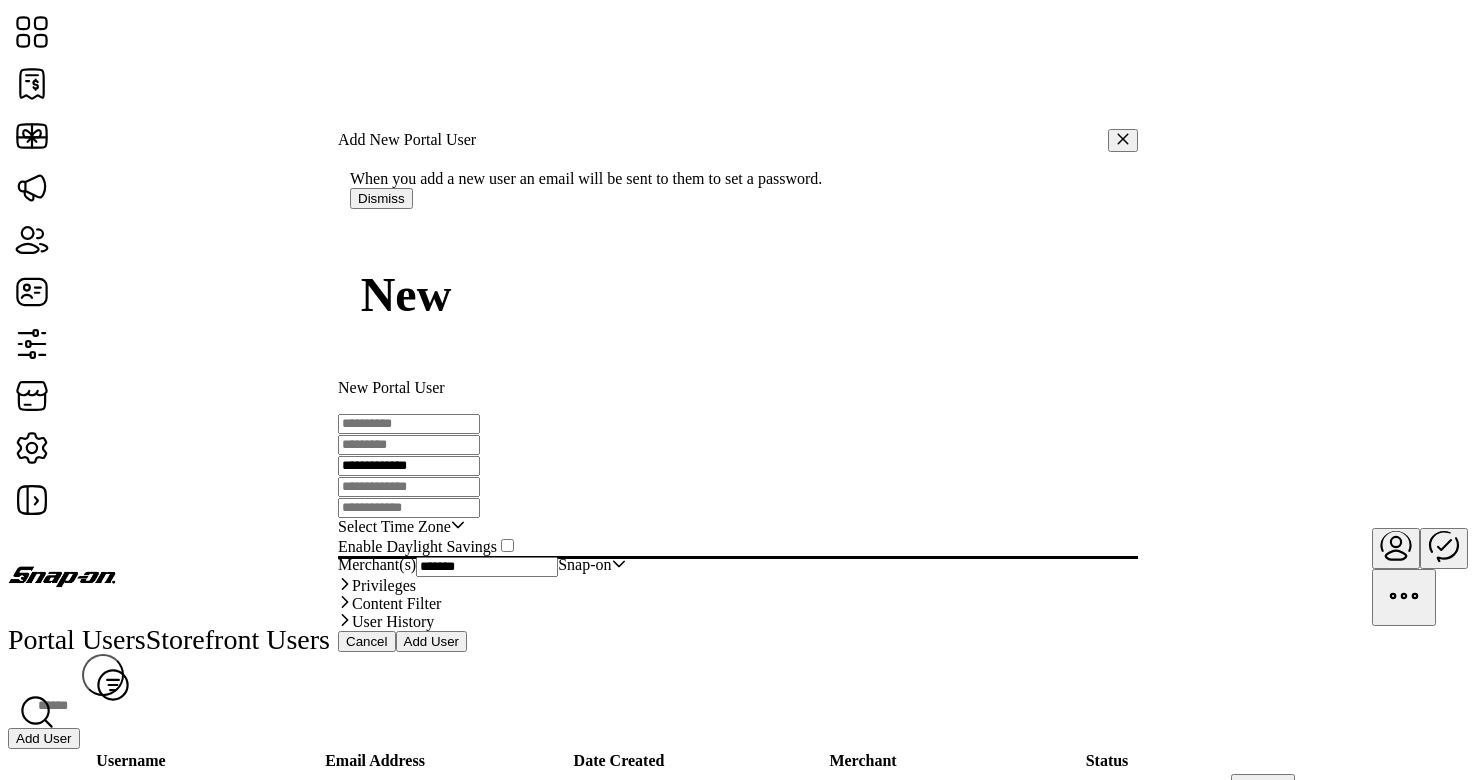 type on "**********" 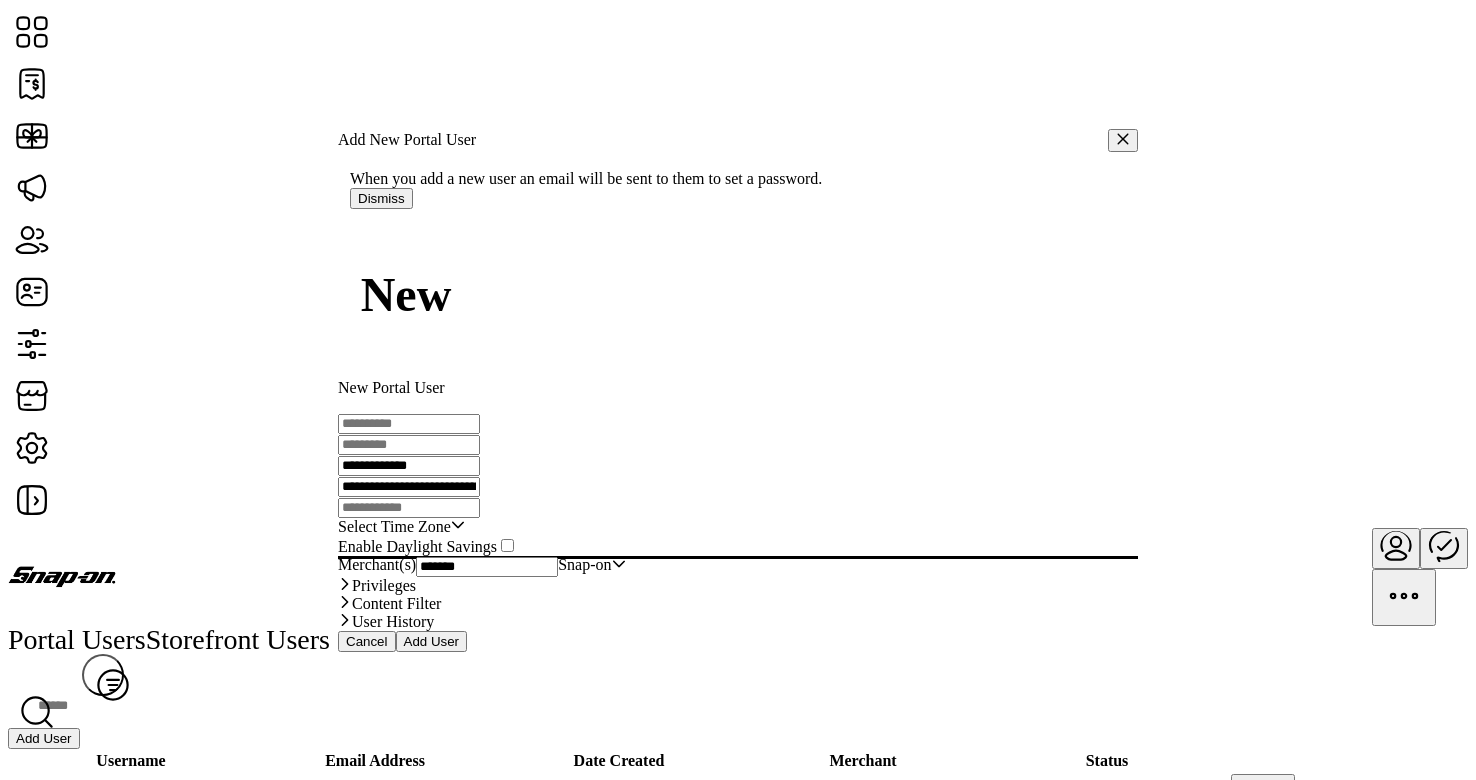 scroll, scrollTop: 0, scrollLeft: 26, axis: horizontal 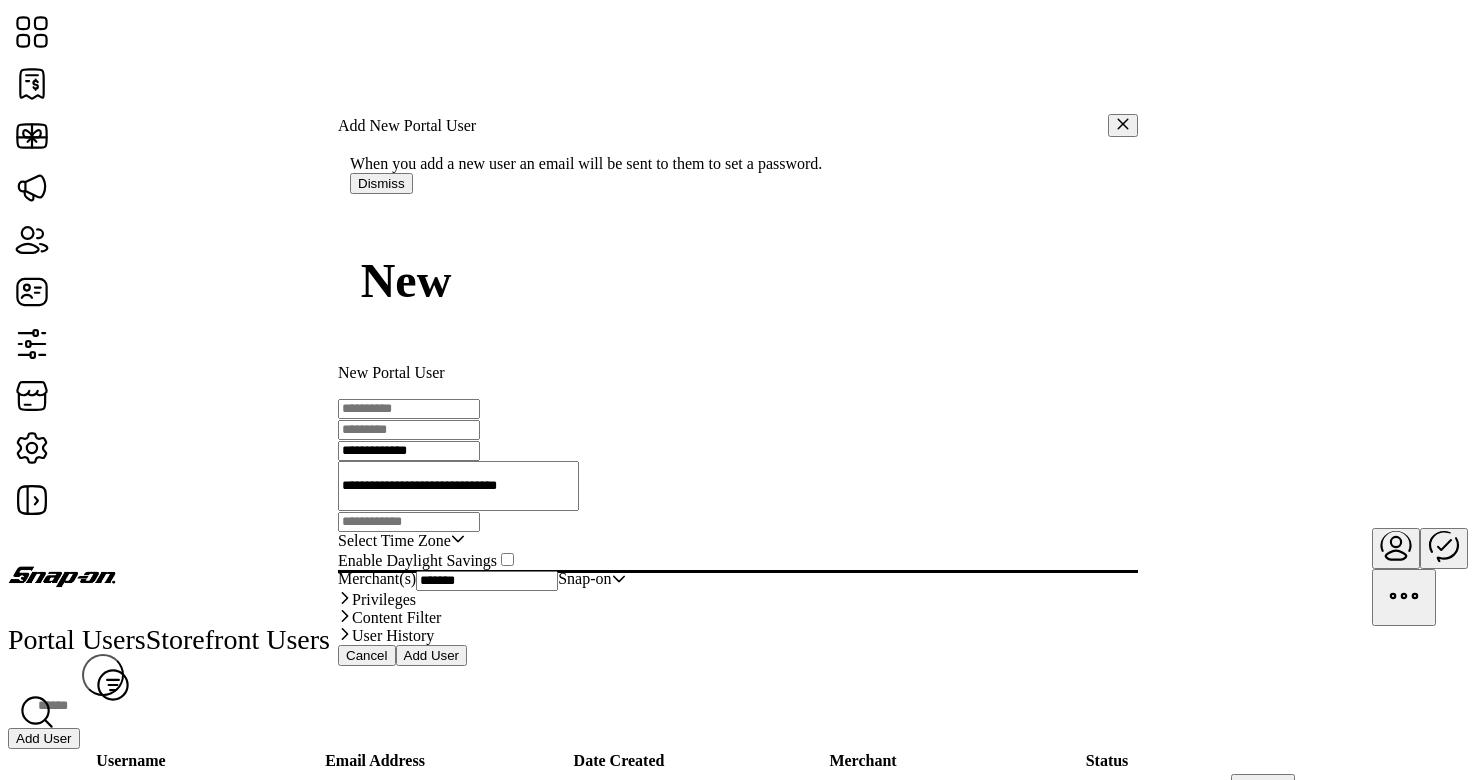 type on "**********" 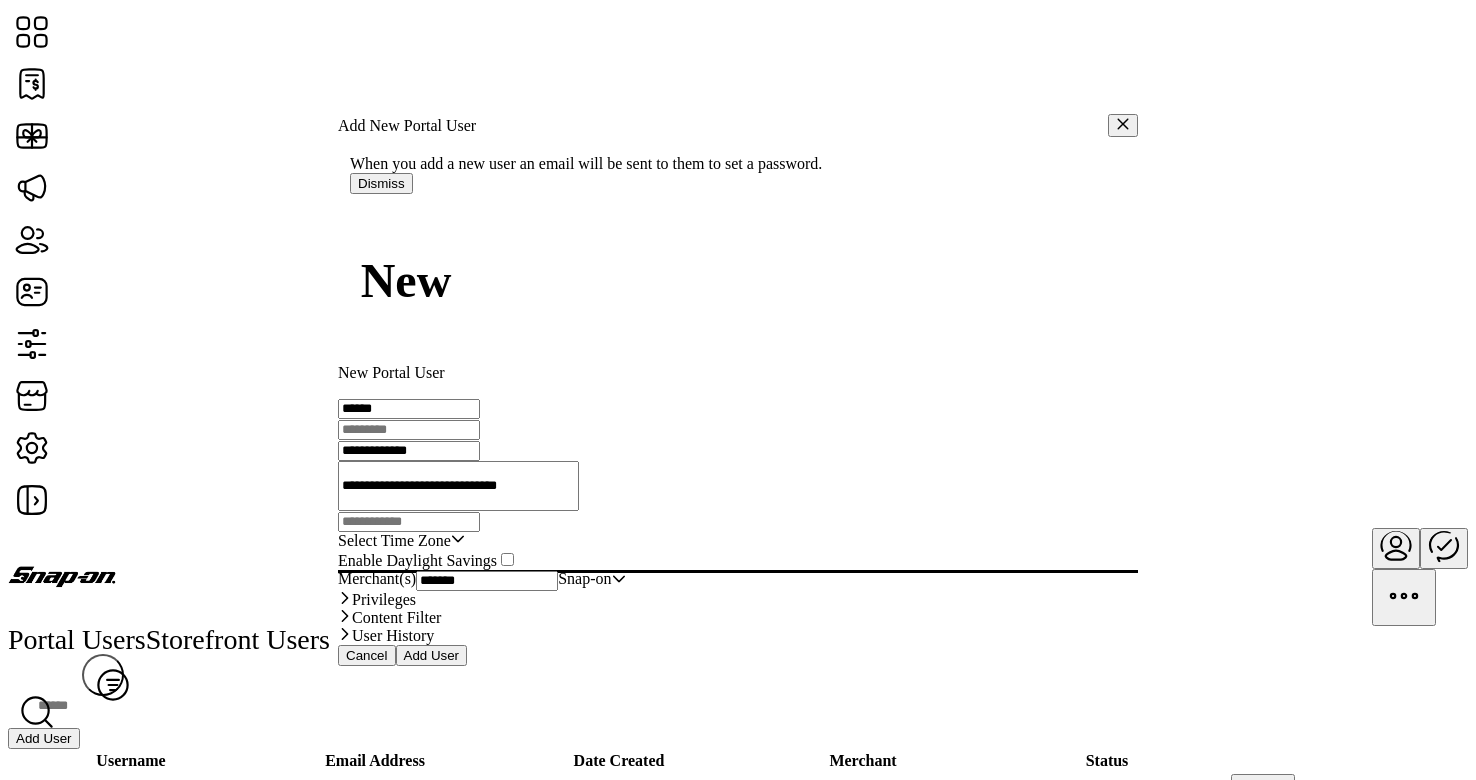 type on "******" 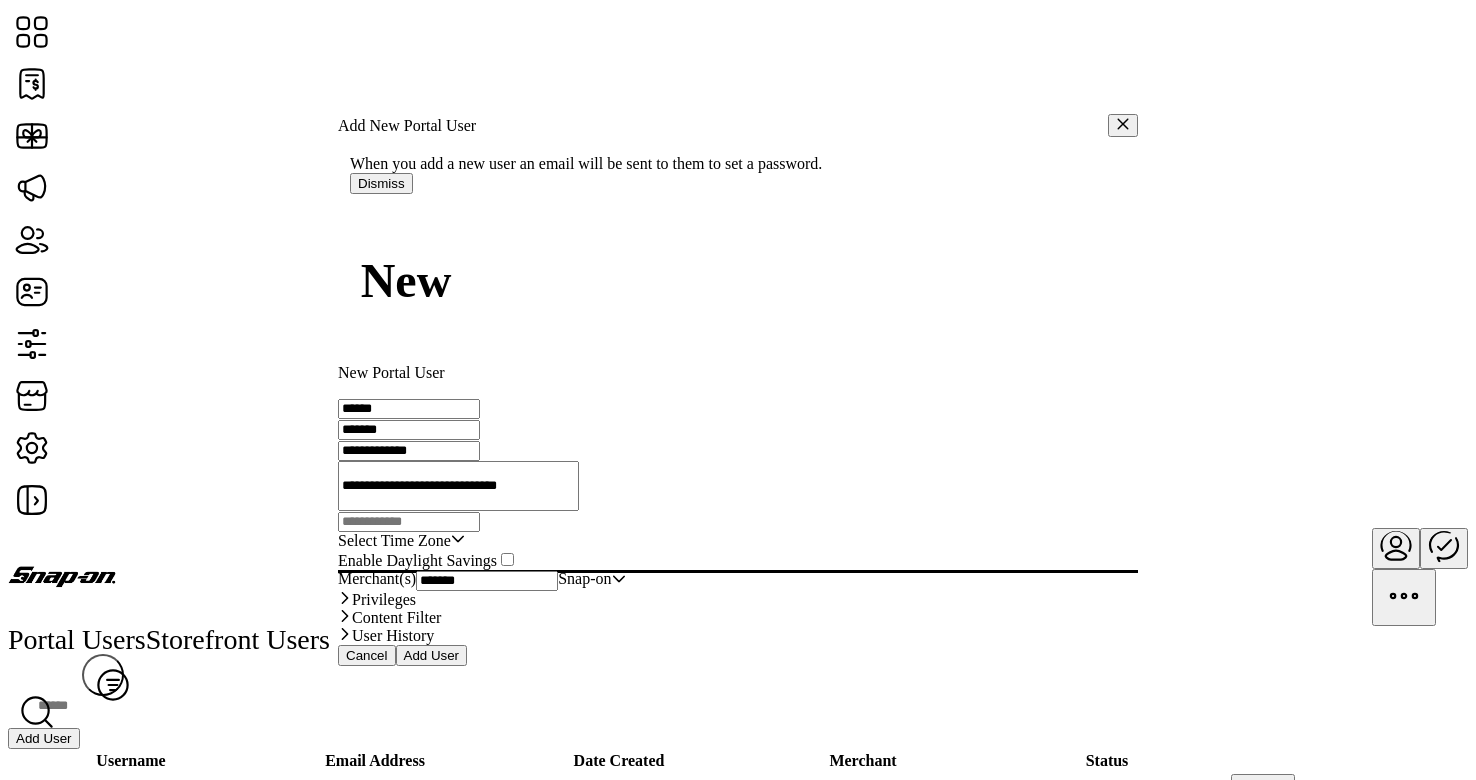 type on "*******" 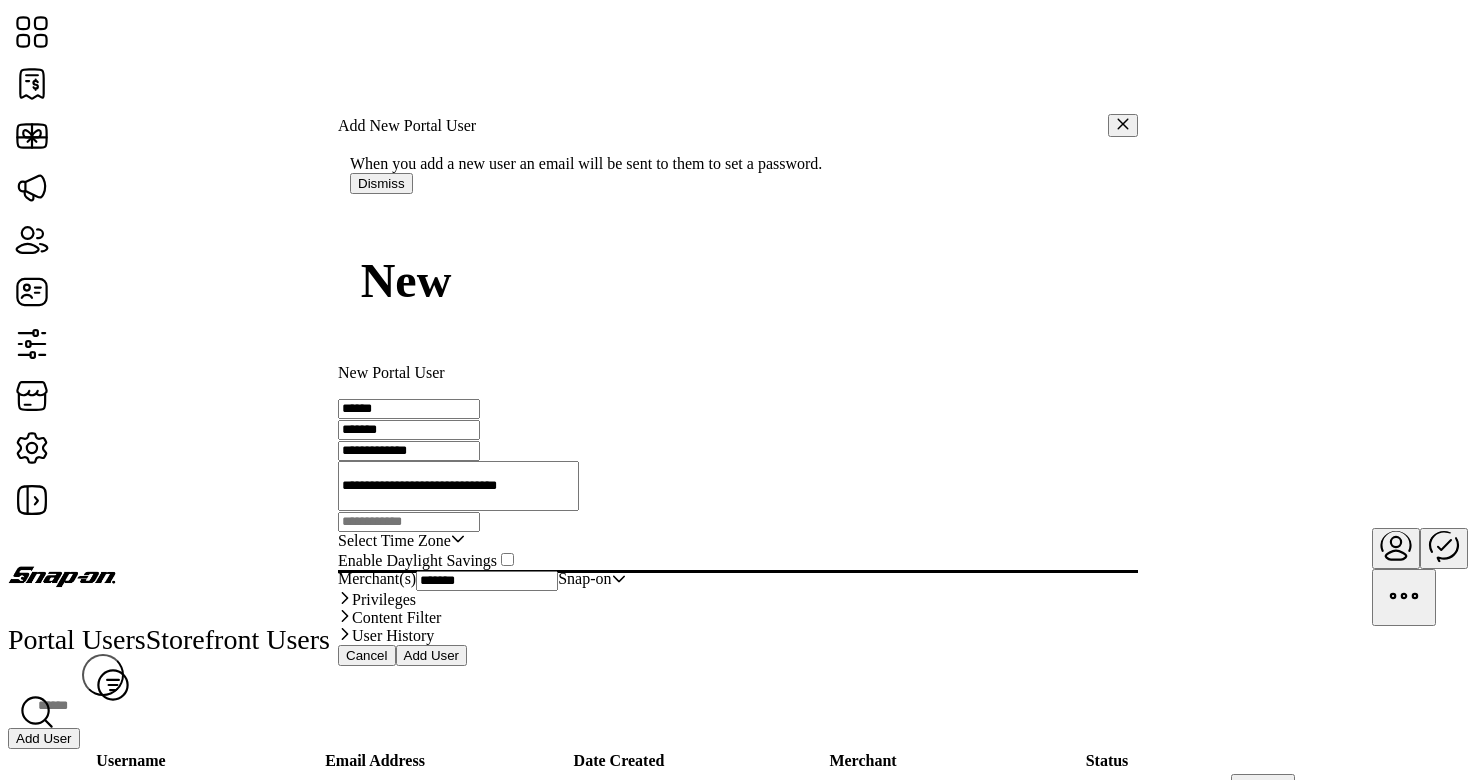 click on "Select Time Zone" at bounding box center (394, 541) 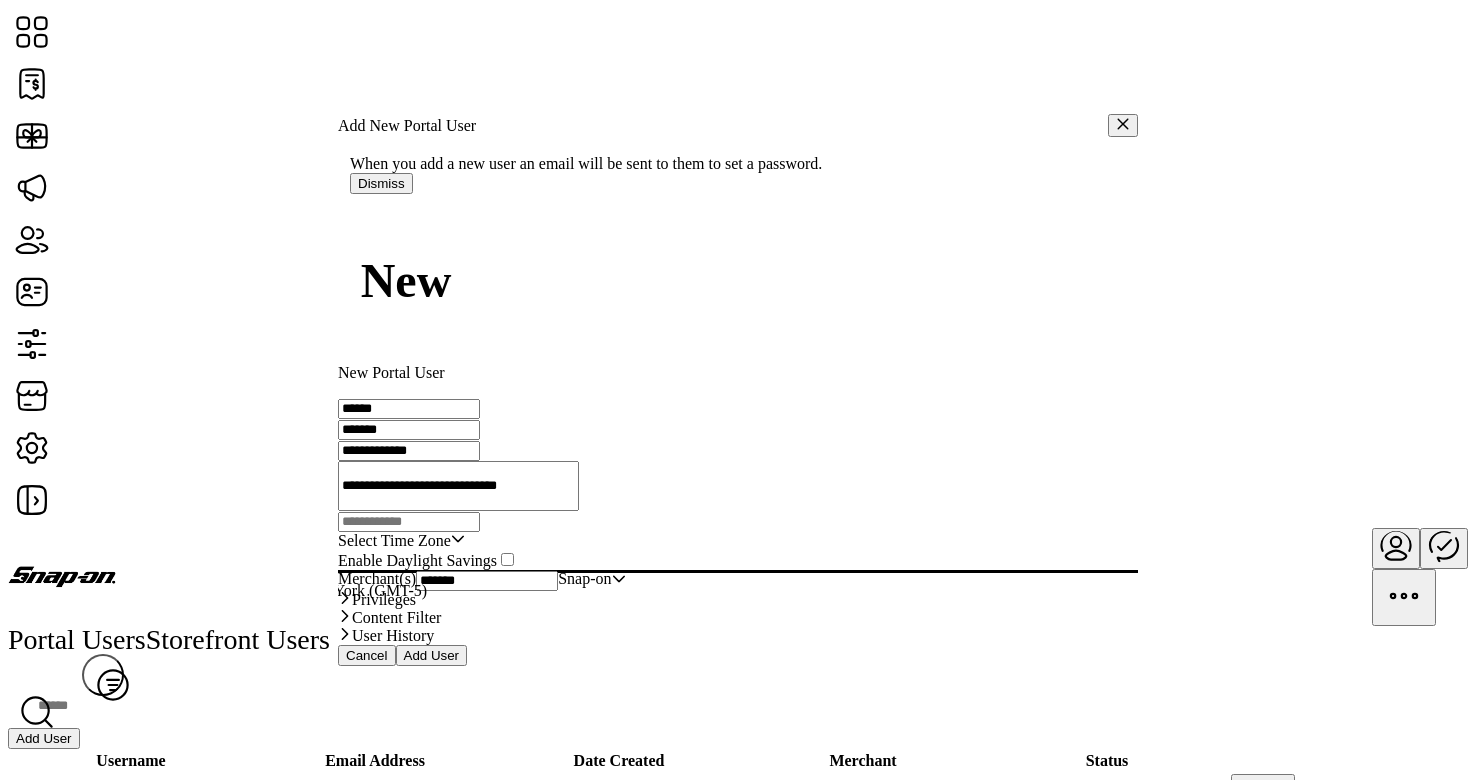 click on "Eastern Standard Time - New York (GMT-5)" at bounding box center [284, 591] 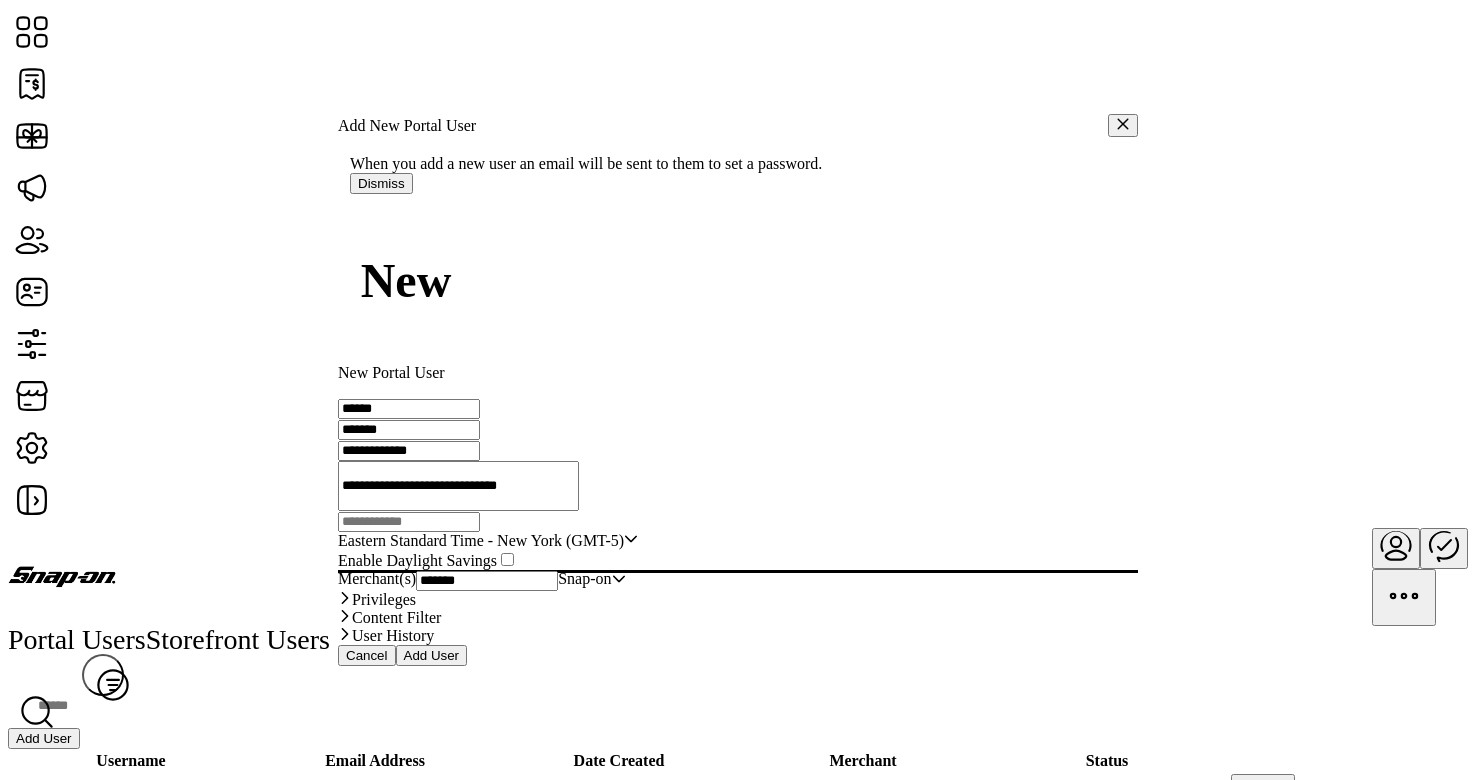 scroll, scrollTop: 77, scrollLeft: 0, axis: vertical 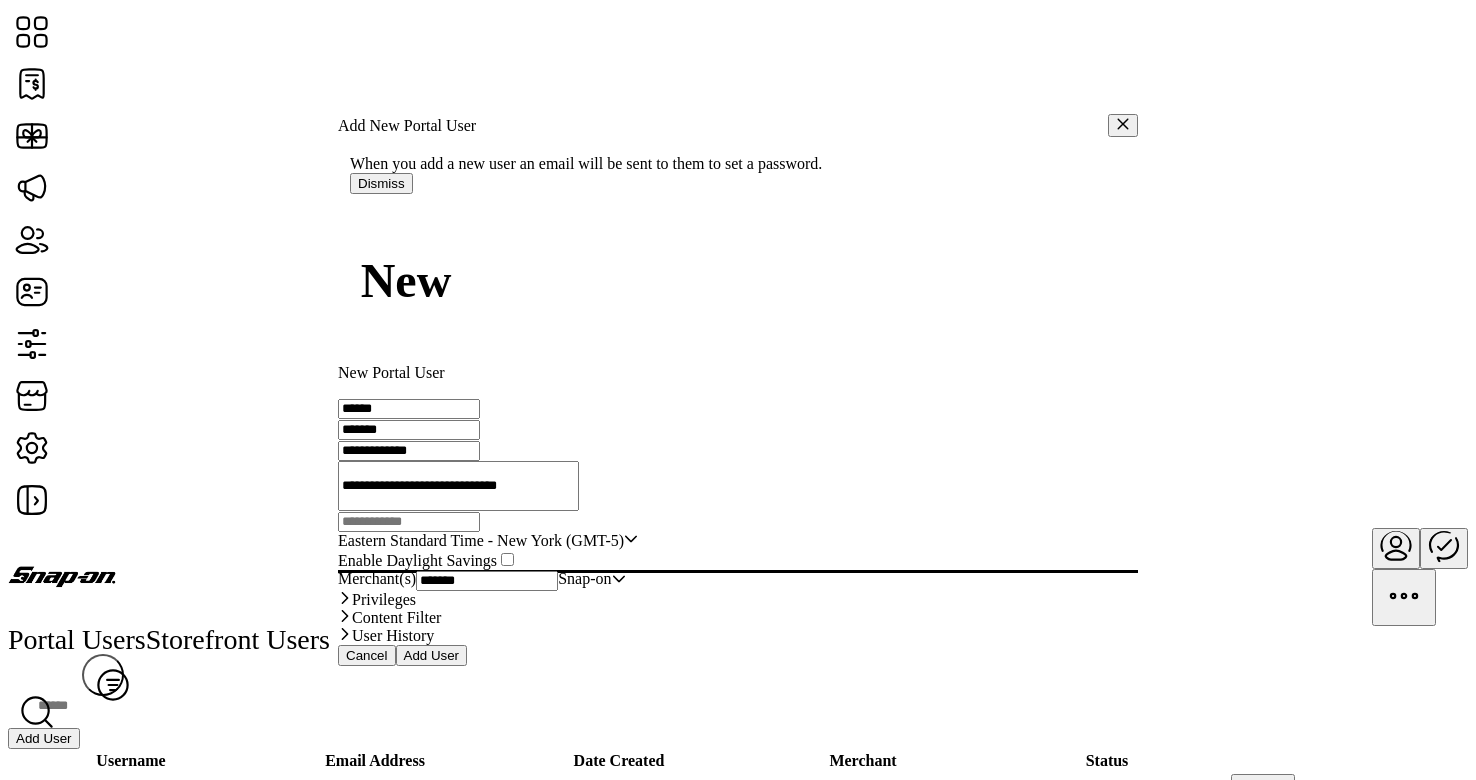 click on "Add User" at bounding box center [432, 655] 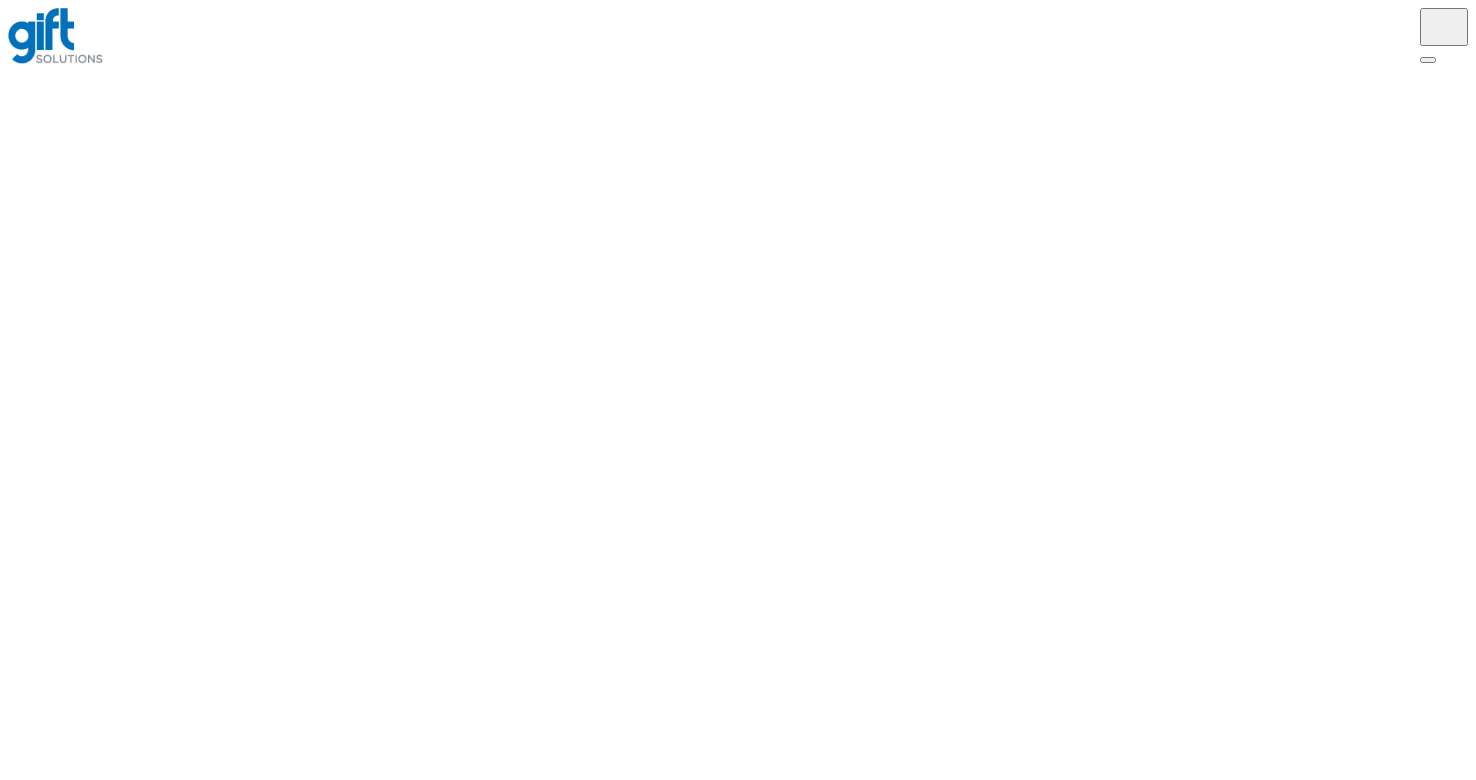 scroll, scrollTop: 0, scrollLeft: 0, axis: both 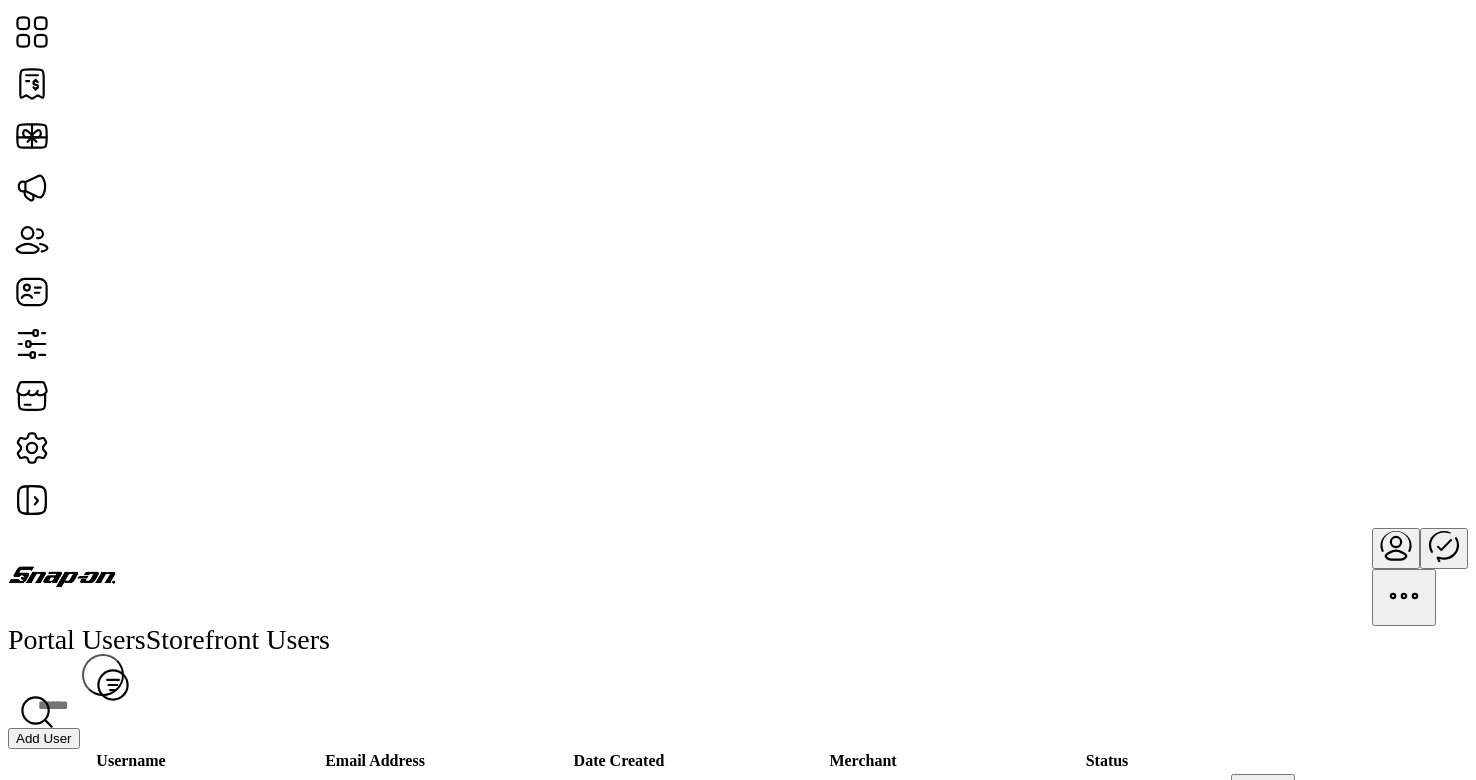 click at bounding box center [1396, 545] 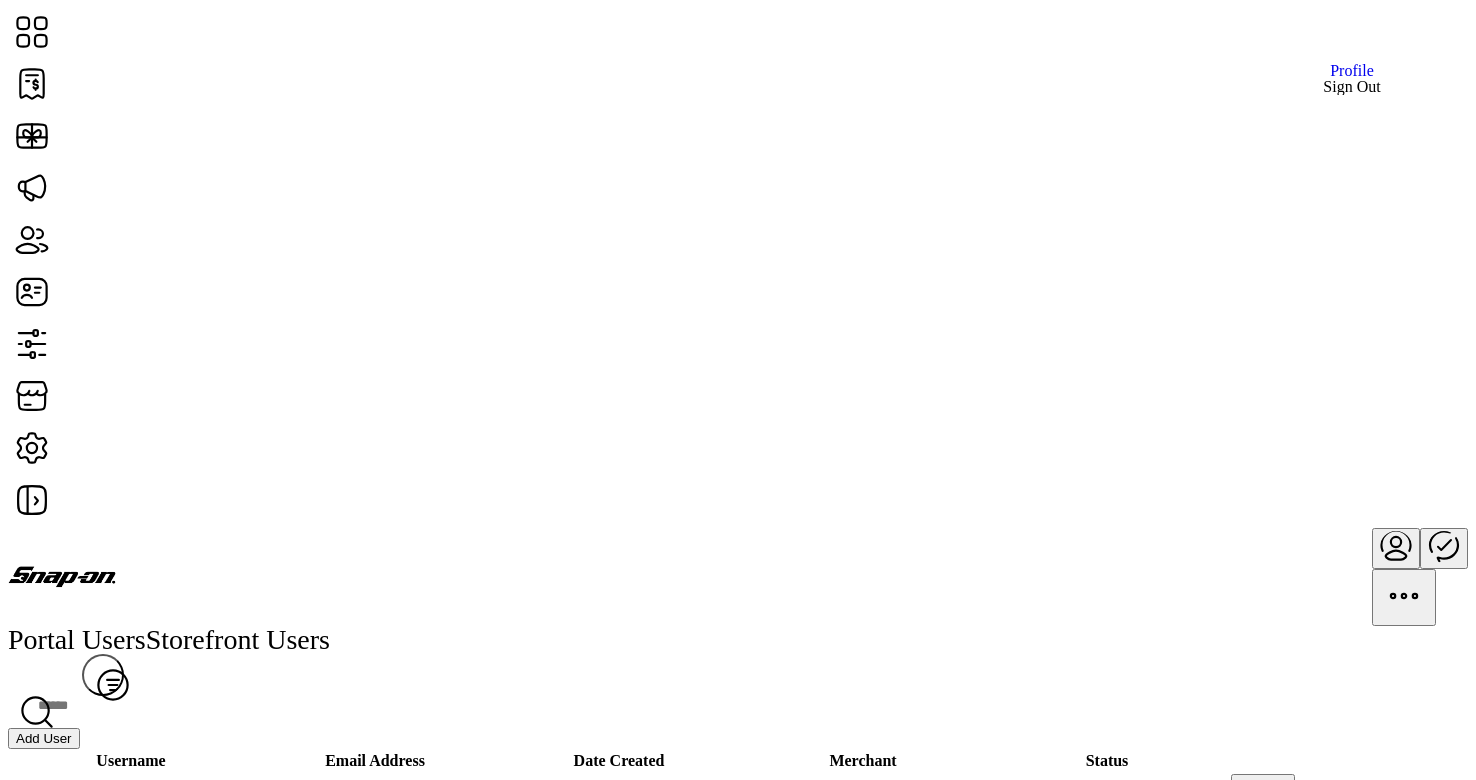 click on "Sign Out" at bounding box center [1351, 87] 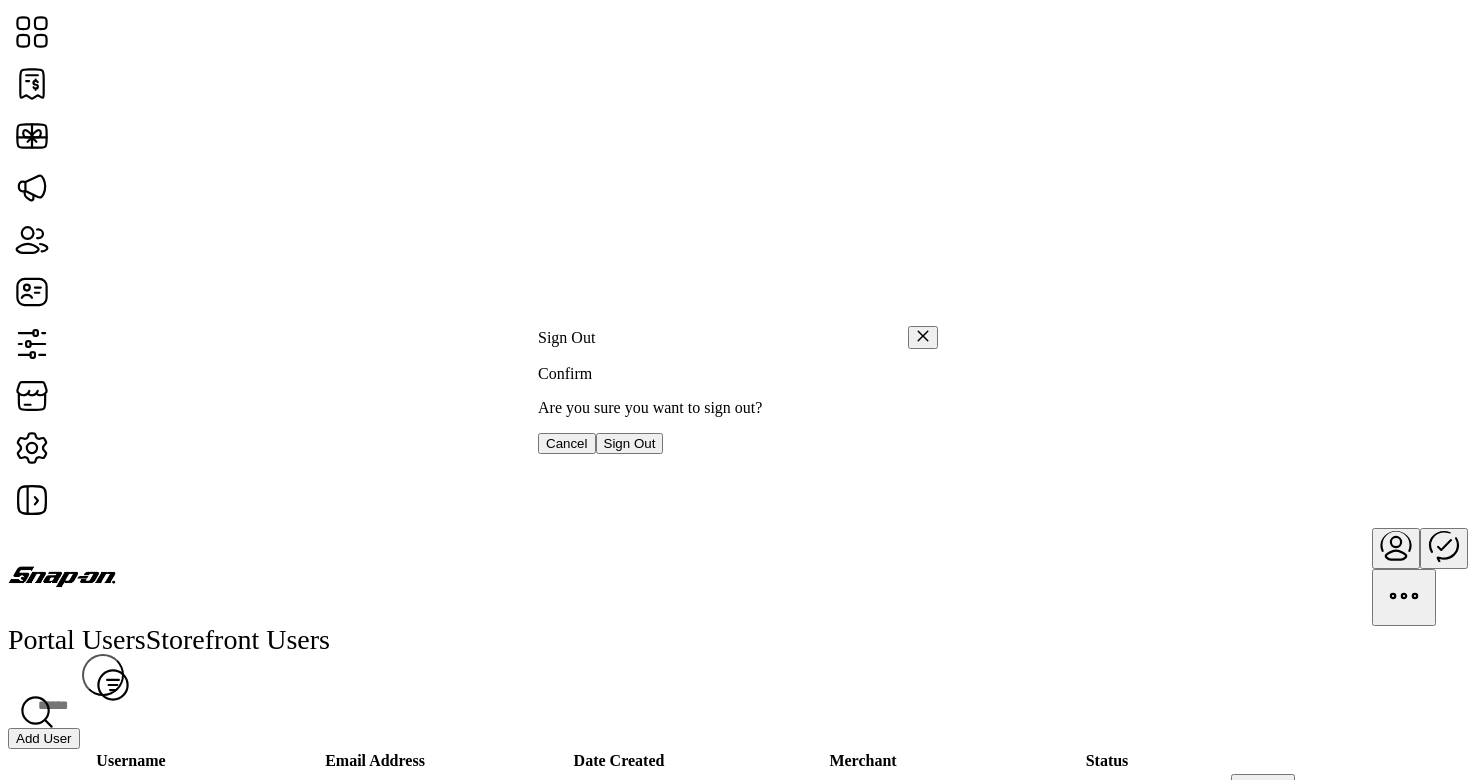 click on "Sign Out" at bounding box center (630, 443) 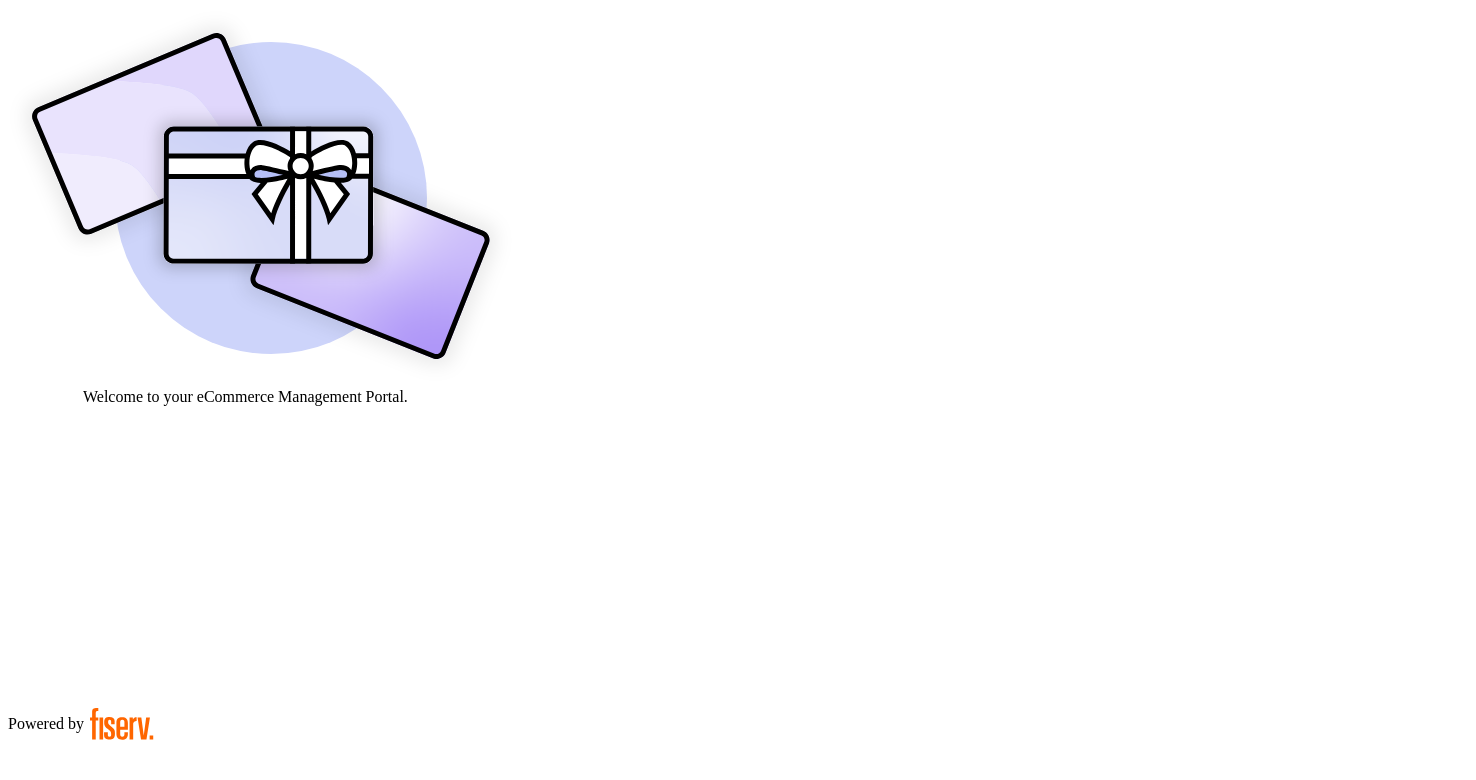 click at bounding box center [79, 909] 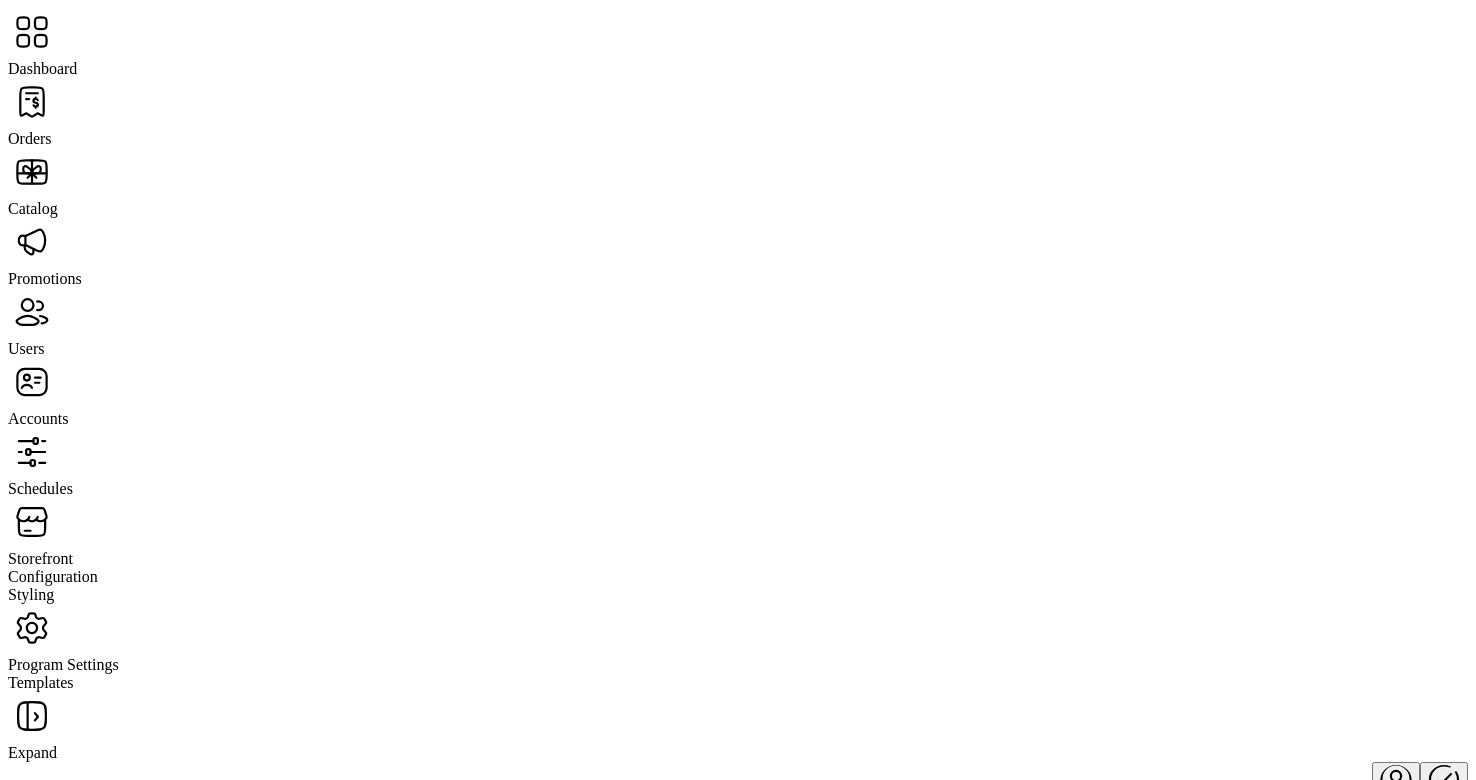 click at bounding box center (32, 102) 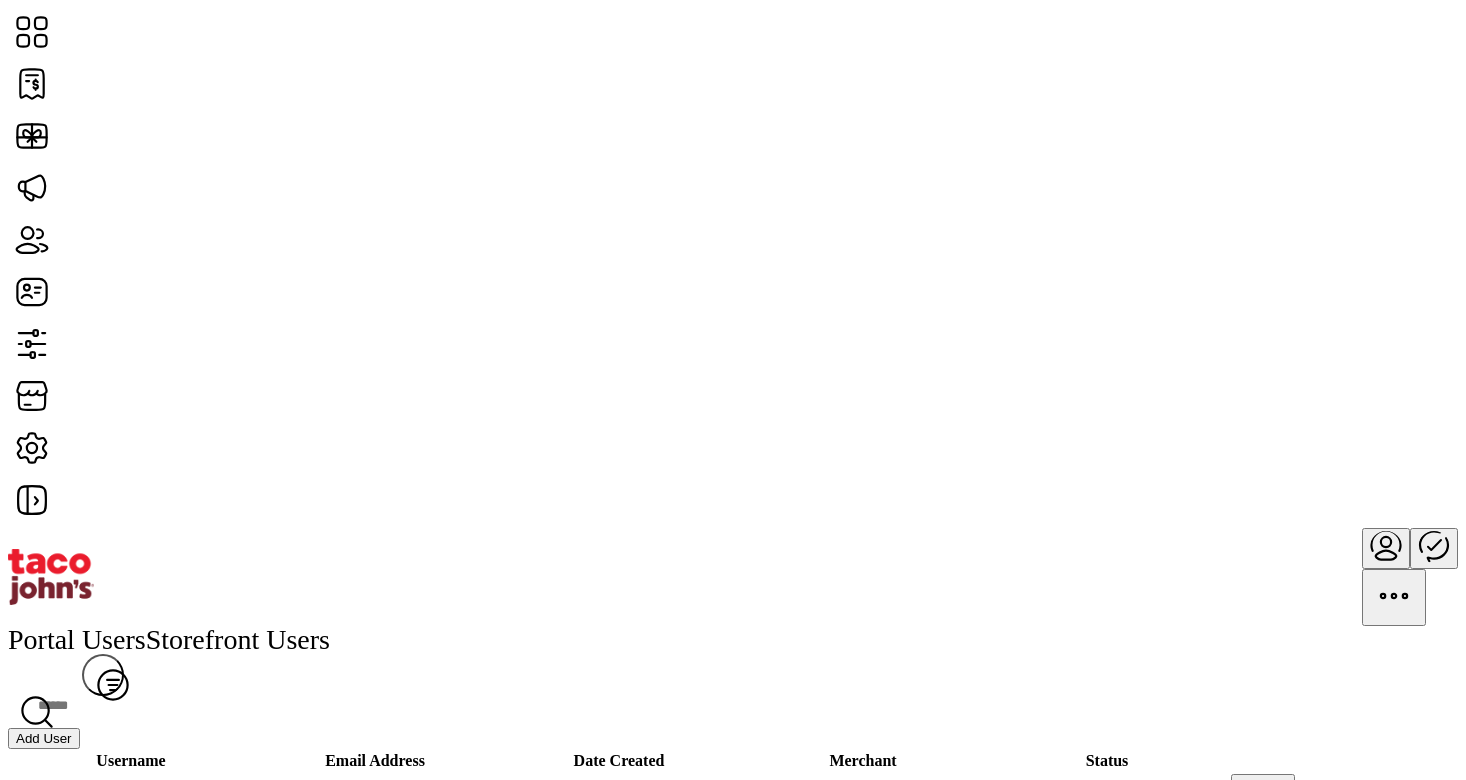 click on "Add User" at bounding box center [44, 738] 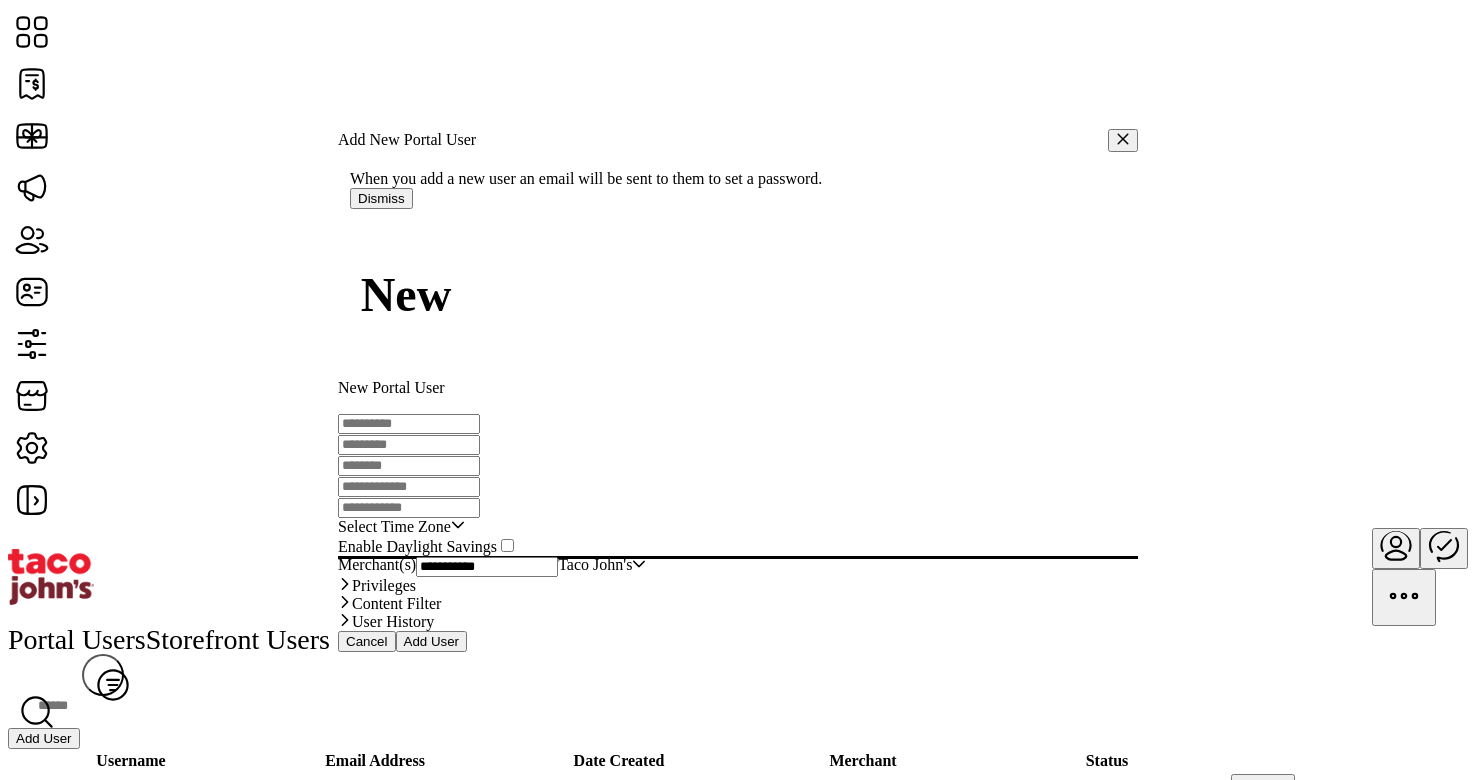 type 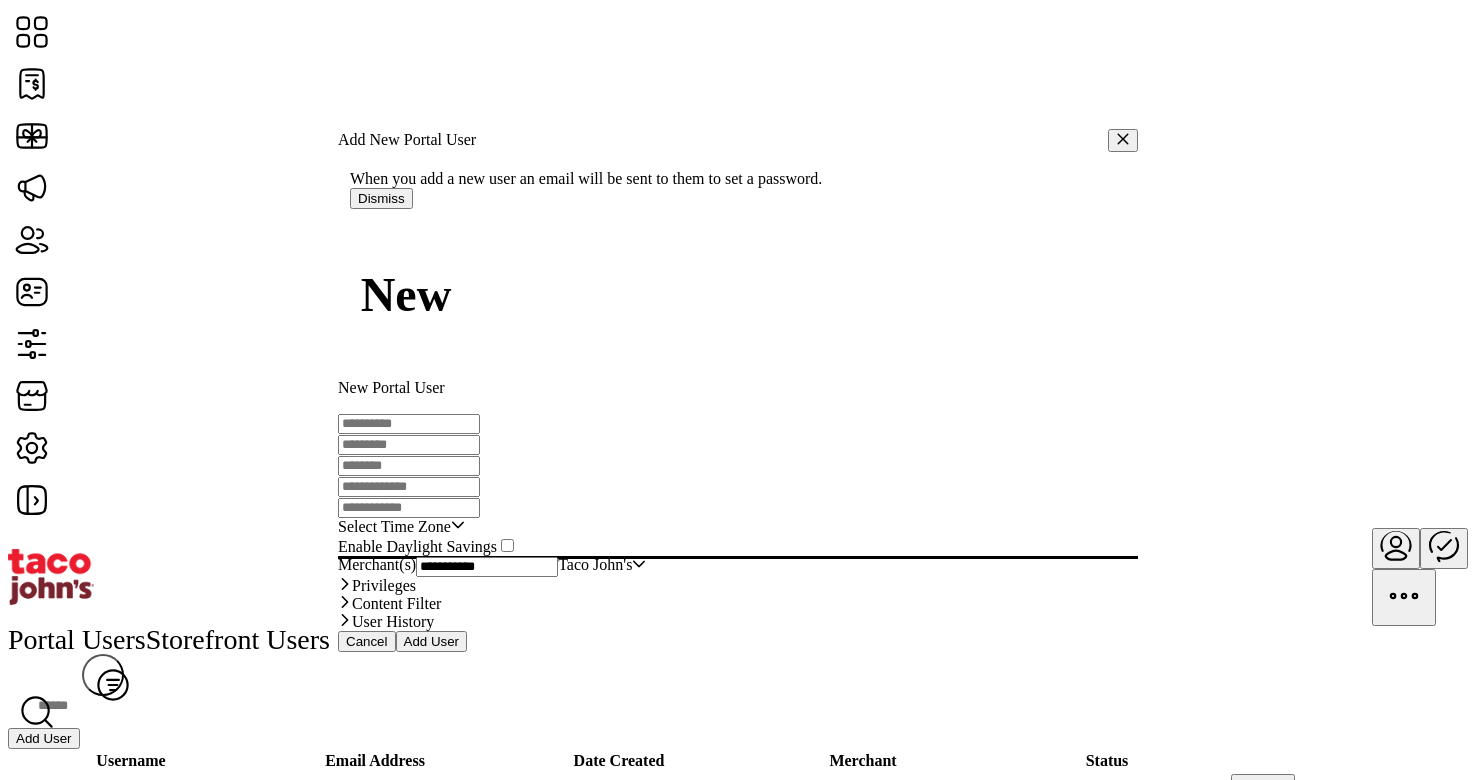 click at bounding box center (409, 424) 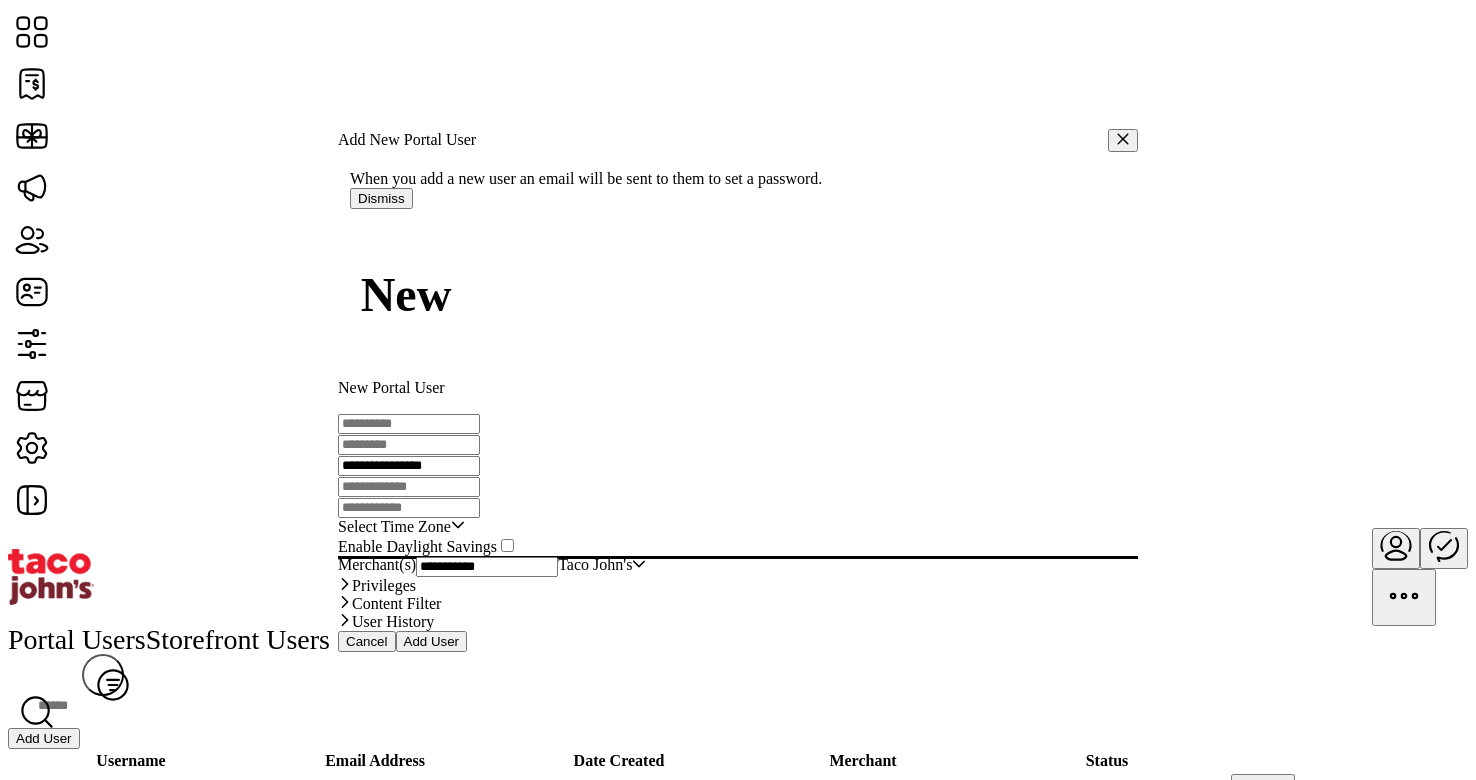 type on "**********" 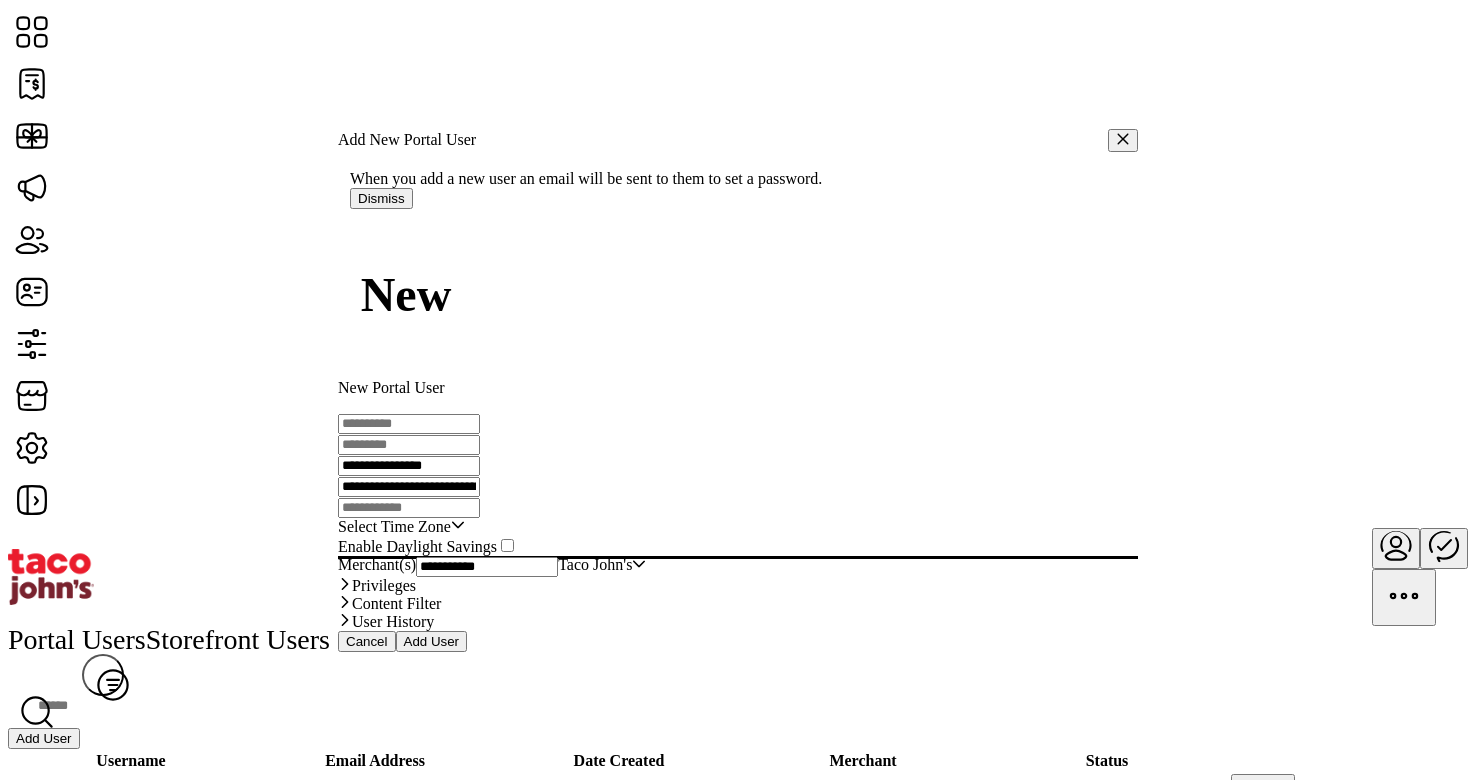 scroll, scrollTop: 0, scrollLeft: 26, axis: horizontal 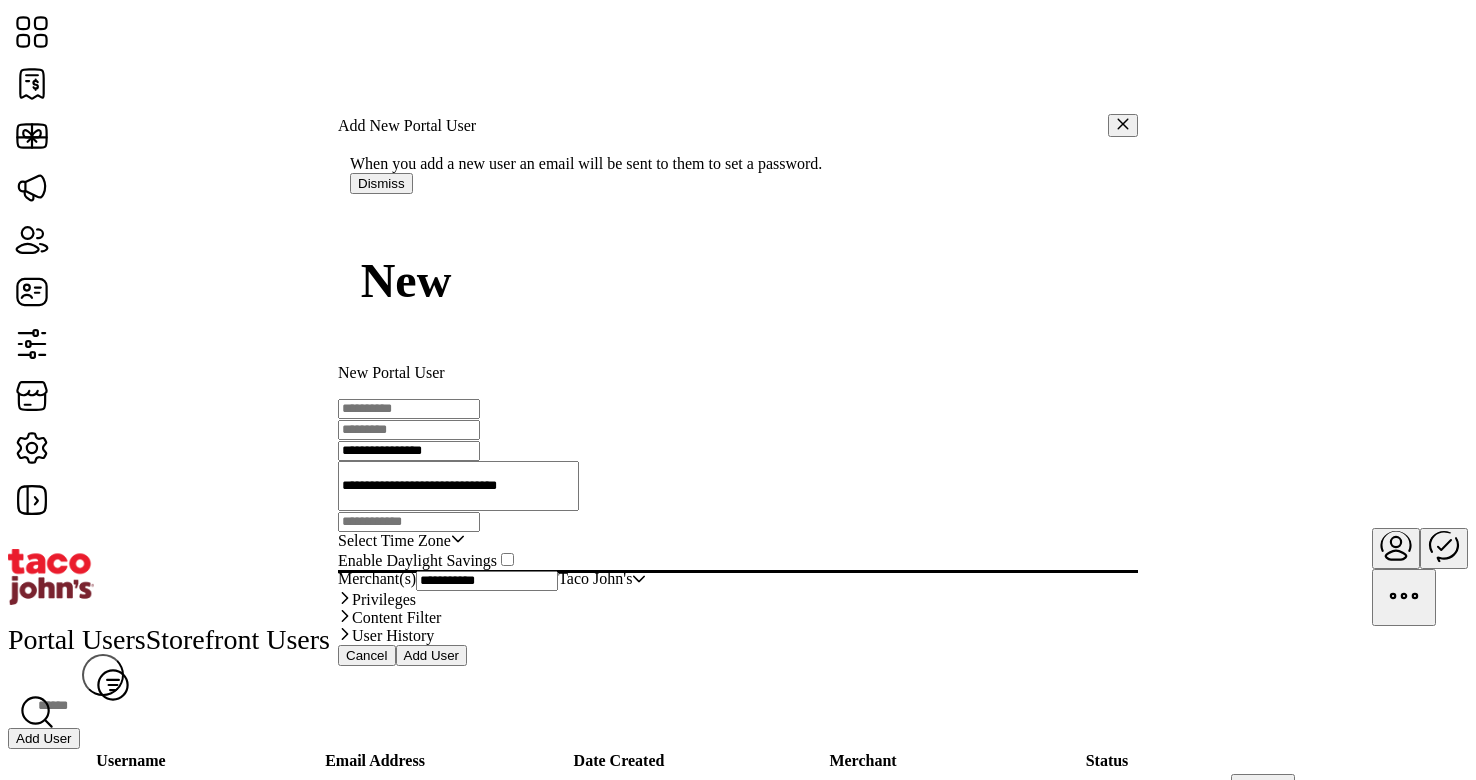 type on "**********" 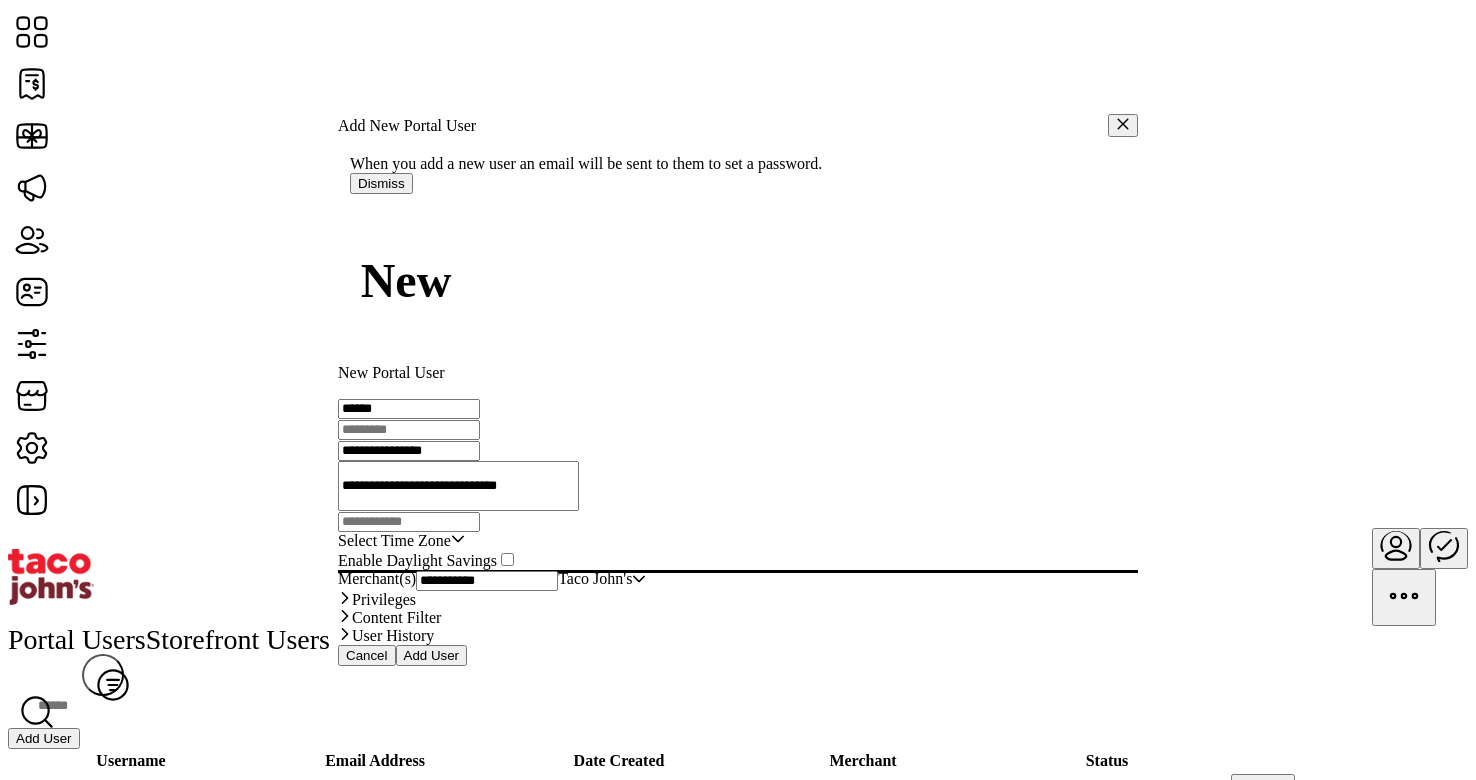 type on "******" 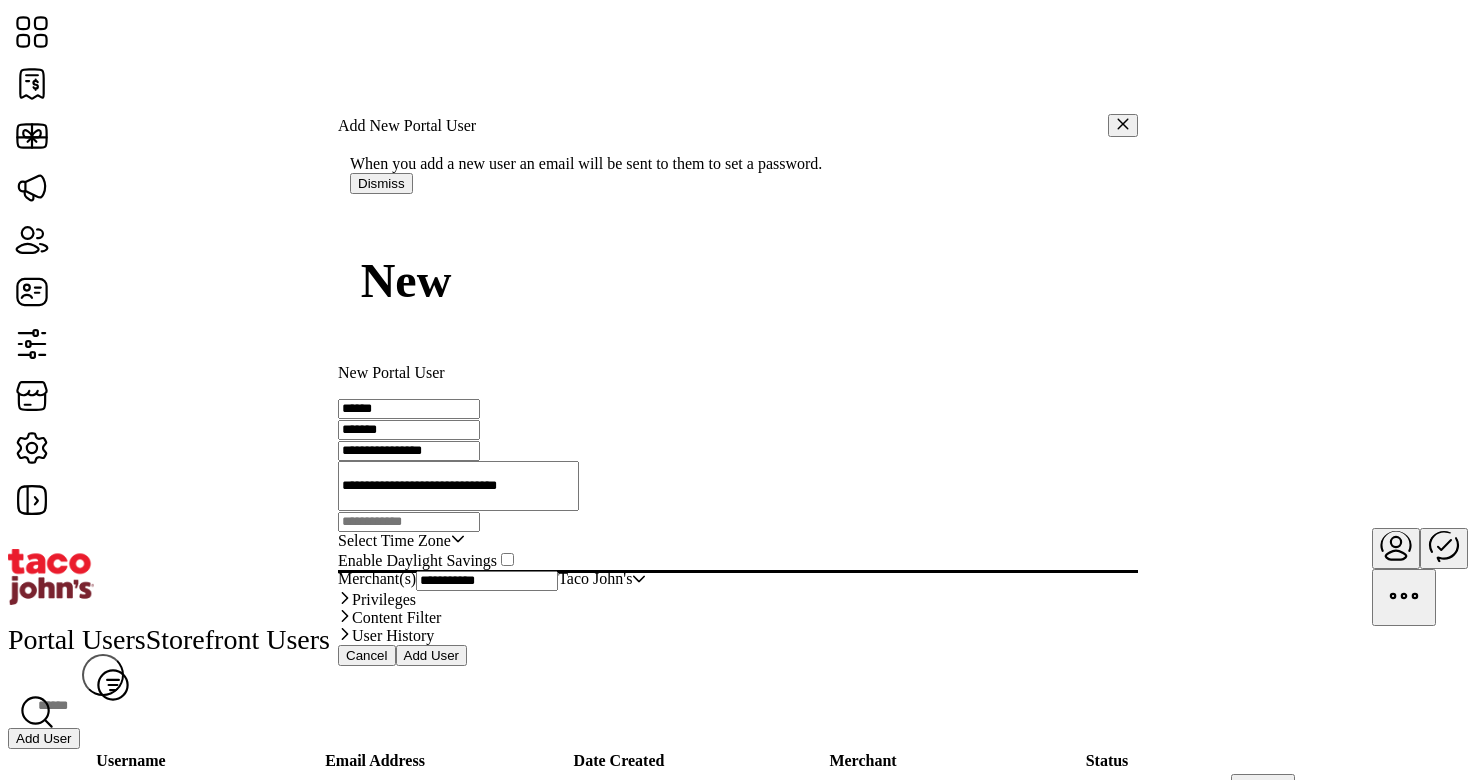 type on "*******" 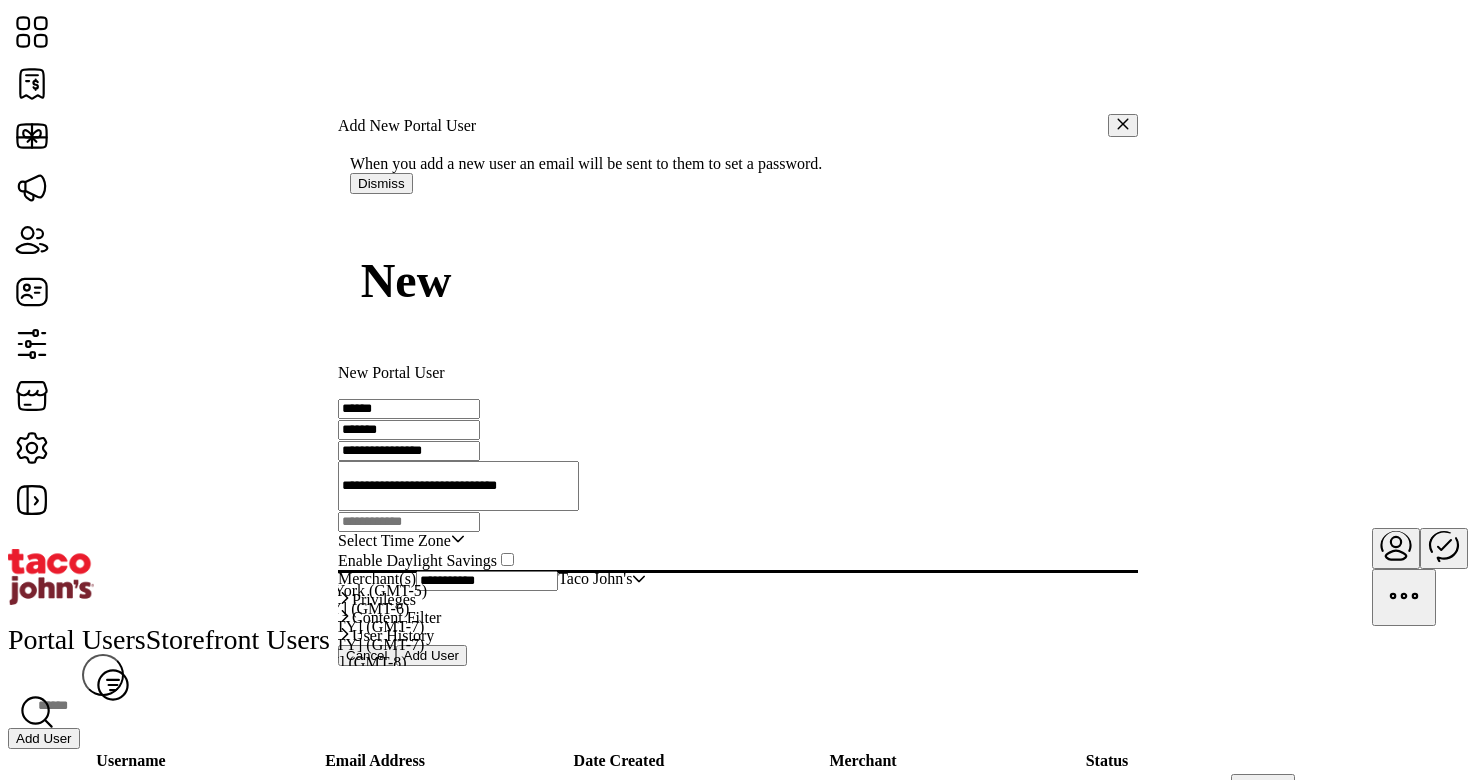 click on "Eastern Standard Time - New York (GMT-5)" at bounding box center [284, 590] 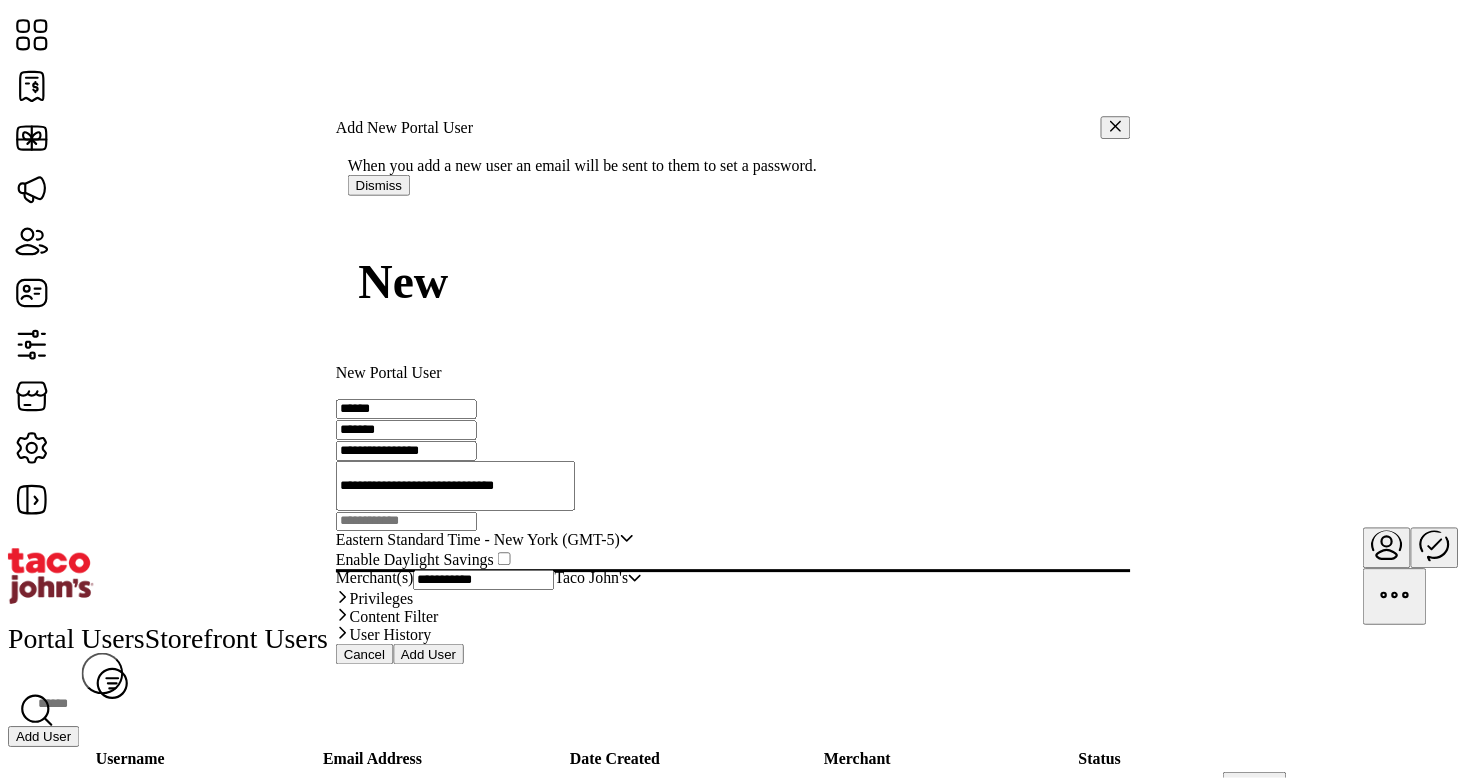 scroll, scrollTop: 77, scrollLeft: 0, axis: vertical 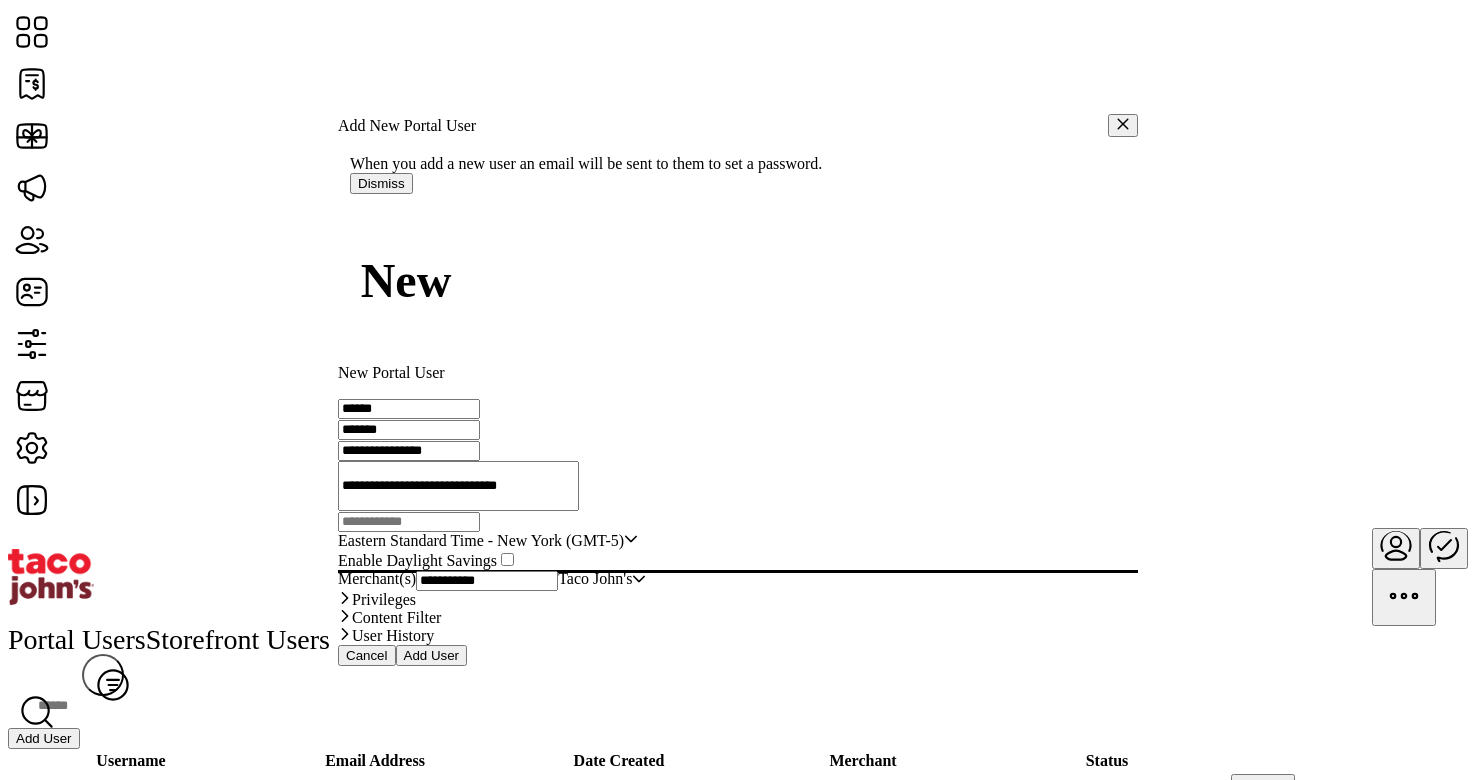 click on "Add User" at bounding box center [432, 655] 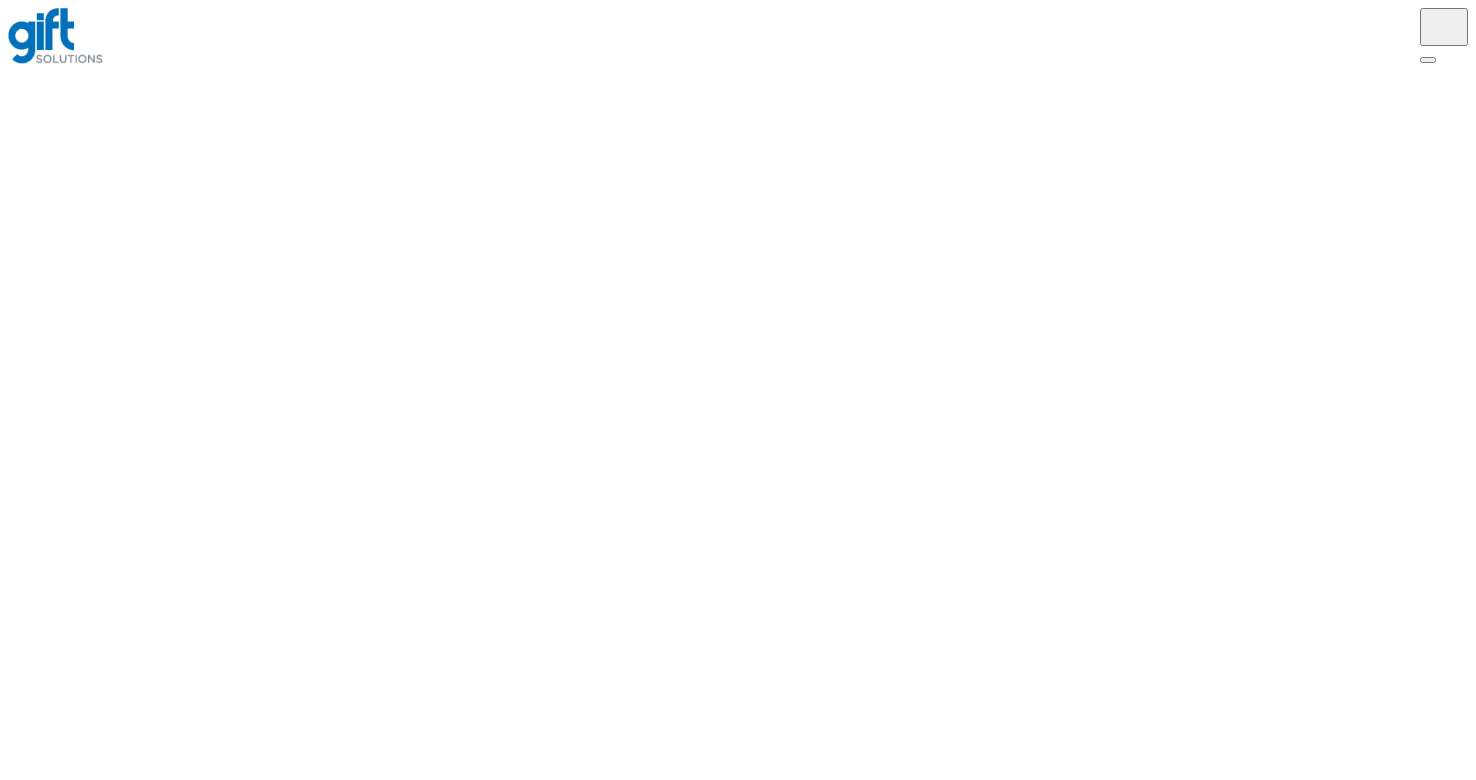 scroll, scrollTop: 0, scrollLeft: 0, axis: both 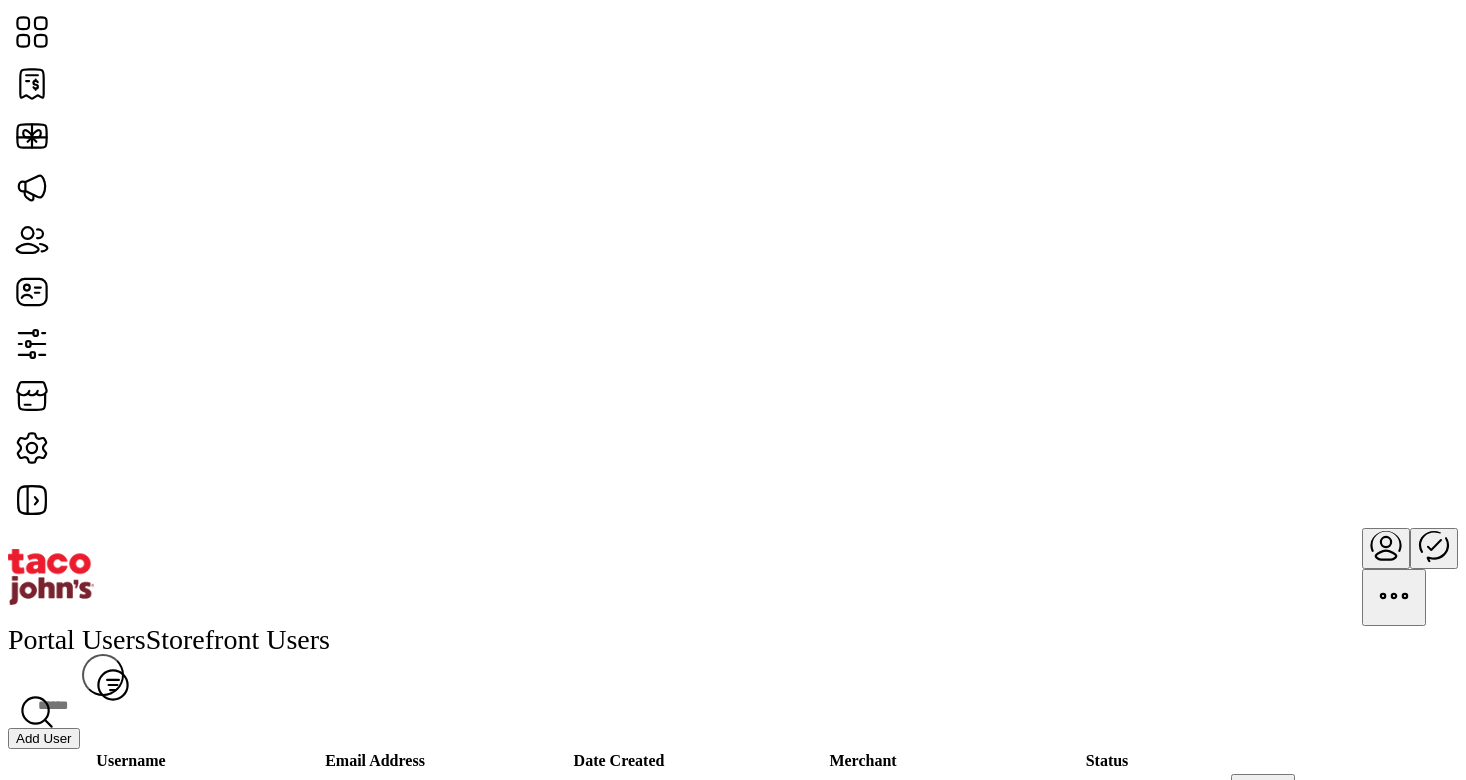 click at bounding box center (1386, 545) 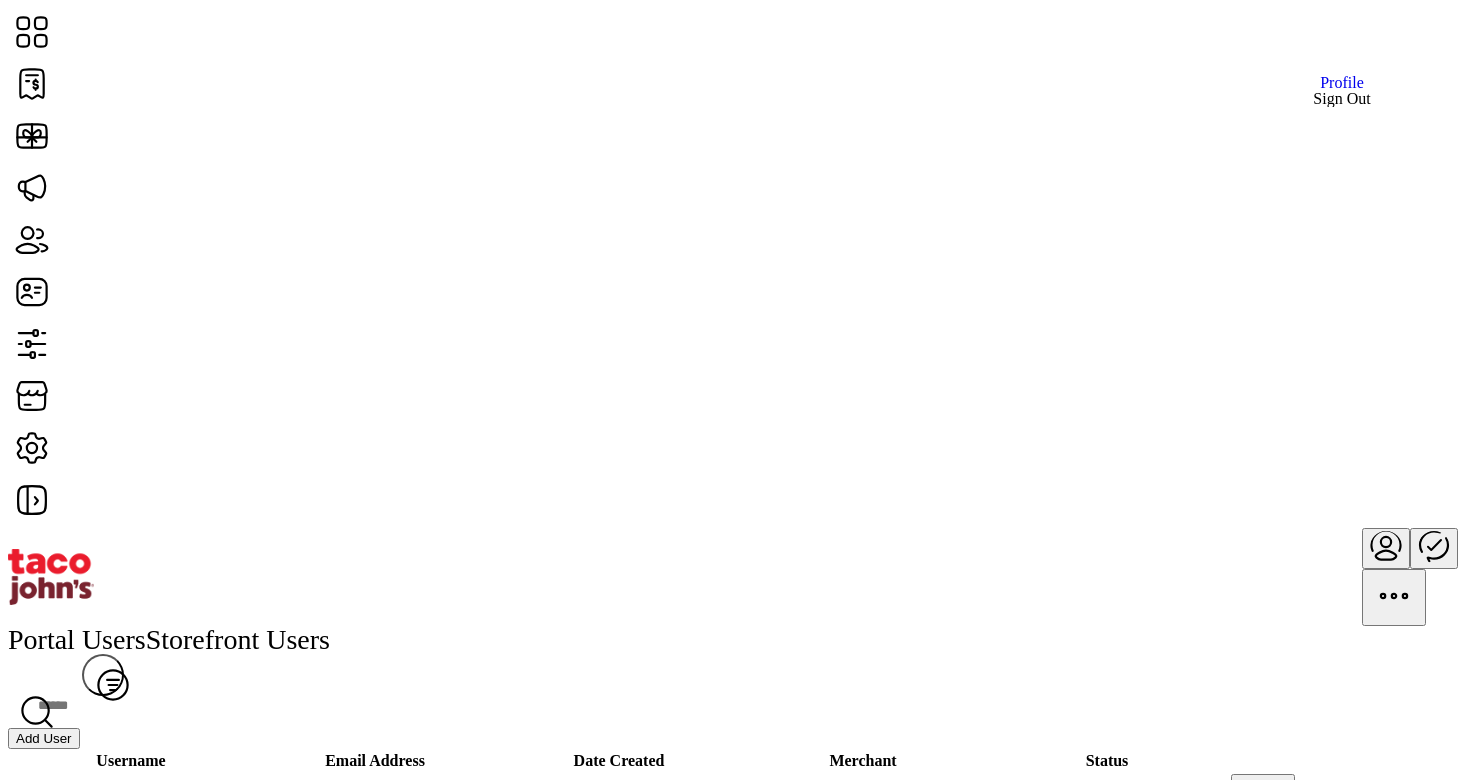 click on "Sign Out" at bounding box center (1342, 99) 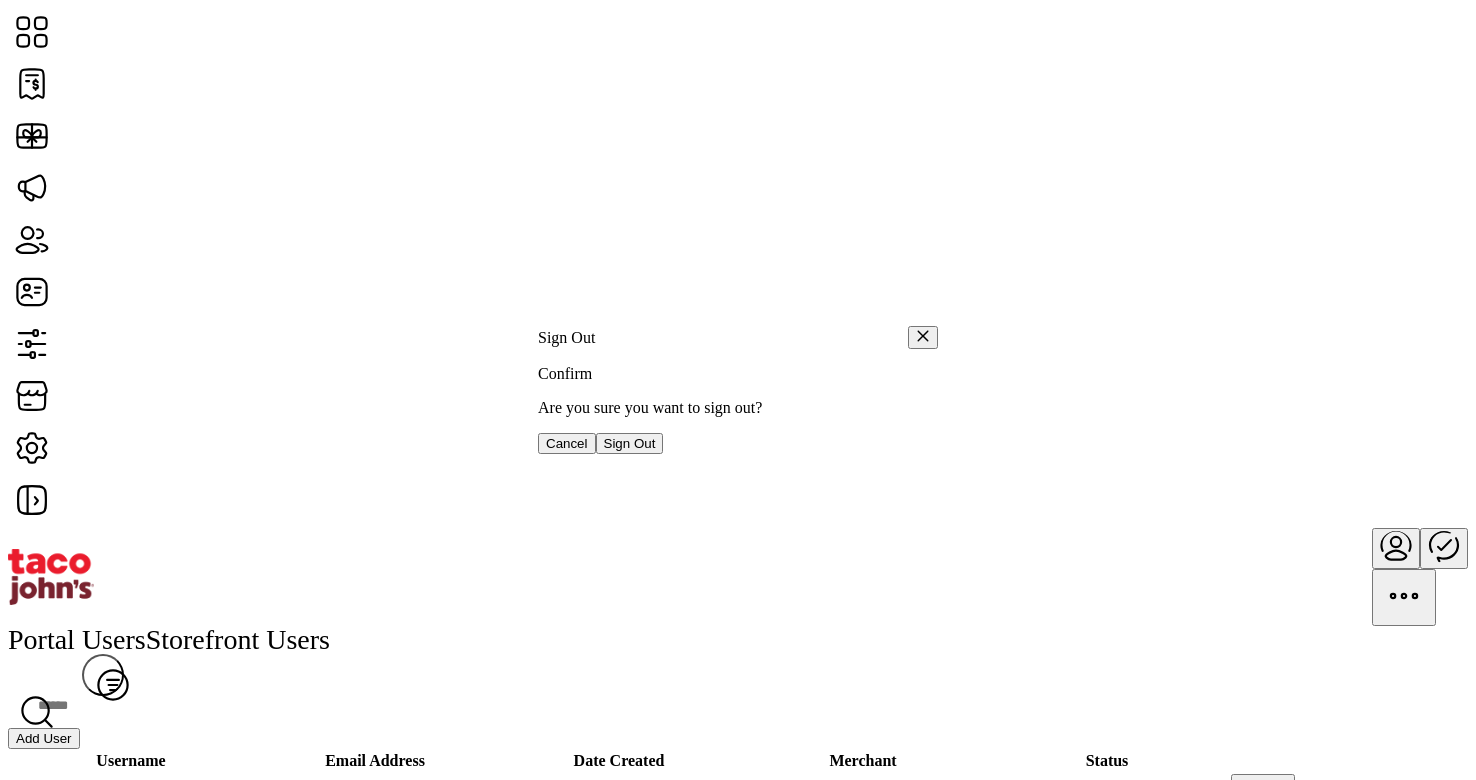click on "Sign Out" at bounding box center [630, 443] 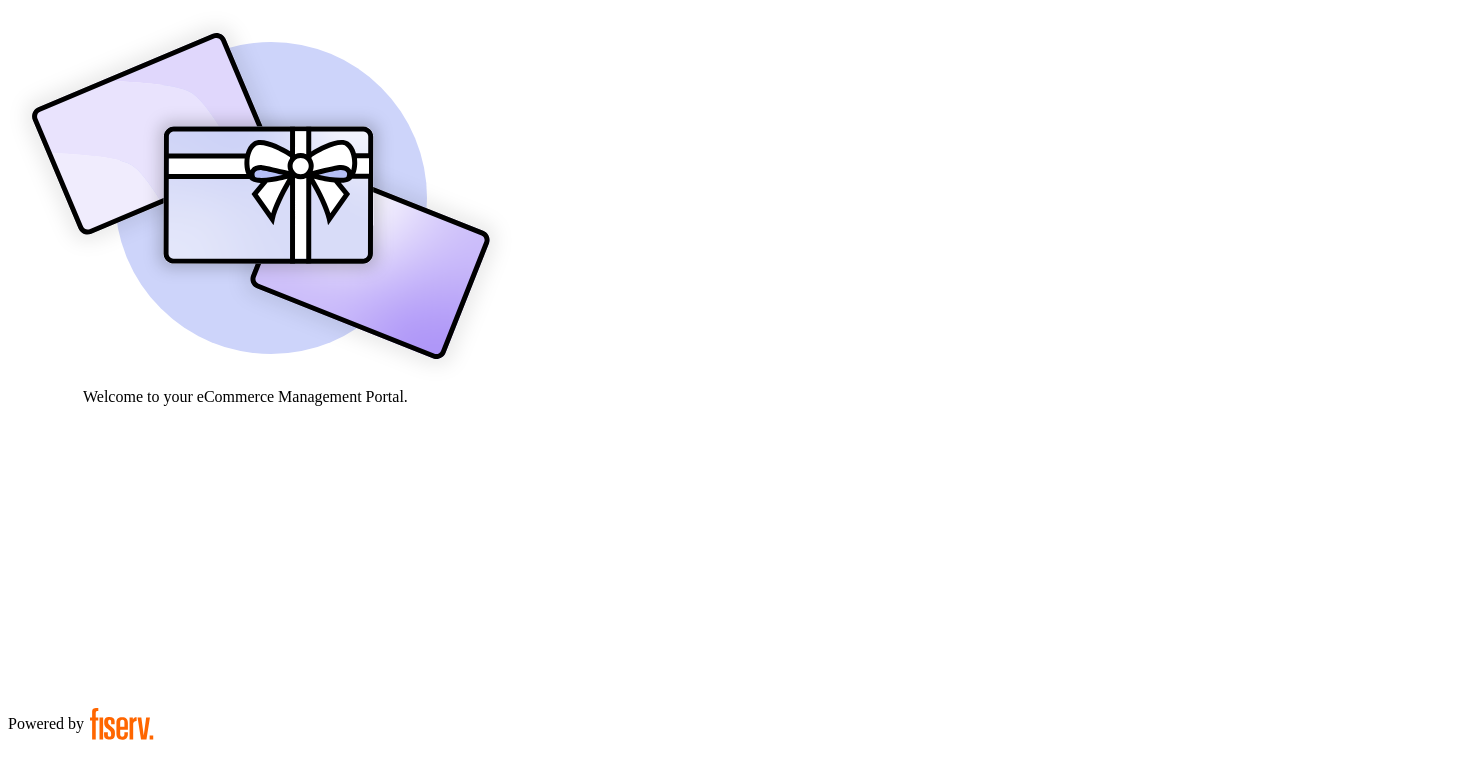 click at bounding box center [79, 909] 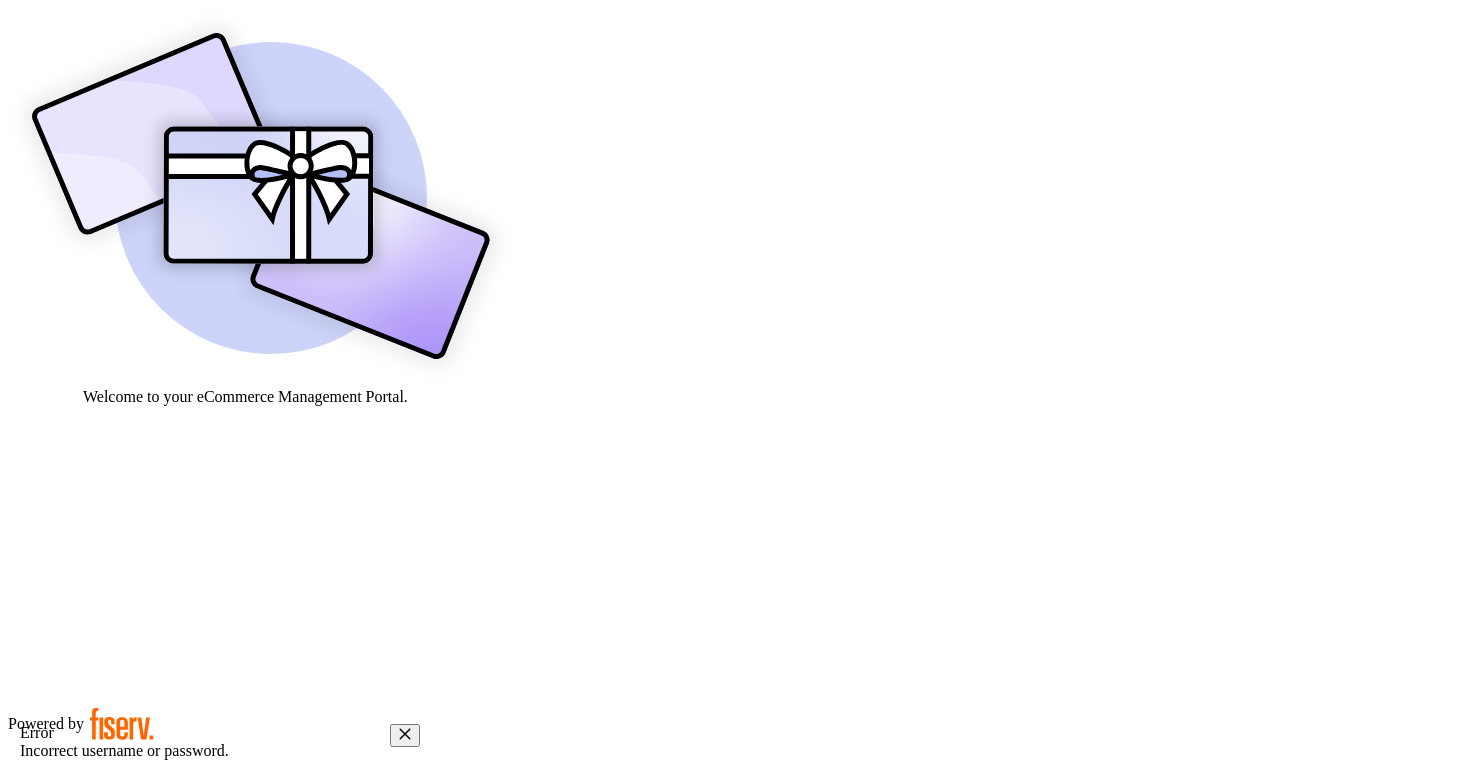 type 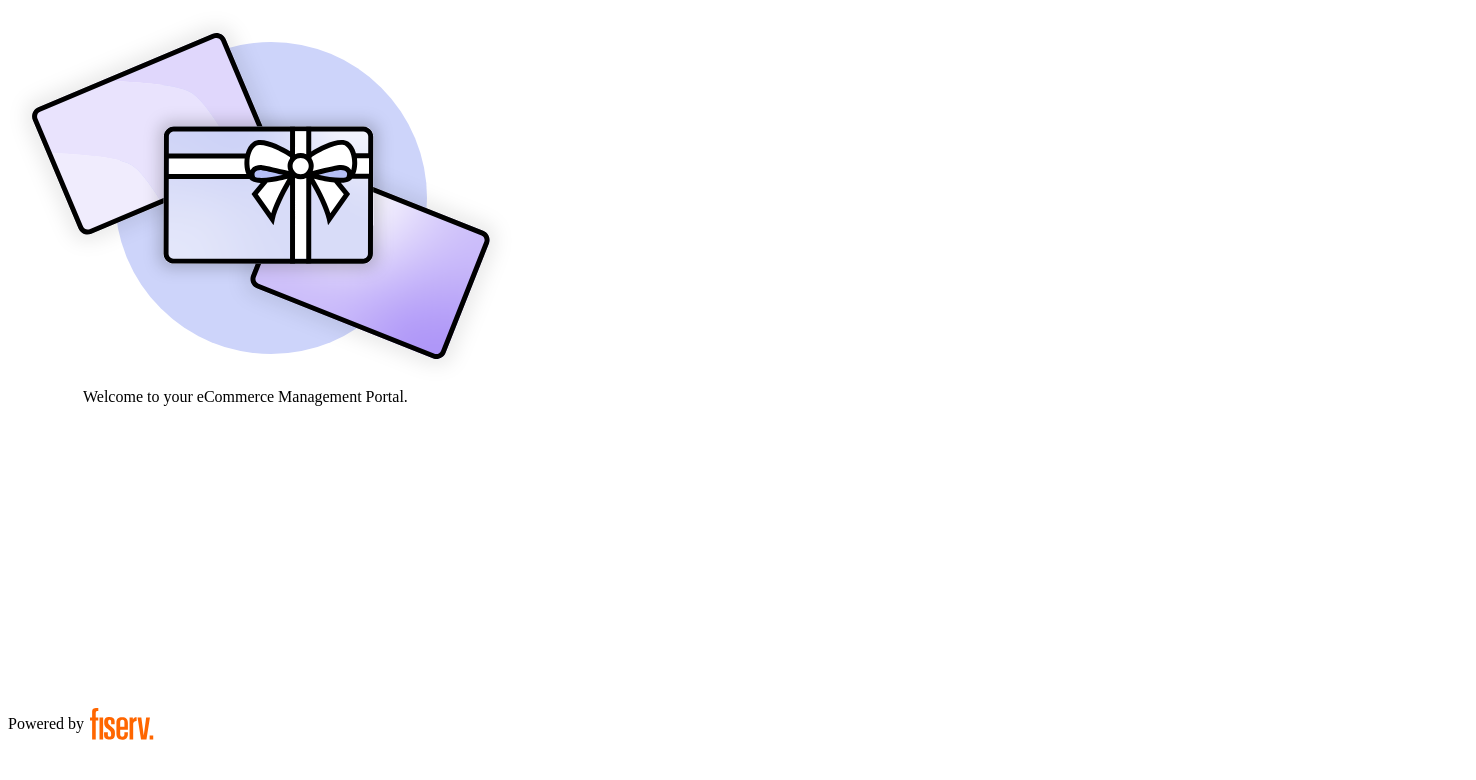 click on "Continue" at bounding box center [42, 980] 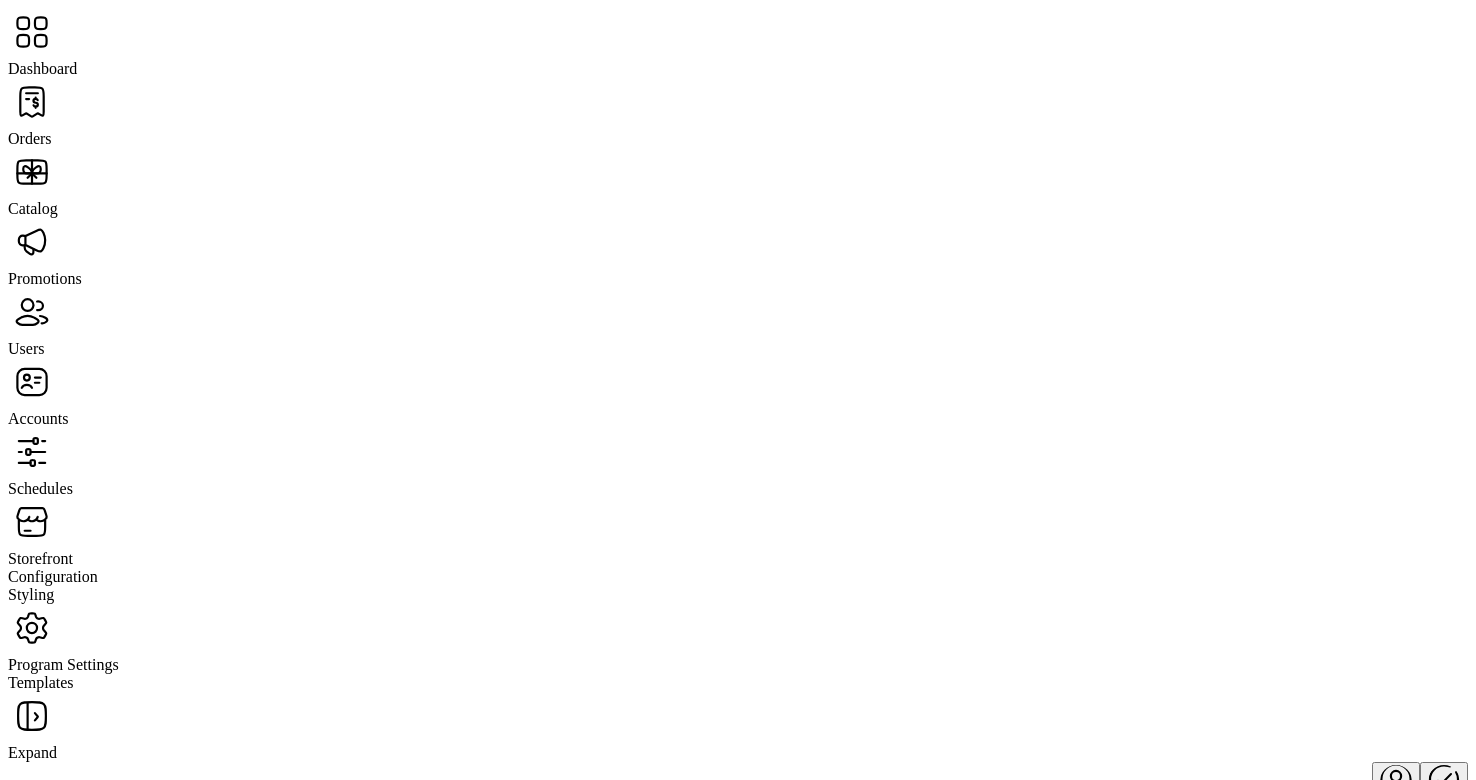 click at bounding box center (32, 102) 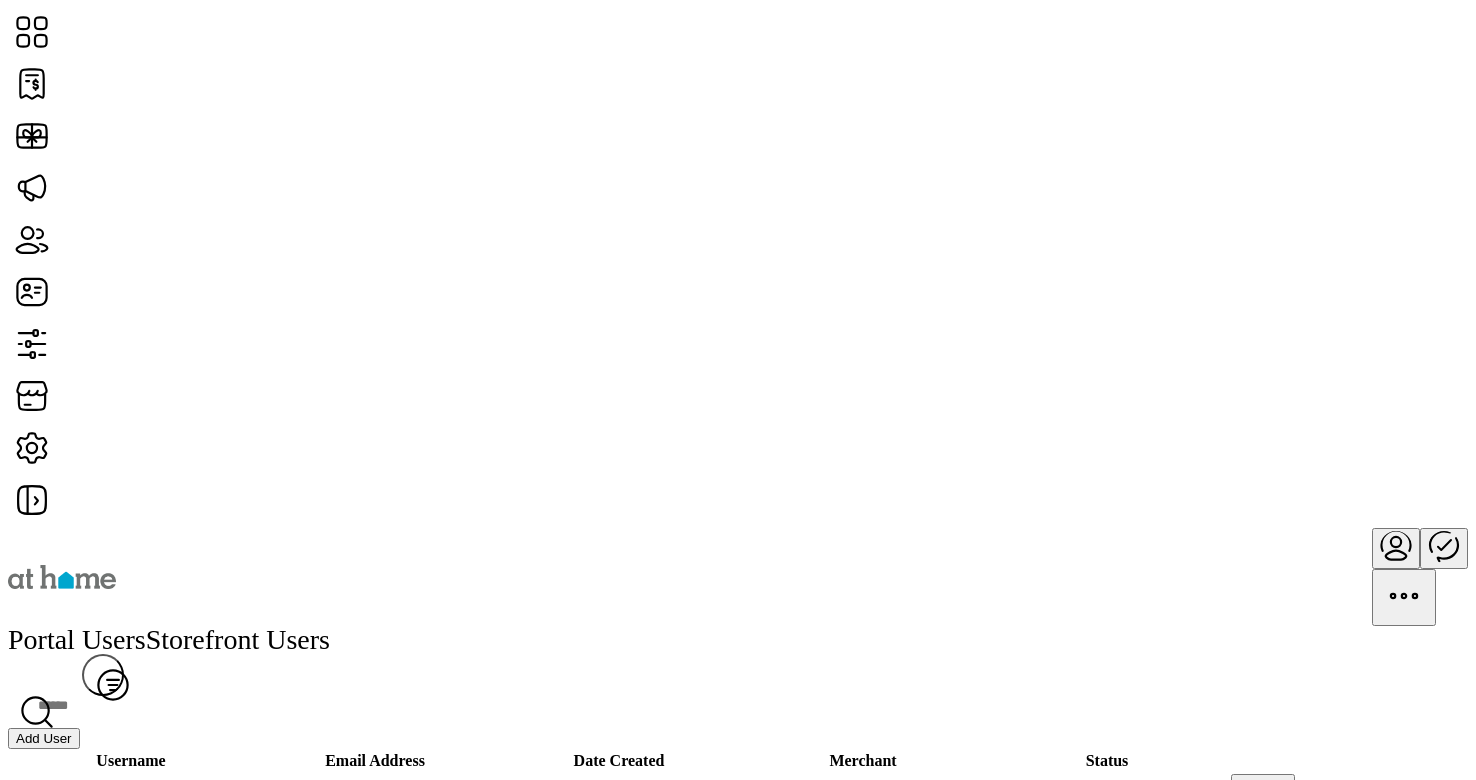 click on "Add User" at bounding box center [44, 738] 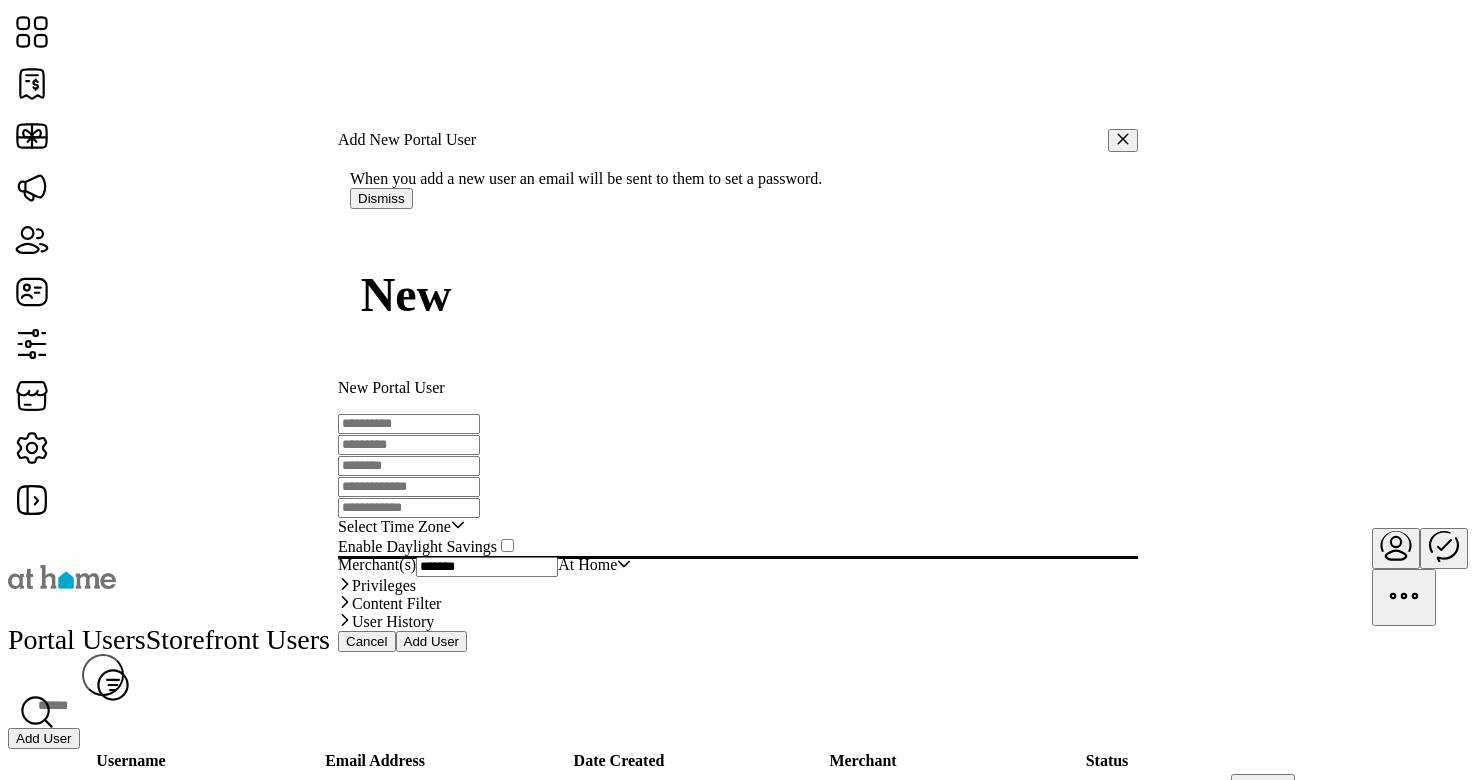 click at bounding box center (409, 424) 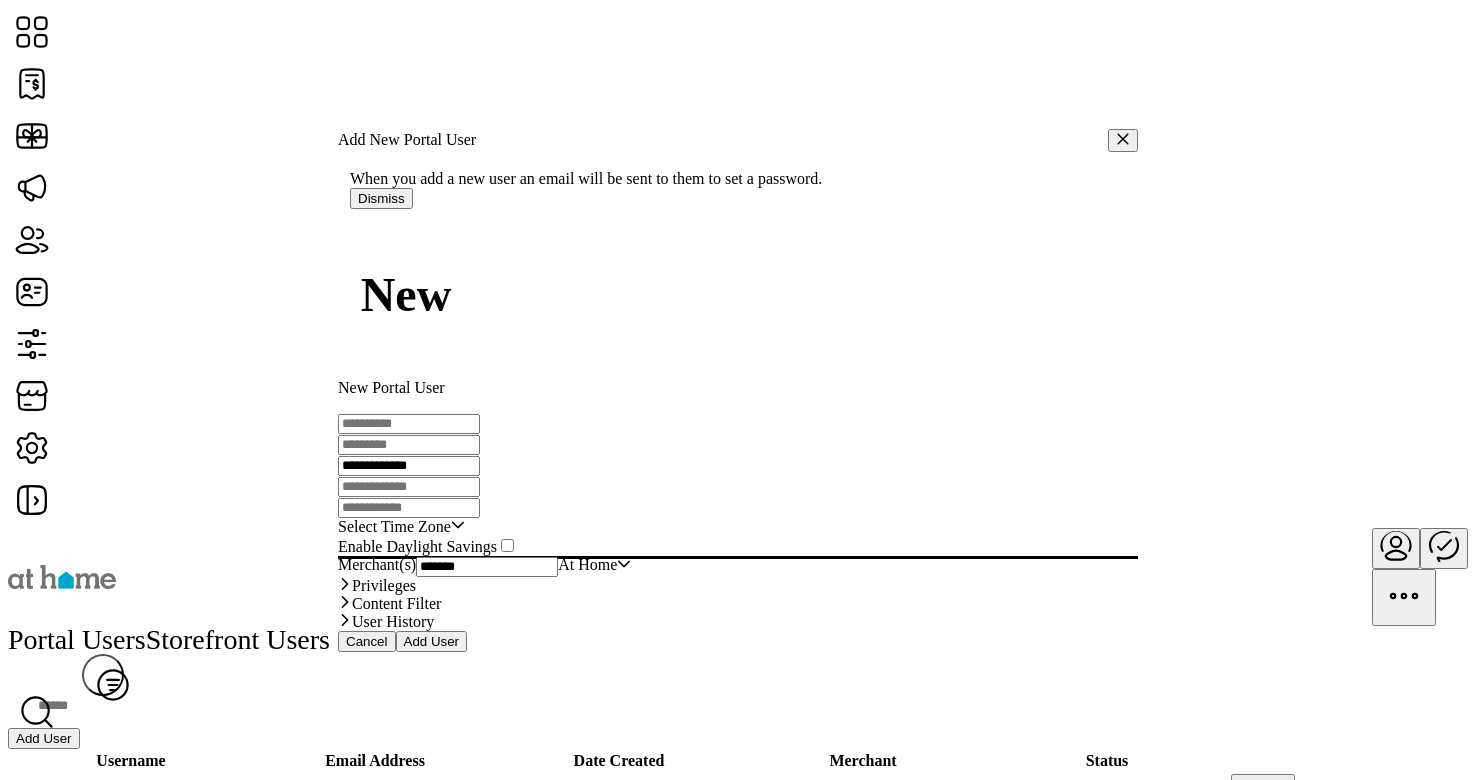 type on "**********" 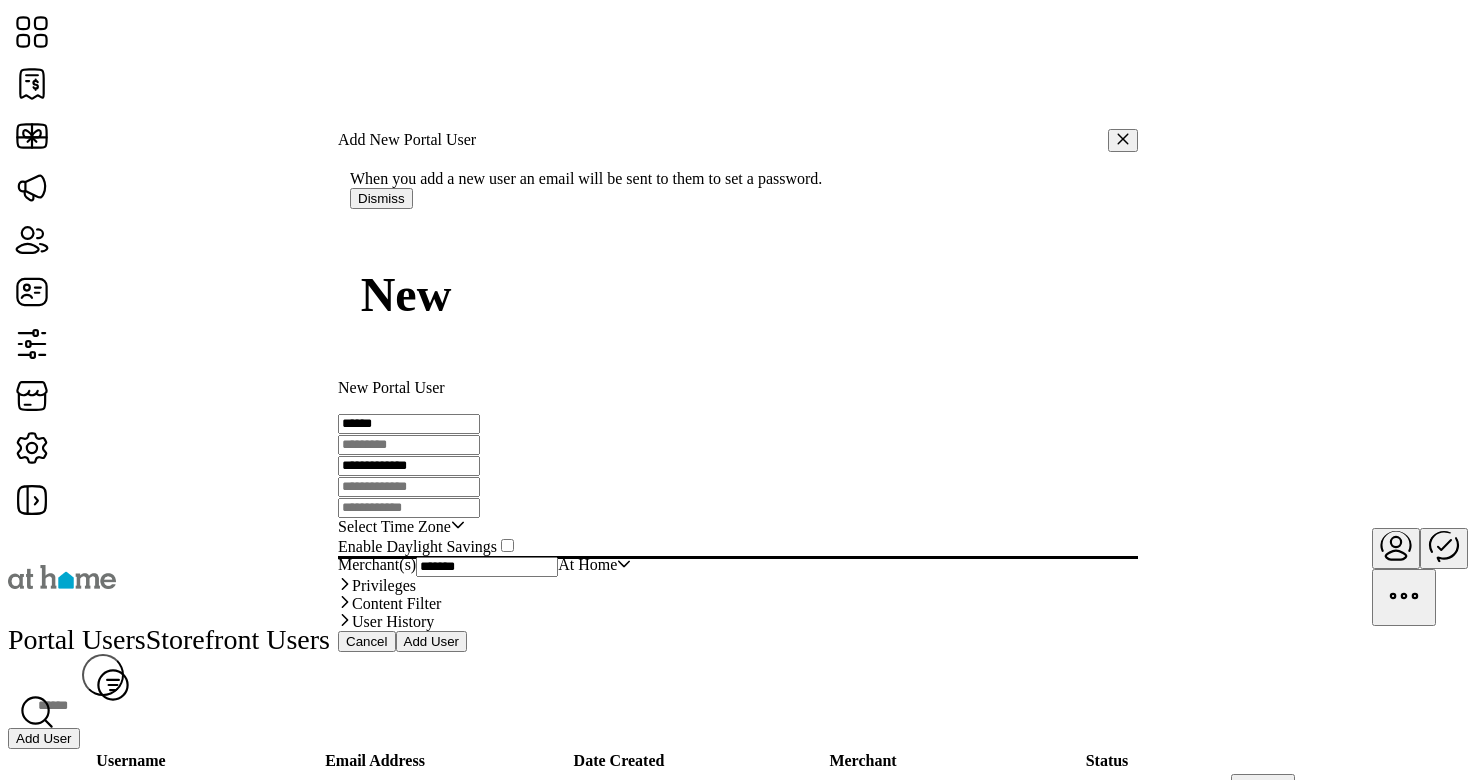 type on "******" 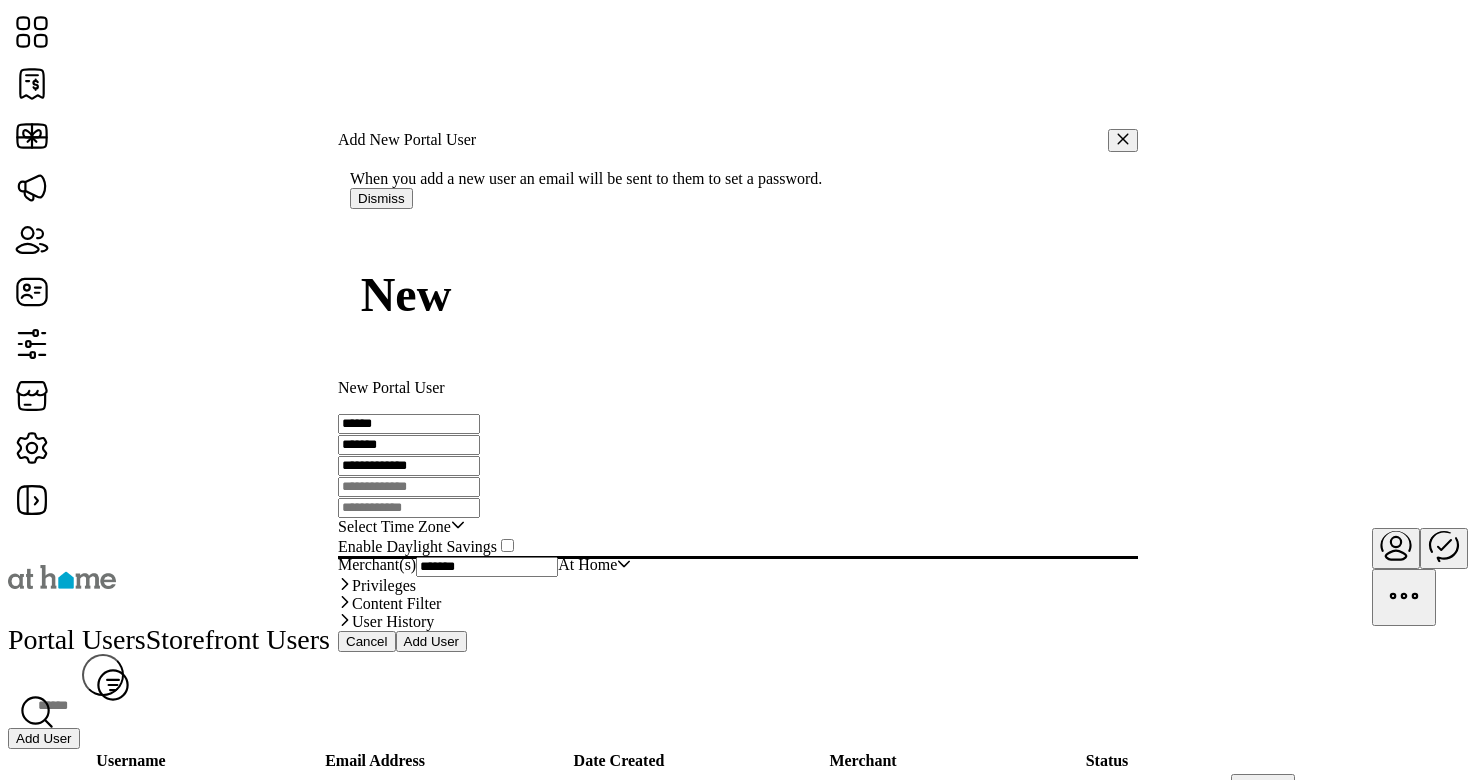 type on "*******" 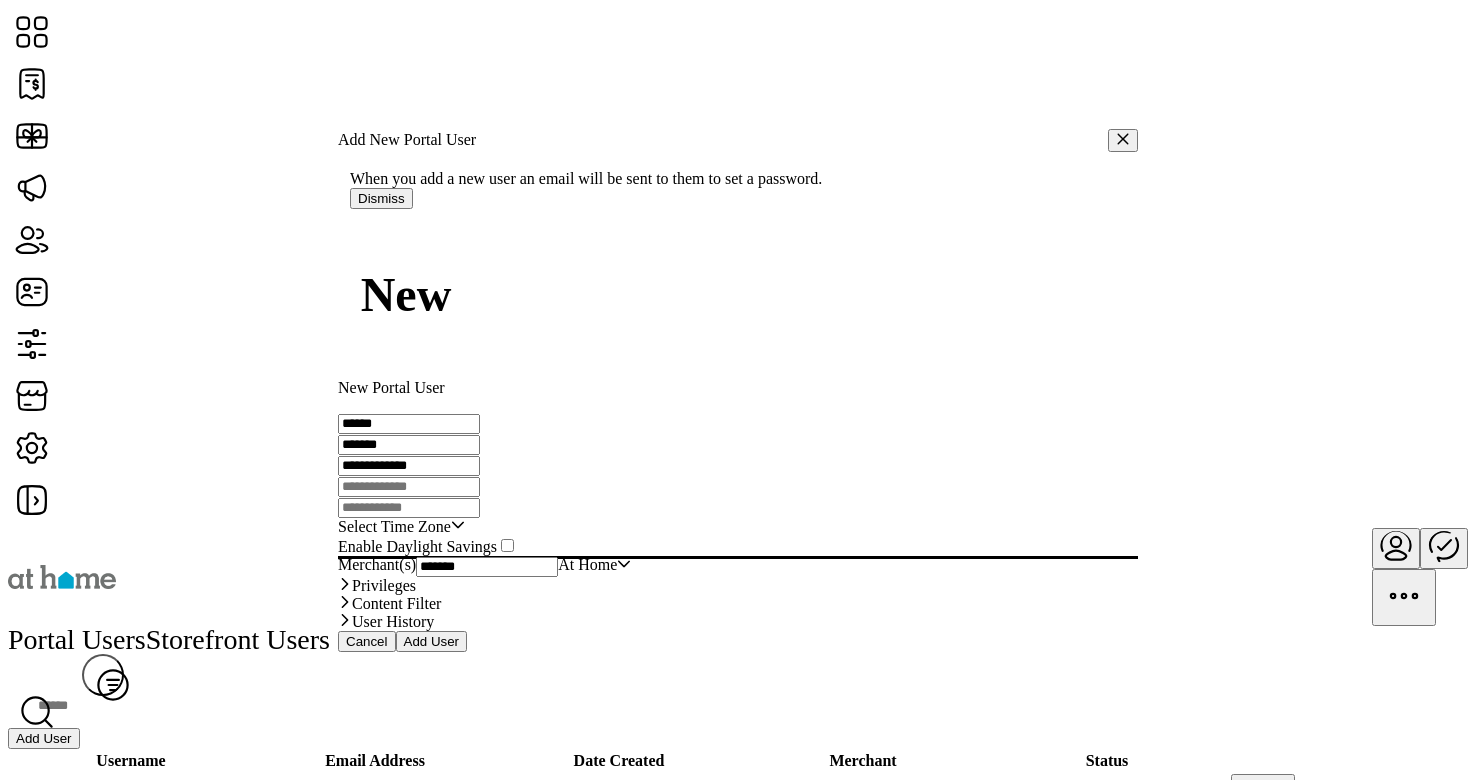 click at bounding box center [409, 487] 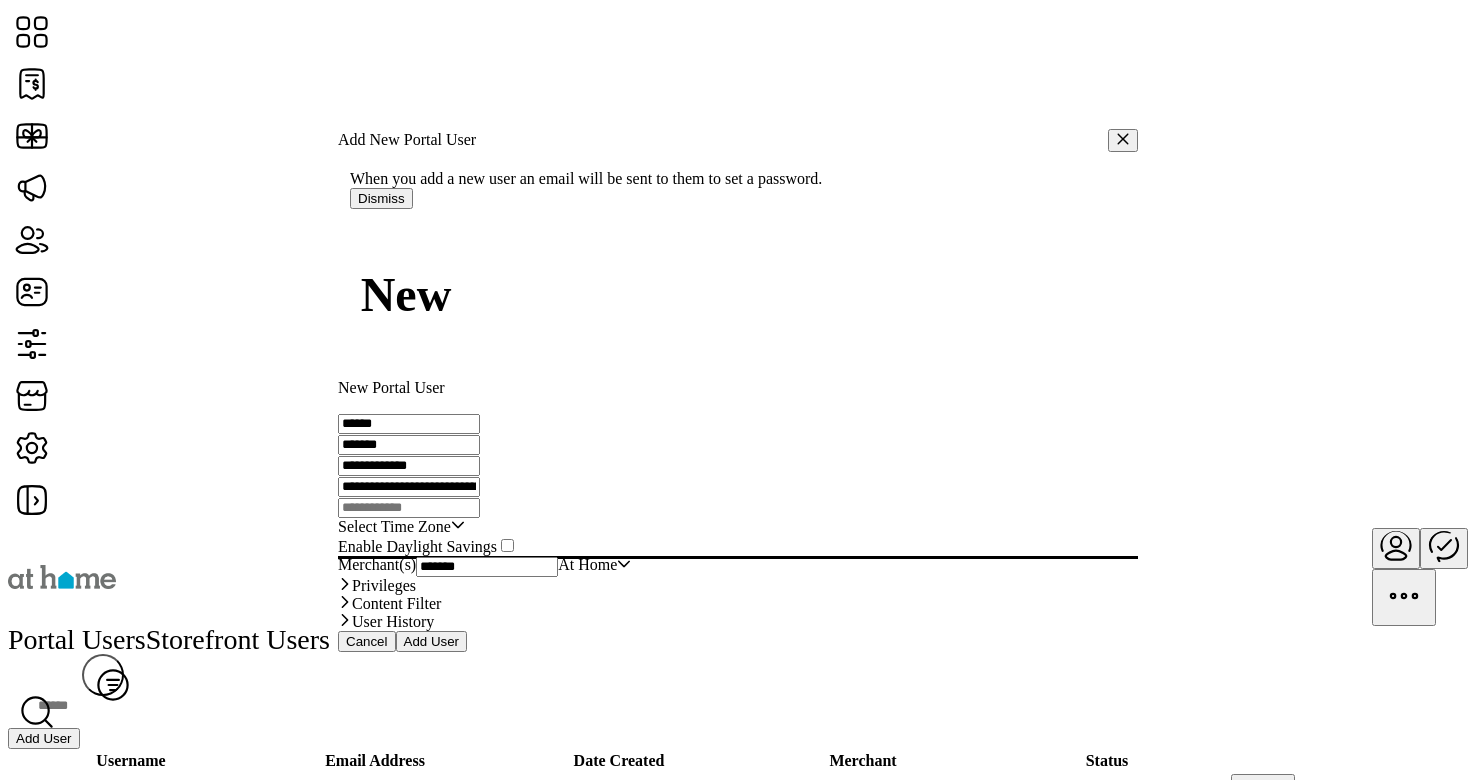 scroll, scrollTop: 0, scrollLeft: 26, axis: horizontal 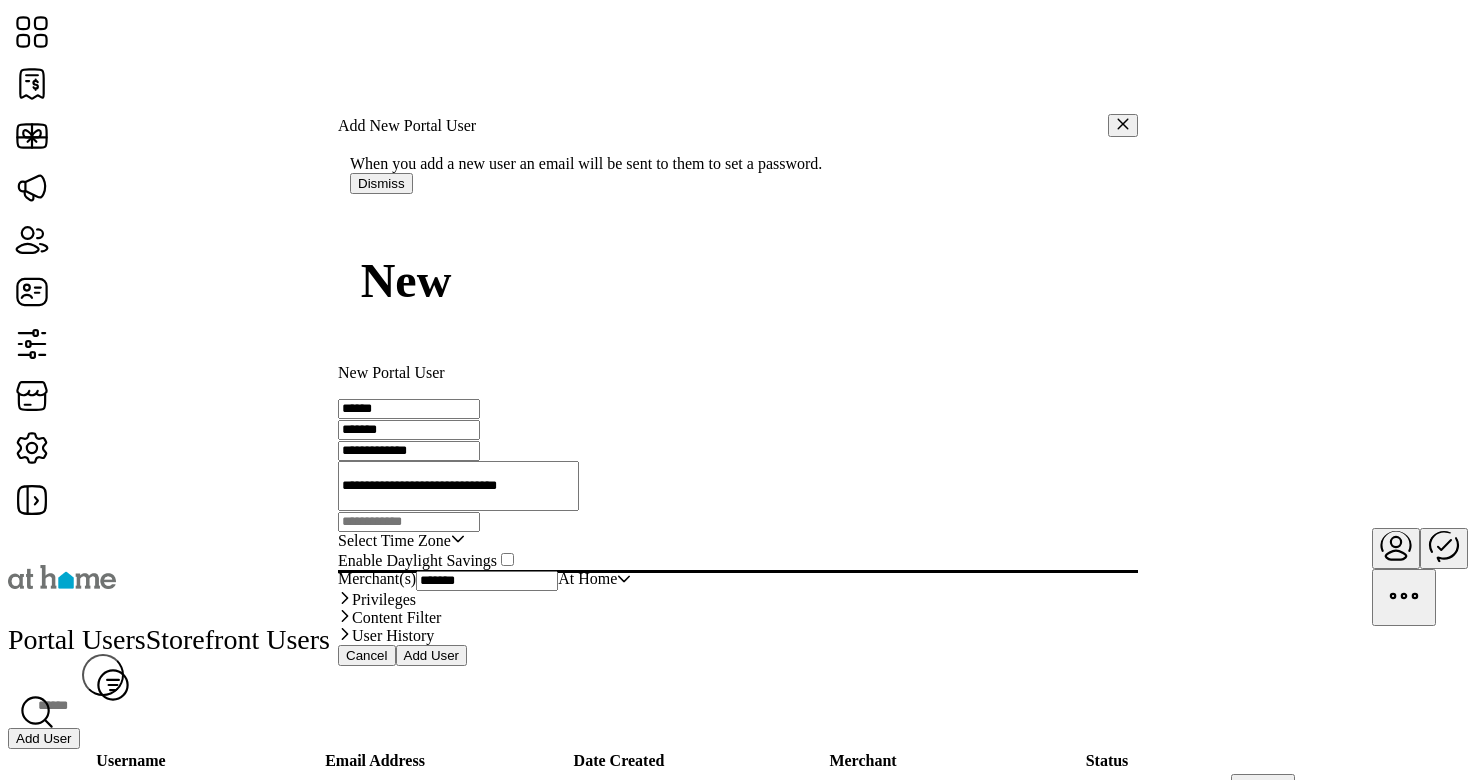 type on "**********" 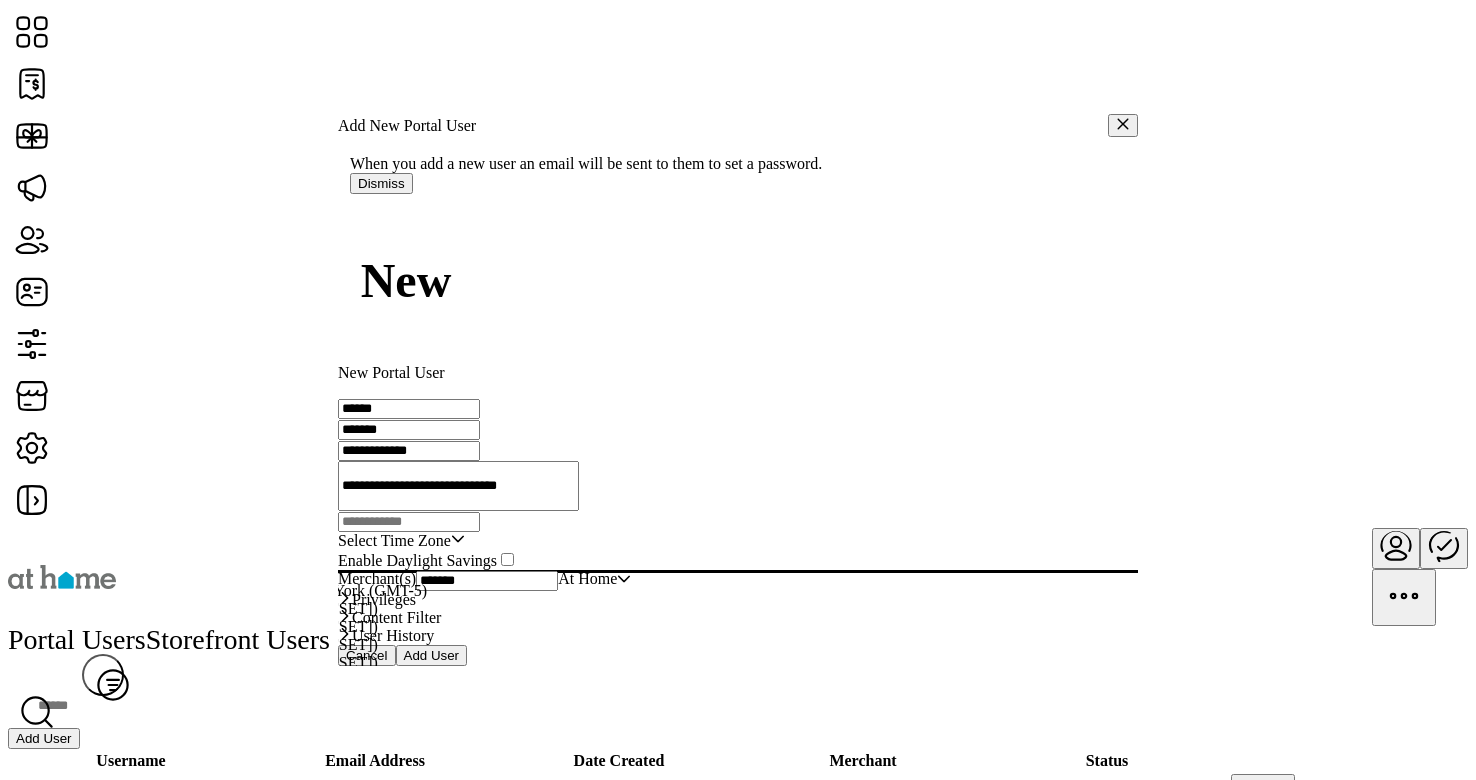 click on "Eastern Standard Time - New York (GMT-5)" at bounding box center (284, 590) 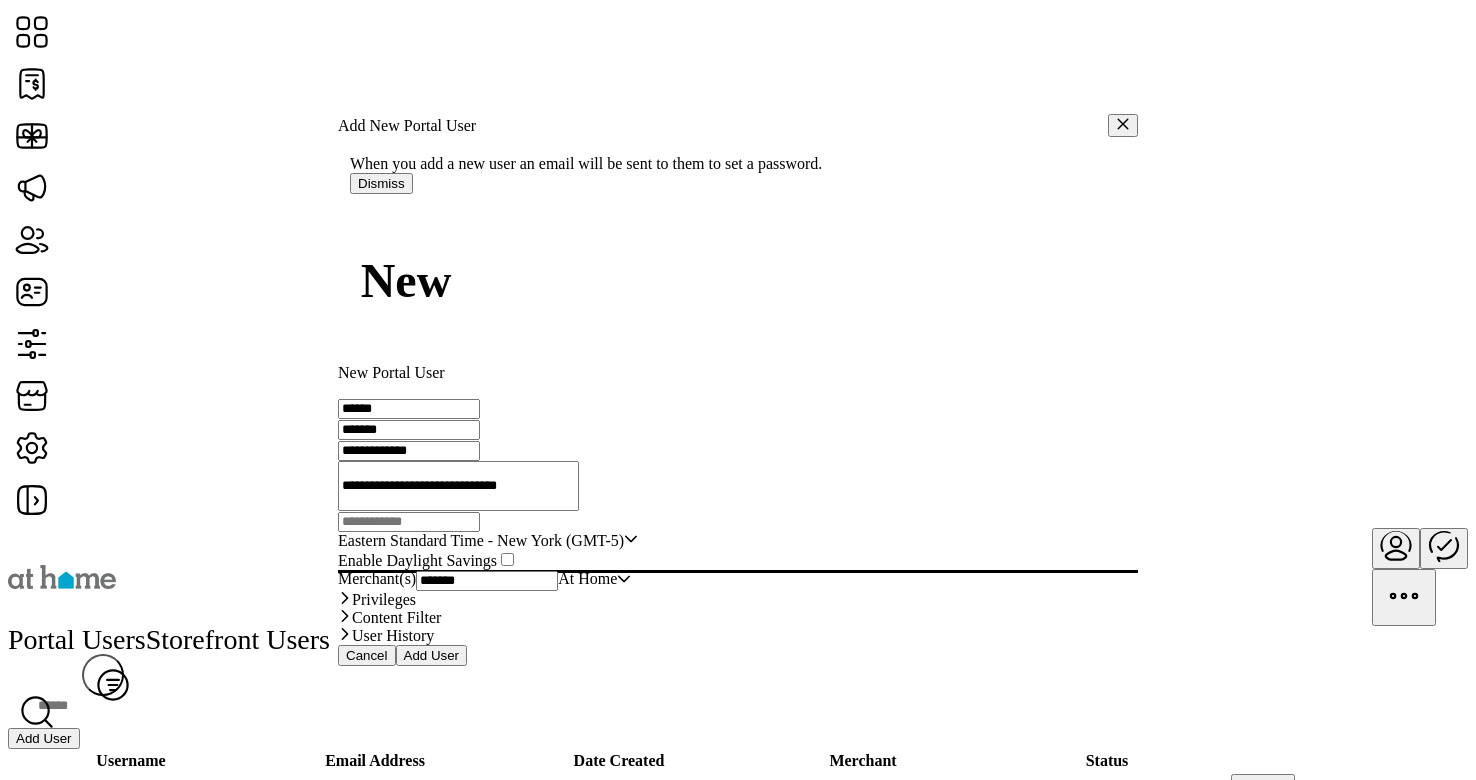 scroll, scrollTop: 77, scrollLeft: 0, axis: vertical 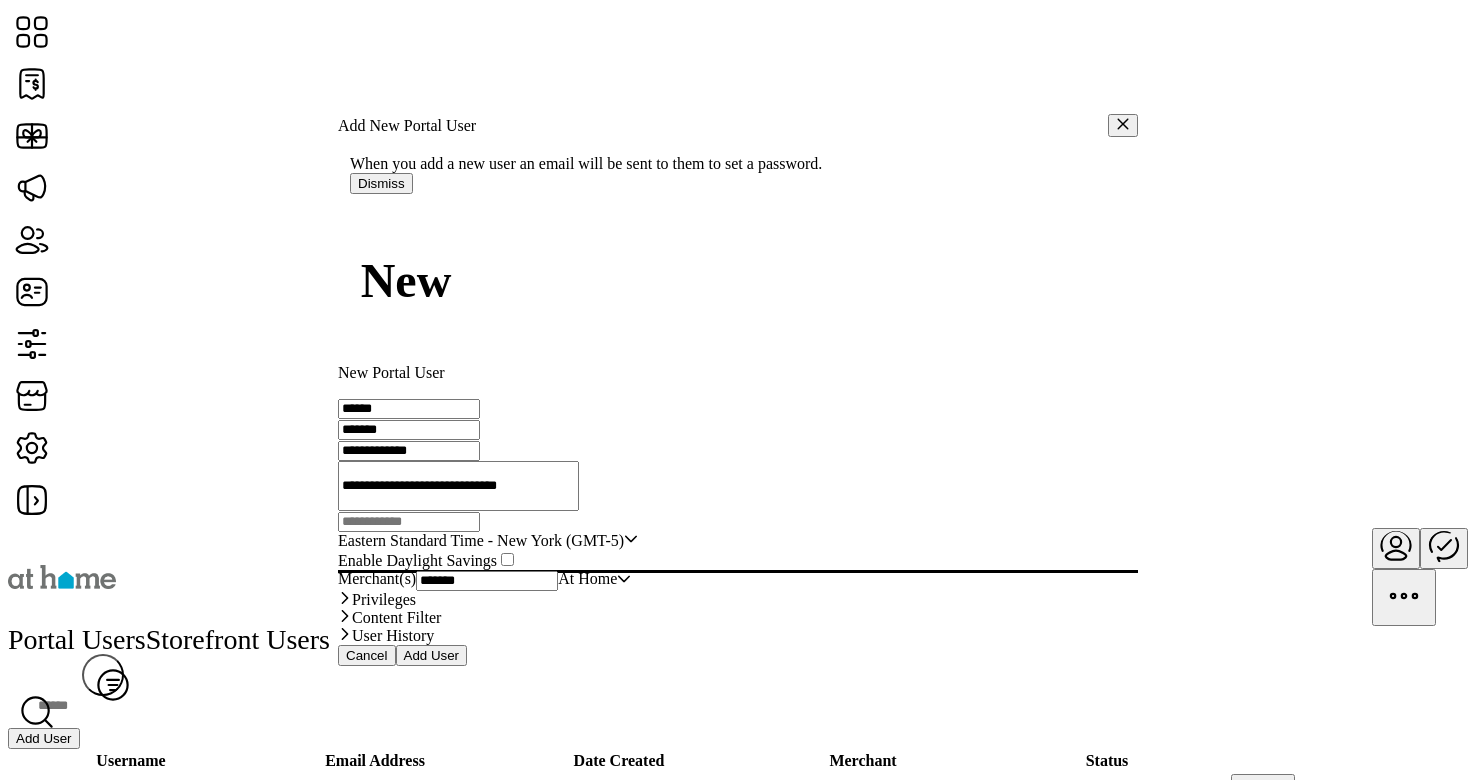 click on "Add User" at bounding box center (432, 655) 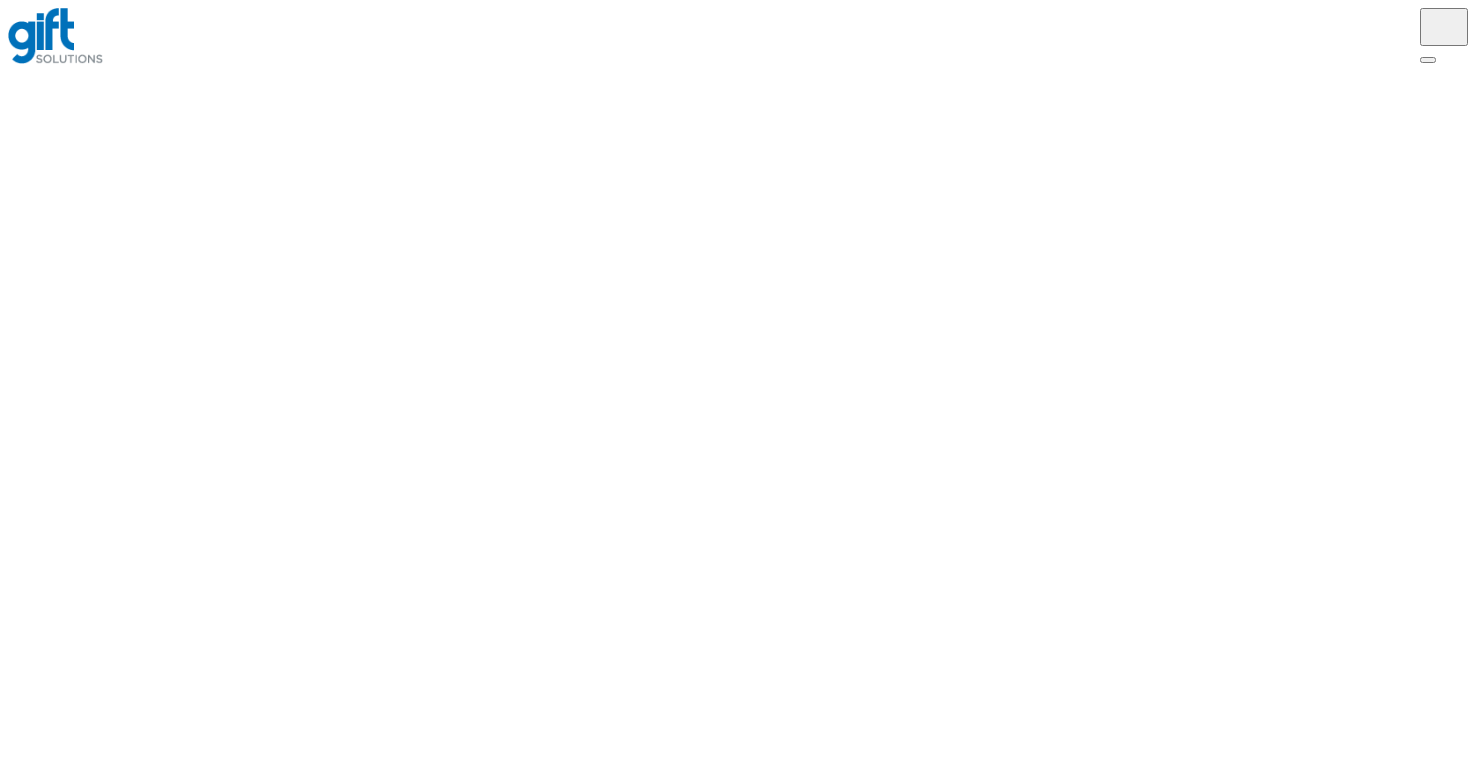 scroll, scrollTop: 0, scrollLeft: 0, axis: both 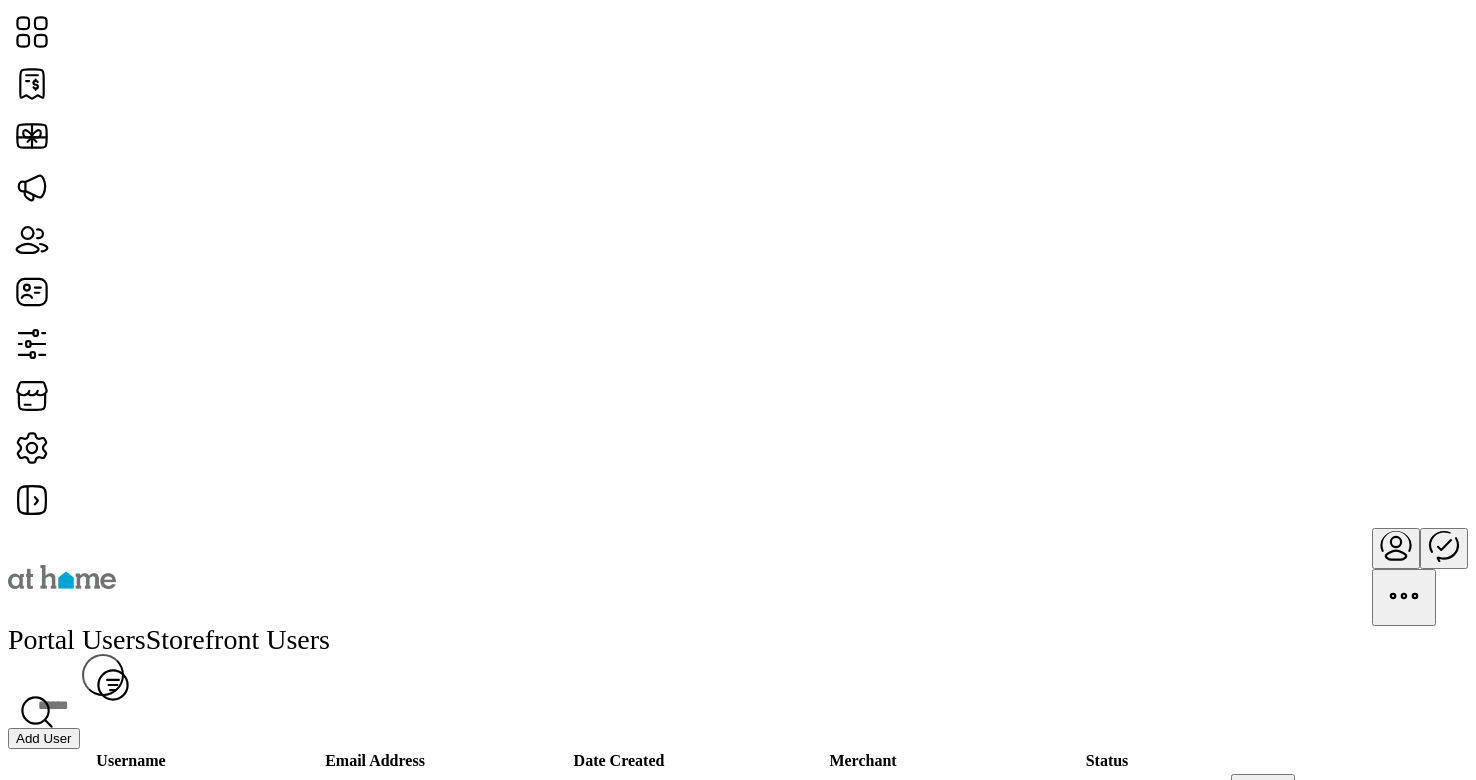 click at bounding box center (1396, 545) 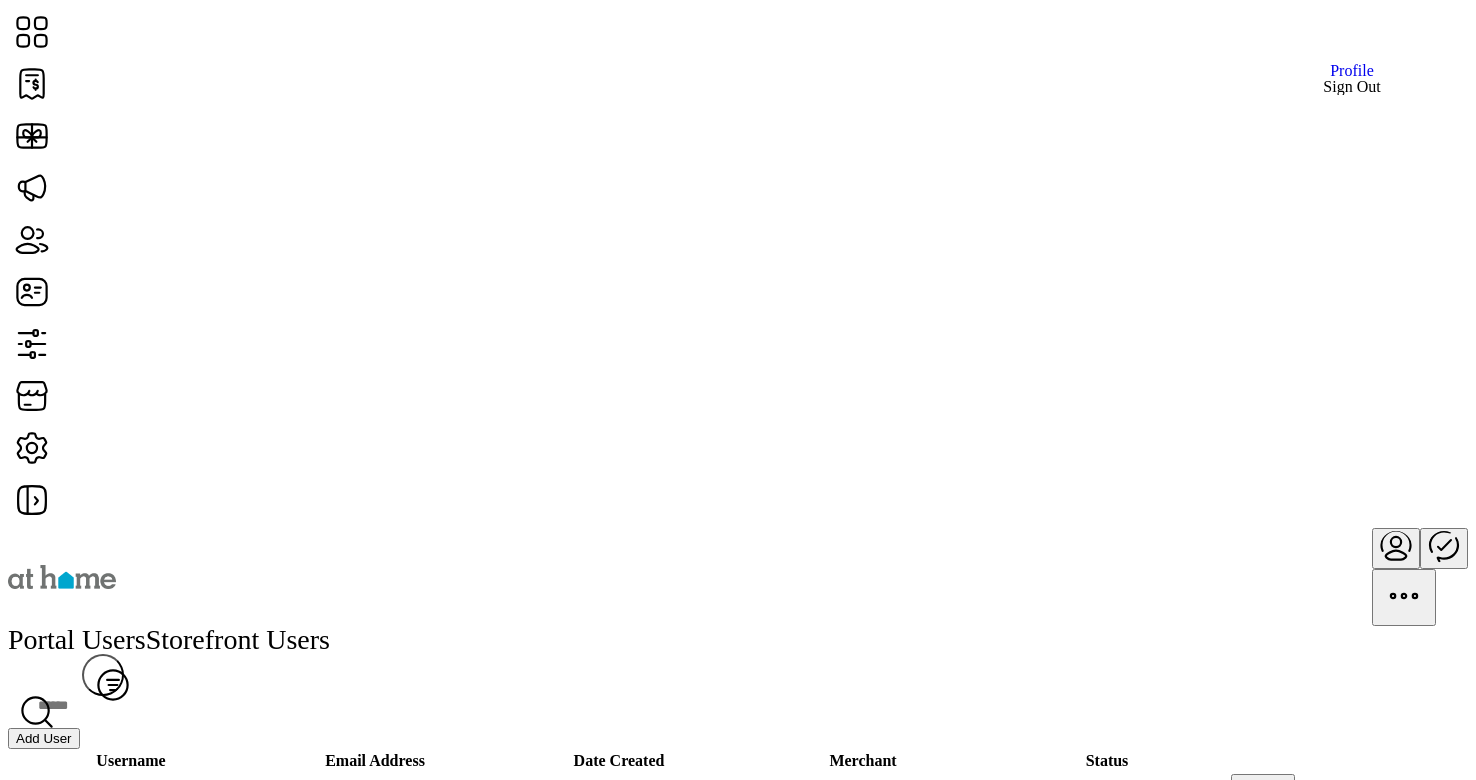 click on "Sign Out" at bounding box center [1351, 87] 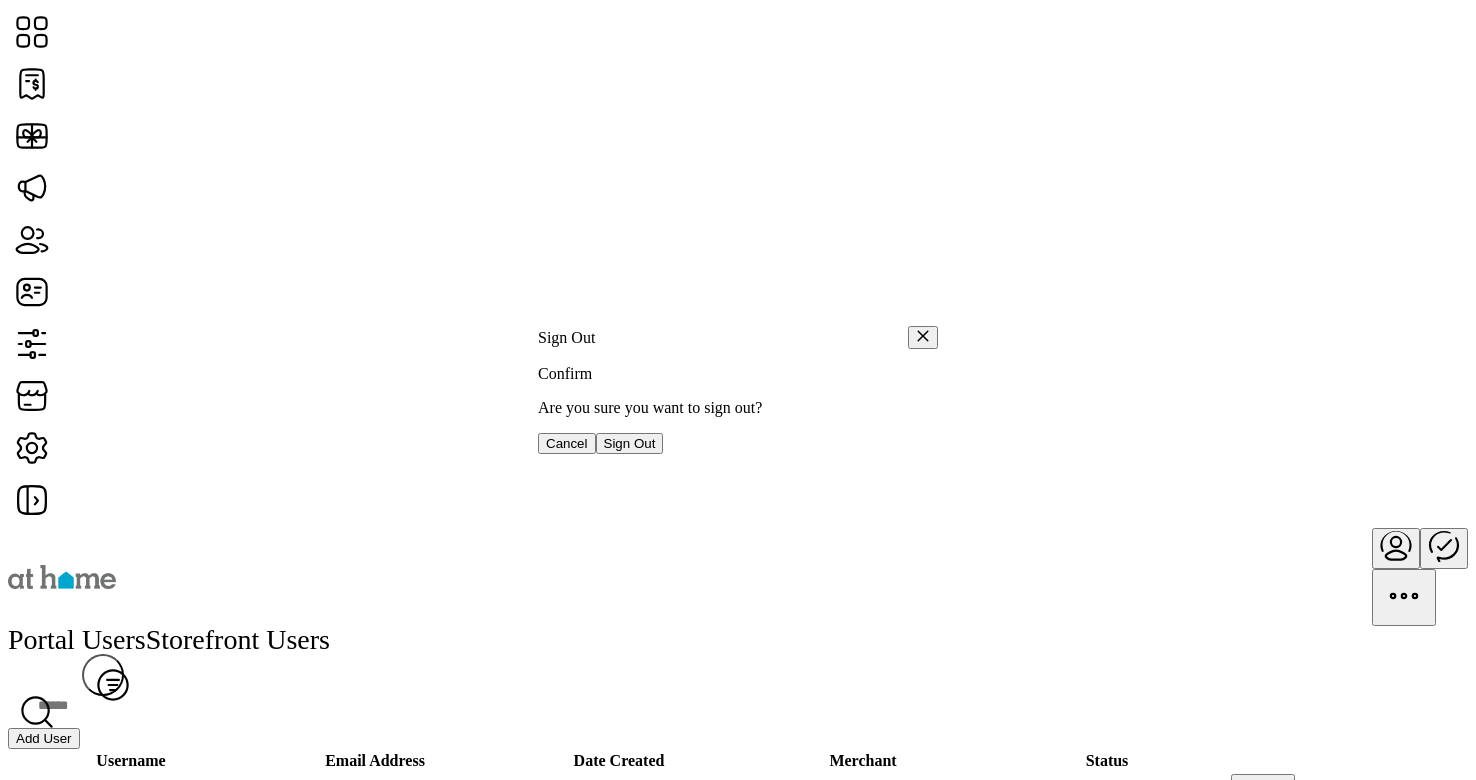 click on "Sign Out" at bounding box center (630, 443) 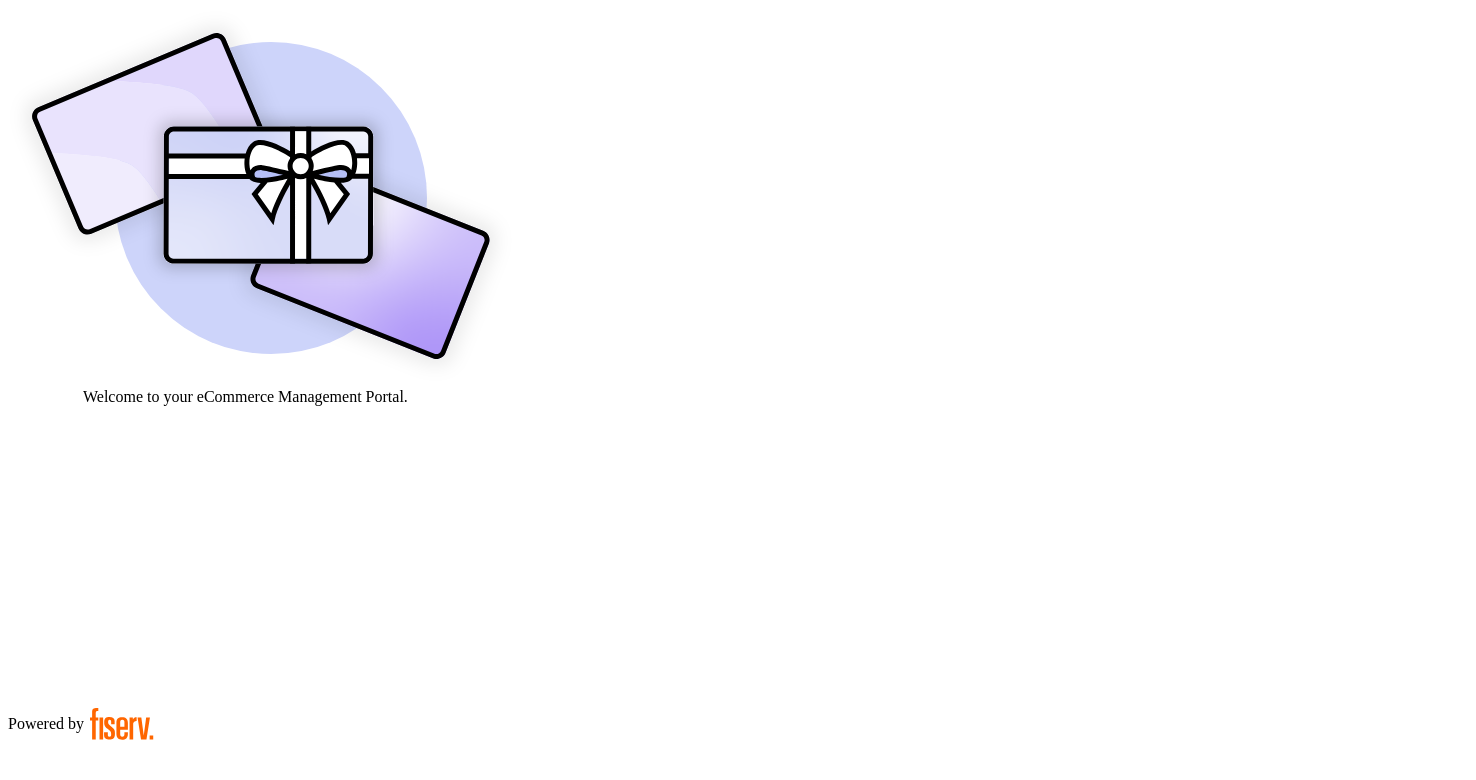 click at bounding box center [79, 909] 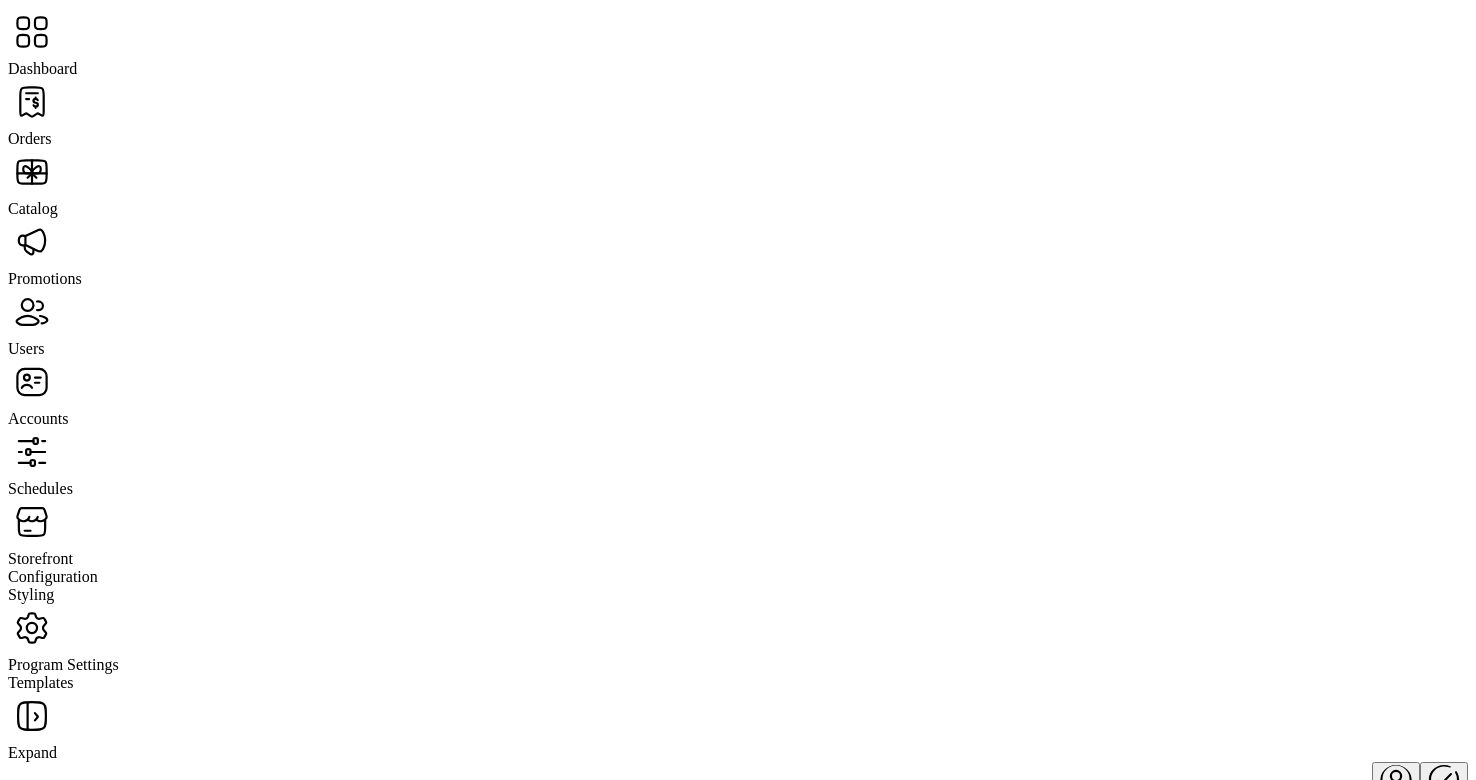click at bounding box center (32, 102) 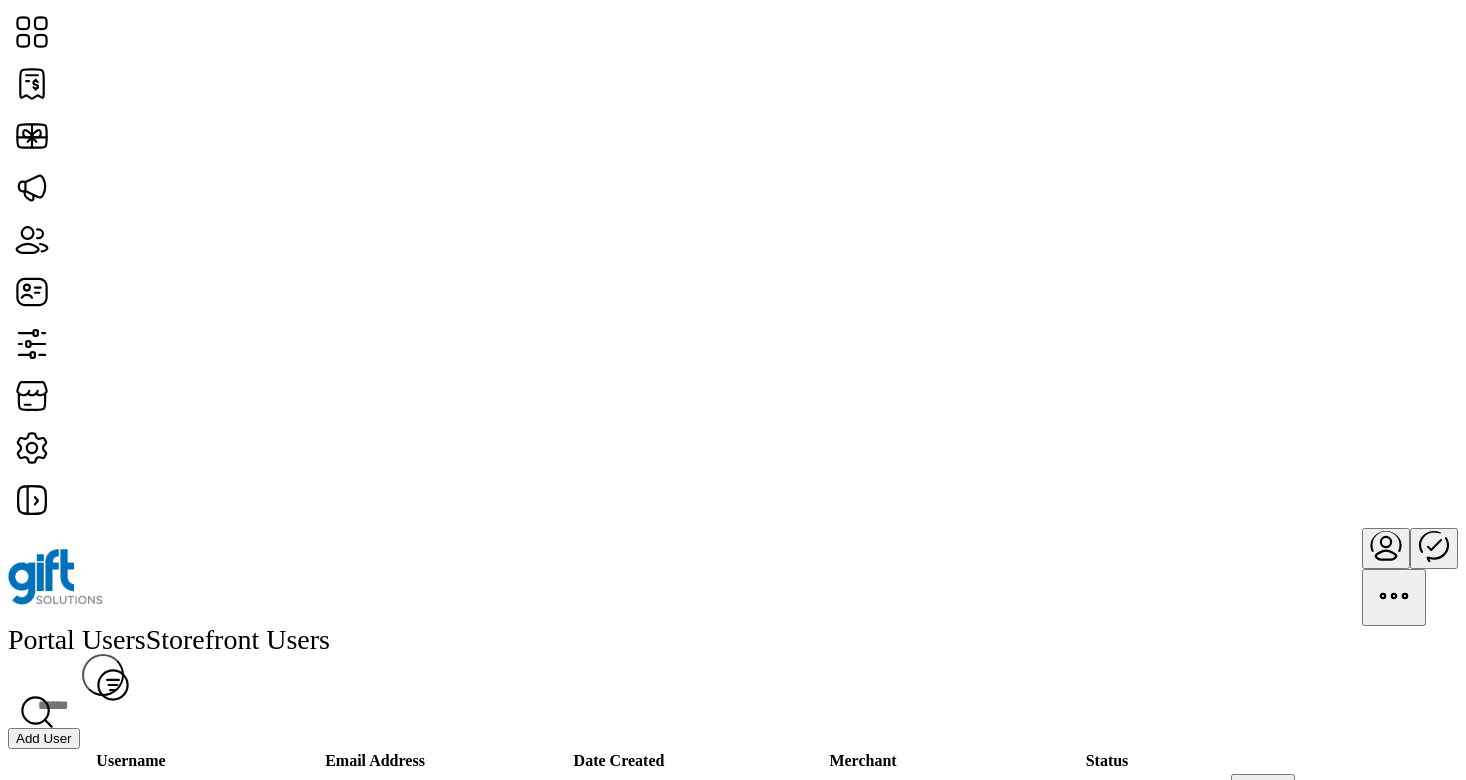 click on "Add User" at bounding box center (44, 738) 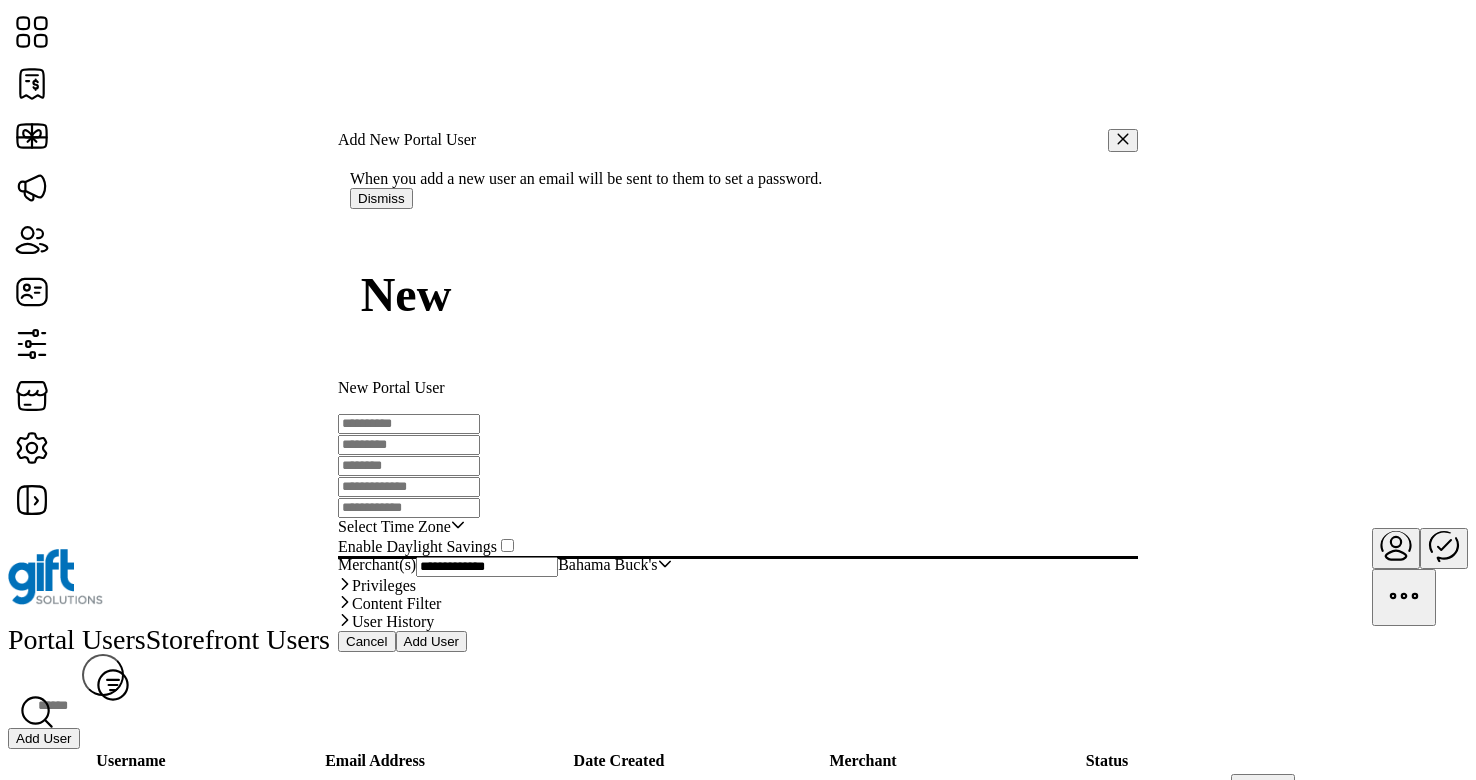 click at bounding box center [409, 424] 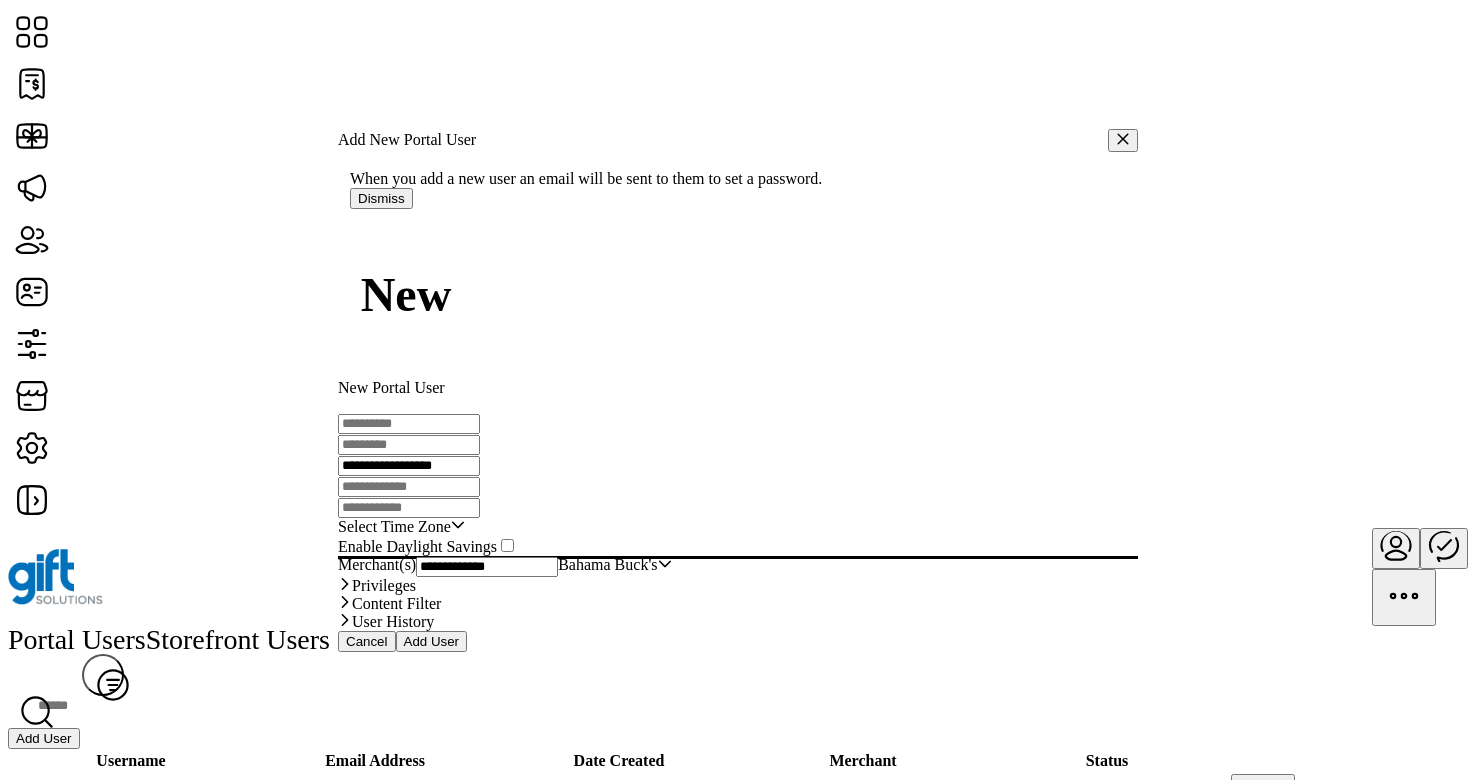 type on "**********" 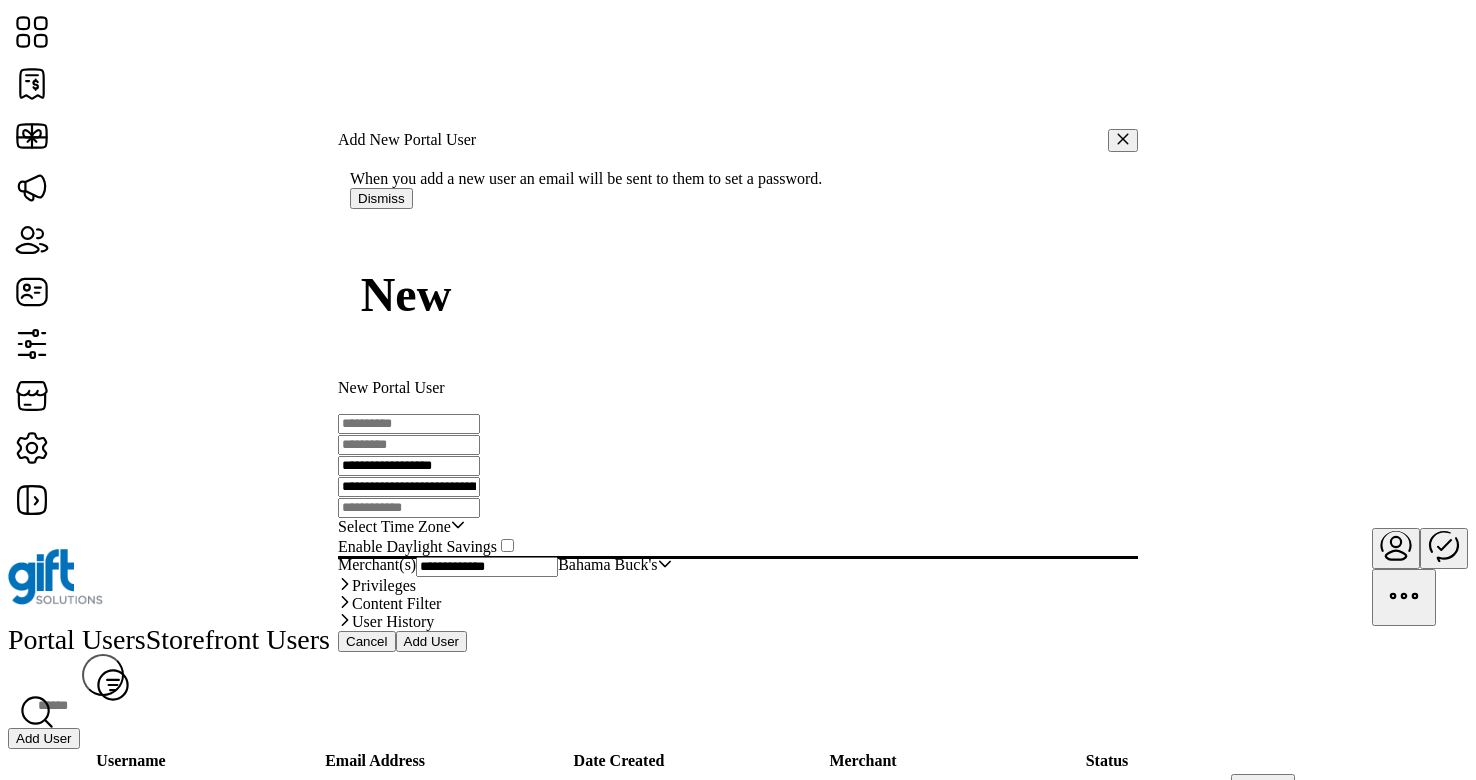 scroll, scrollTop: 0, scrollLeft: 26, axis: horizontal 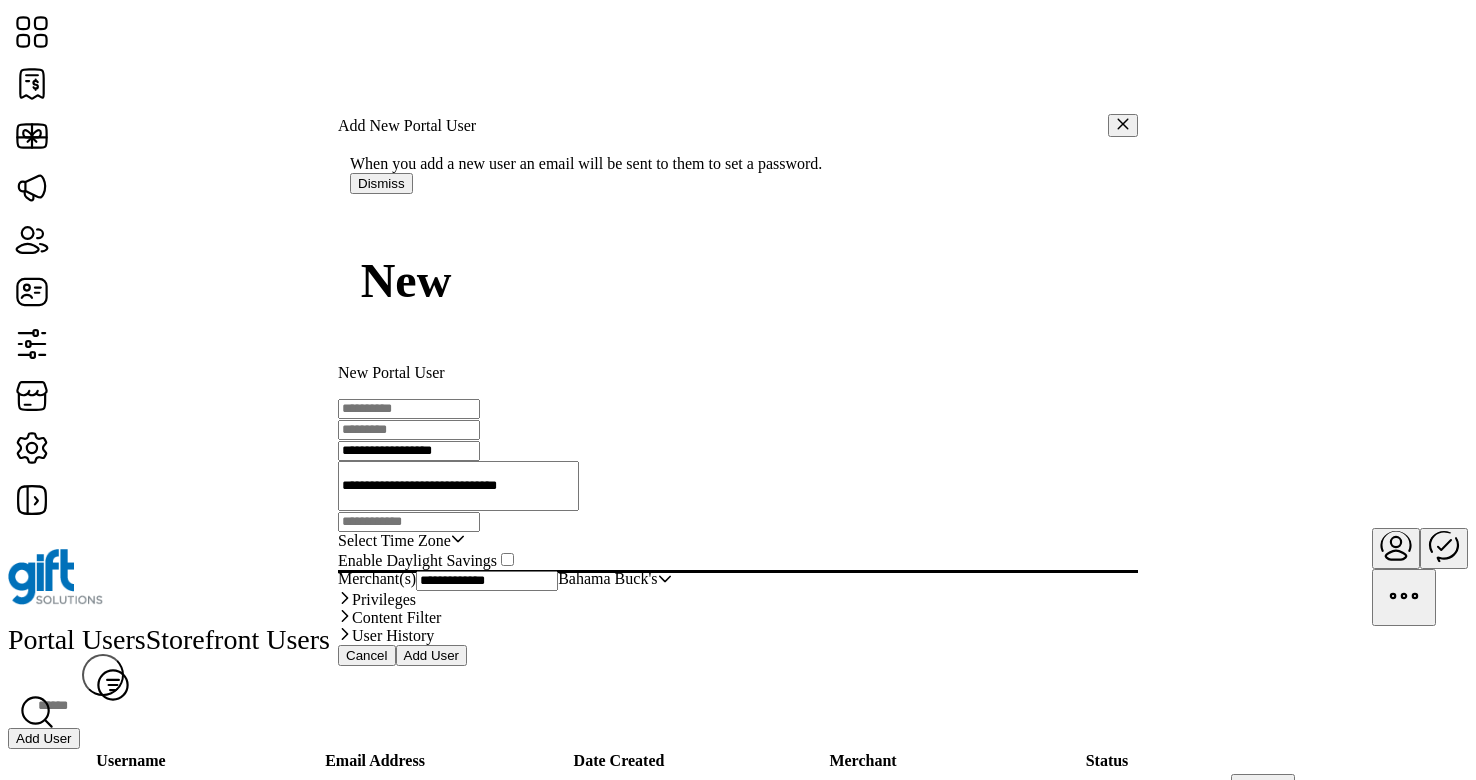 type on "**********" 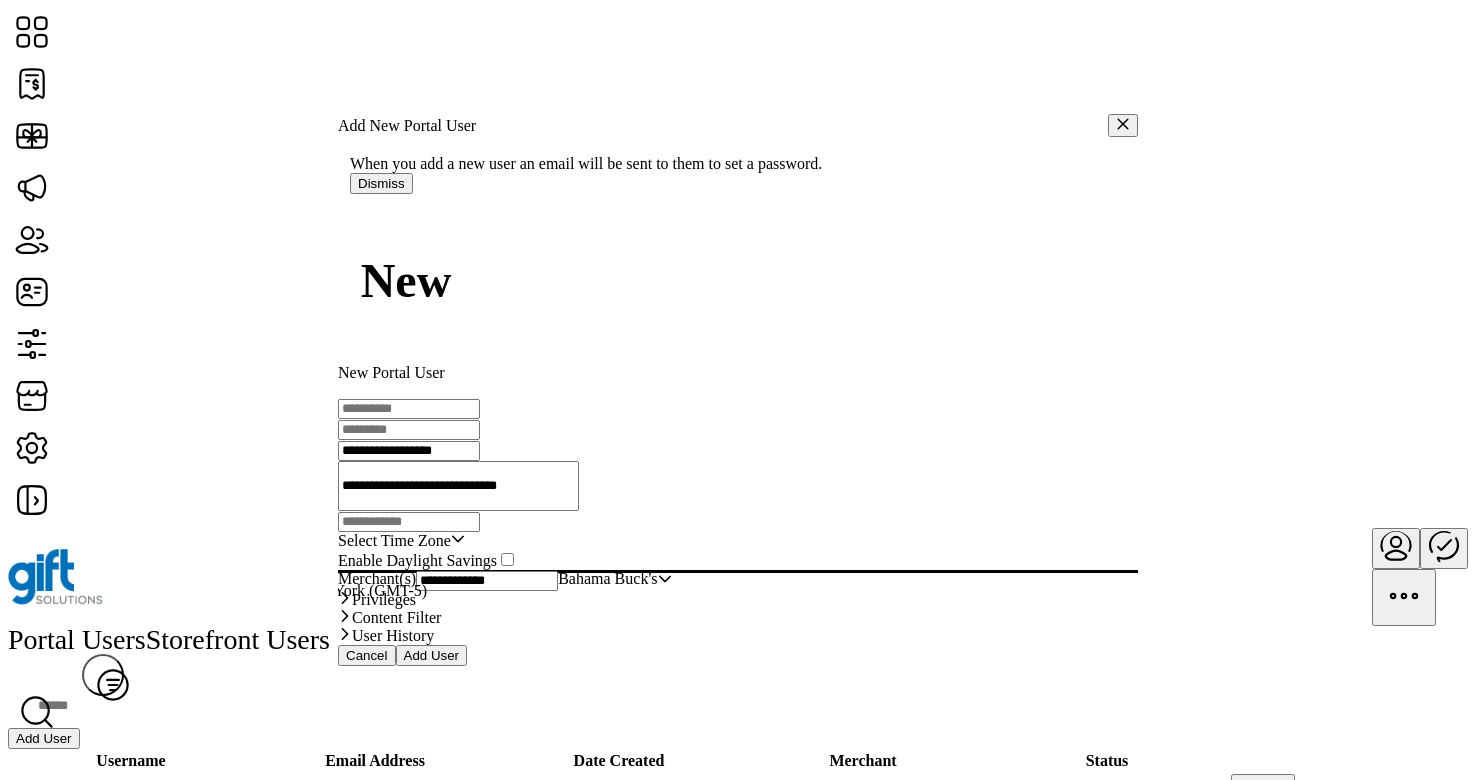 click on "Eastern Standard Time - New York (GMT-5)" at bounding box center [284, 590] 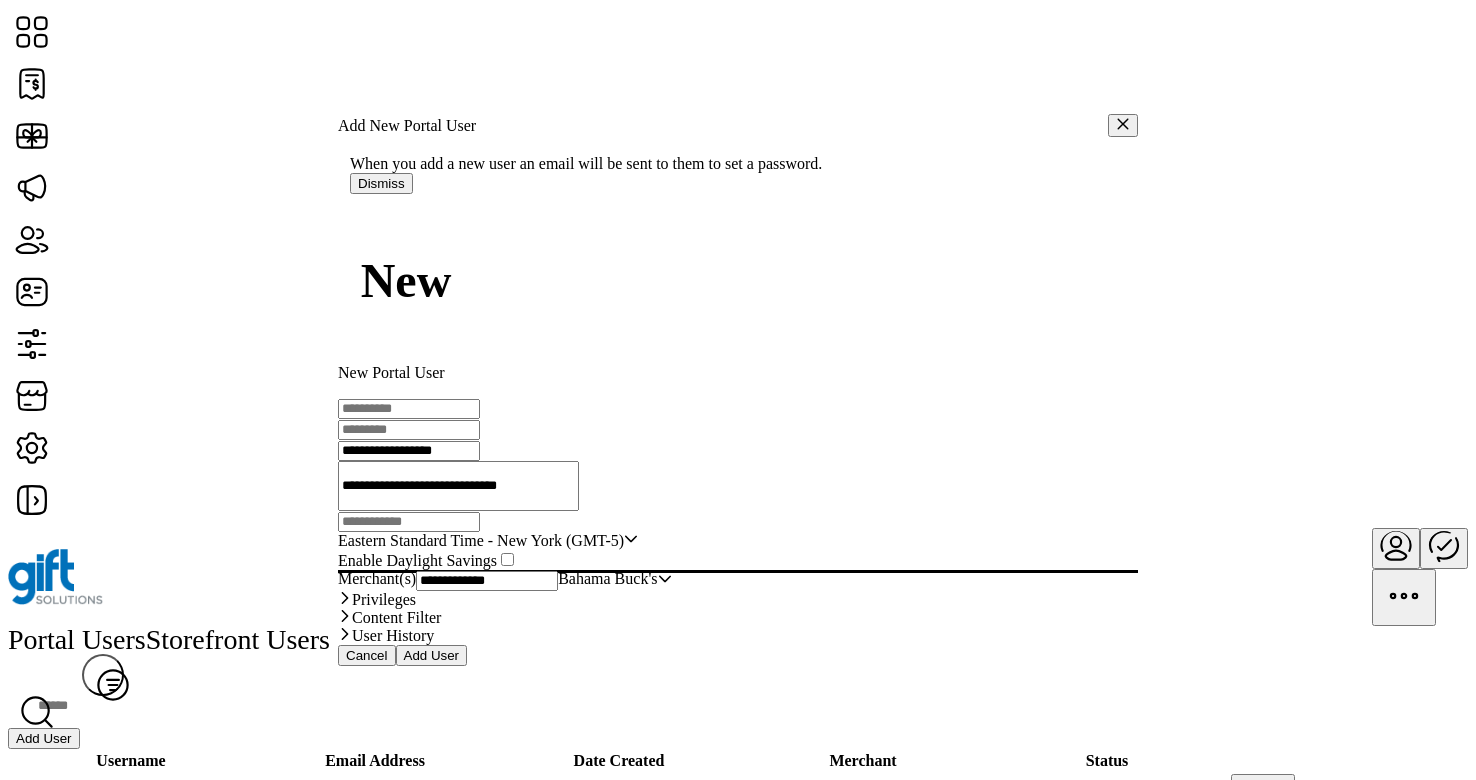 click at bounding box center (409, 409) 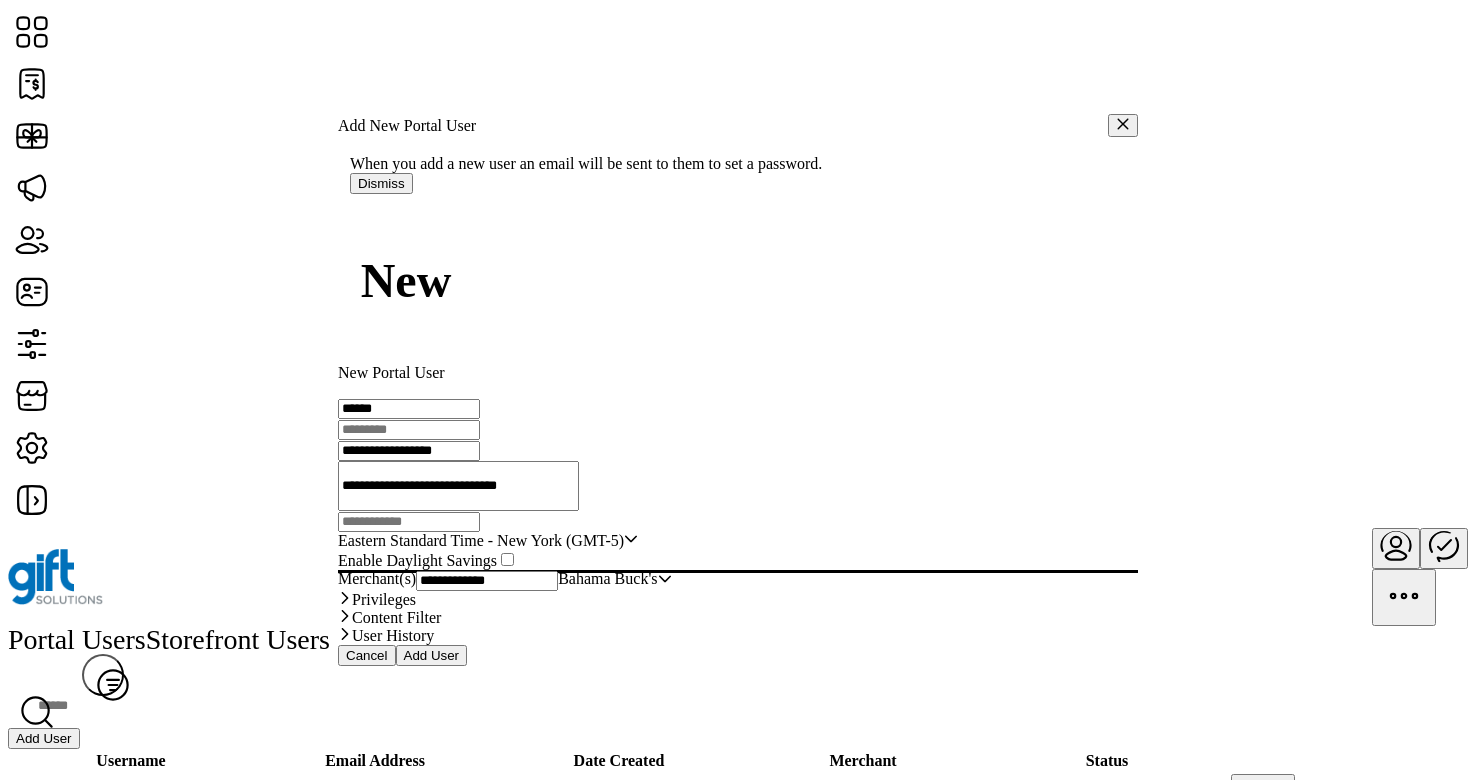 type on "******" 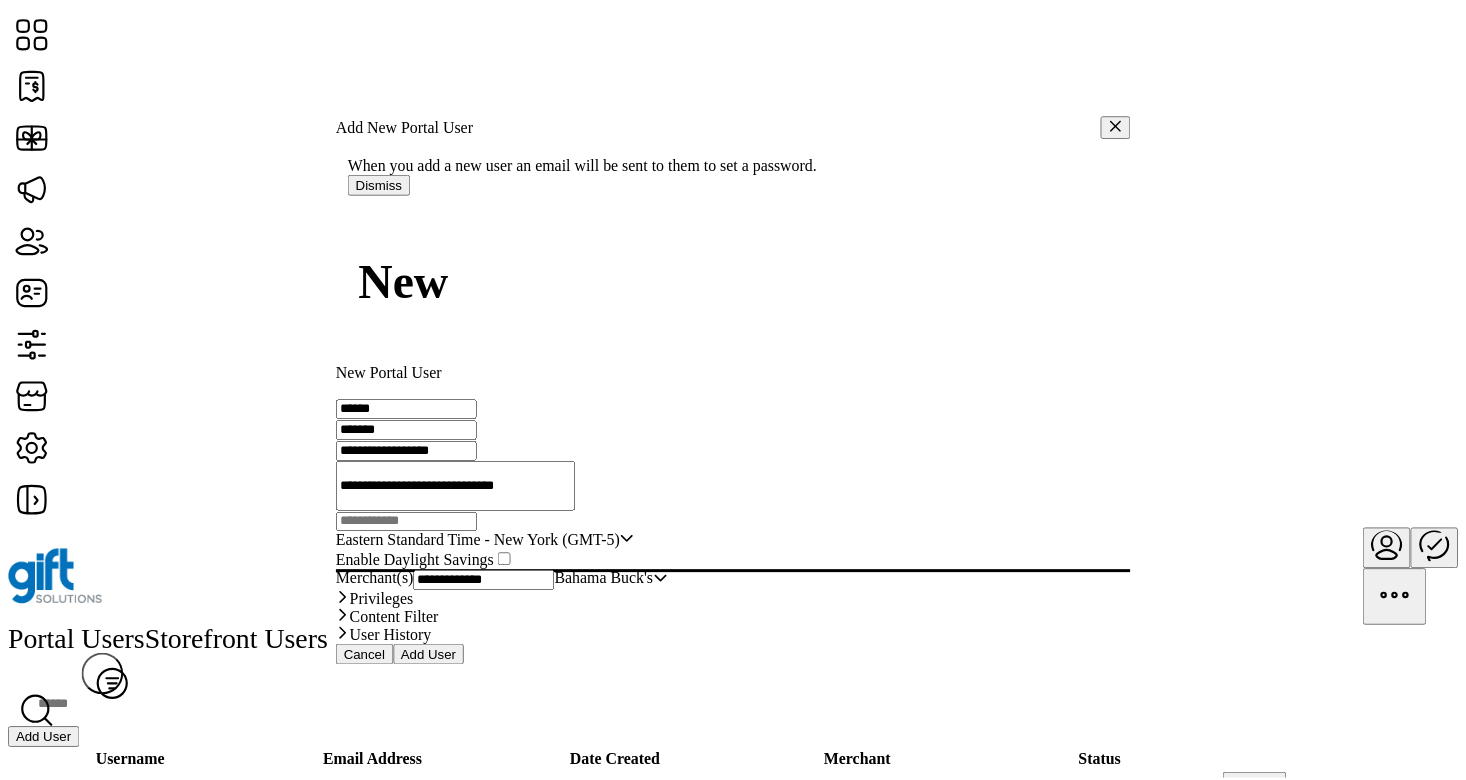 scroll, scrollTop: 77, scrollLeft: 0, axis: vertical 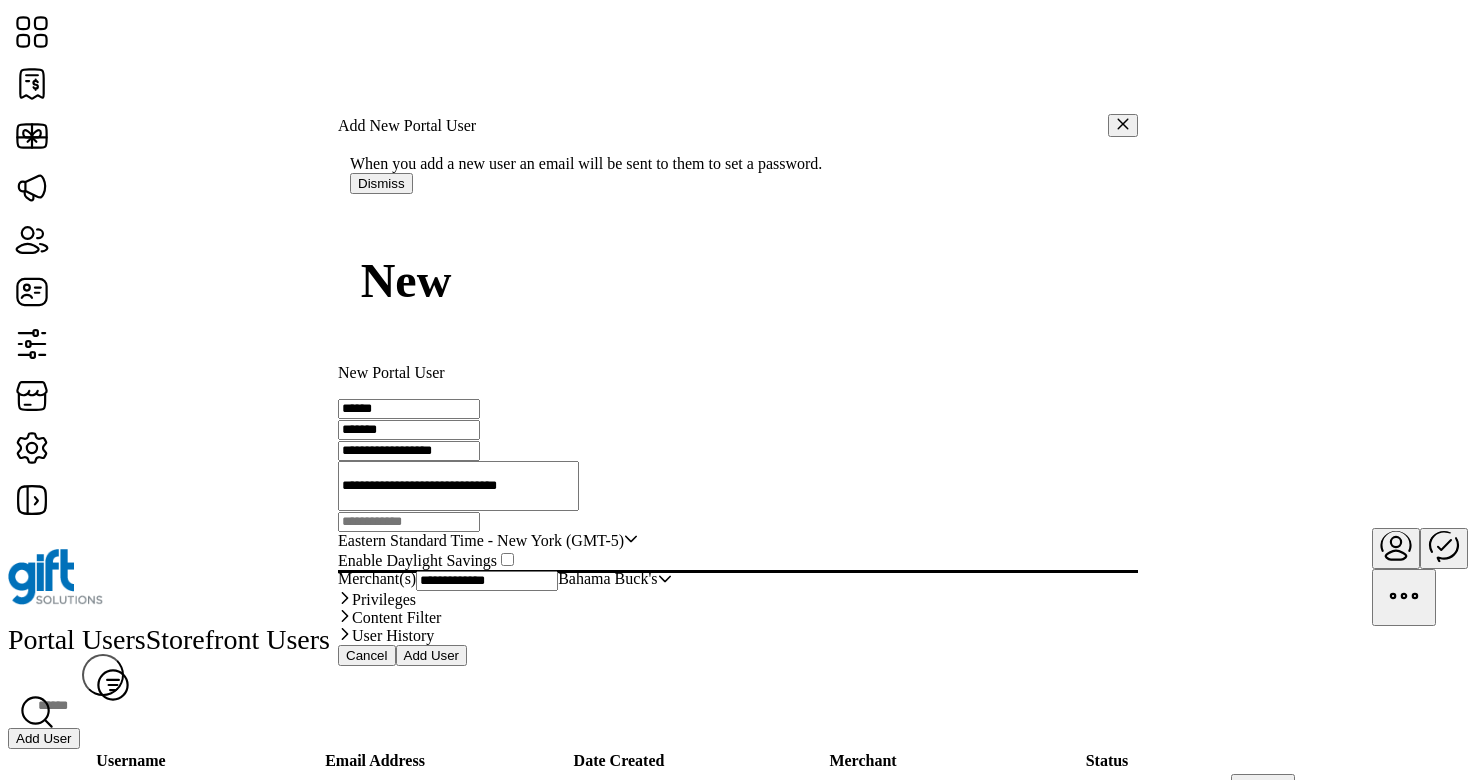 type on "*******" 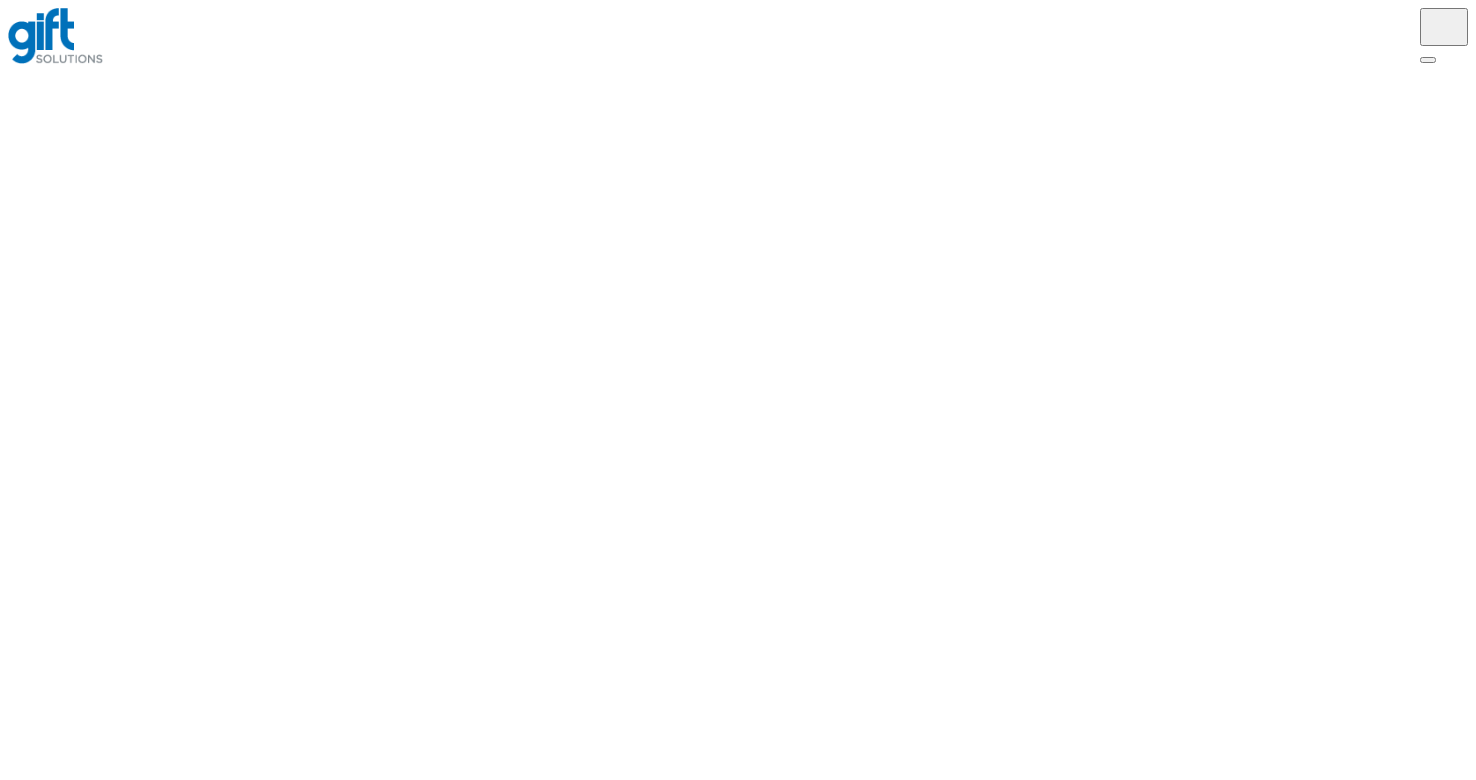 scroll, scrollTop: 0, scrollLeft: 0, axis: both 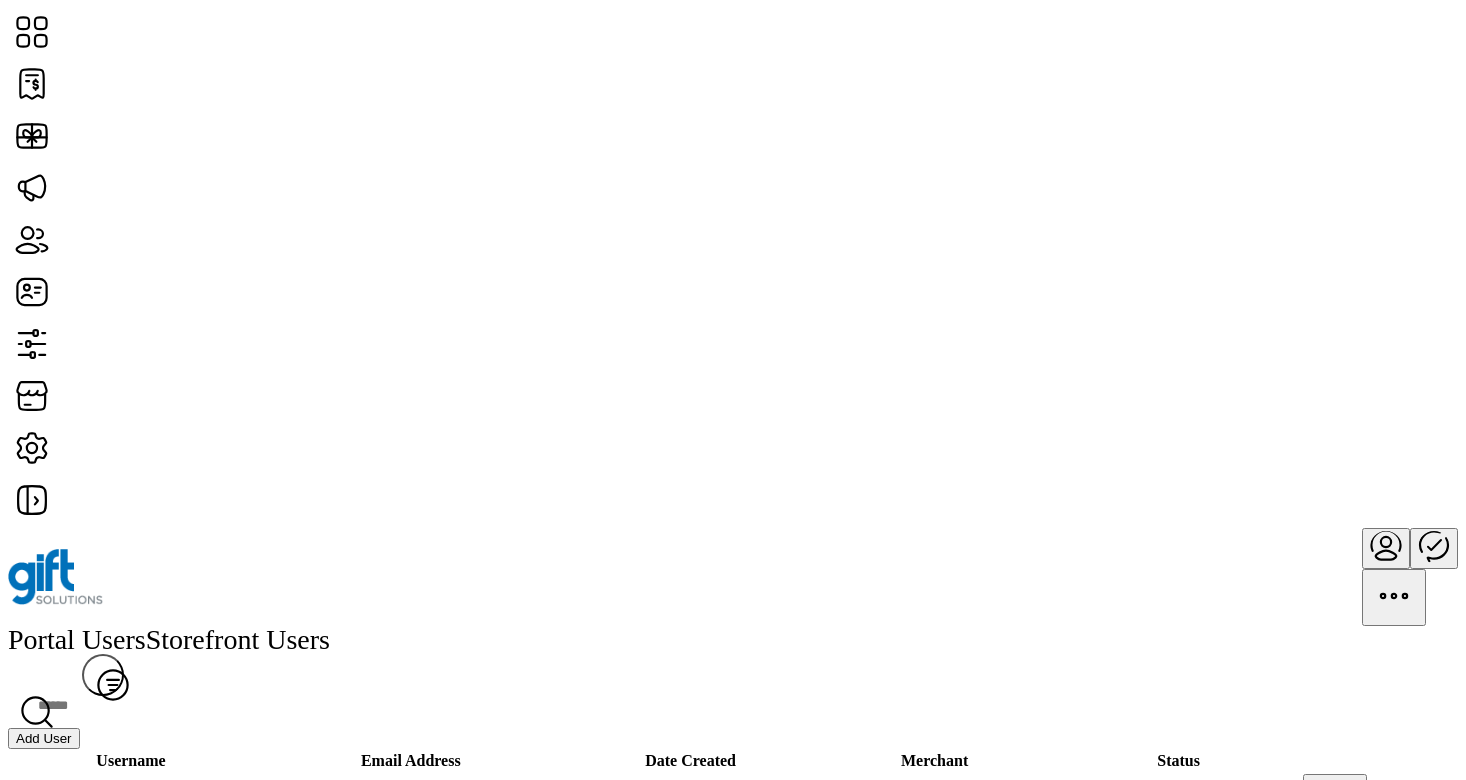 click at bounding box center (1386, 545) 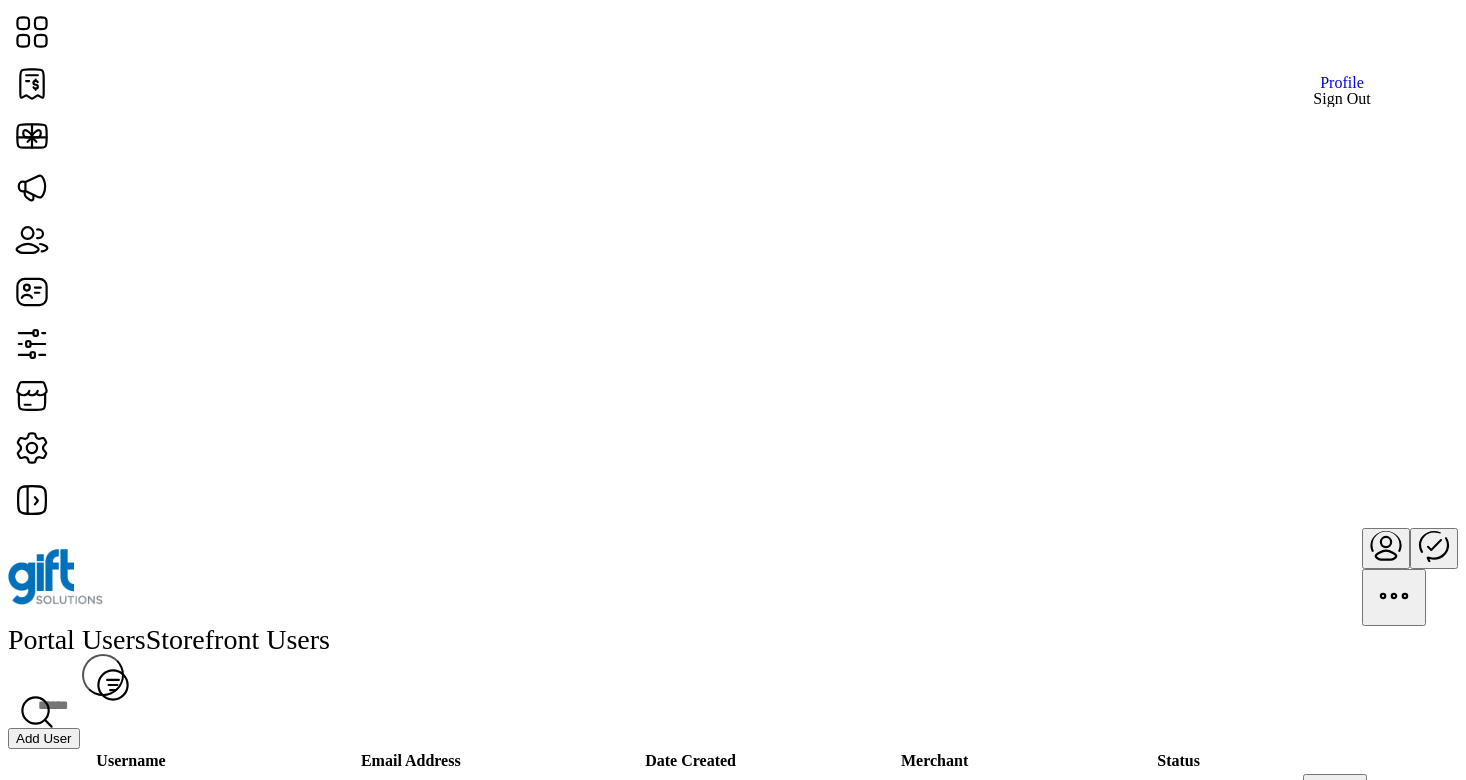 click on "Sign Out" at bounding box center [1341, 99] 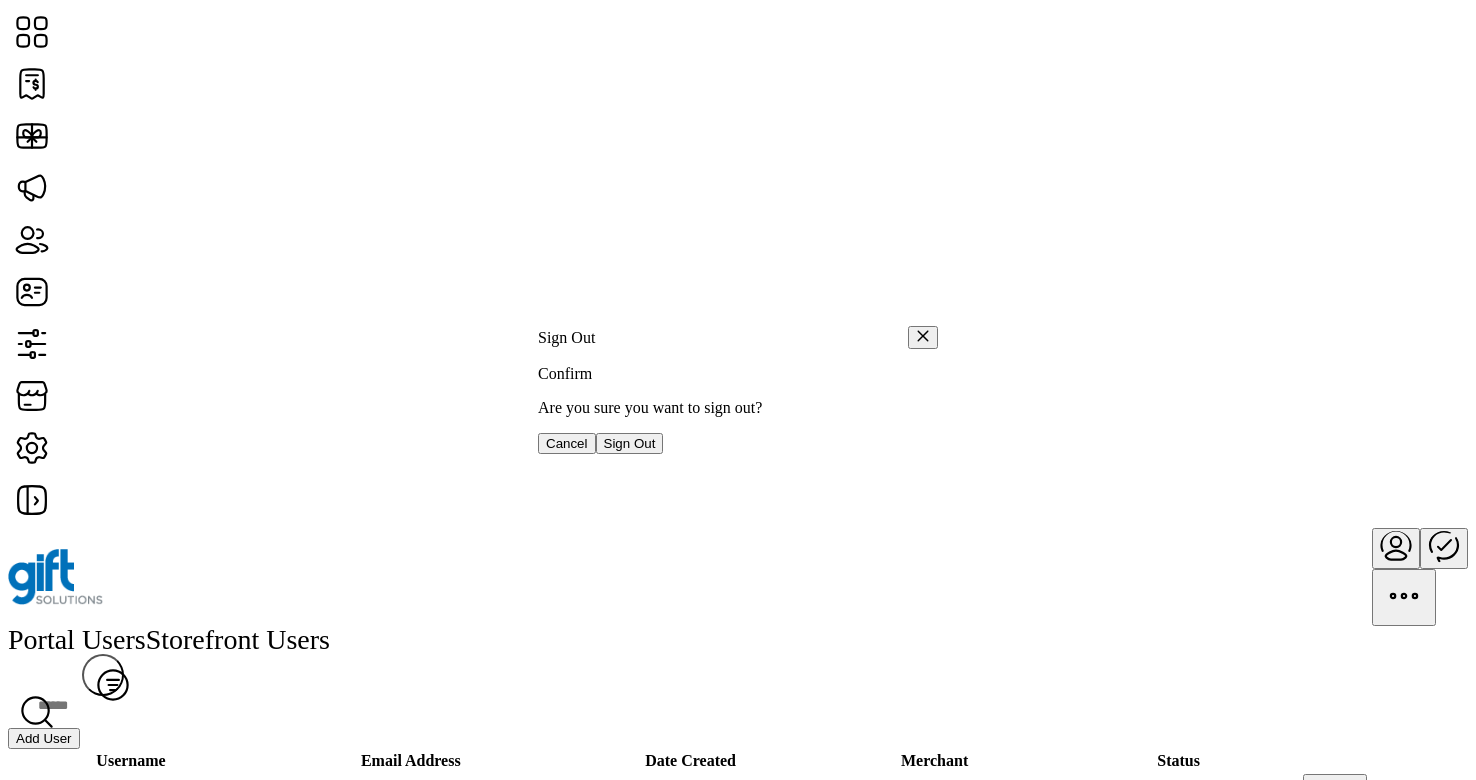 click on "Sign Out" at bounding box center [630, 443] 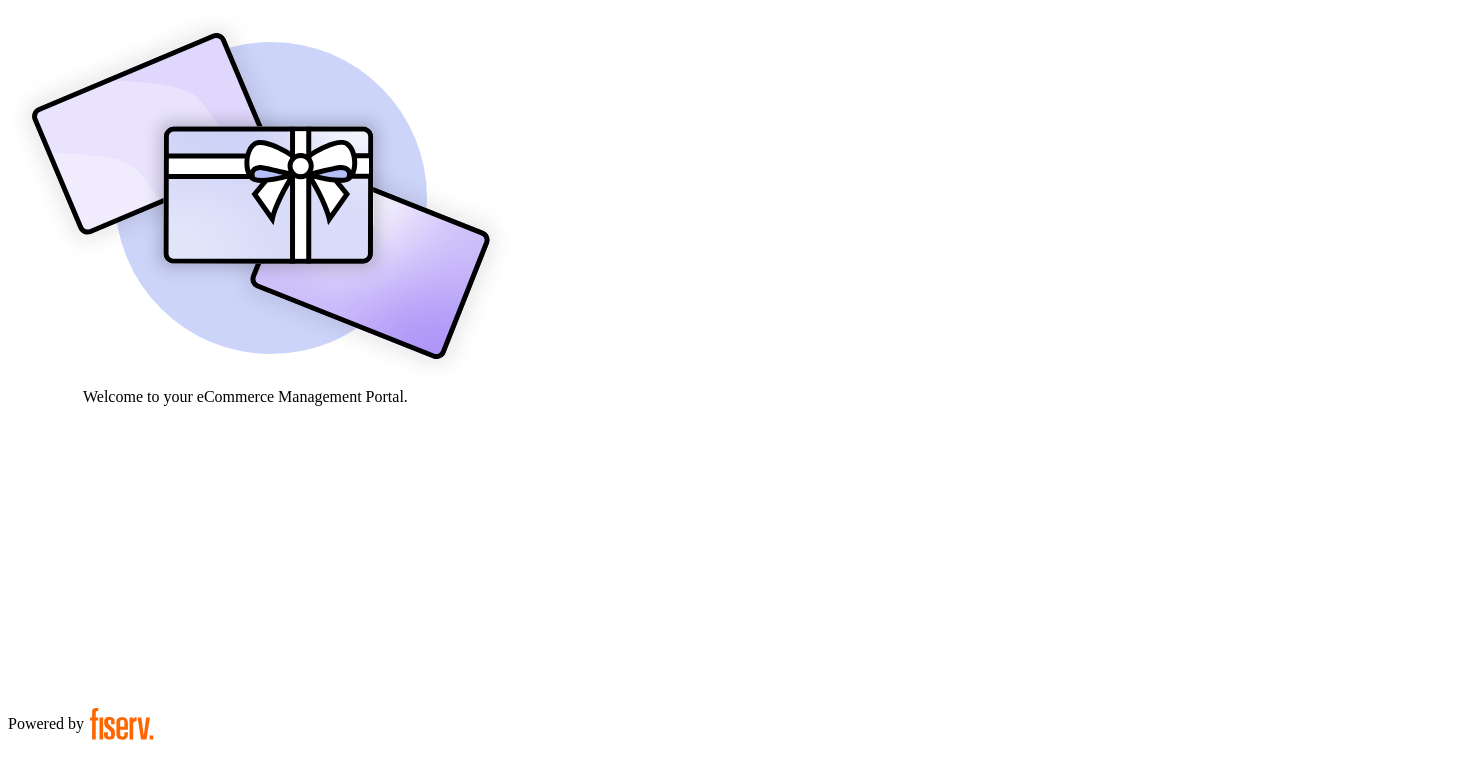 click at bounding box center [79, 909] 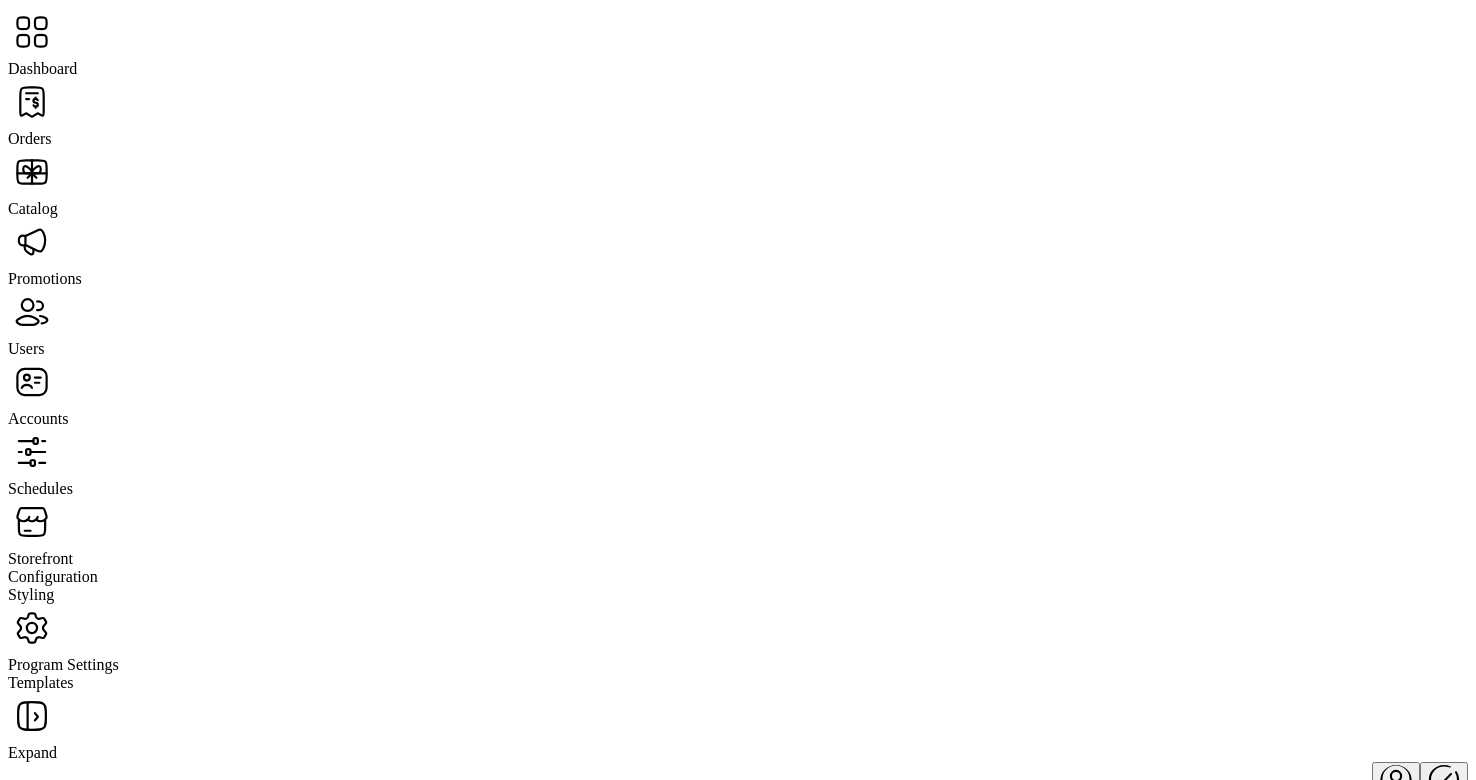 click at bounding box center (32, 102) 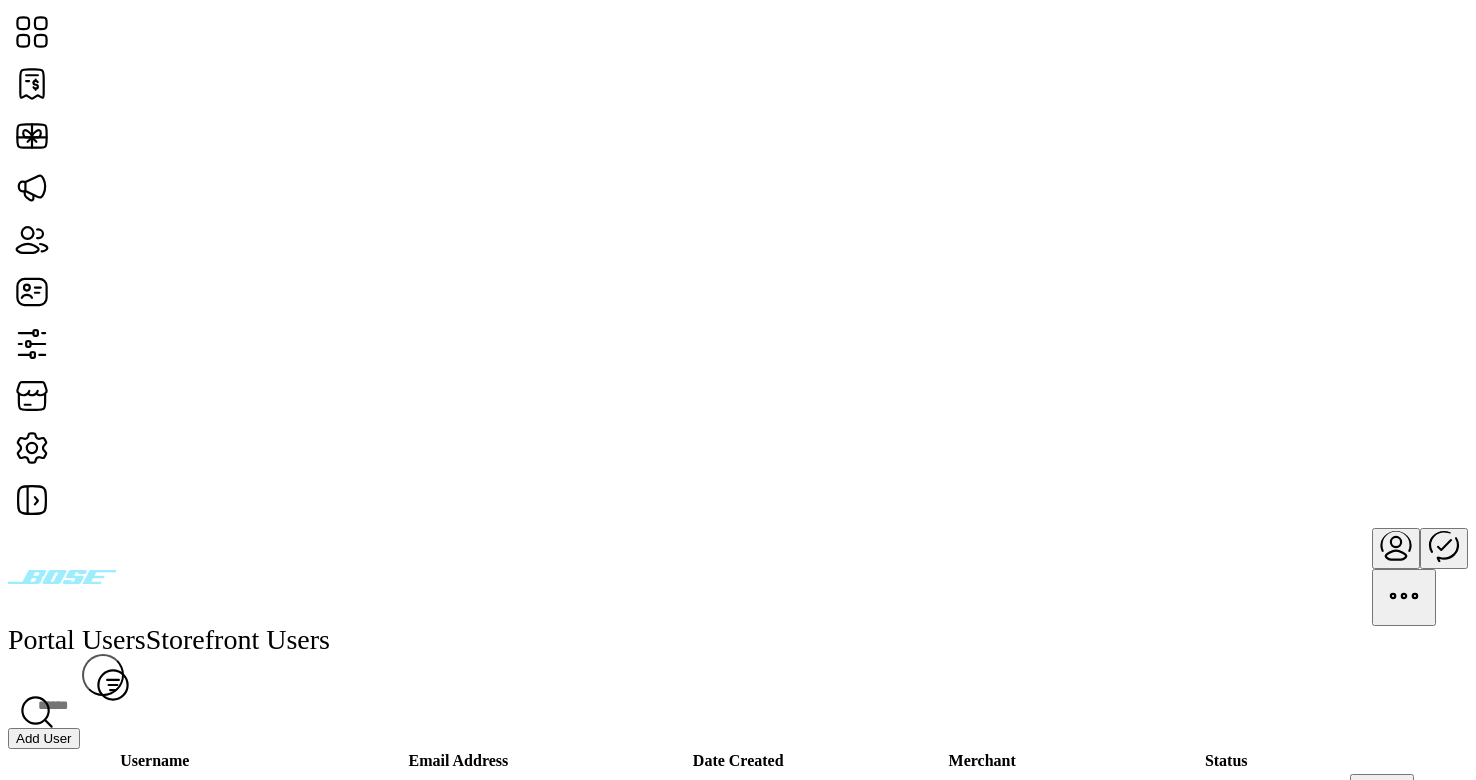 click on "Add User" at bounding box center [44, 738] 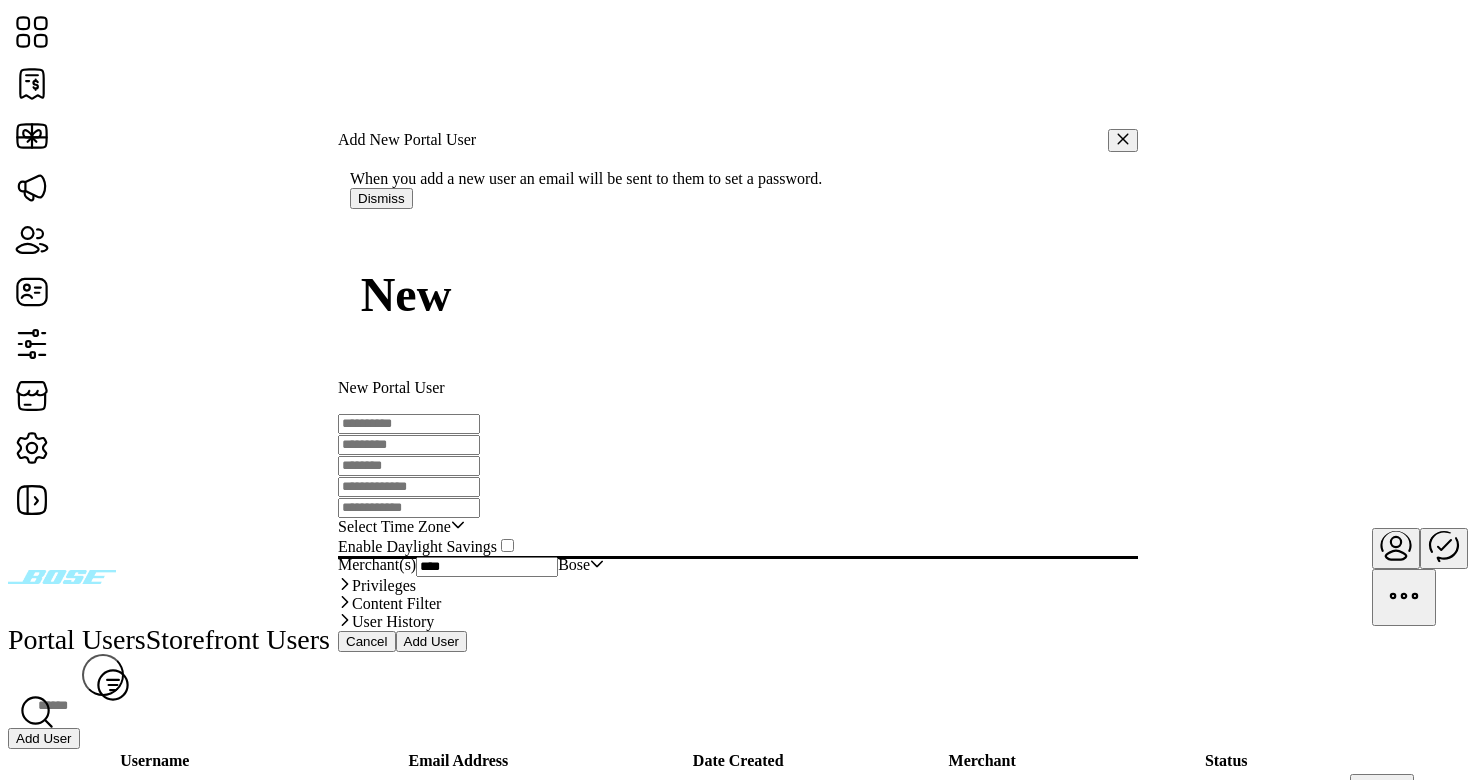 type 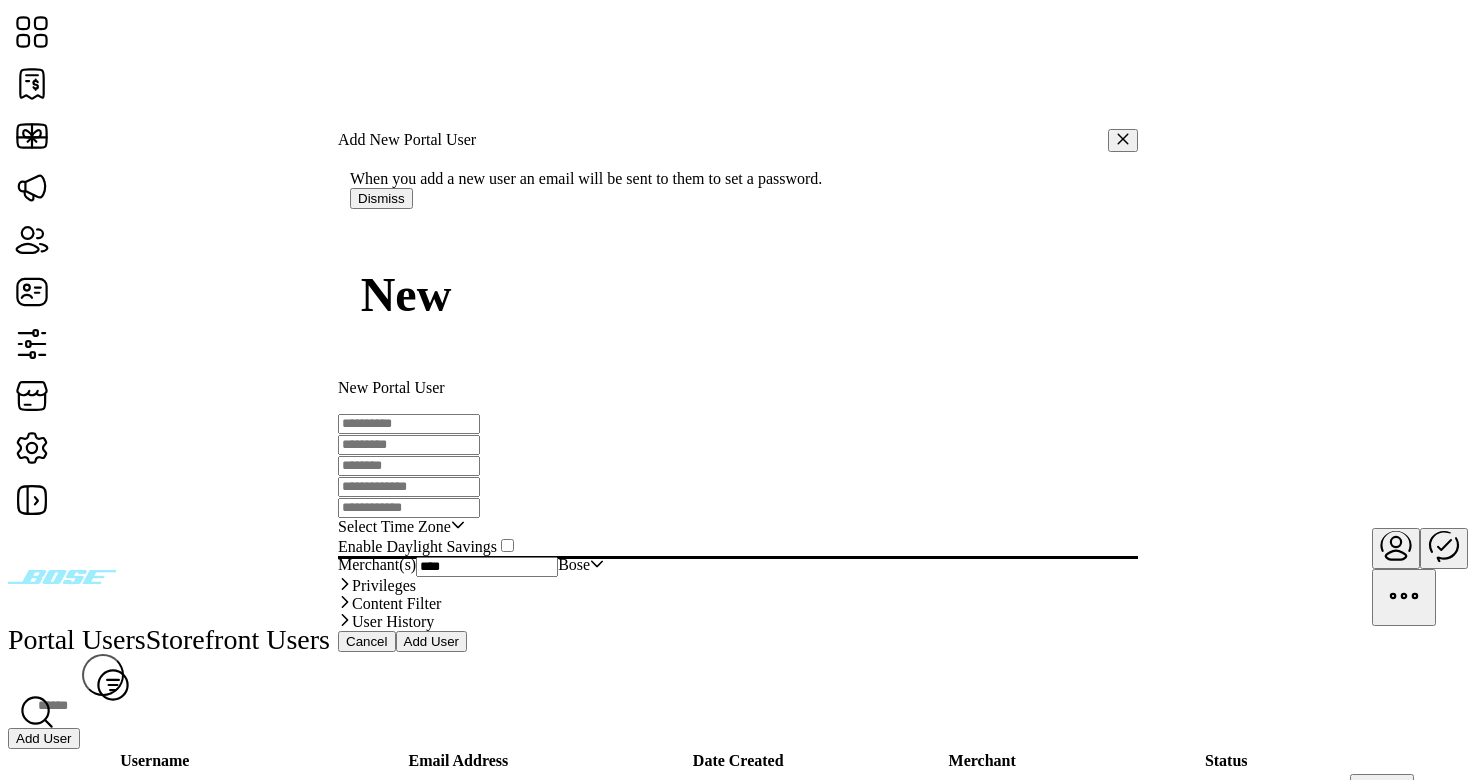 click at bounding box center (738, 465) 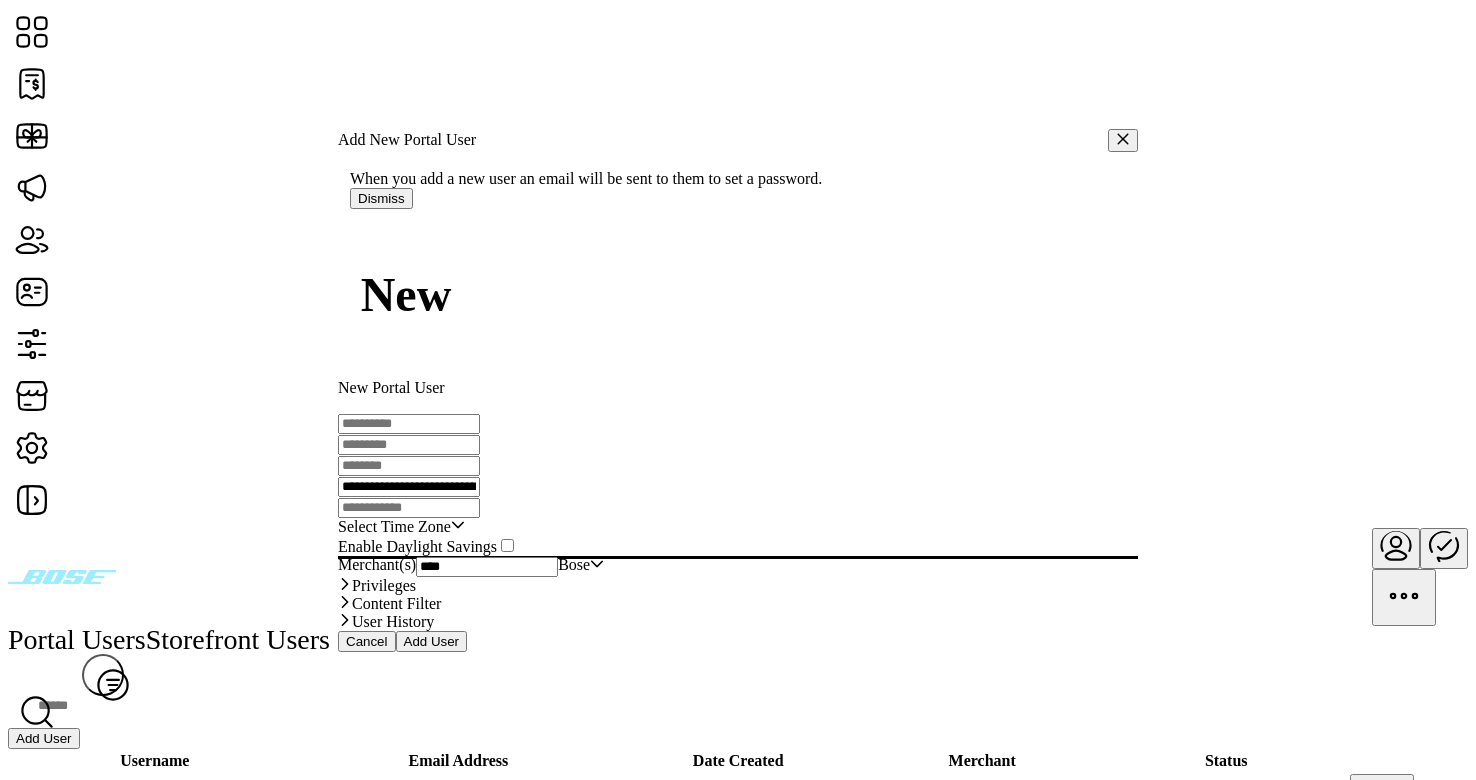 scroll, scrollTop: 0, scrollLeft: 26, axis: horizontal 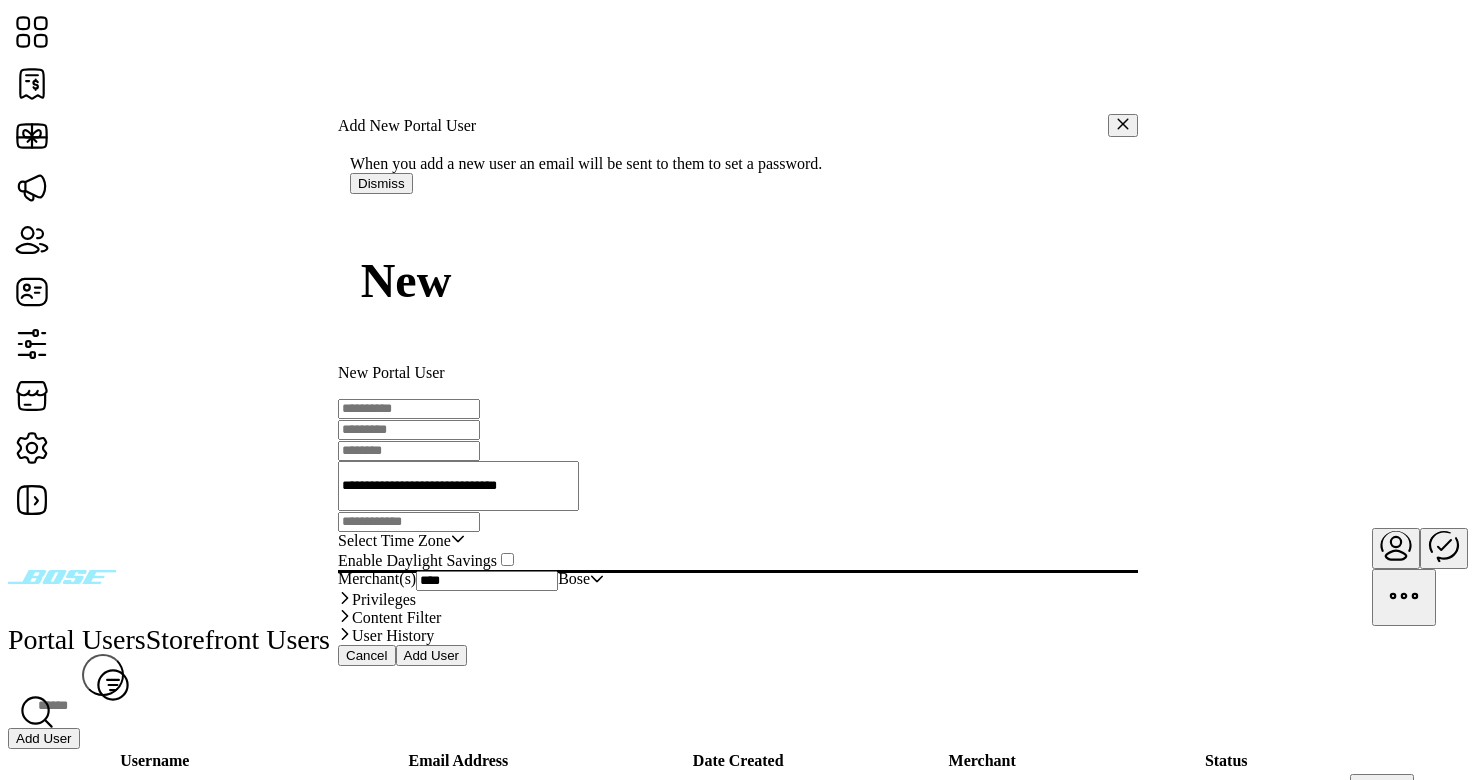 type on "**********" 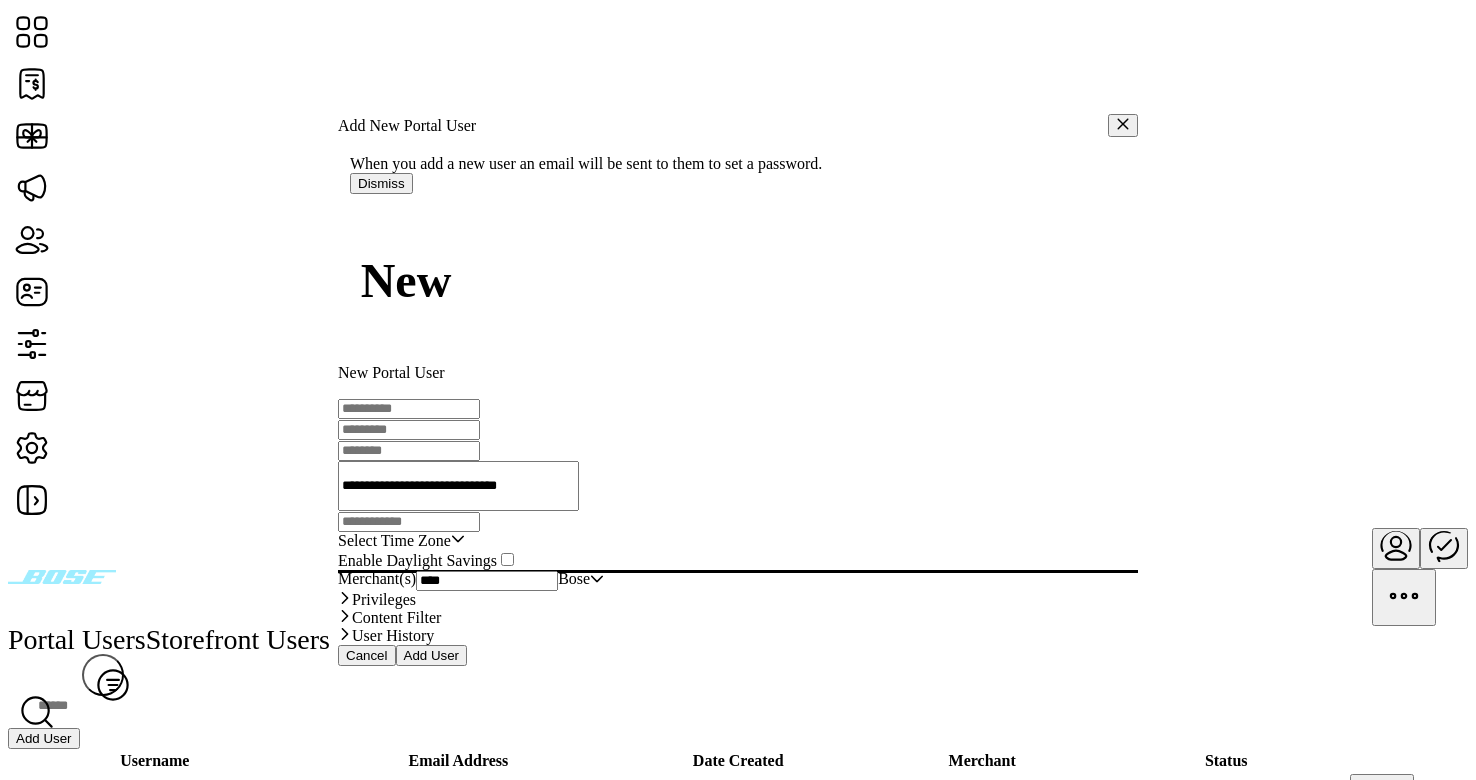 scroll, scrollTop: 0, scrollLeft: 0, axis: both 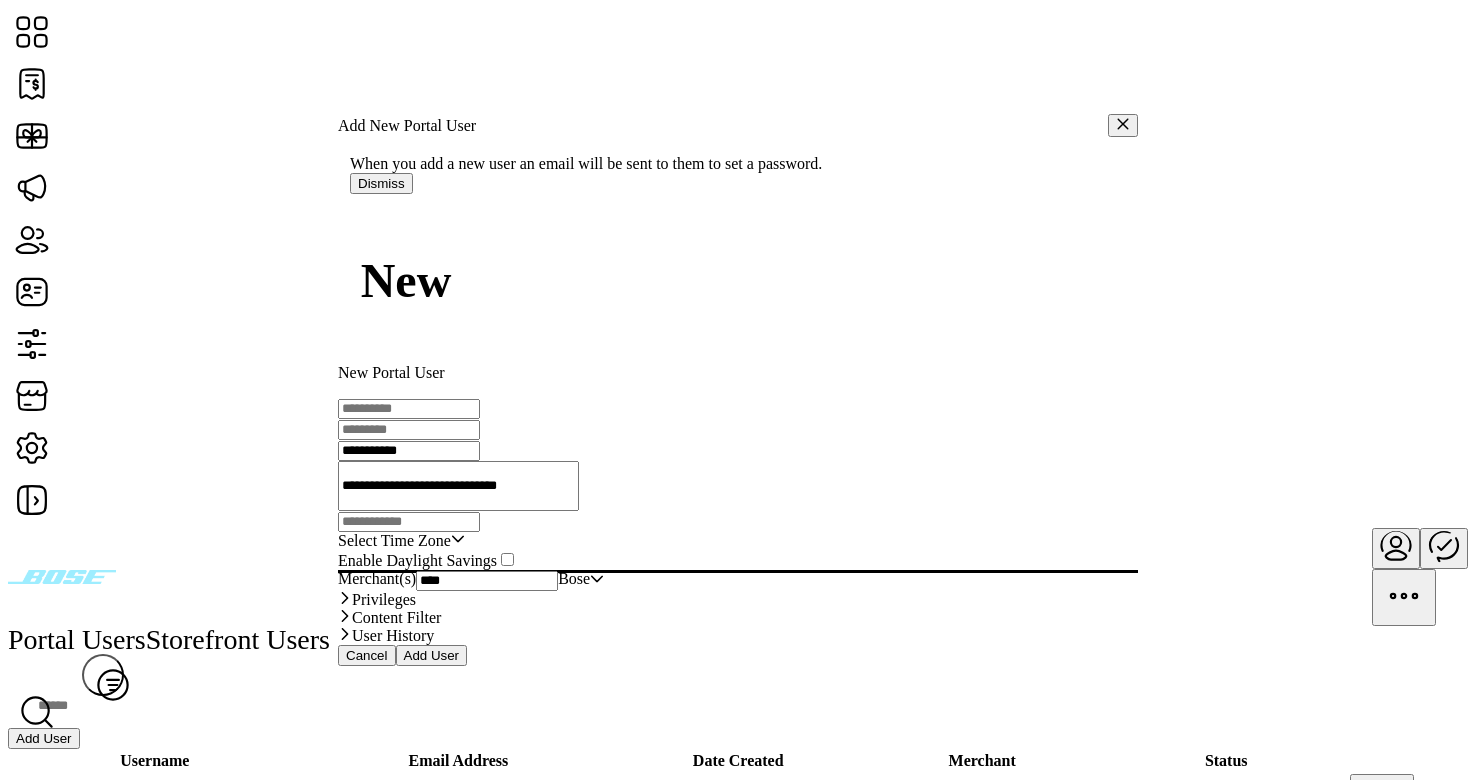 type on "**********" 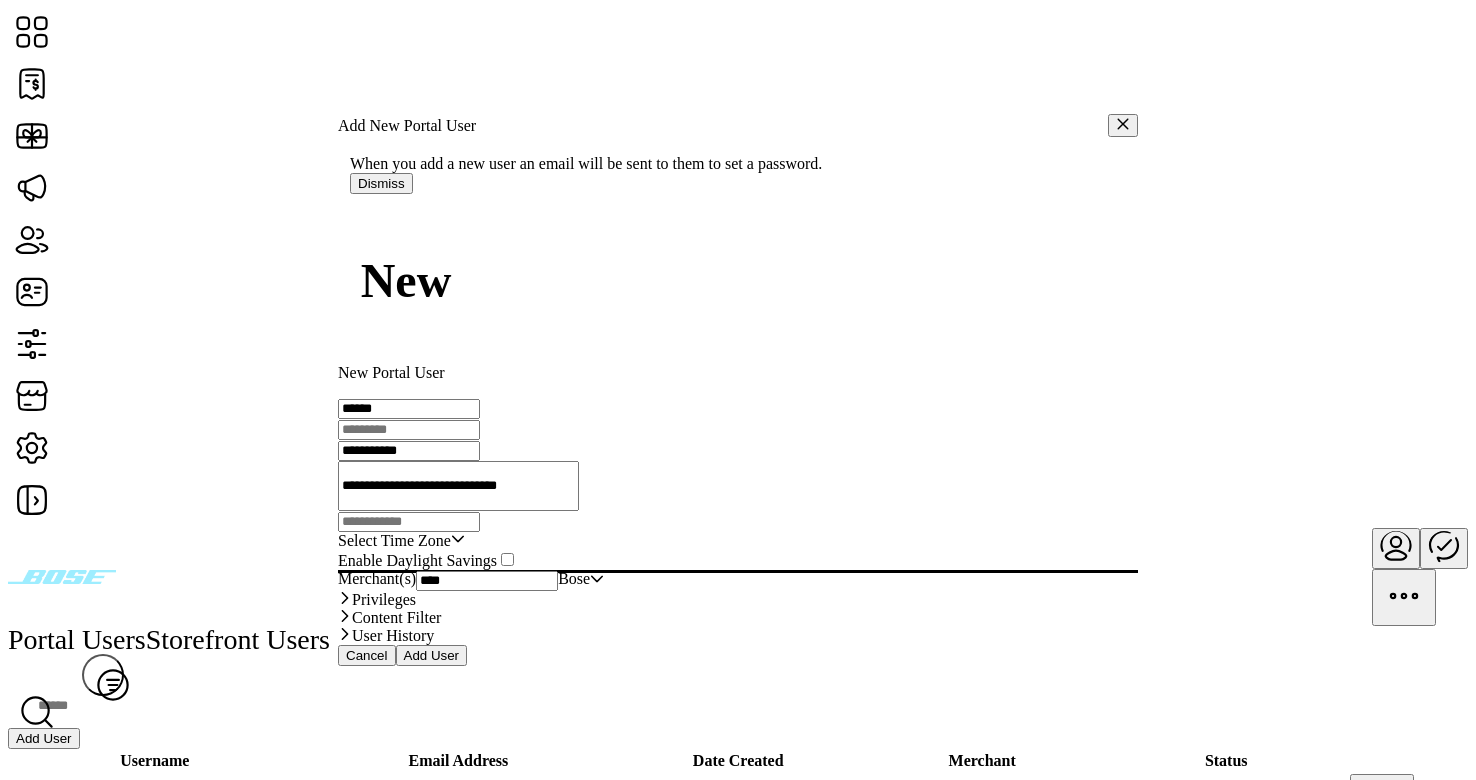 type on "******" 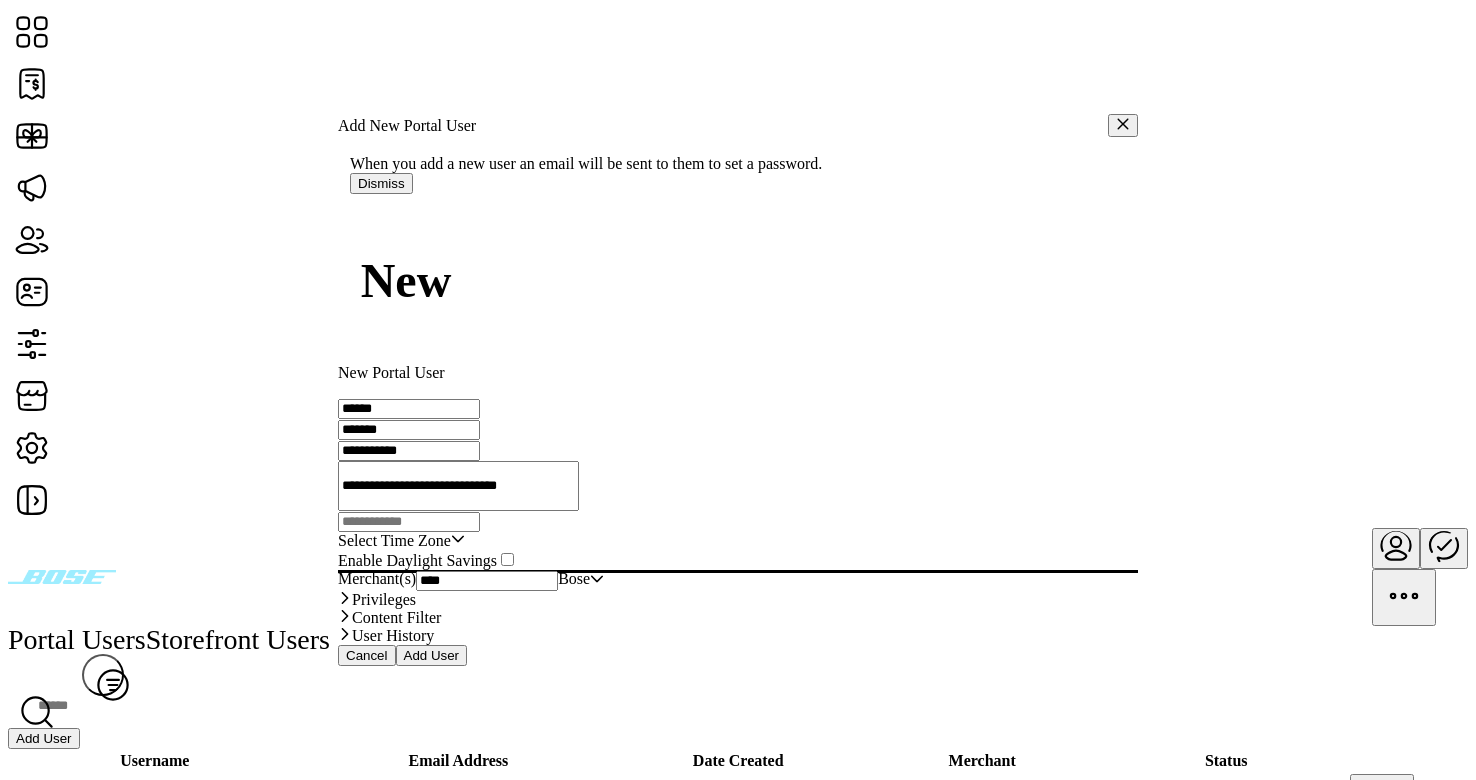 type on "*******" 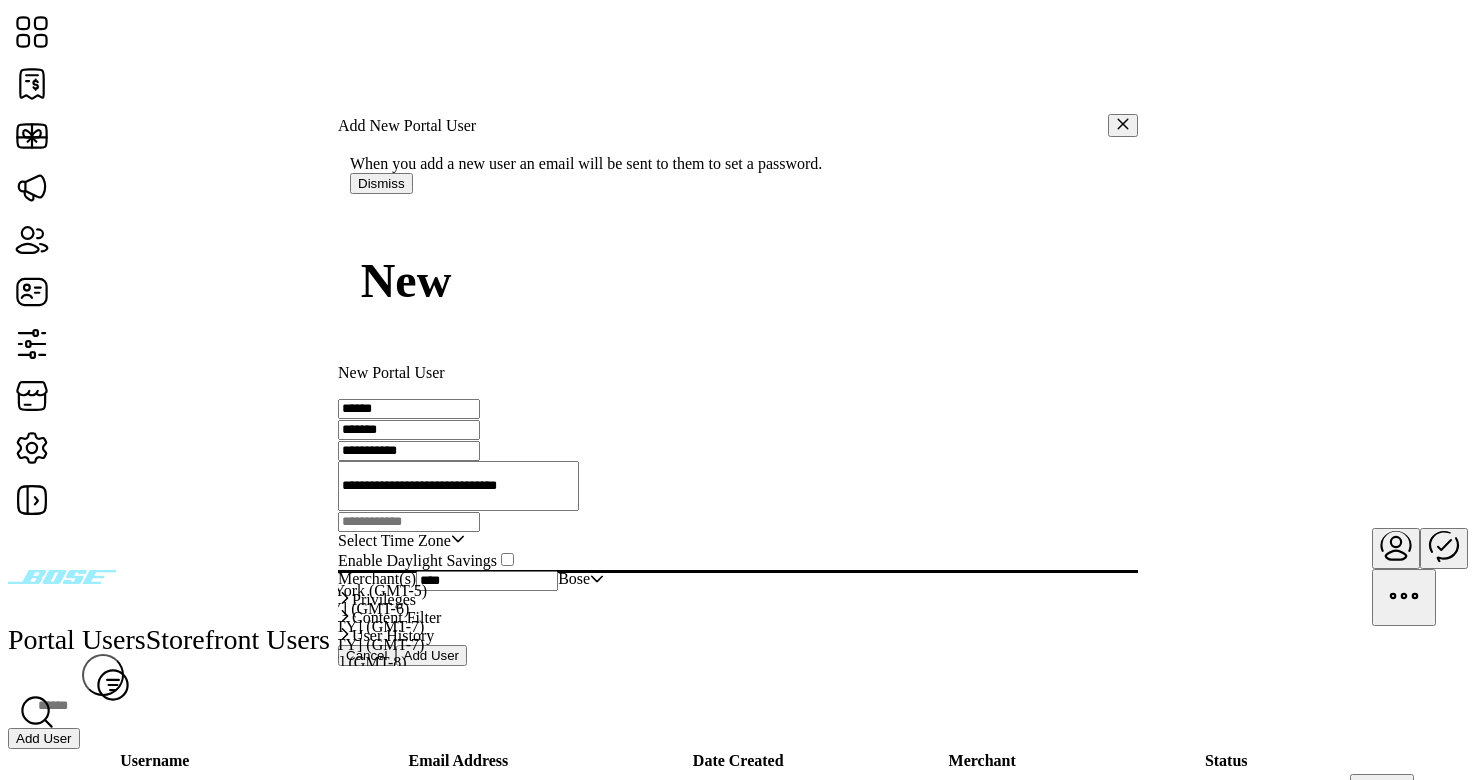 click on "Eastern Standard Time - New York (GMT-5)" at bounding box center (309, 591) 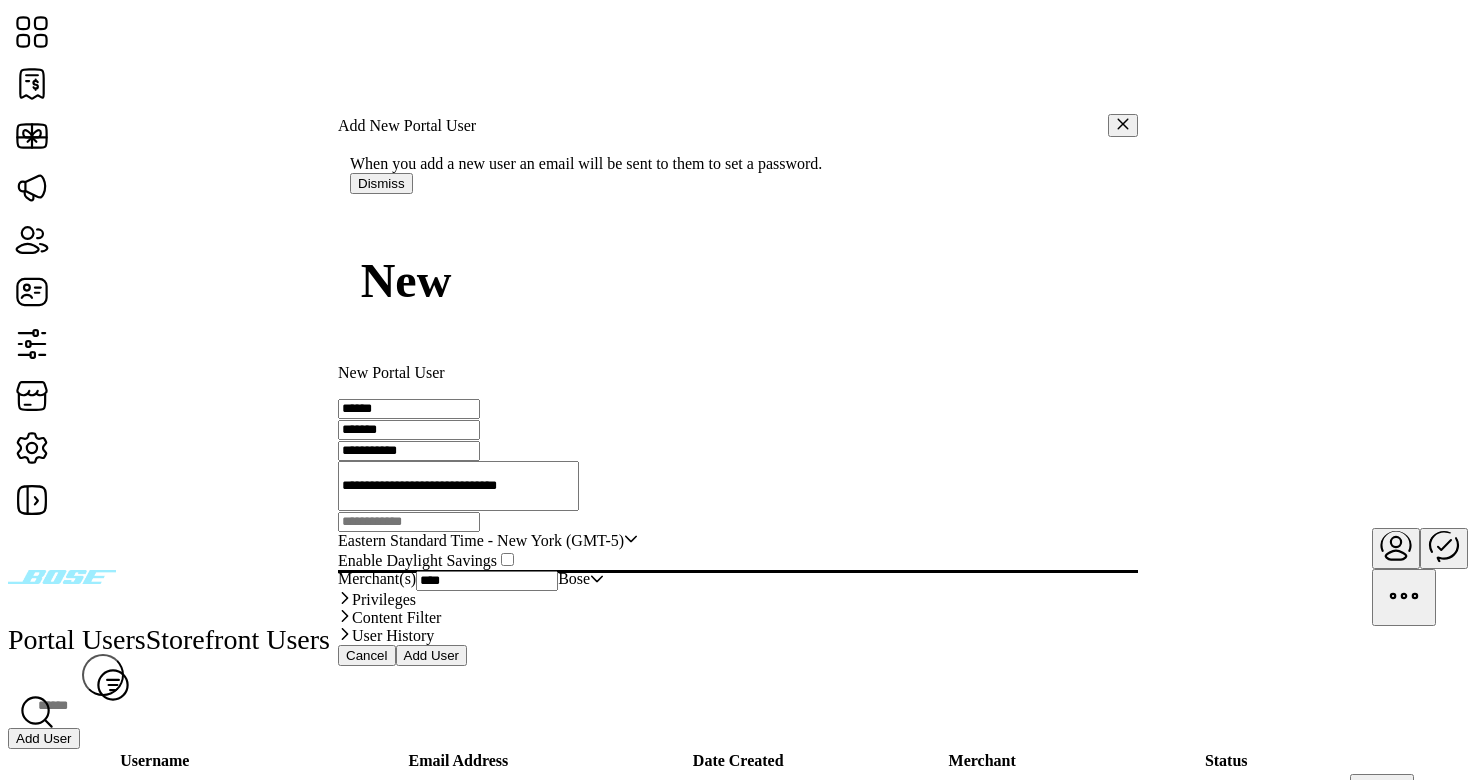 scroll, scrollTop: 77, scrollLeft: 0, axis: vertical 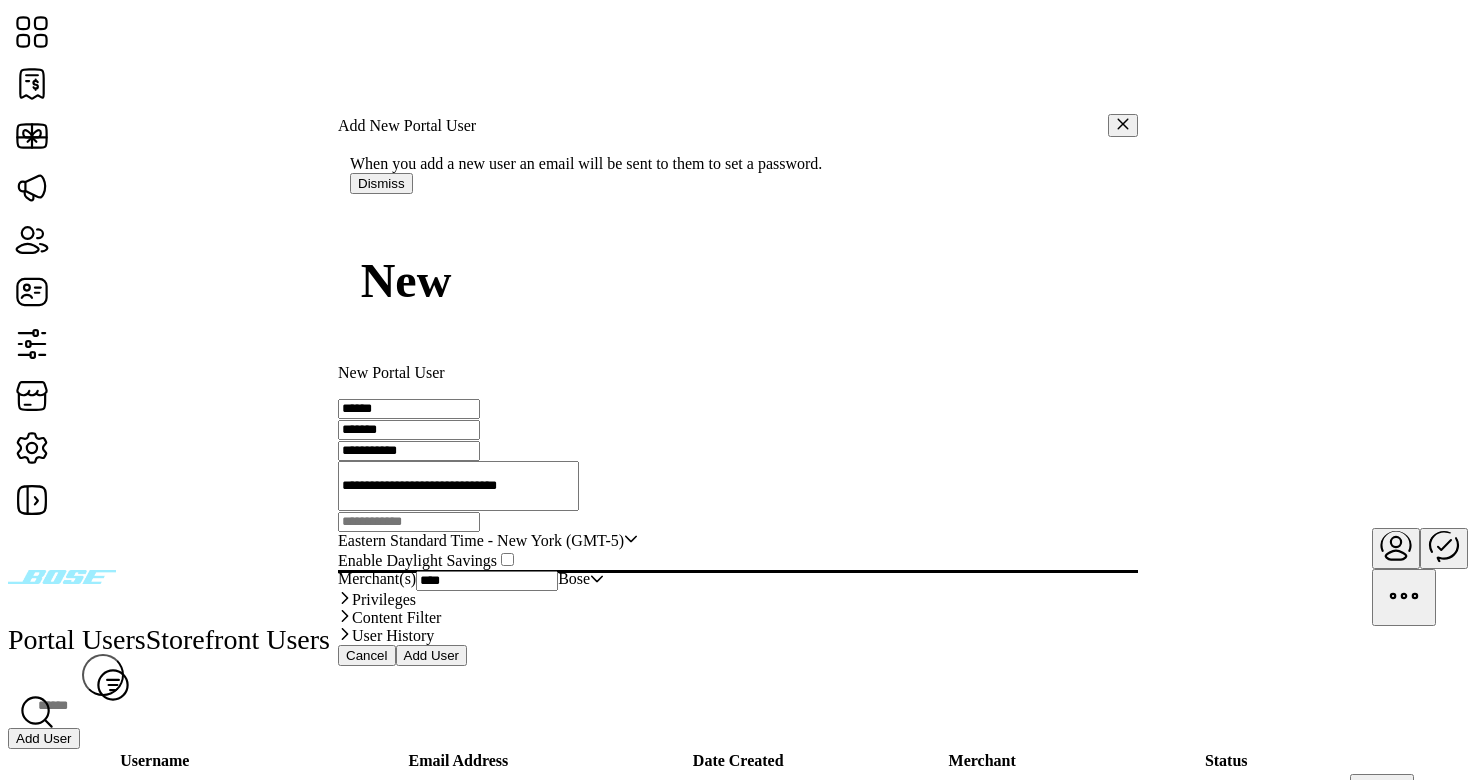 click on "Add User" at bounding box center (432, 655) 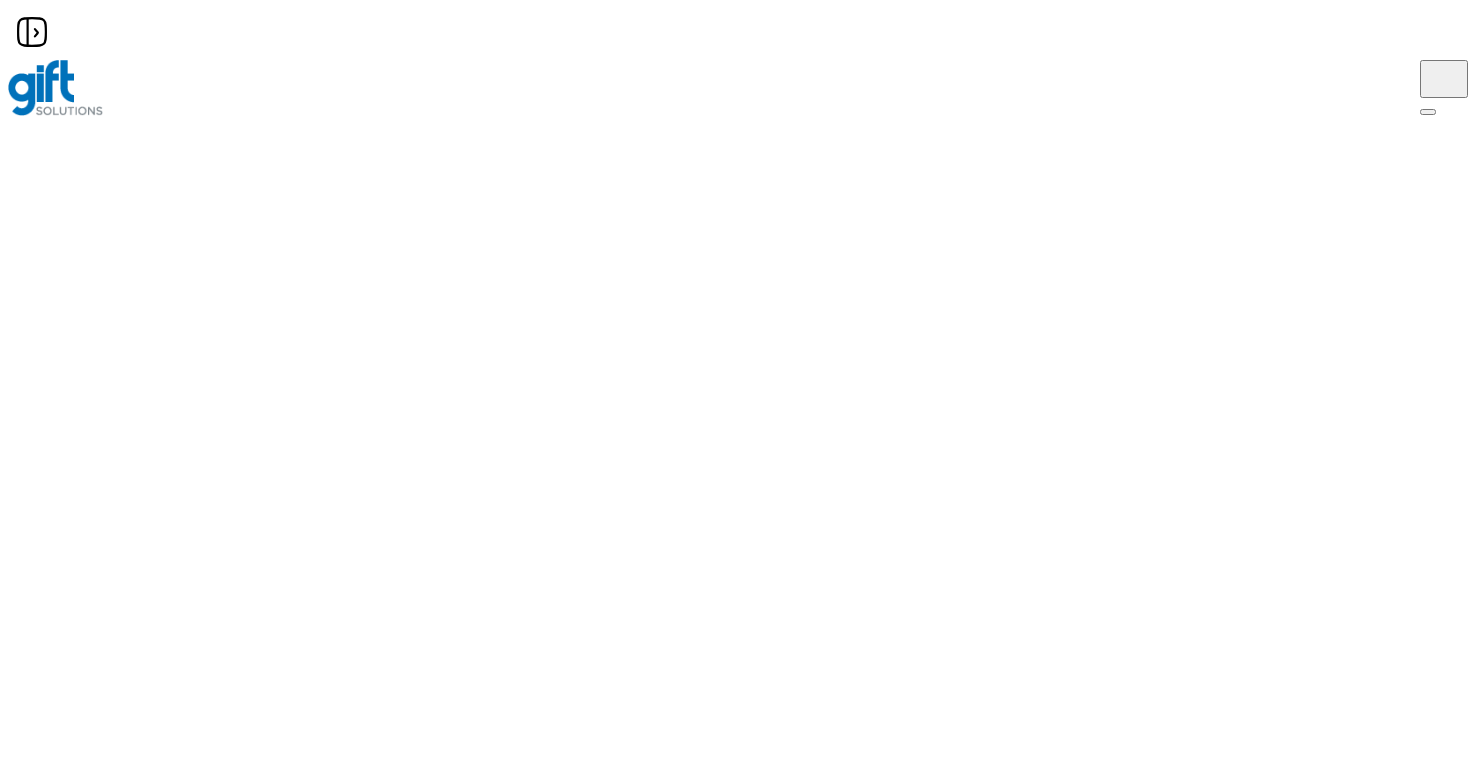 scroll, scrollTop: 0, scrollLeft: 0, axis: both 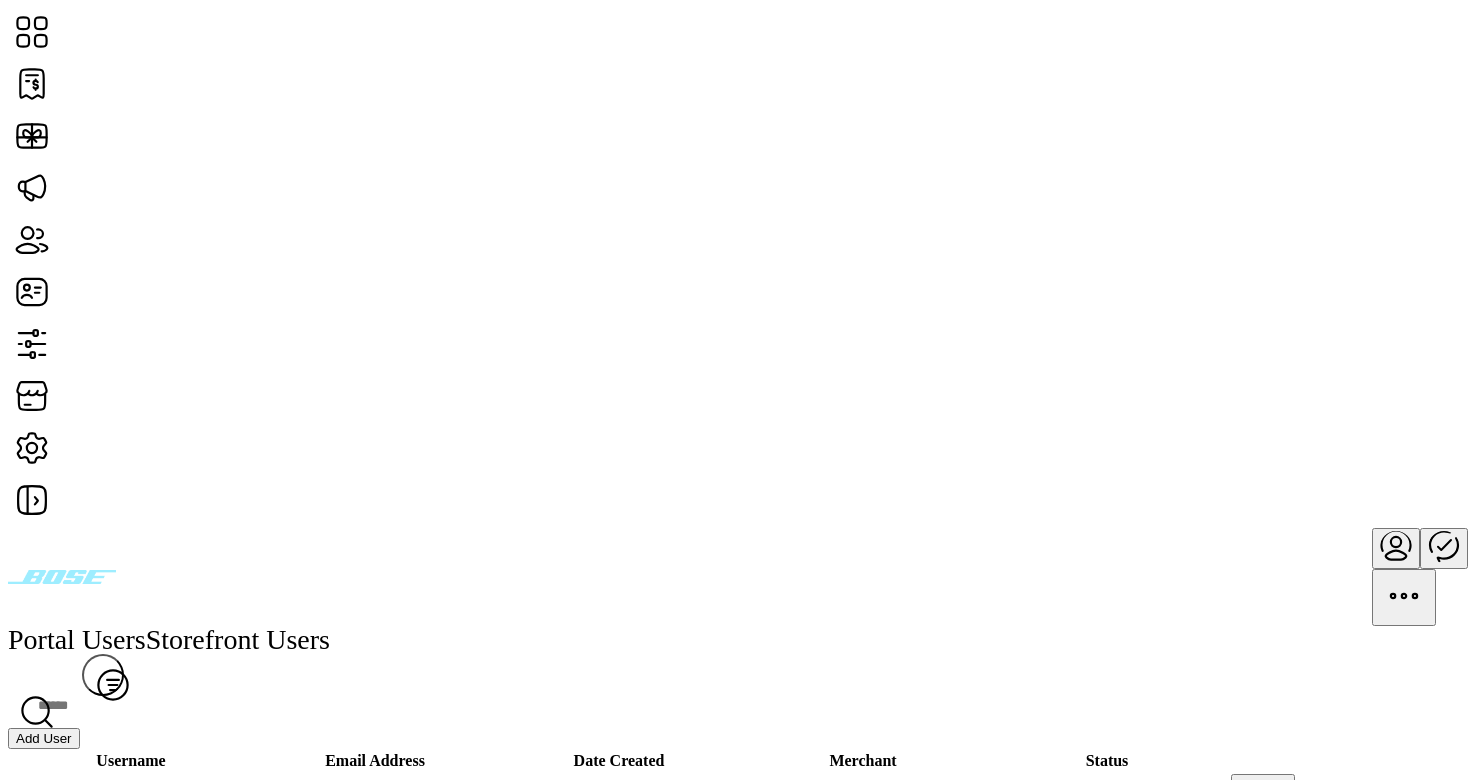 click at bounding box center [1396, 545] 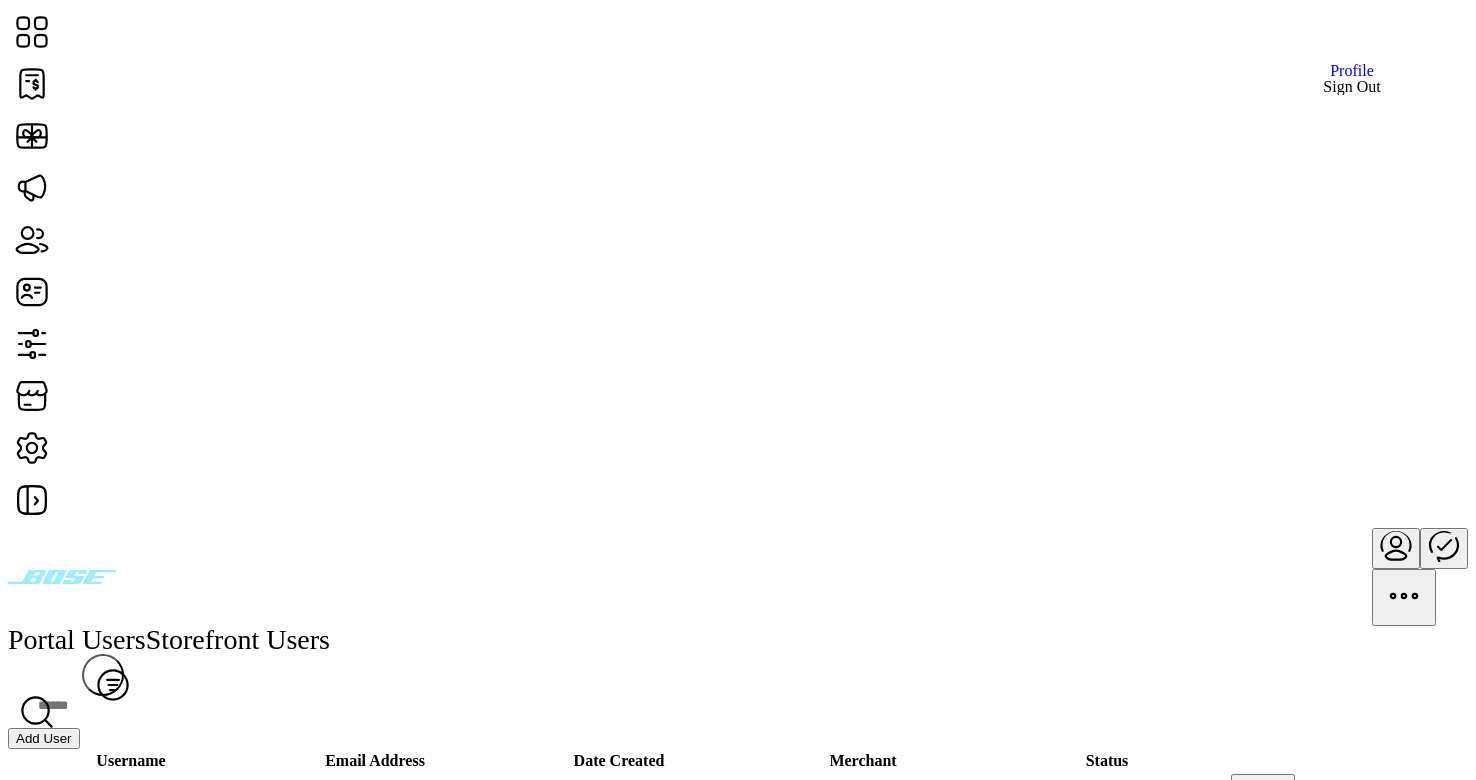 click on "Profile" at bounding box center (1352, 71) 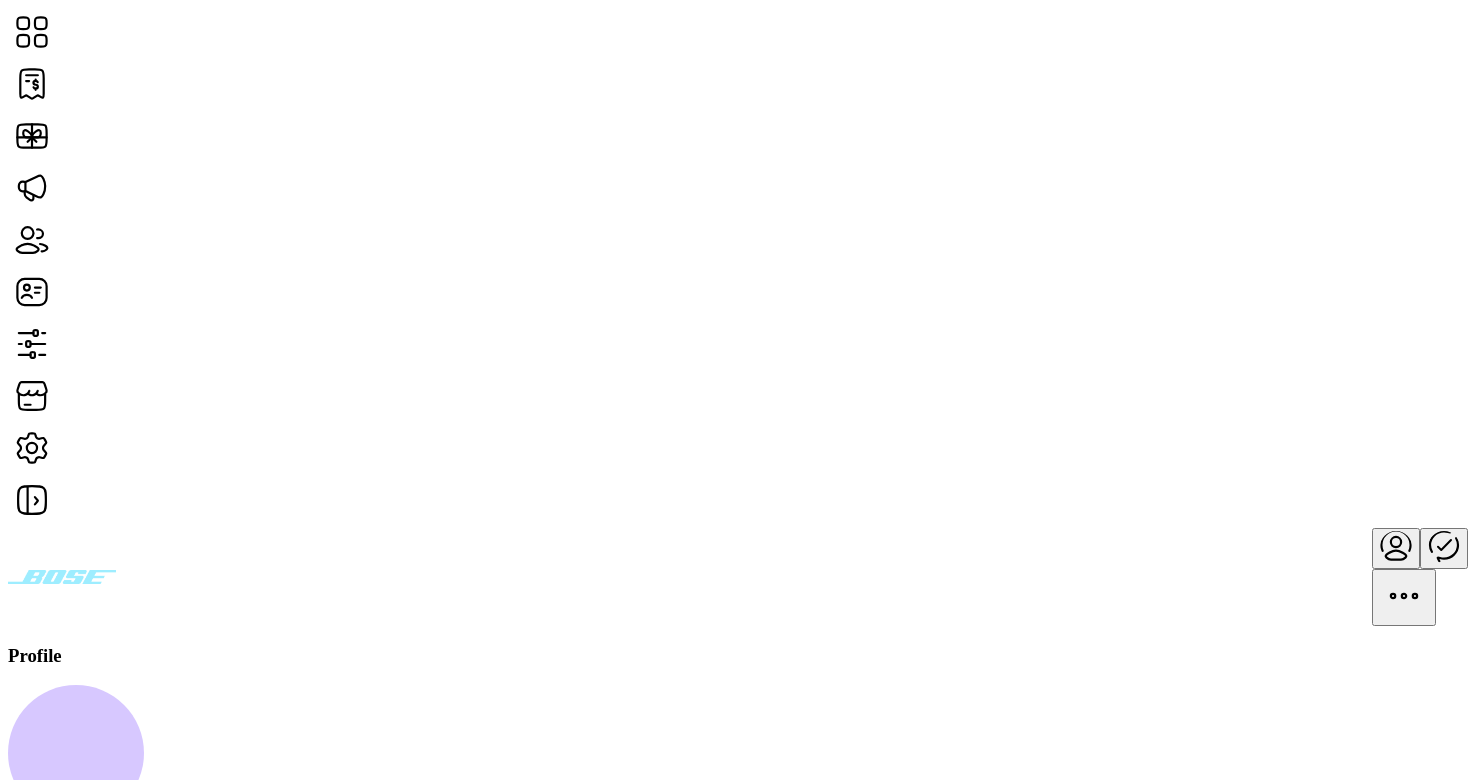 click at bounding box center (738, 577) 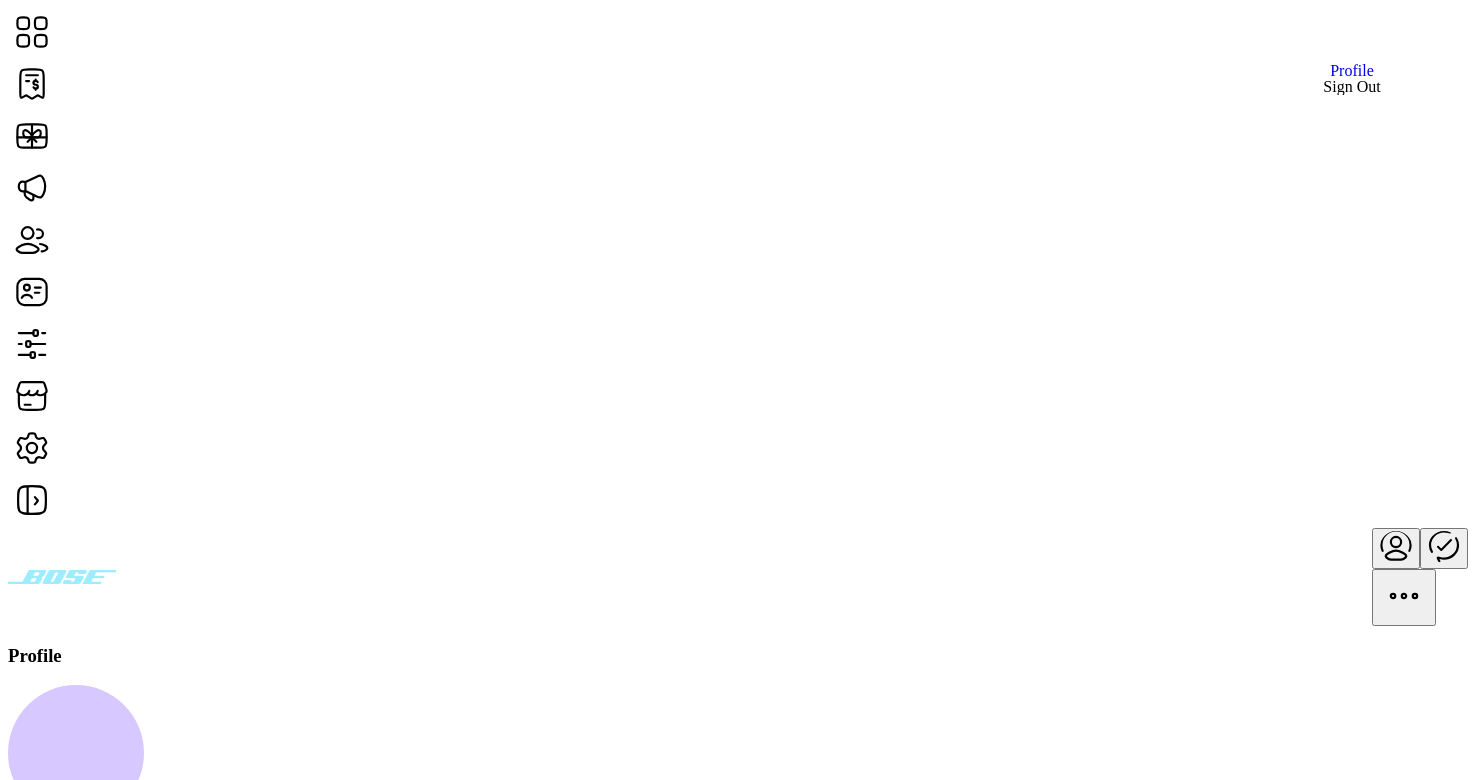 click on "Sign Out" at bounding box center (1351, 87) 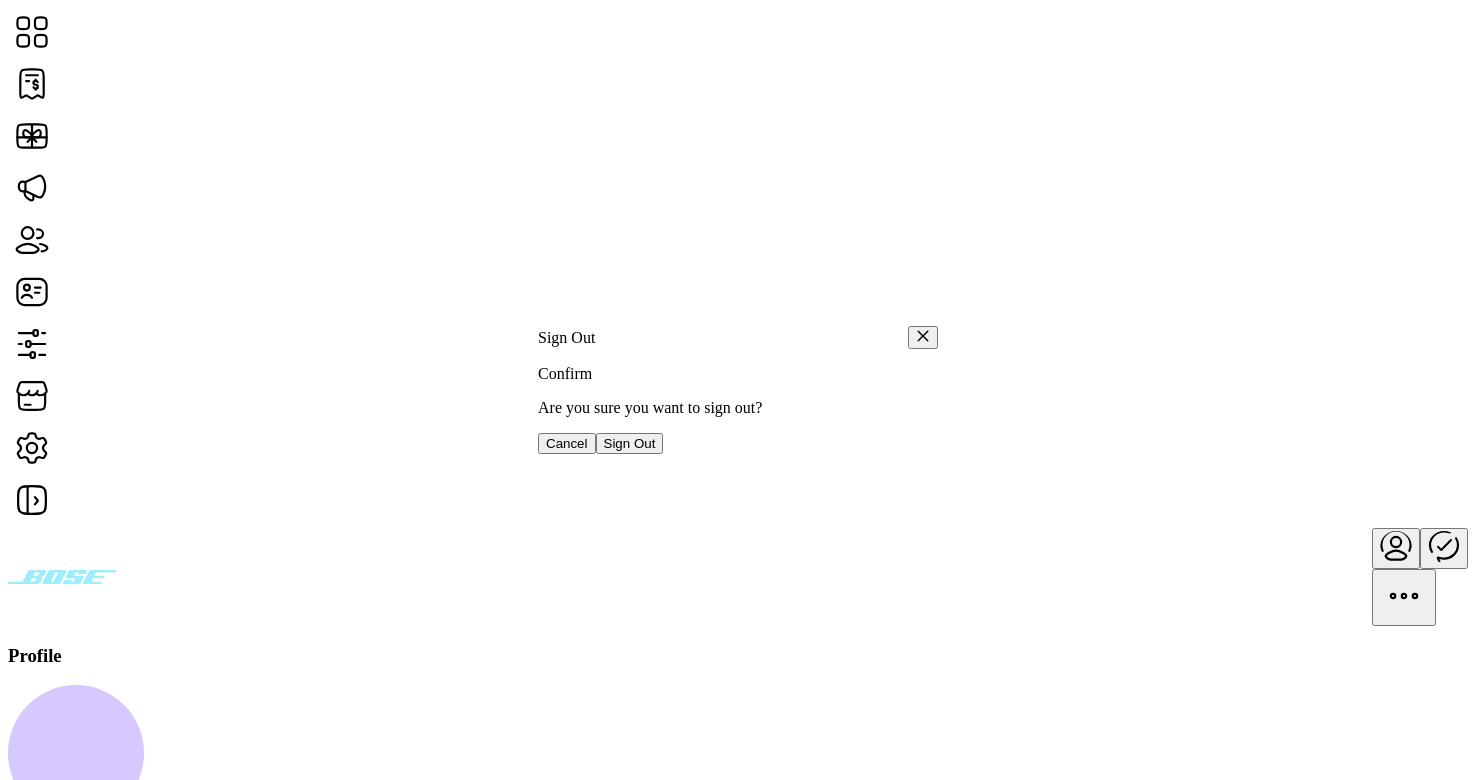 click on "Sign Out" at bounding box center [630, 443] 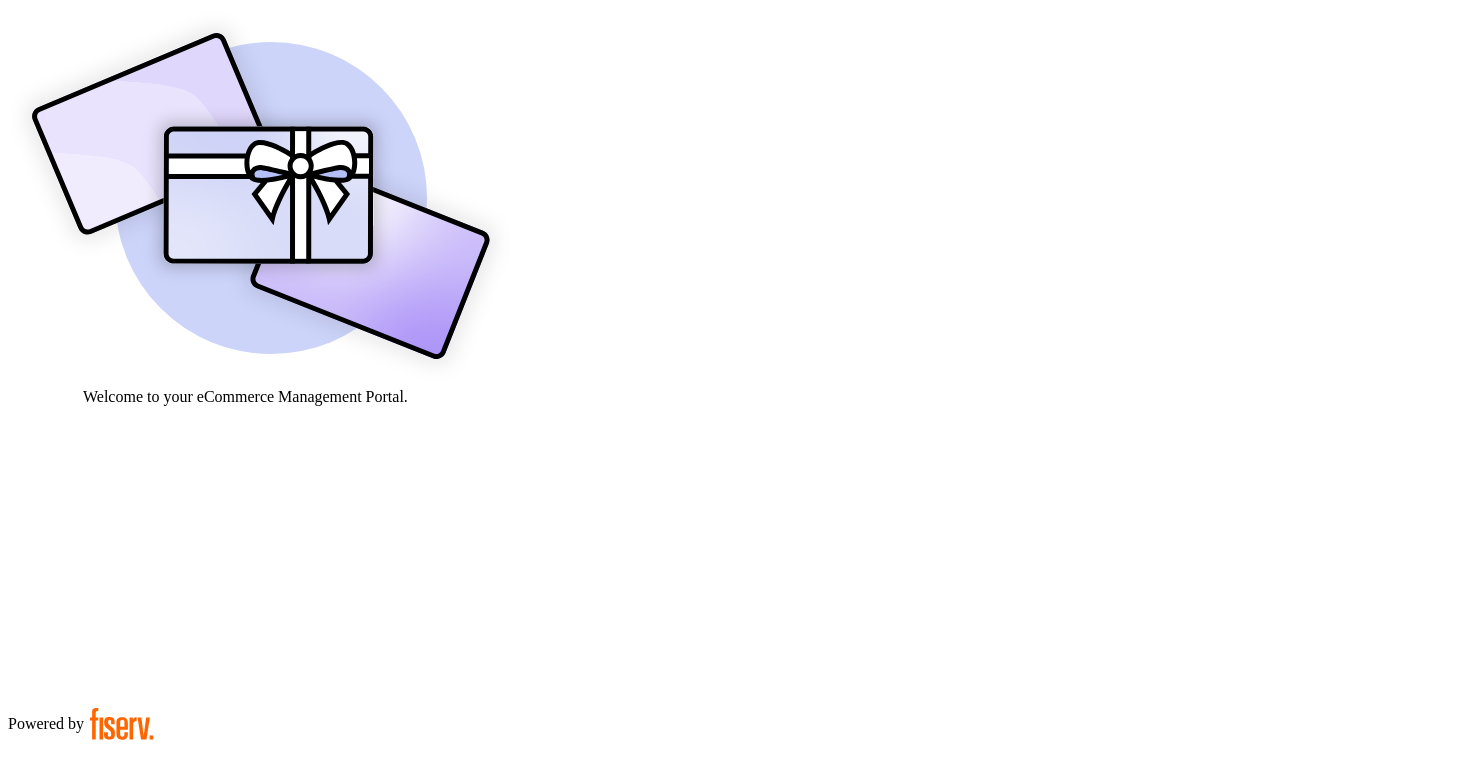 click at bounding box center (79, 909) 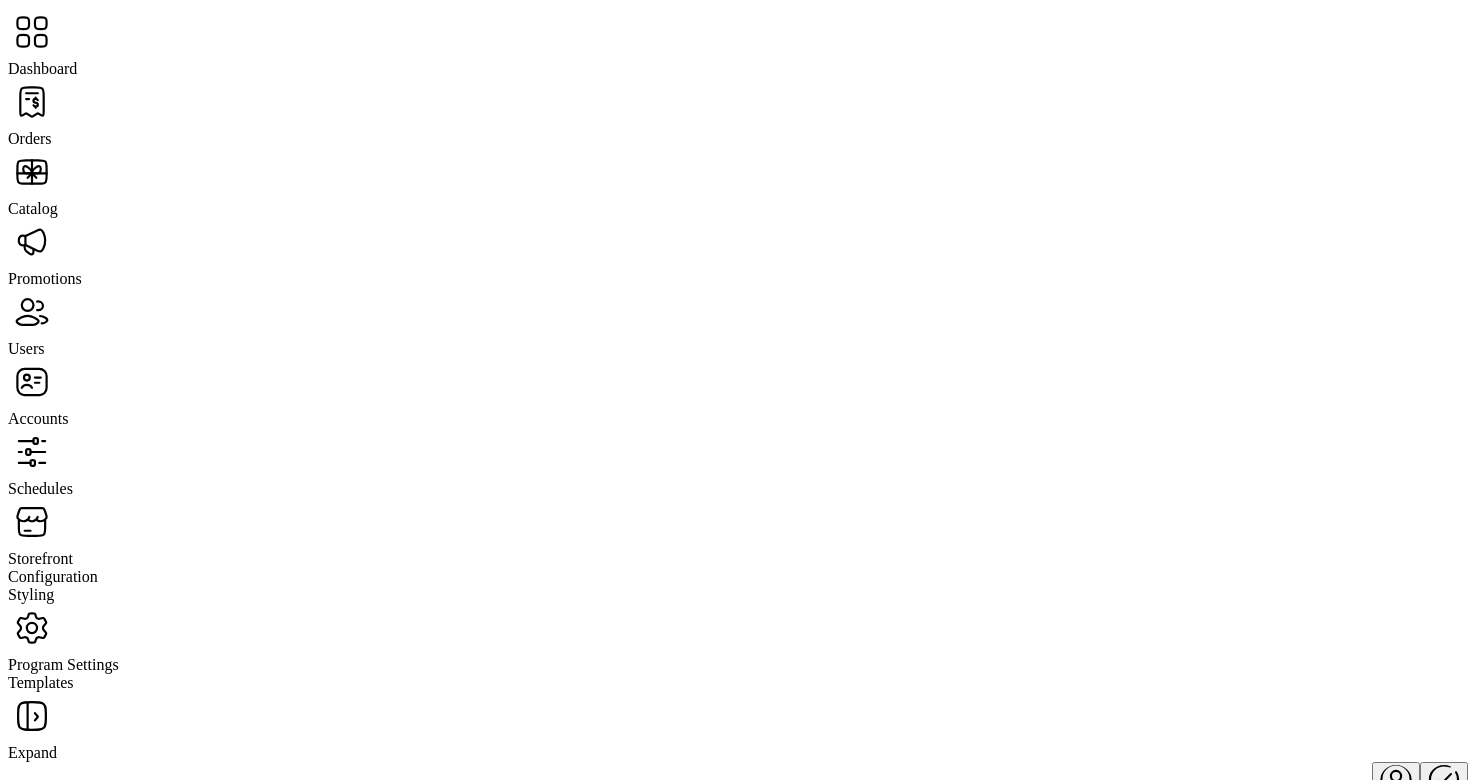 click at bounding box center [32, 102] 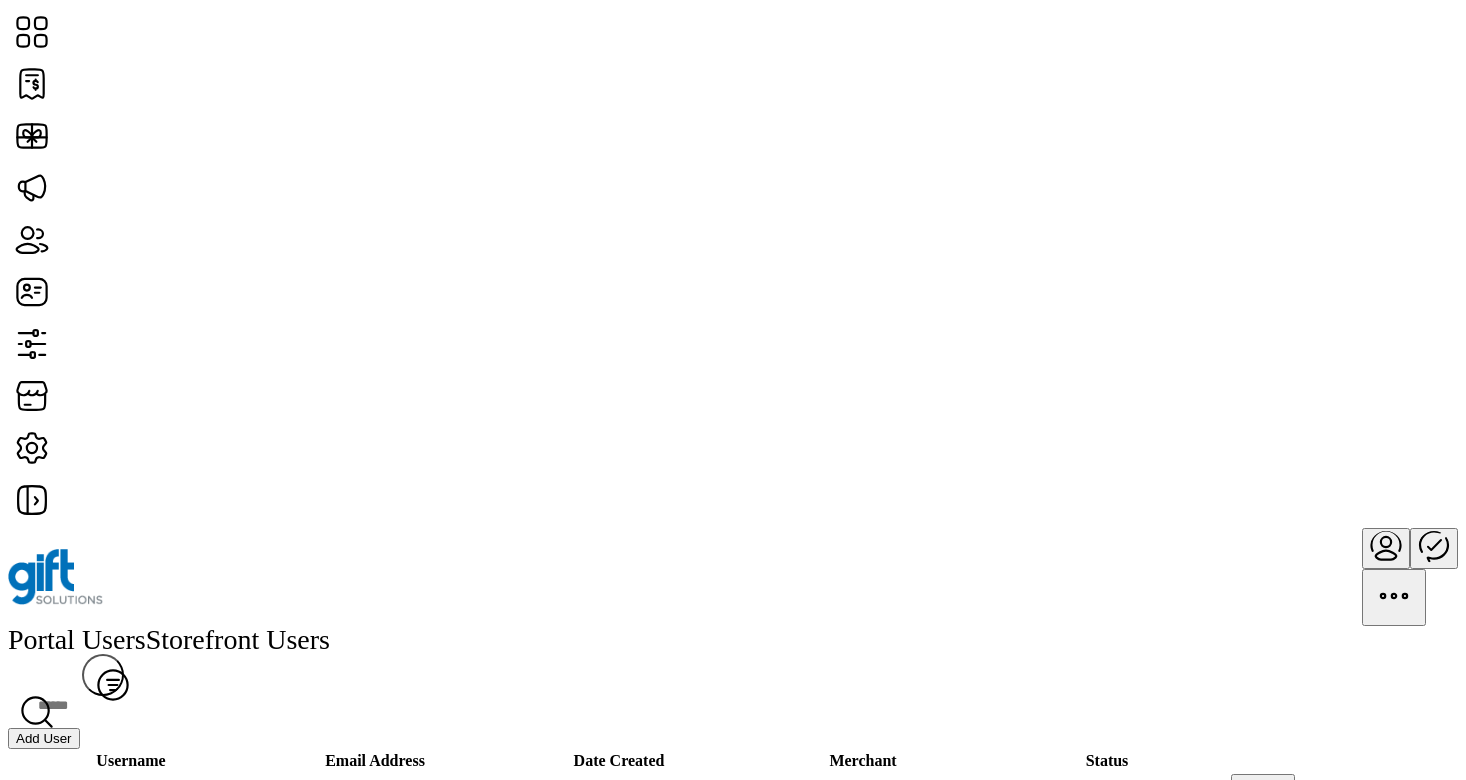 click on "Add User" at bounding box center [44, 738] 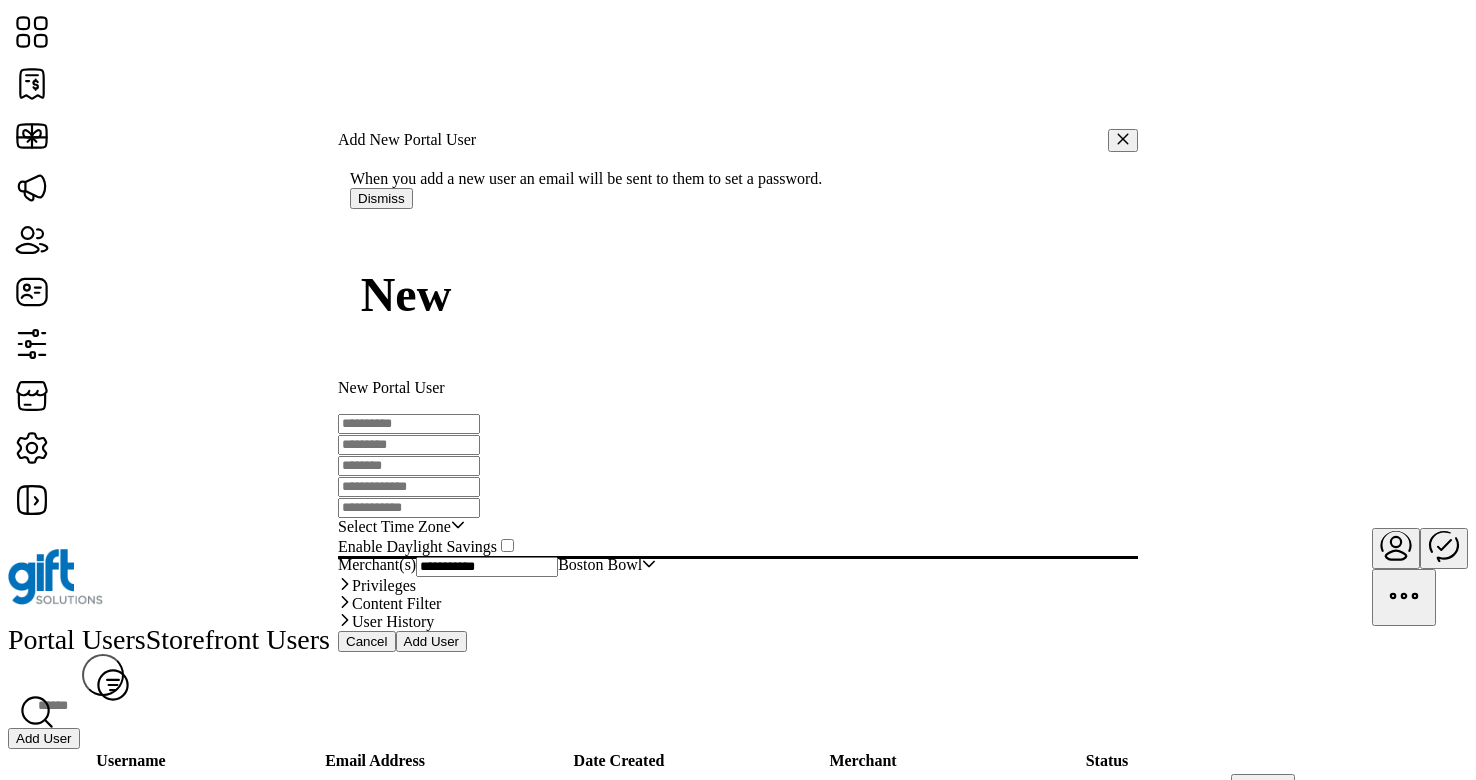 type 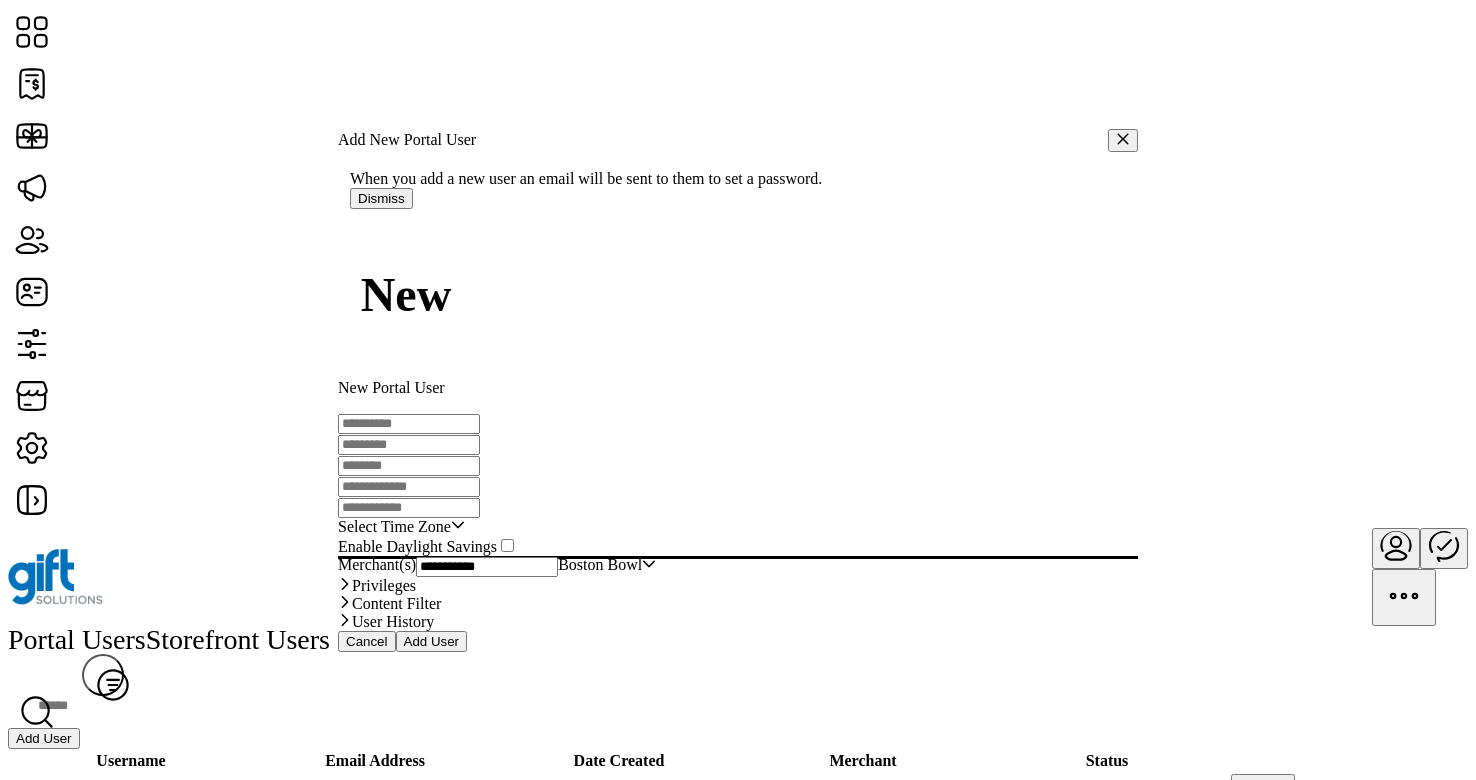 click at bounding box center (409, 424) 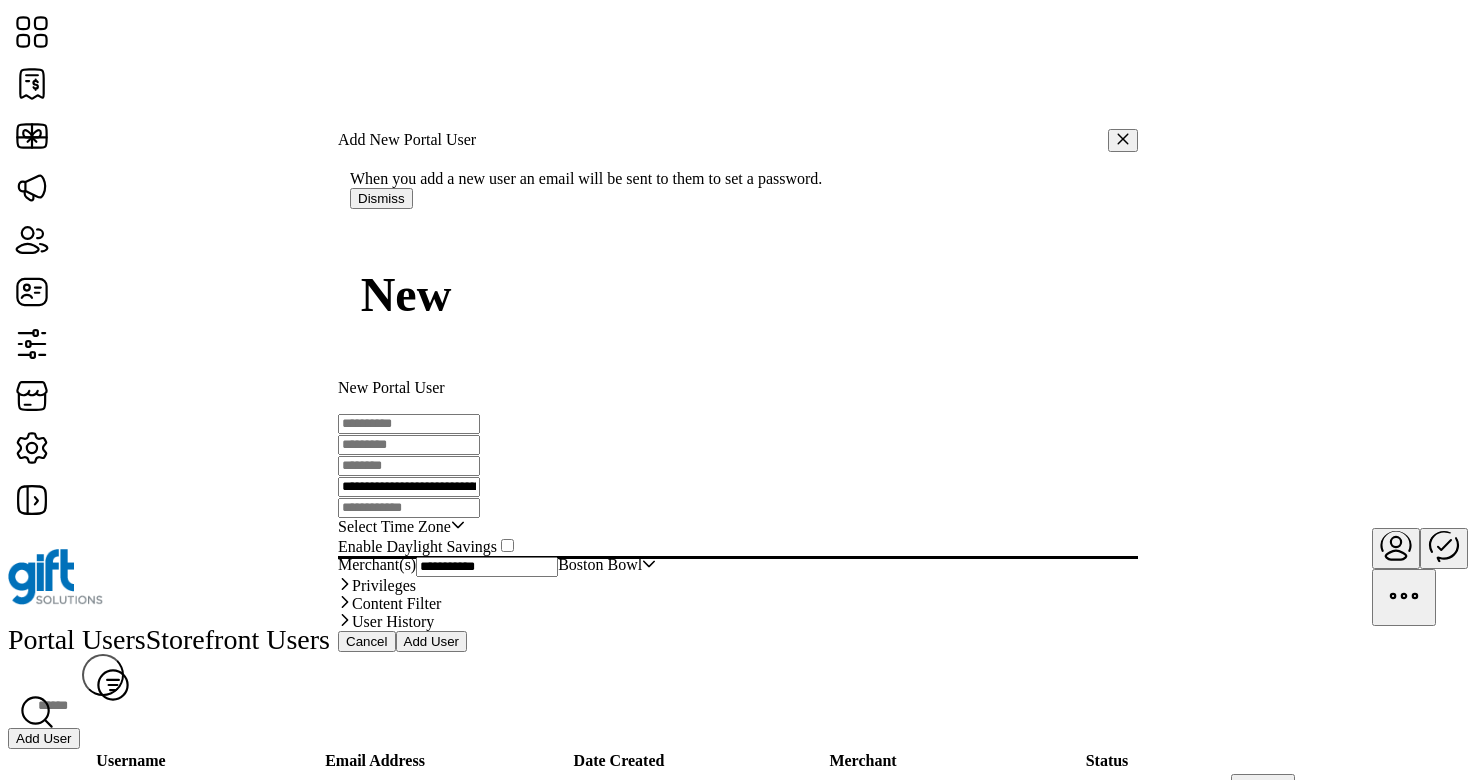 scroll, scrollTop: 0, scrollLeft: 26, axis: horizontal 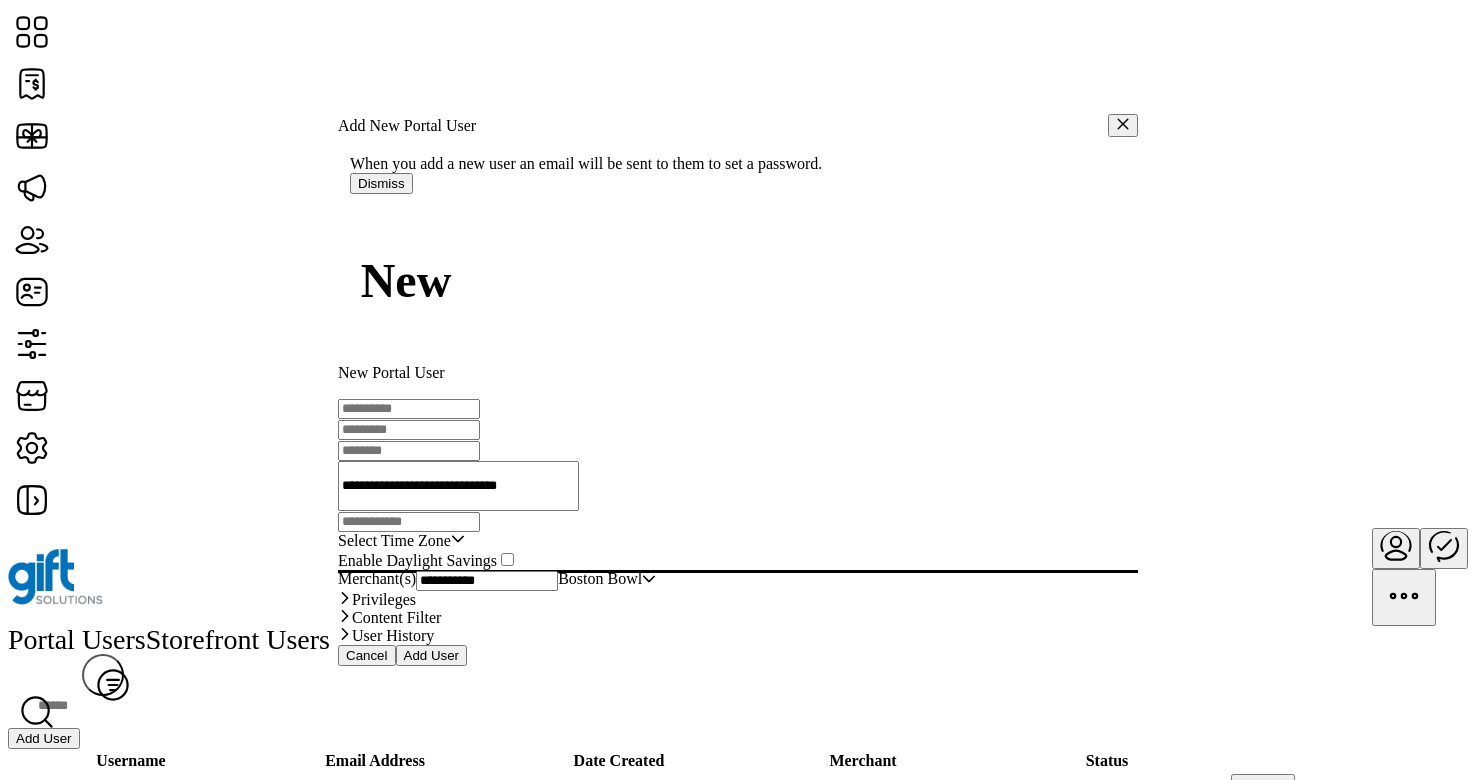 type on "**********" 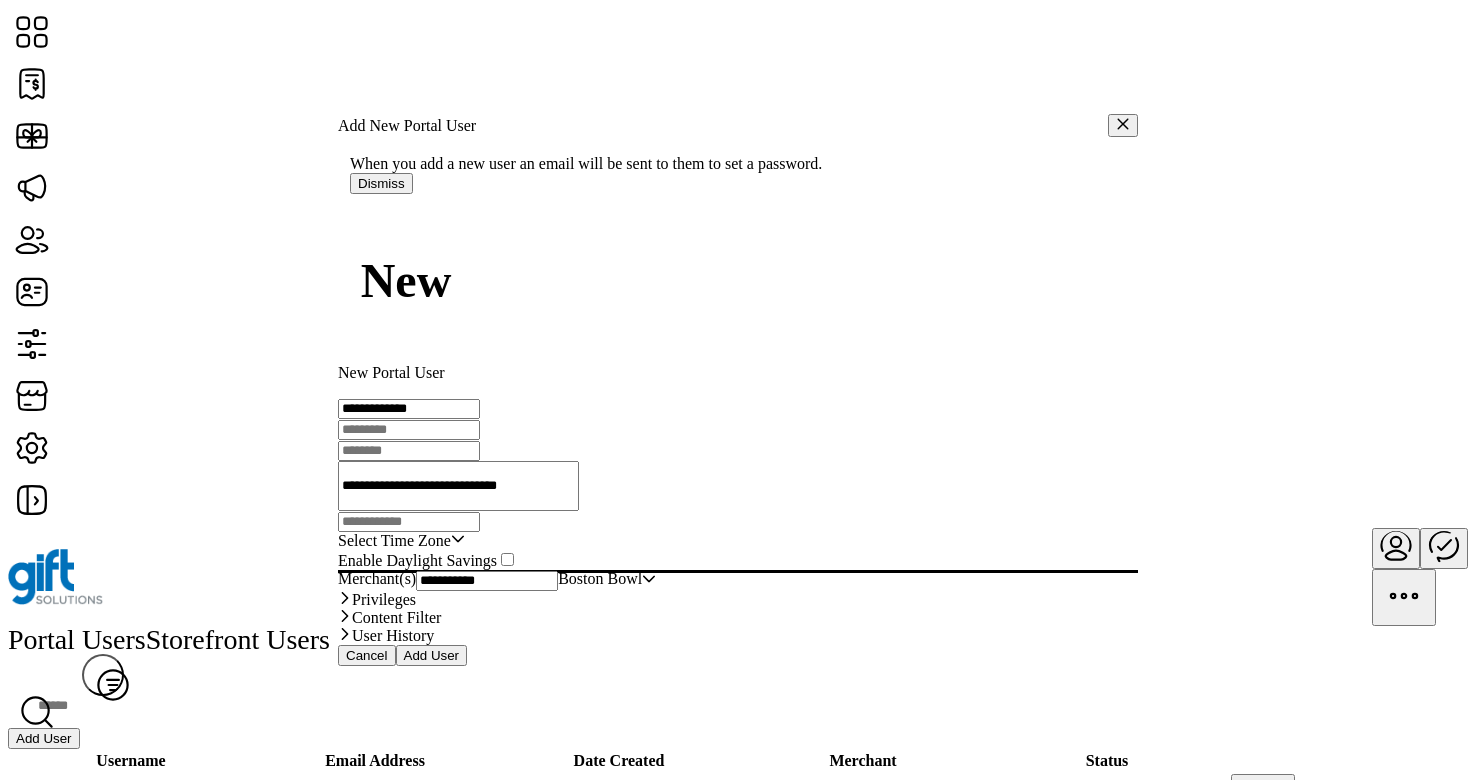 type on "**********" 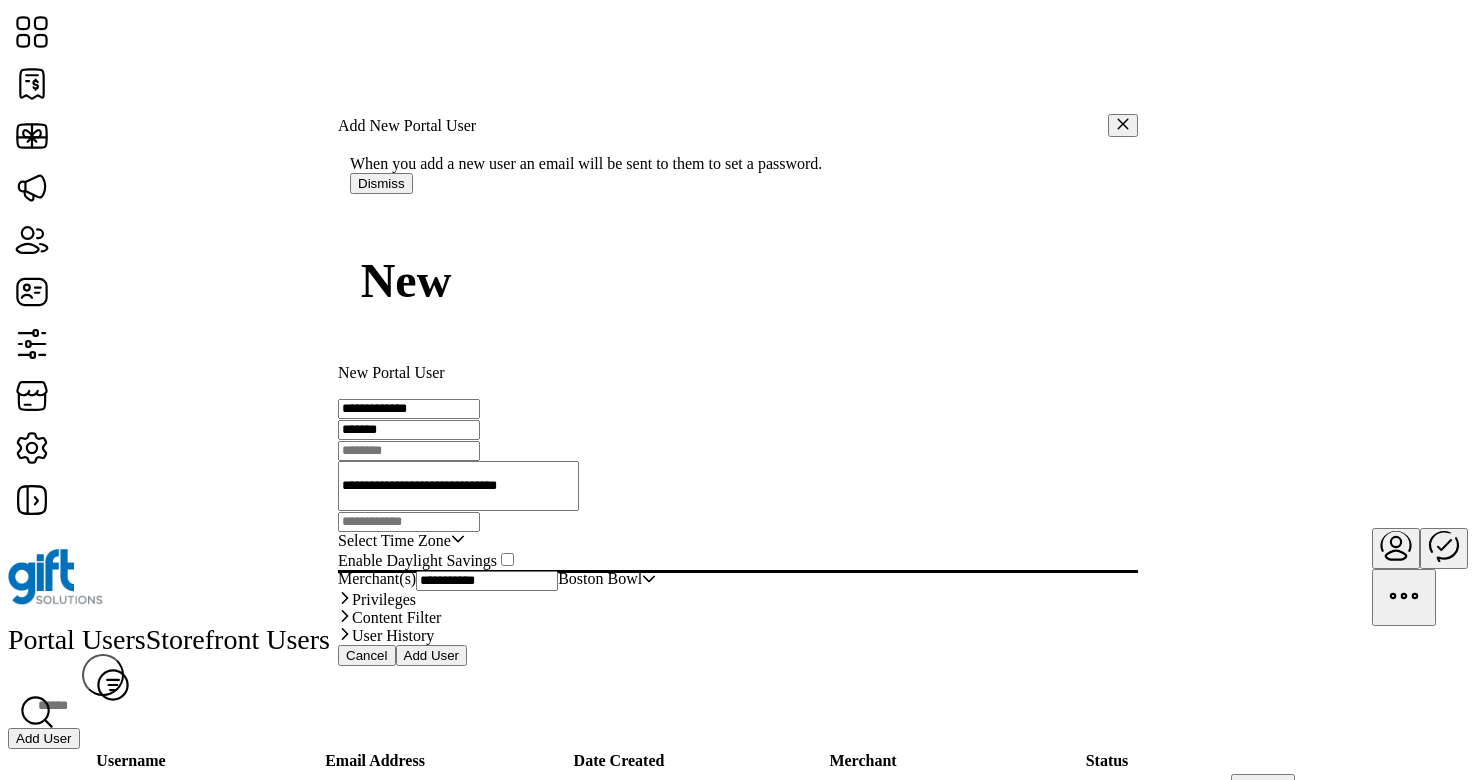 type on "*******" 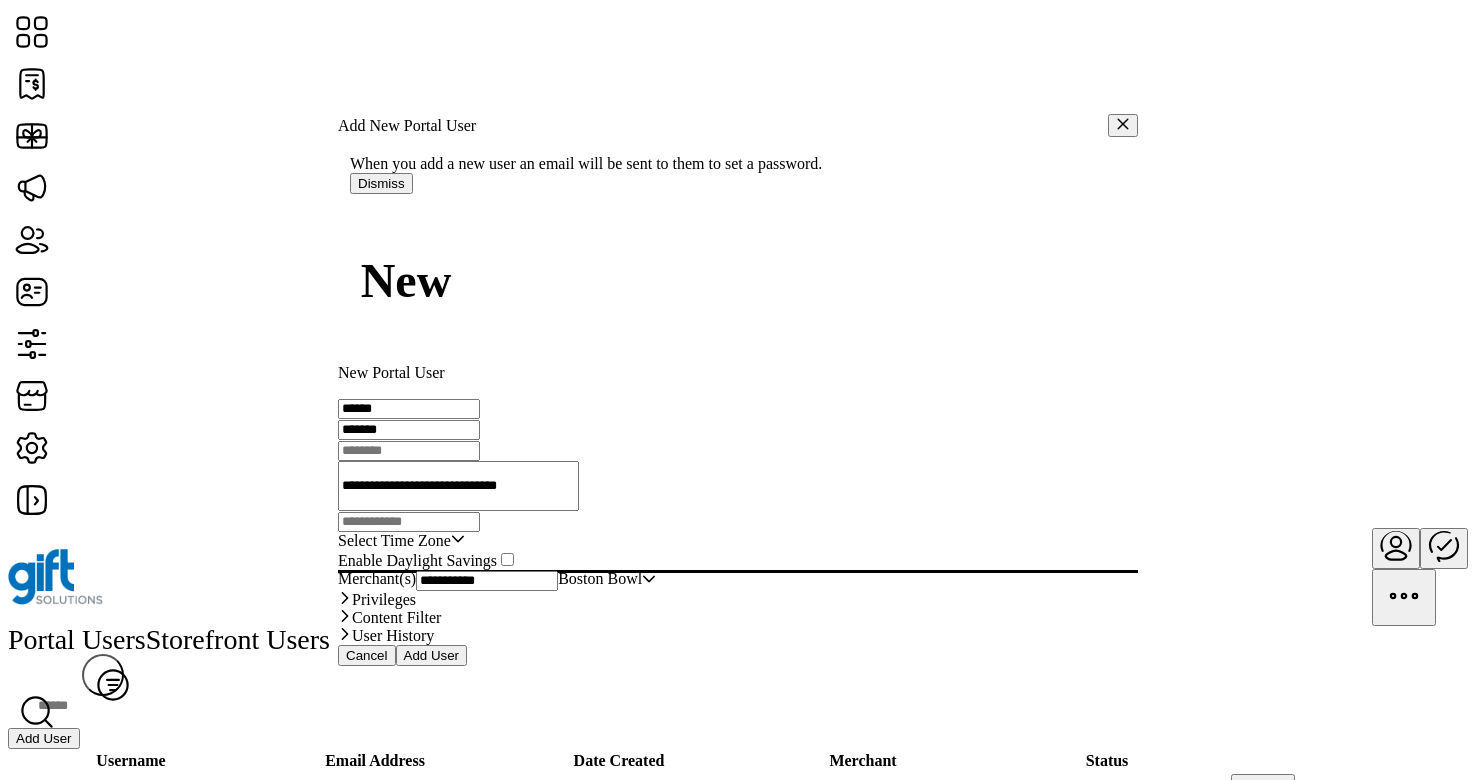 type on "******" 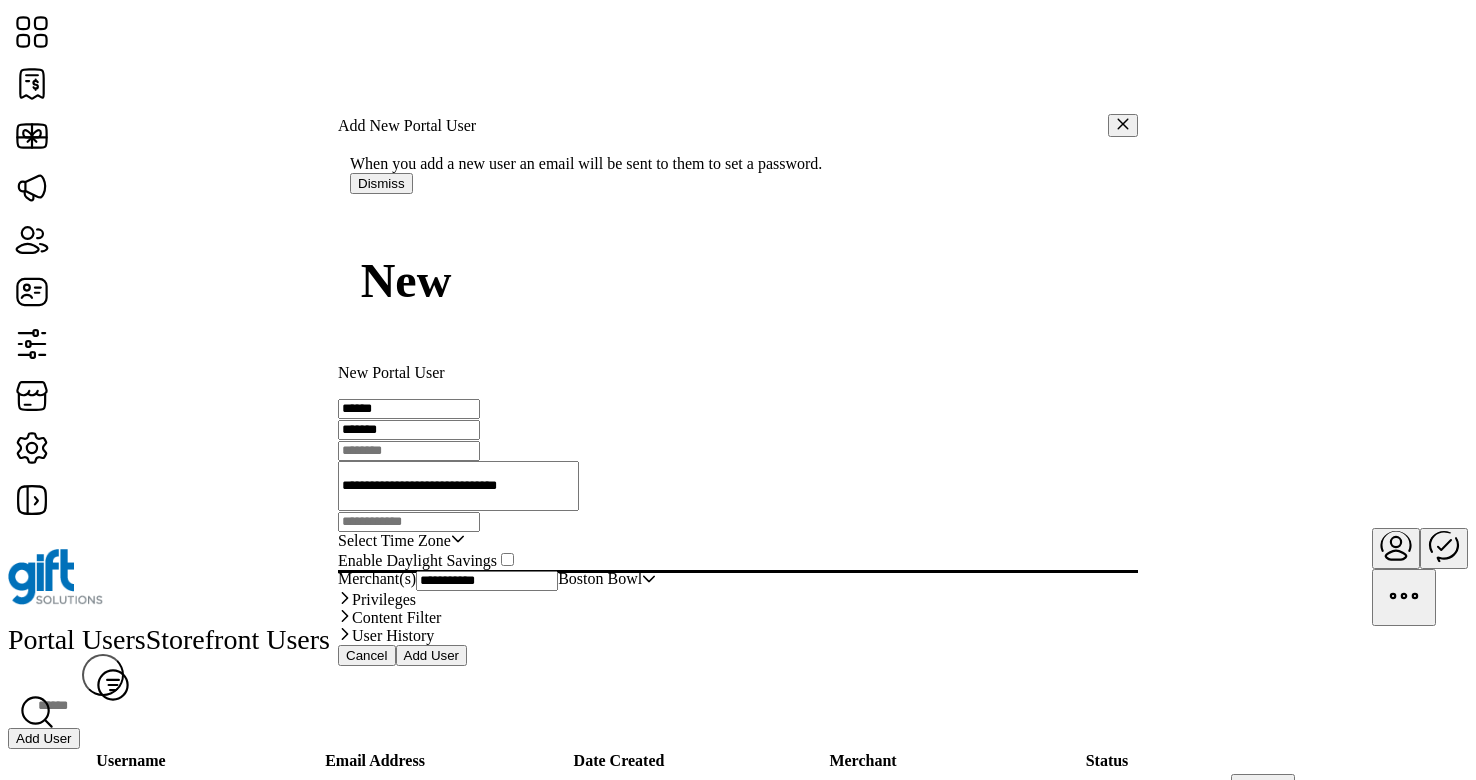click on "*******" at bounding box center [409, 409] 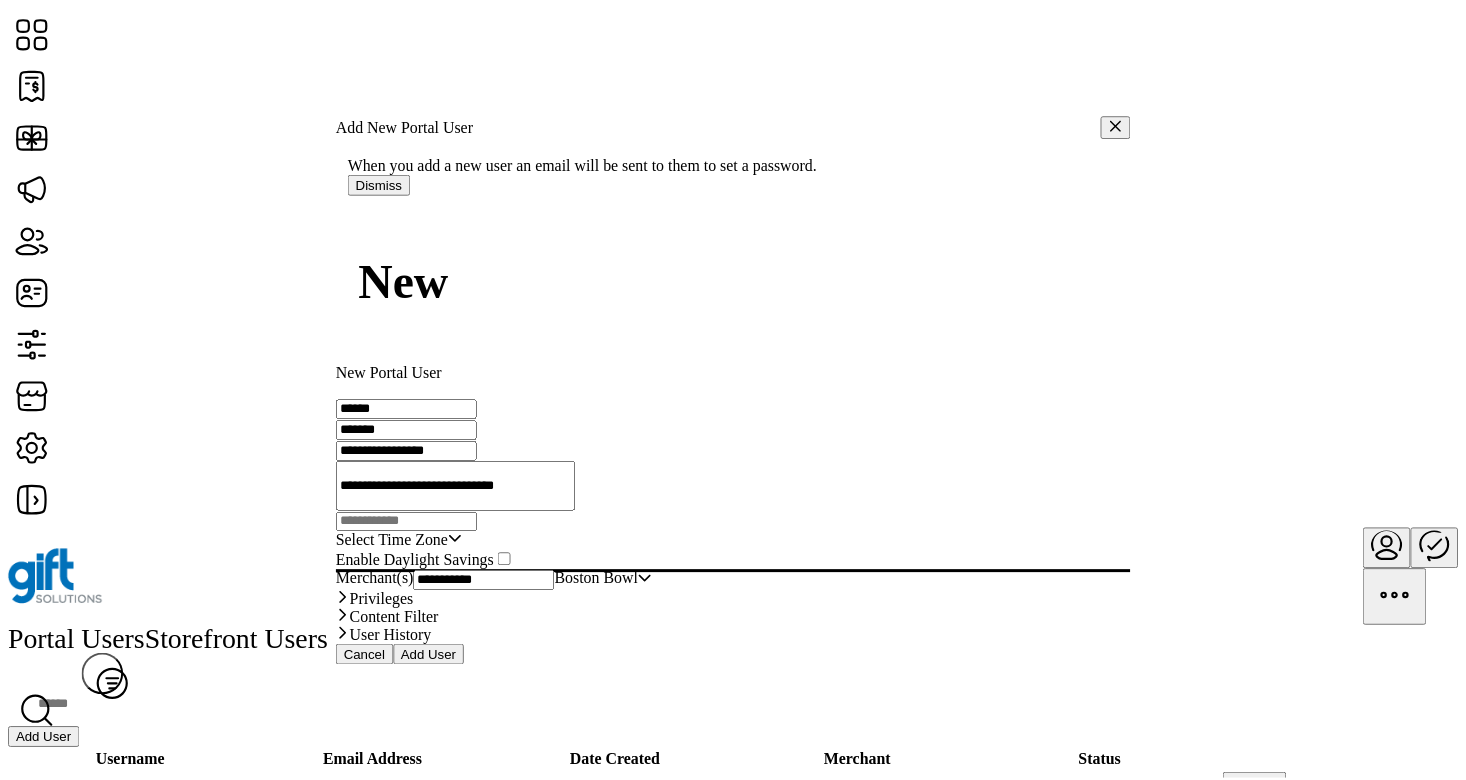 scroll, scrollTop: 77, scrollLeft: 0, axis: vertical 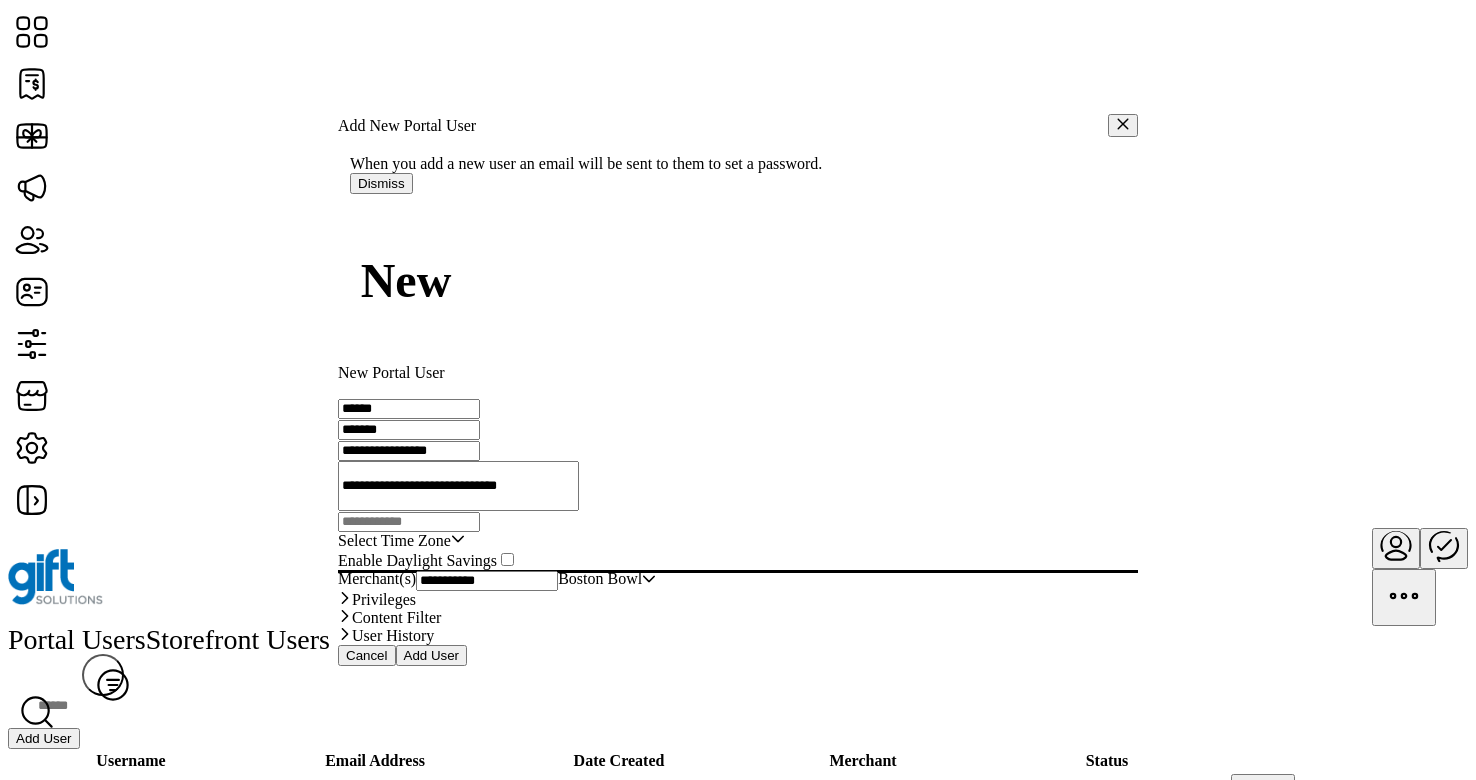 type on "**********" 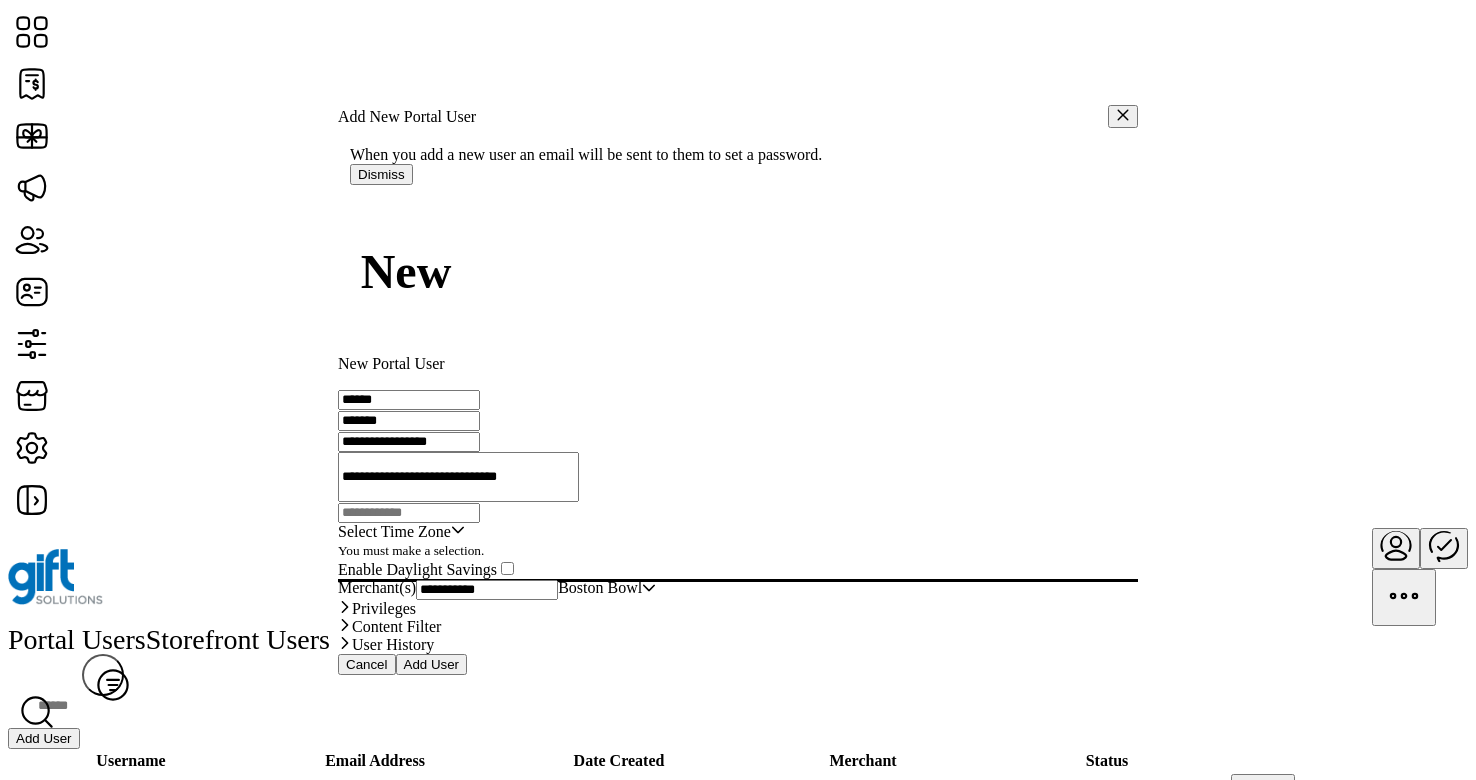 click on "Select Time Zone" at bounding box center (394, 532) 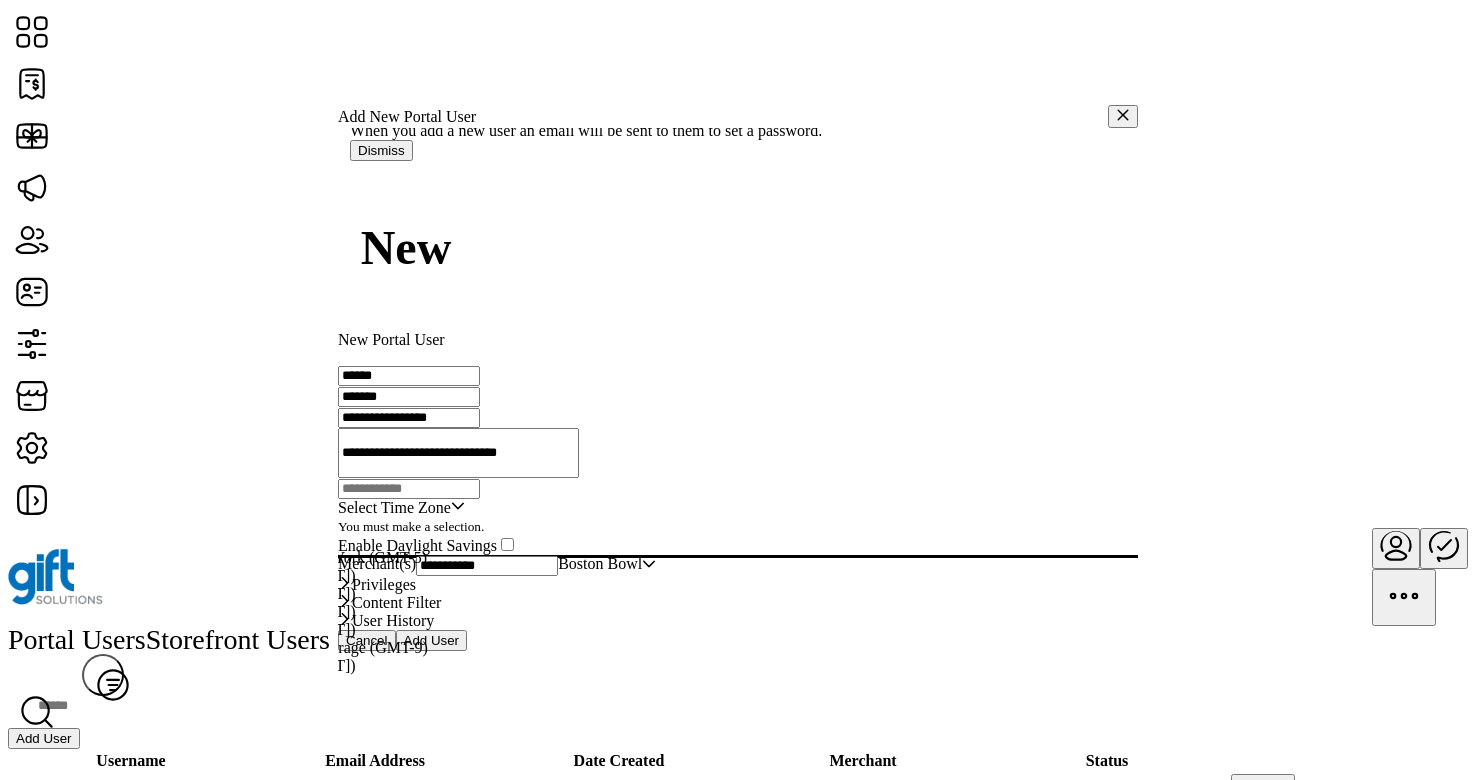click on "Eastern Standard Time - New York (GMT-5)" at bounding box center [284, 558] 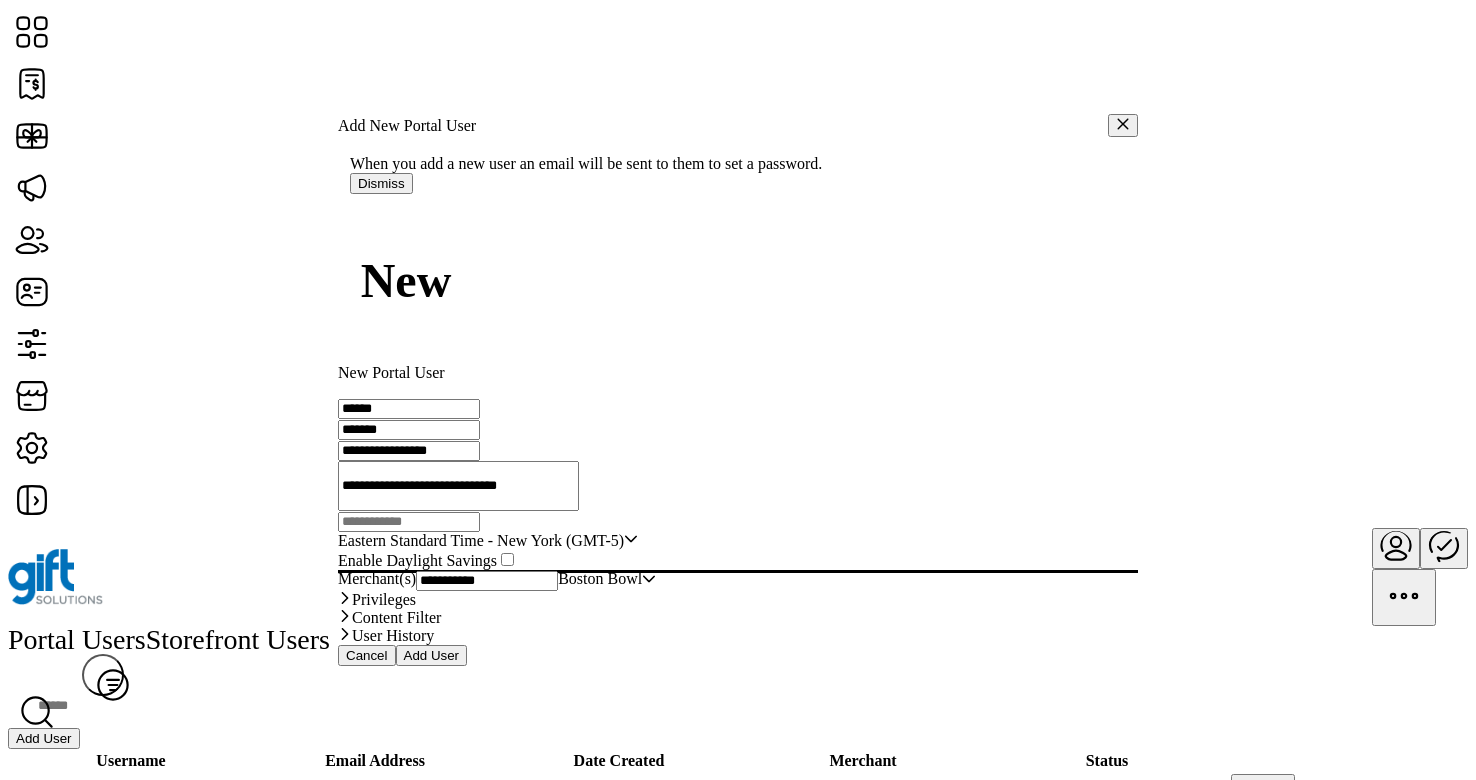 click on "Add User" at bounding box center [432, 655] 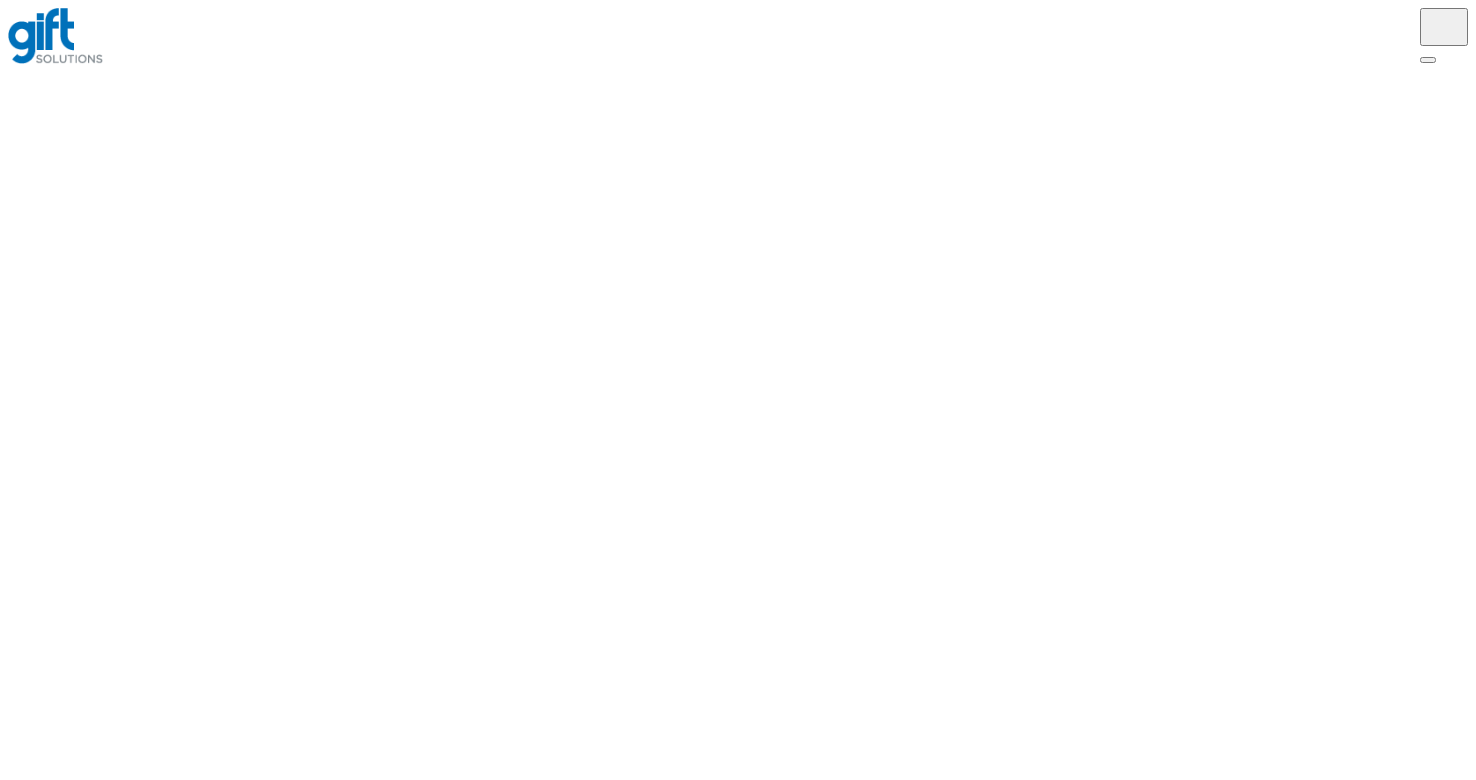scroll, scrollTop: 0, scrollLeft: 0, axis: both 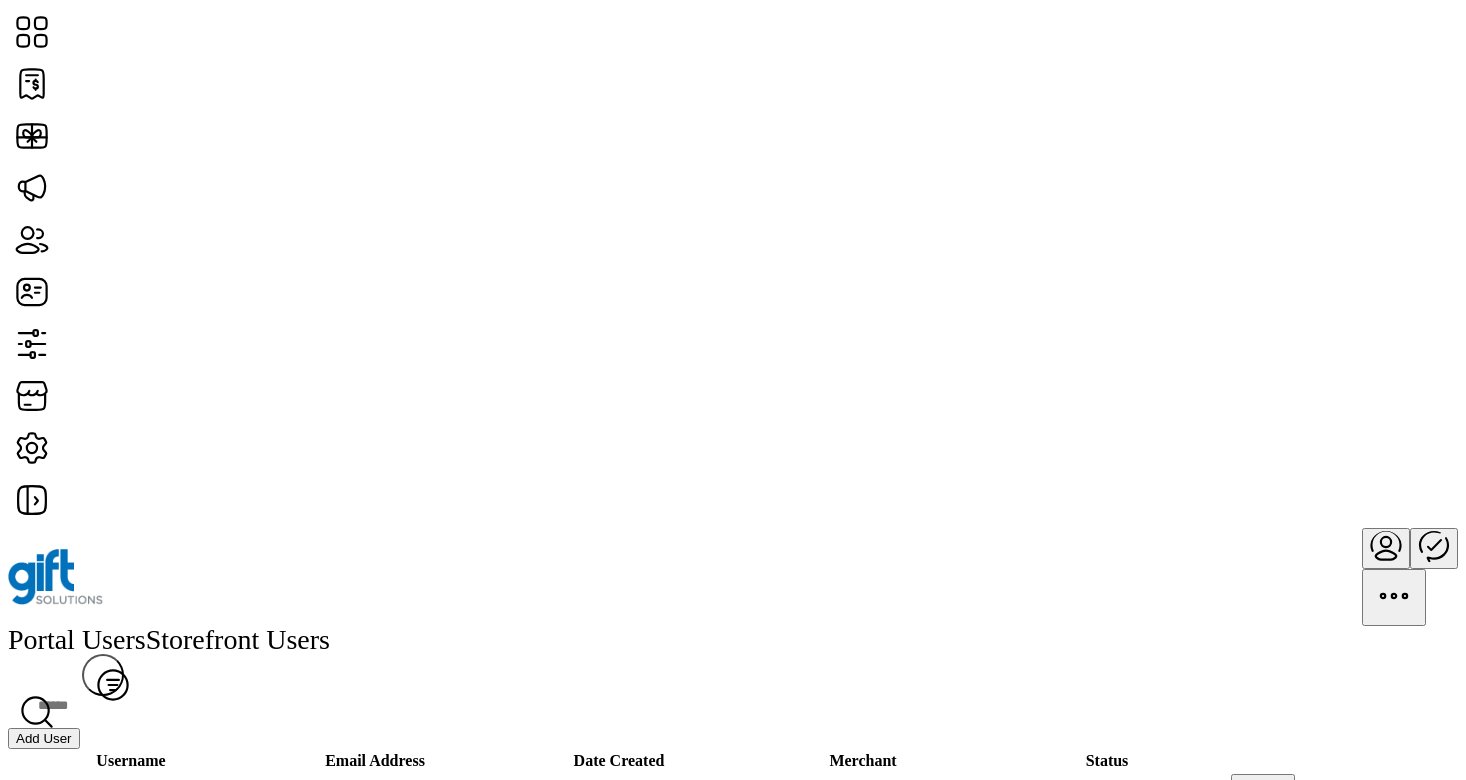 click at bounding box center [1386, 545] 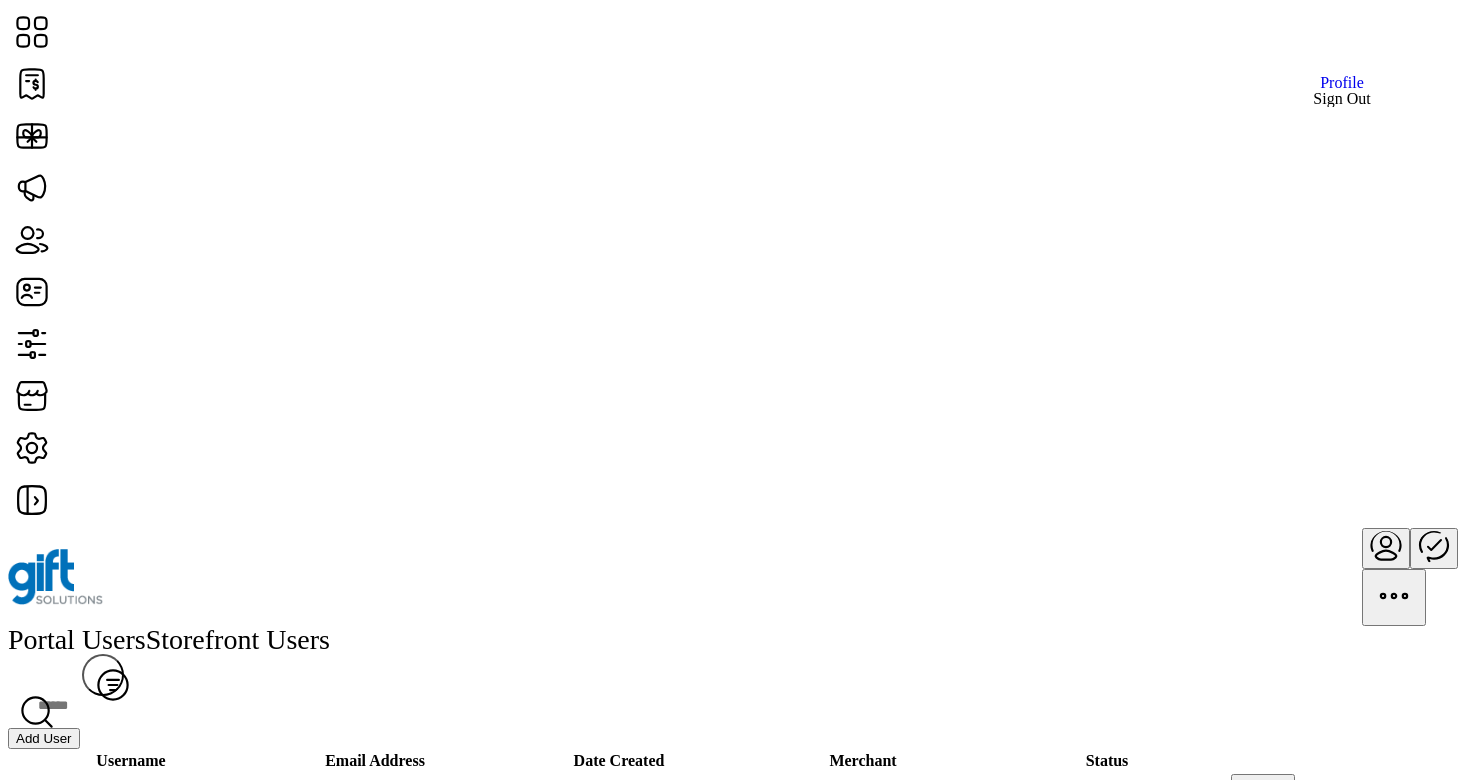 click on "Sign Out" at bounding box center (1342, 99) 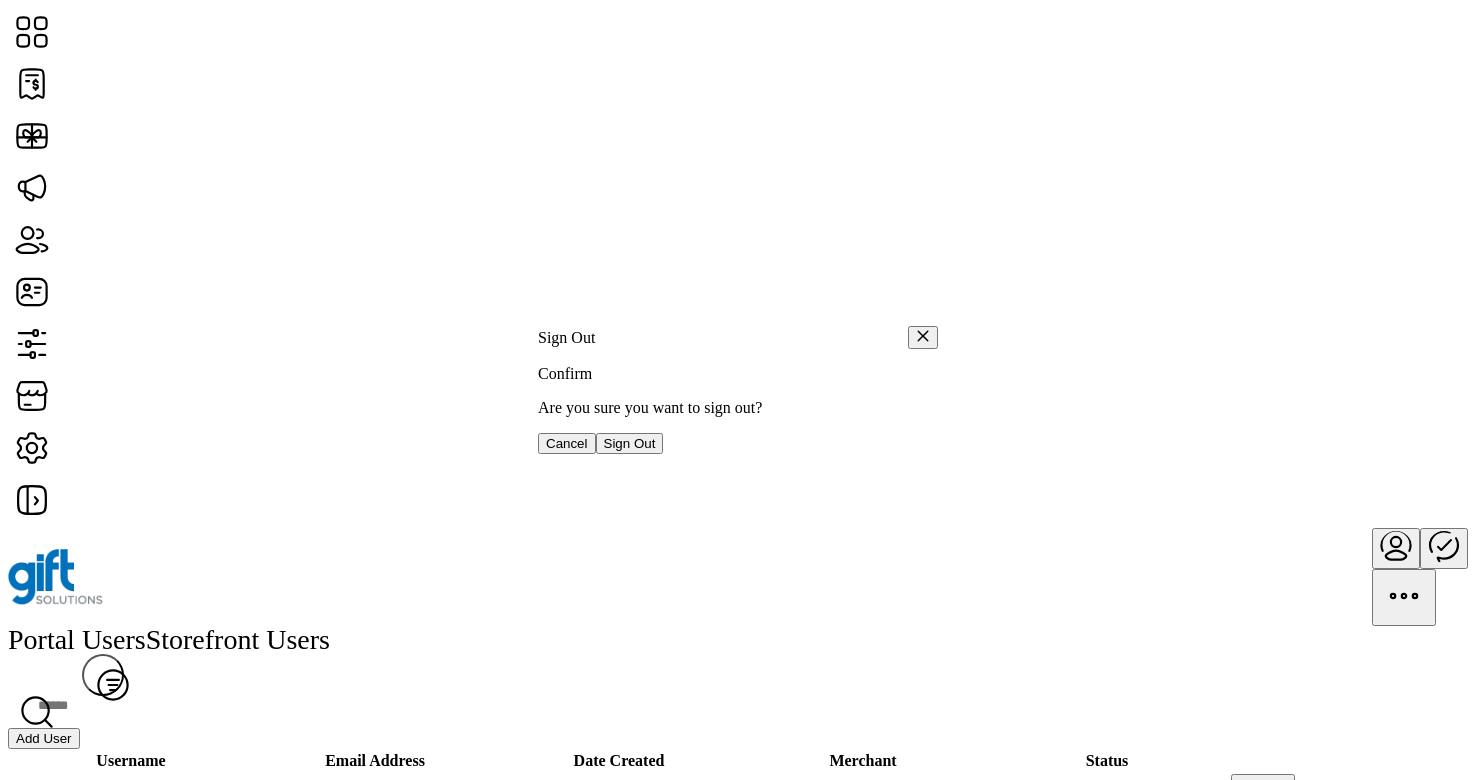 click on "Confirm Are you sure you want to sign out? Cancel Sign Out" at bounding box center [738, 409] 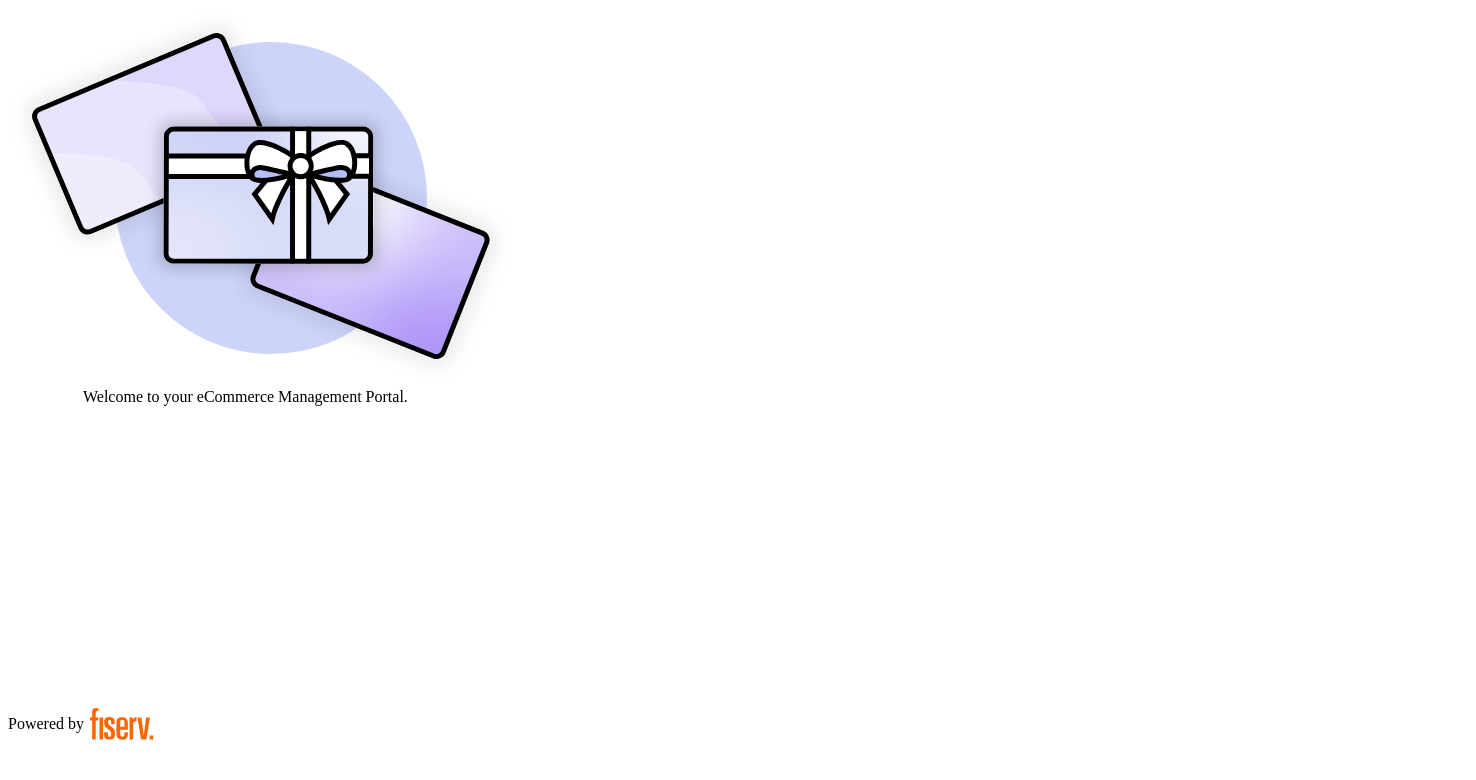 click at bounding box center (79, 909) 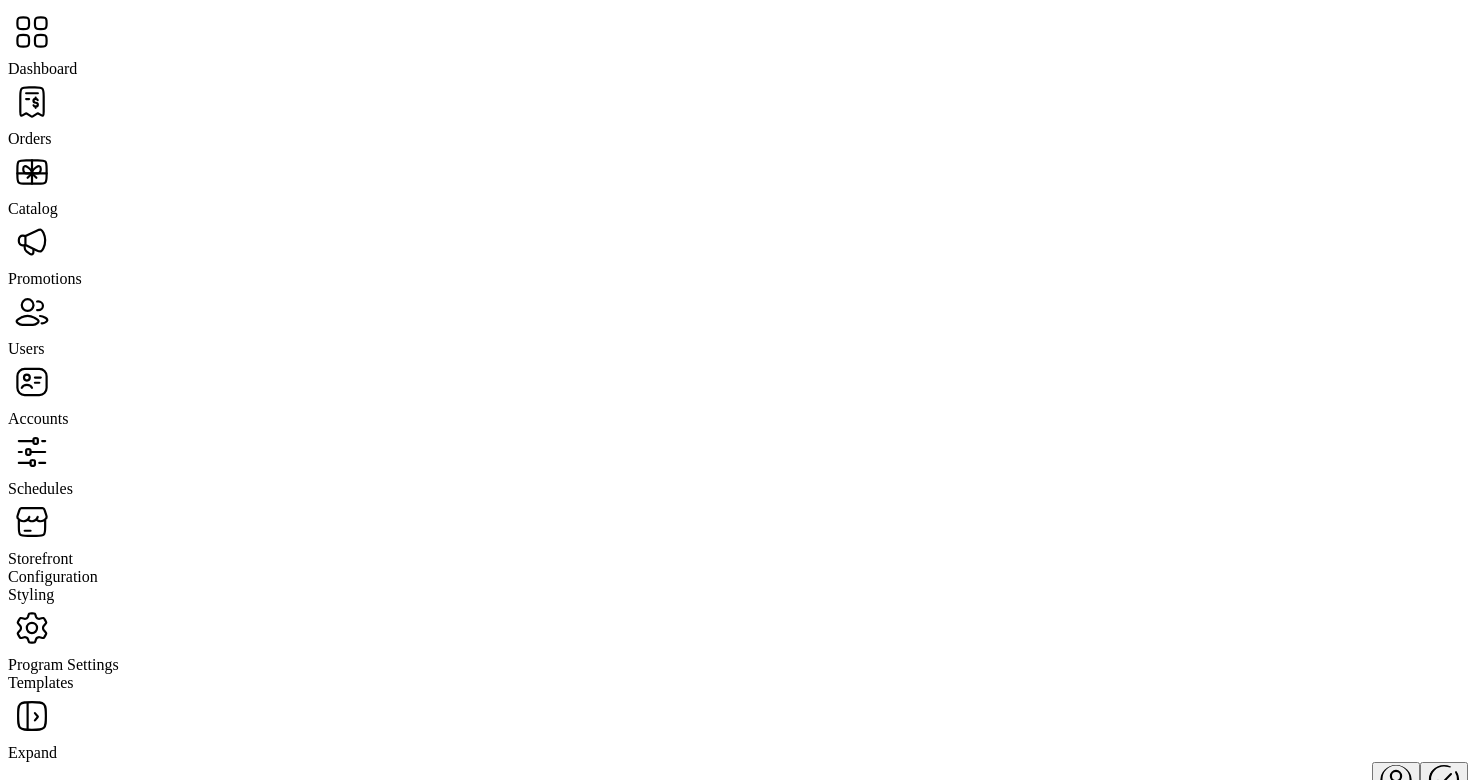 click at bounding box center [32, 102] 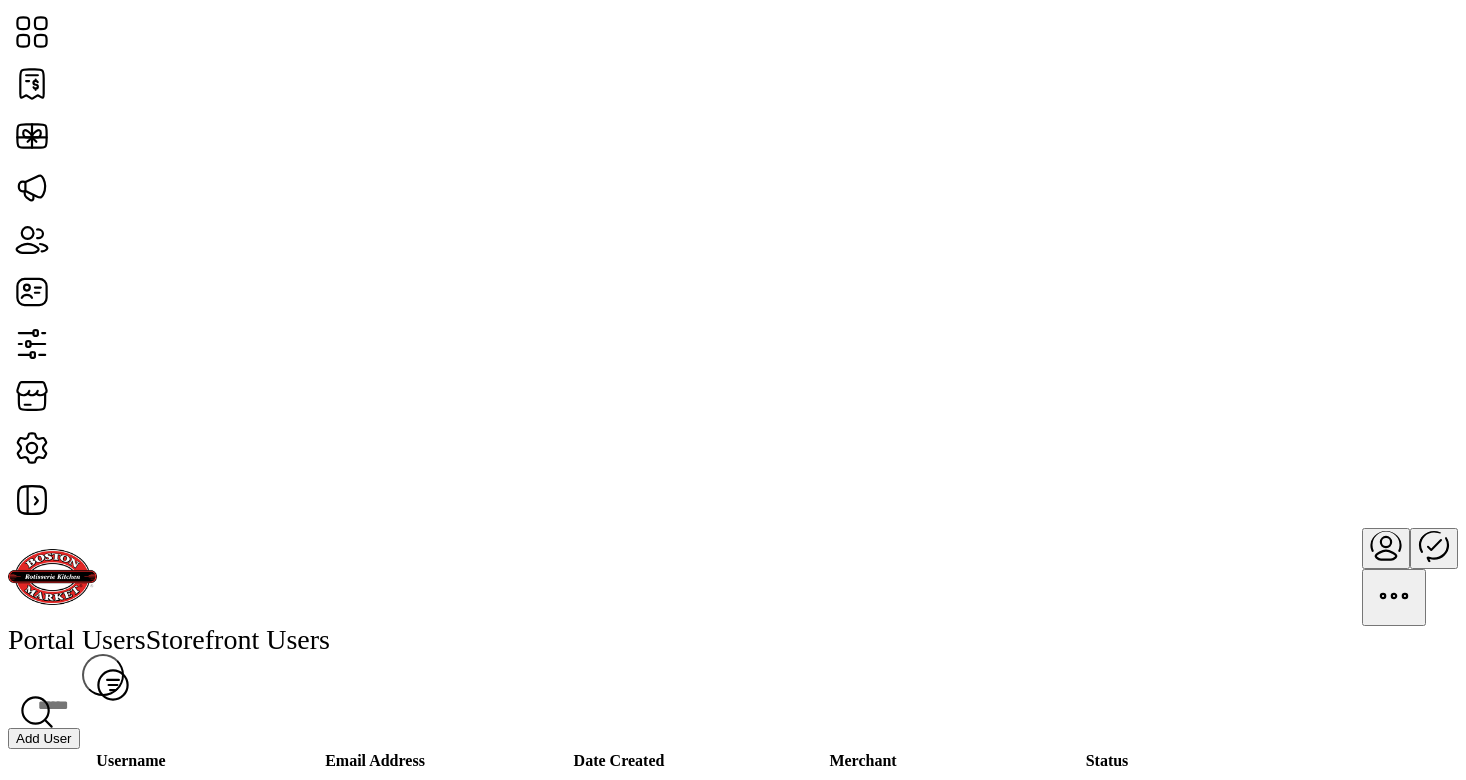 click on "Add User" at bounding box center (44, 738) 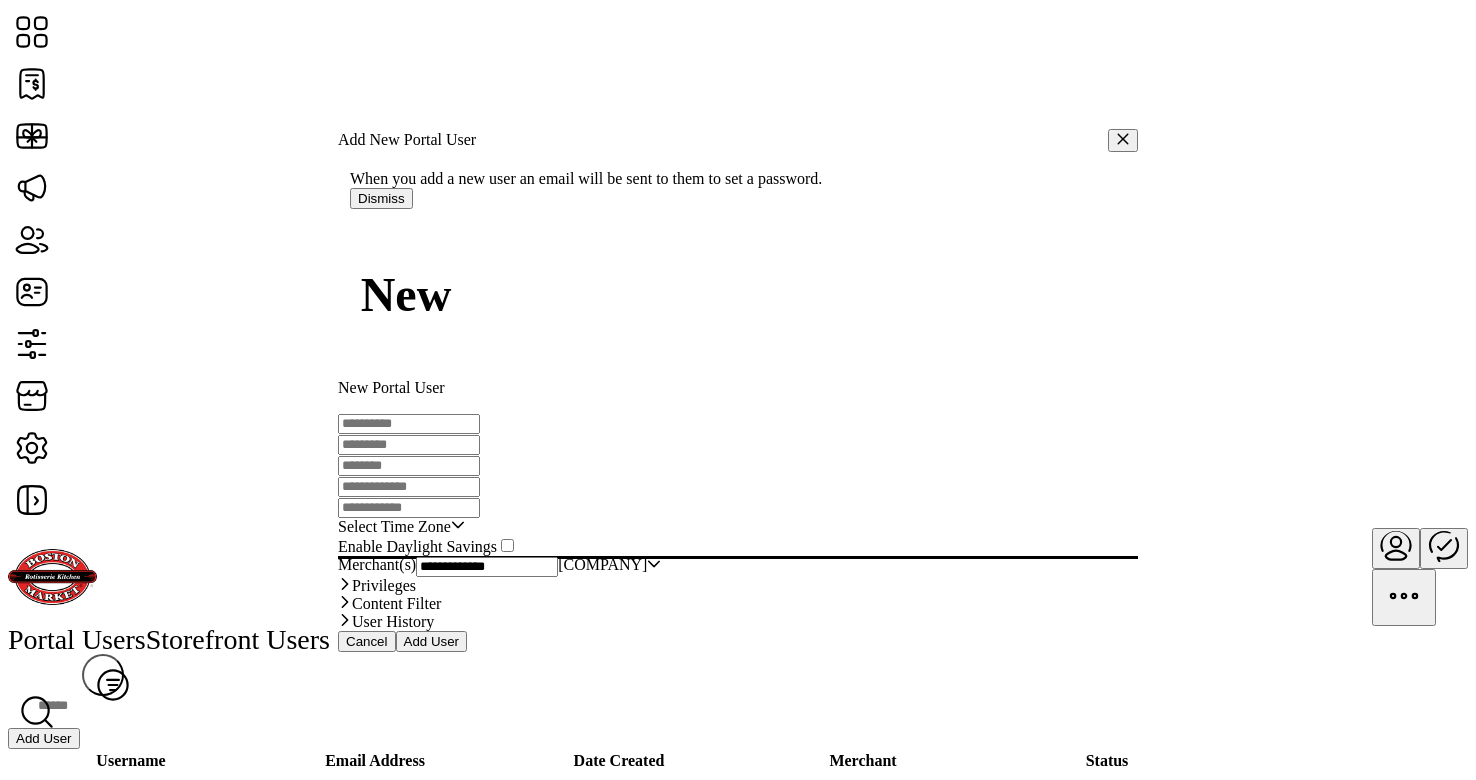 type 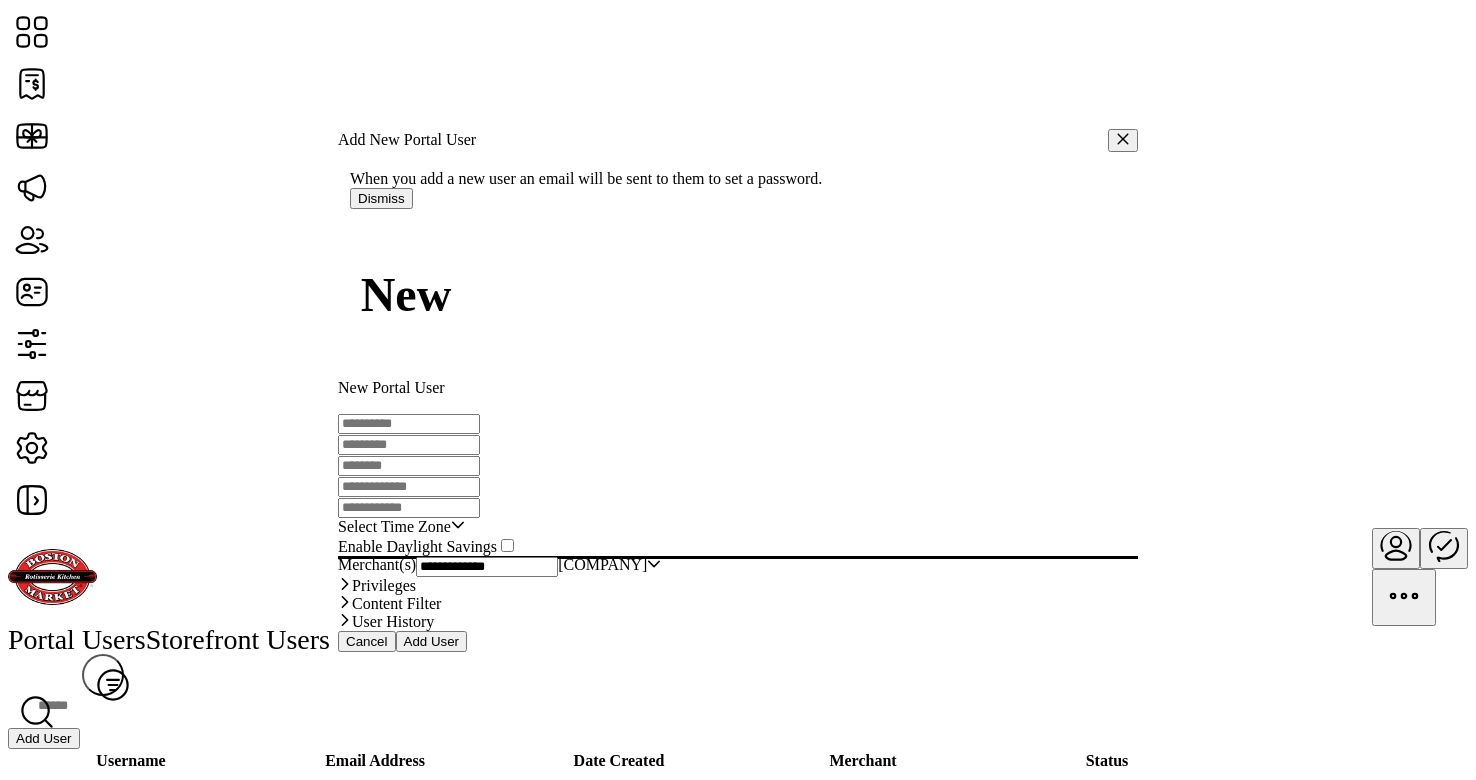 click at bounding box center [409, 424] 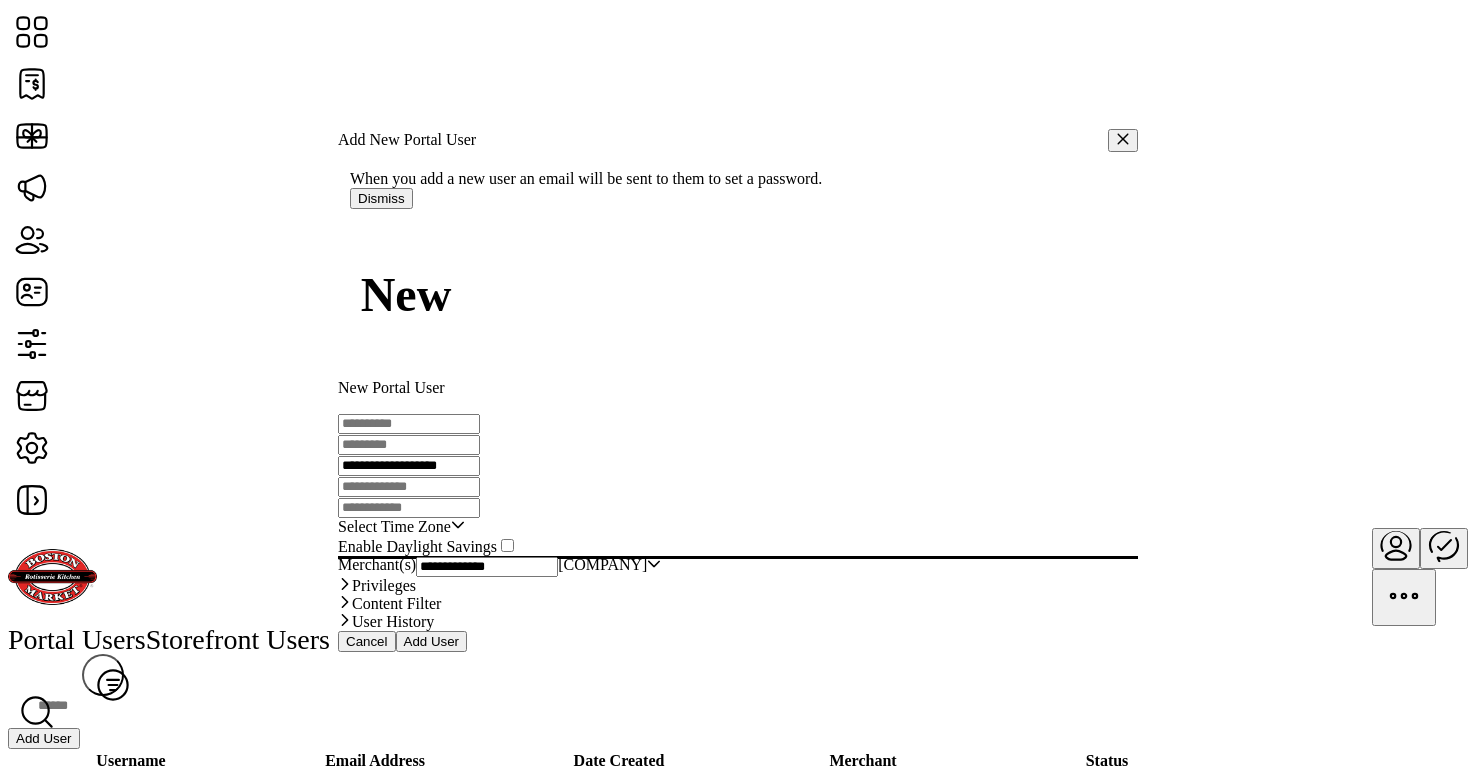 type on "**********" 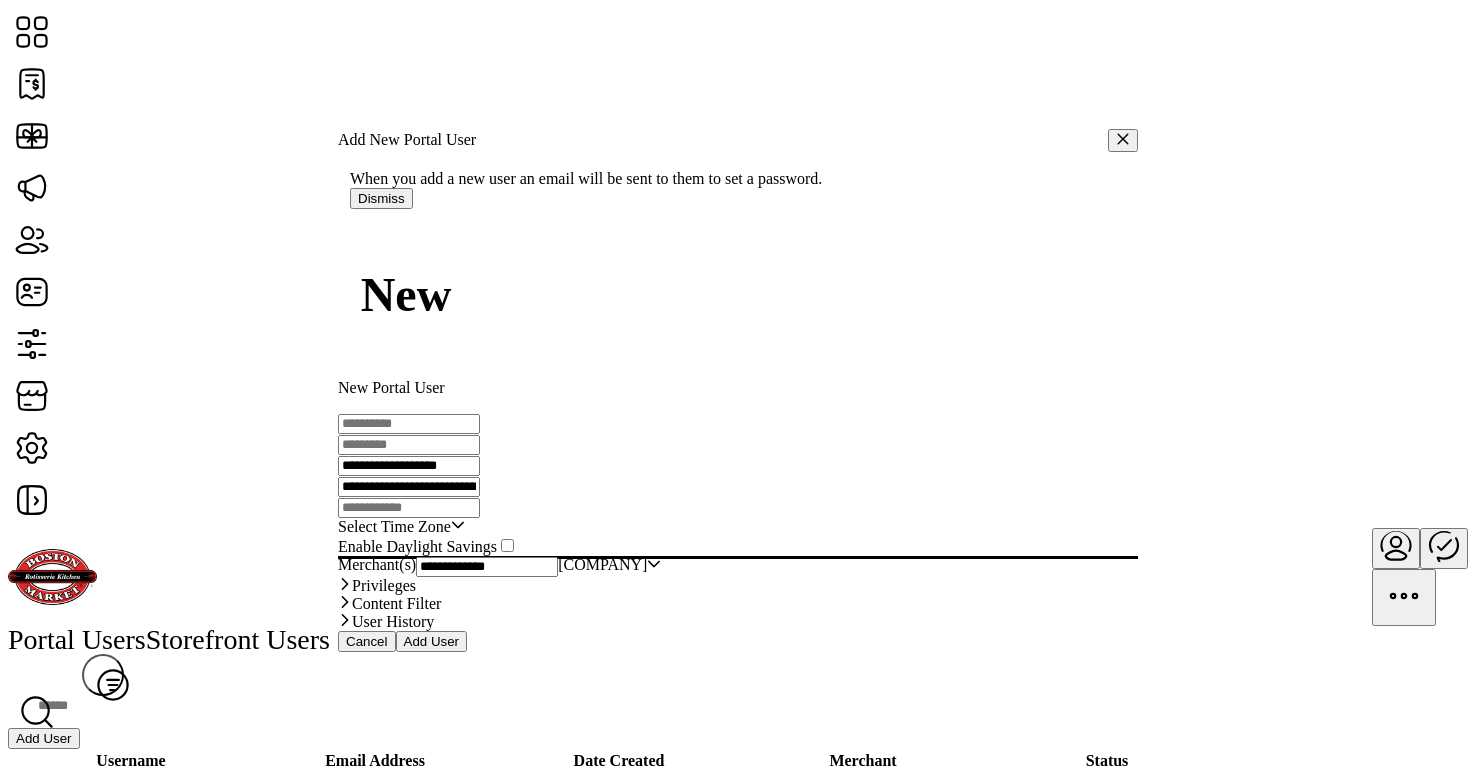 scroll, scrollTop: 0, scrollLeft: 26, axis: horizontal 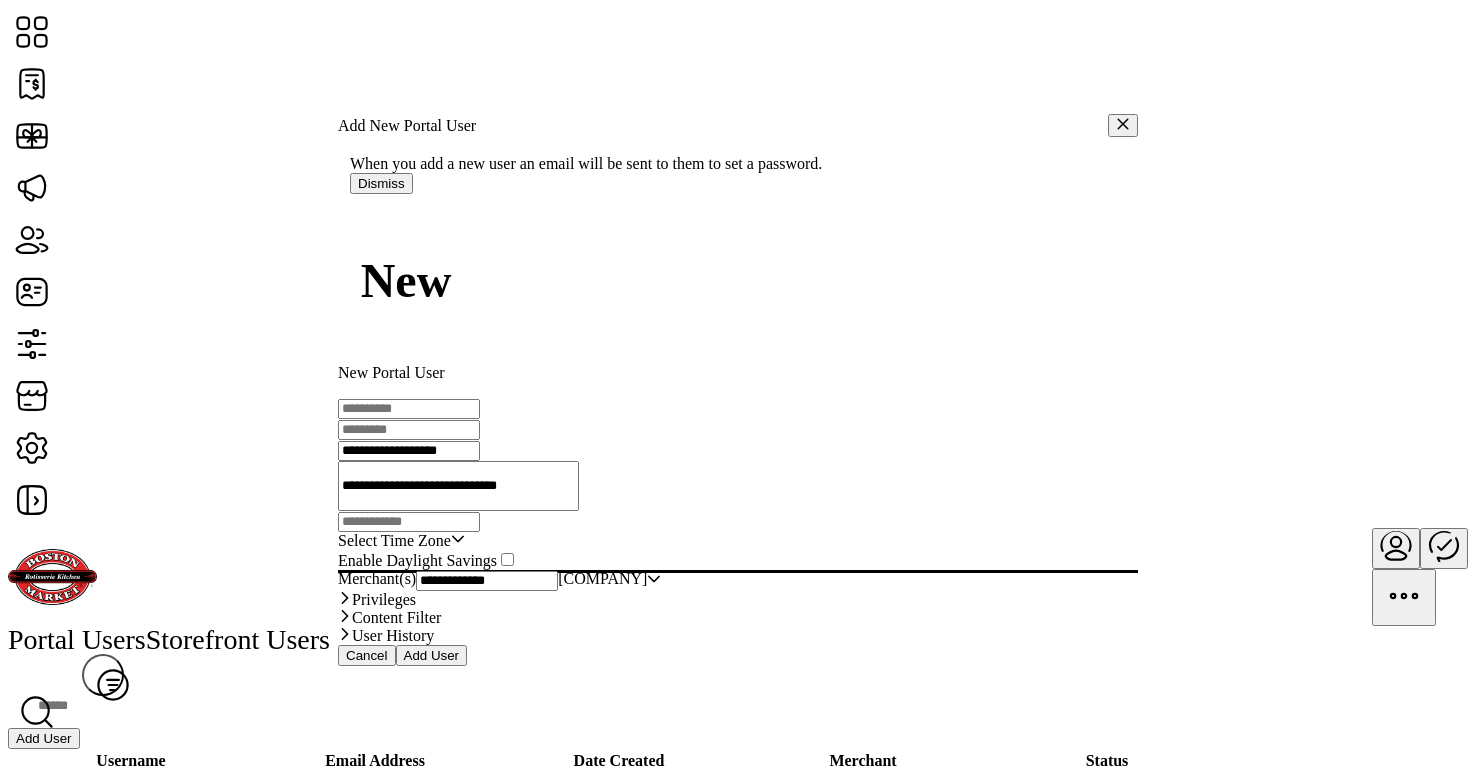 type on "**********" 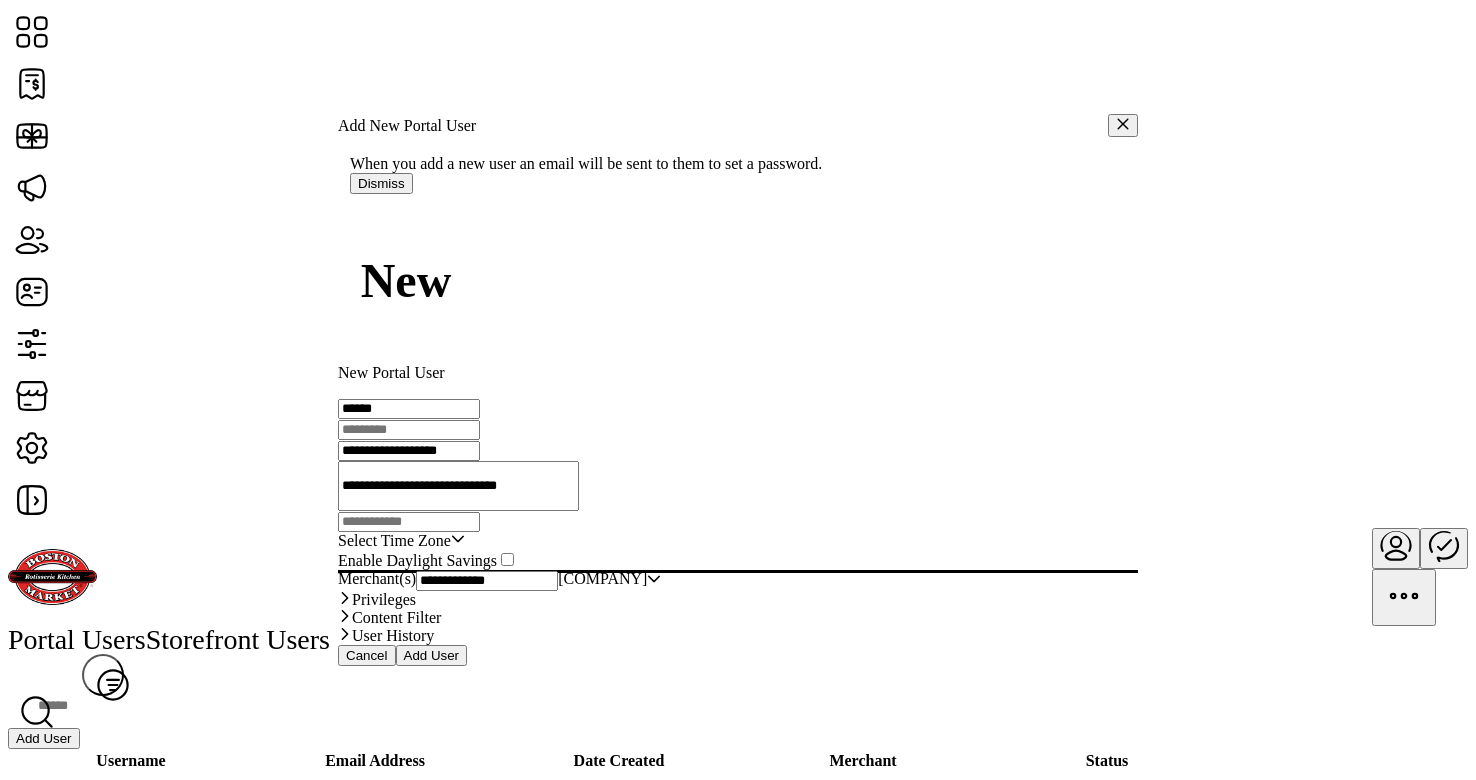 type on "******" 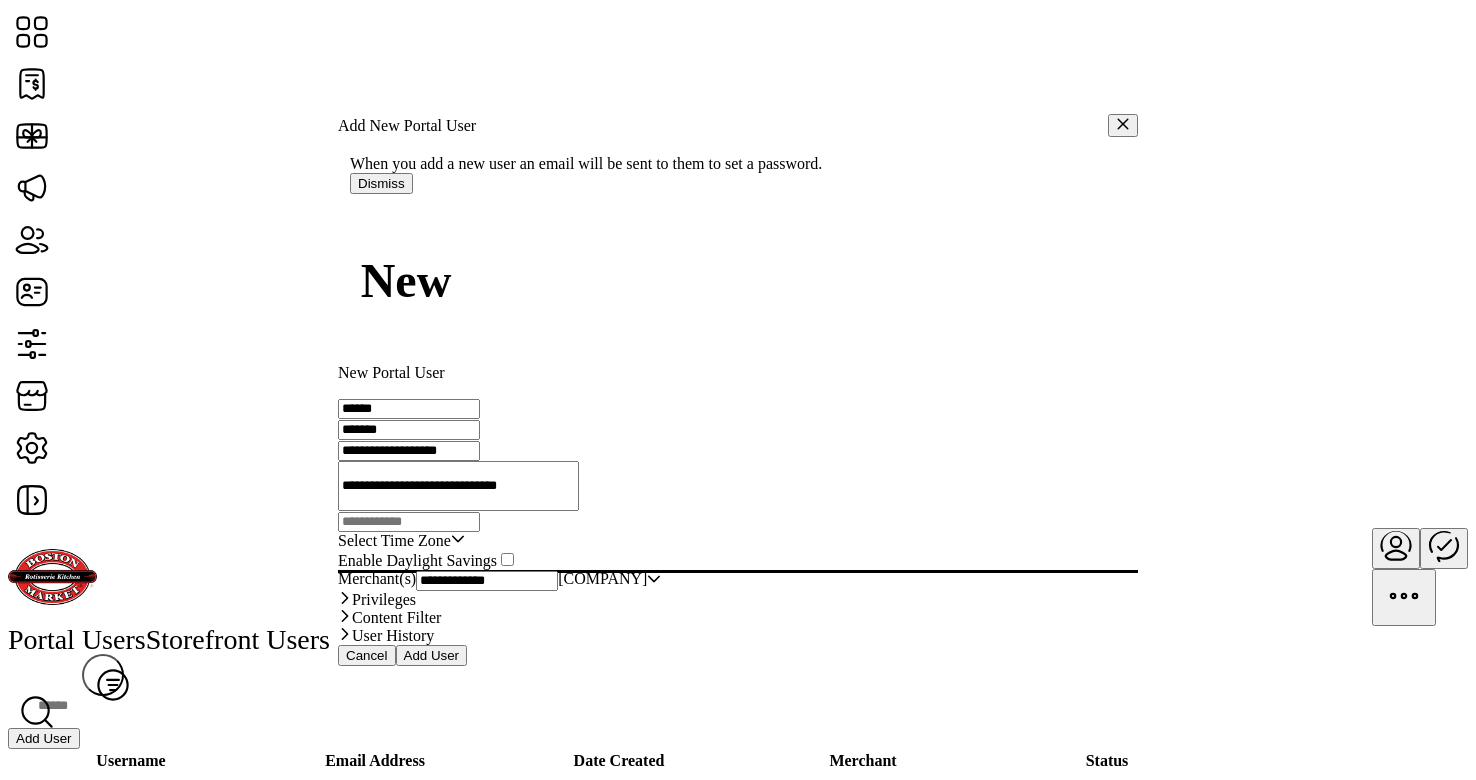type on "*******" 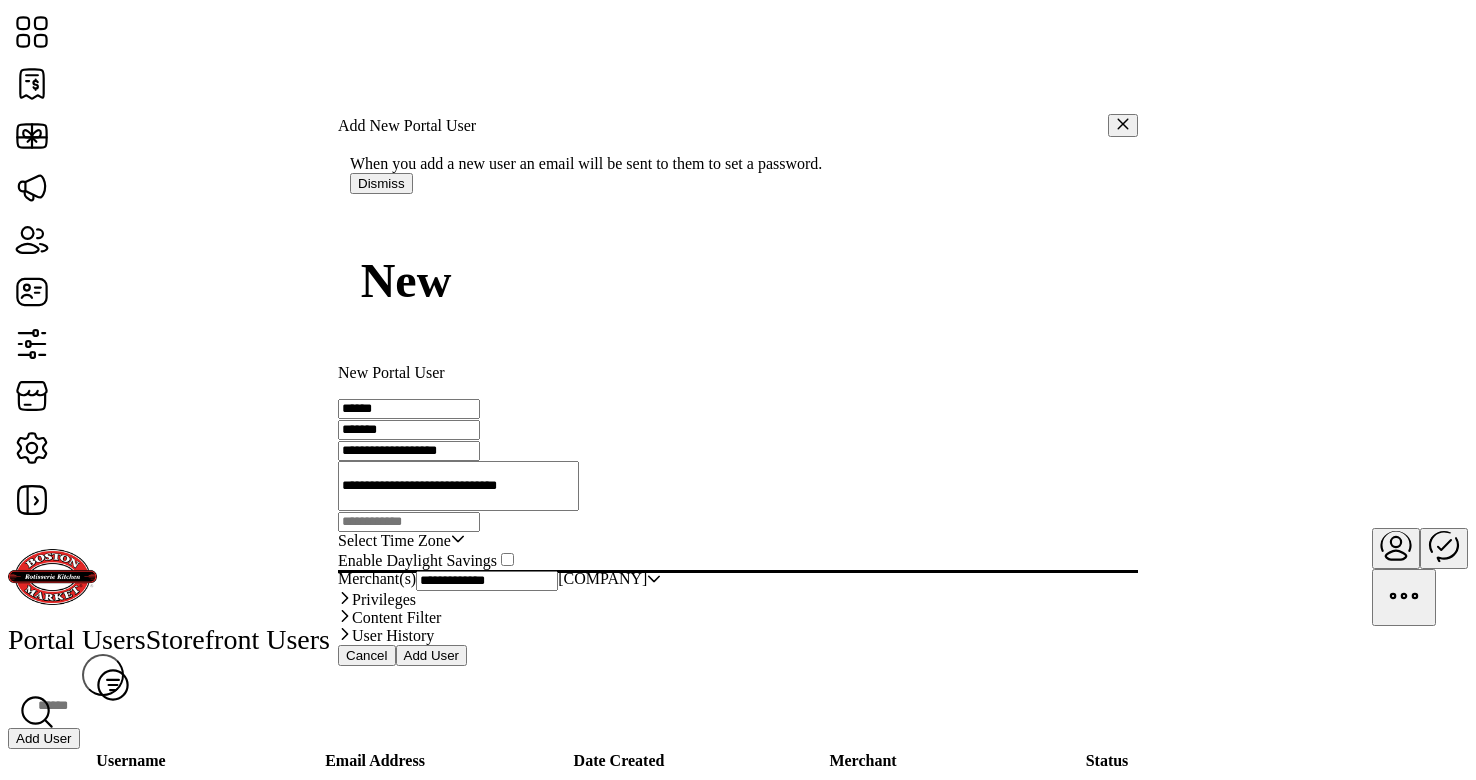 click on "Select Time Zone" at bounding box center [394, 541] 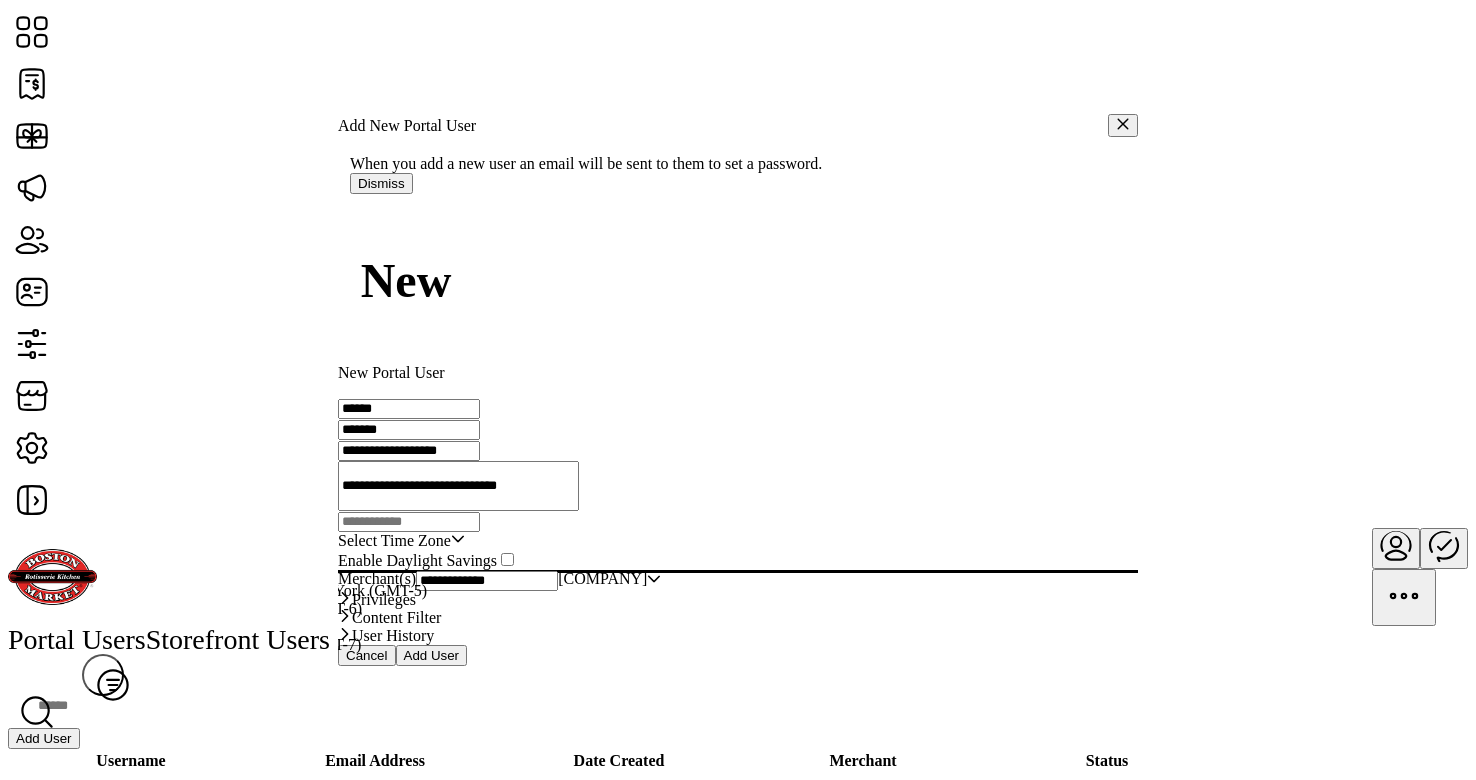 click on "Eastern Standard Time - New York (GMT-5)" at bounding box center [284, 590] 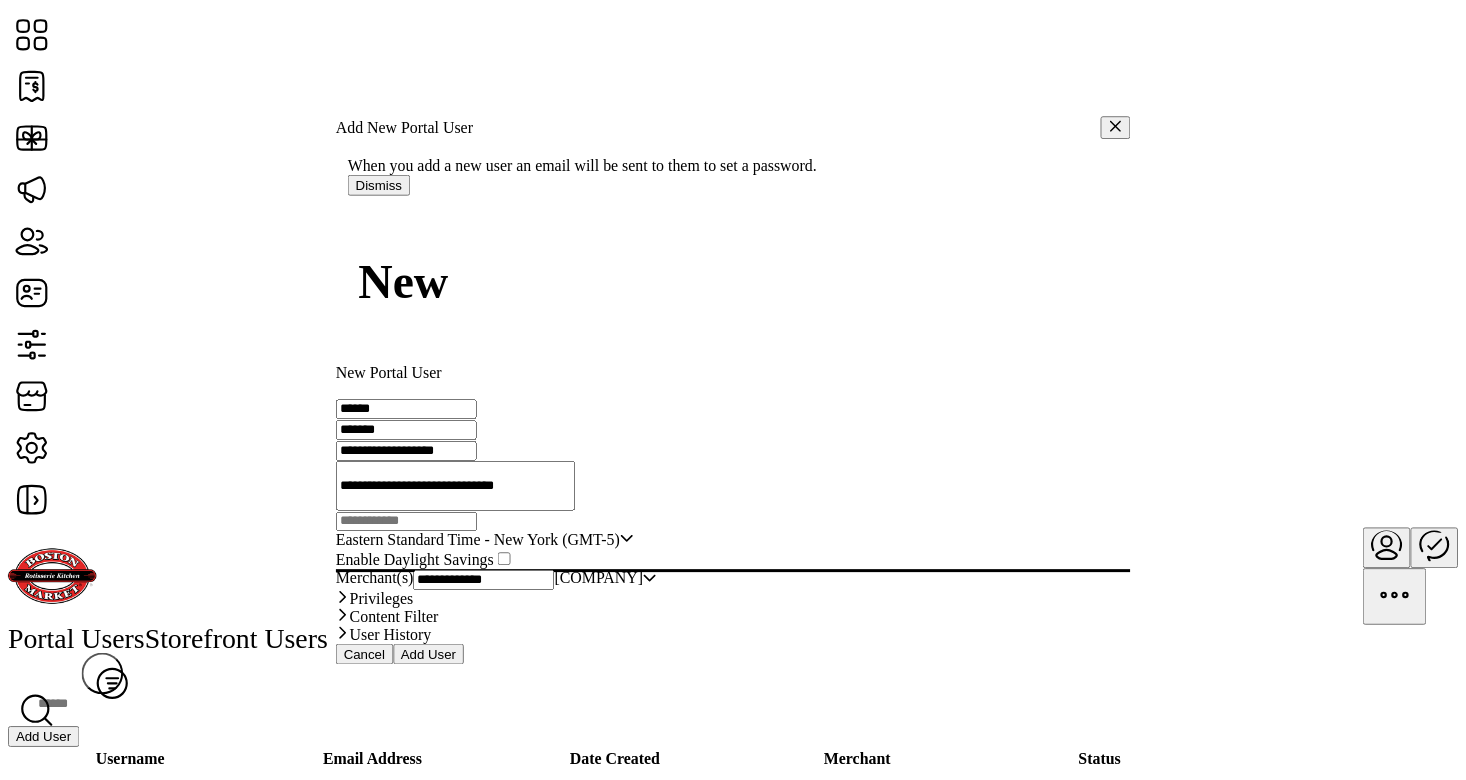scroll, scrollTop: 77, scrollLeft: 0, axis: vertical 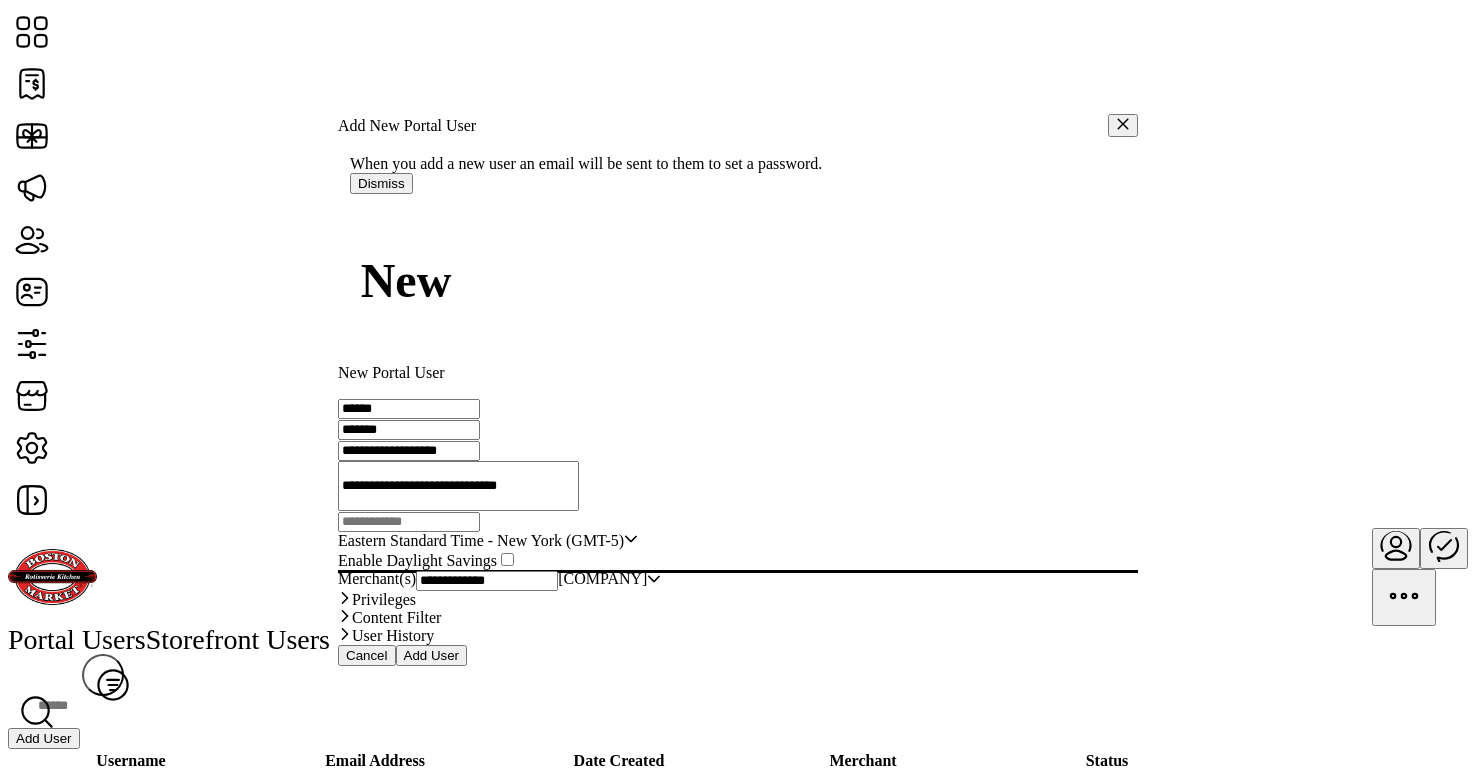 click on "Add User" at bounding box center [432, 655] 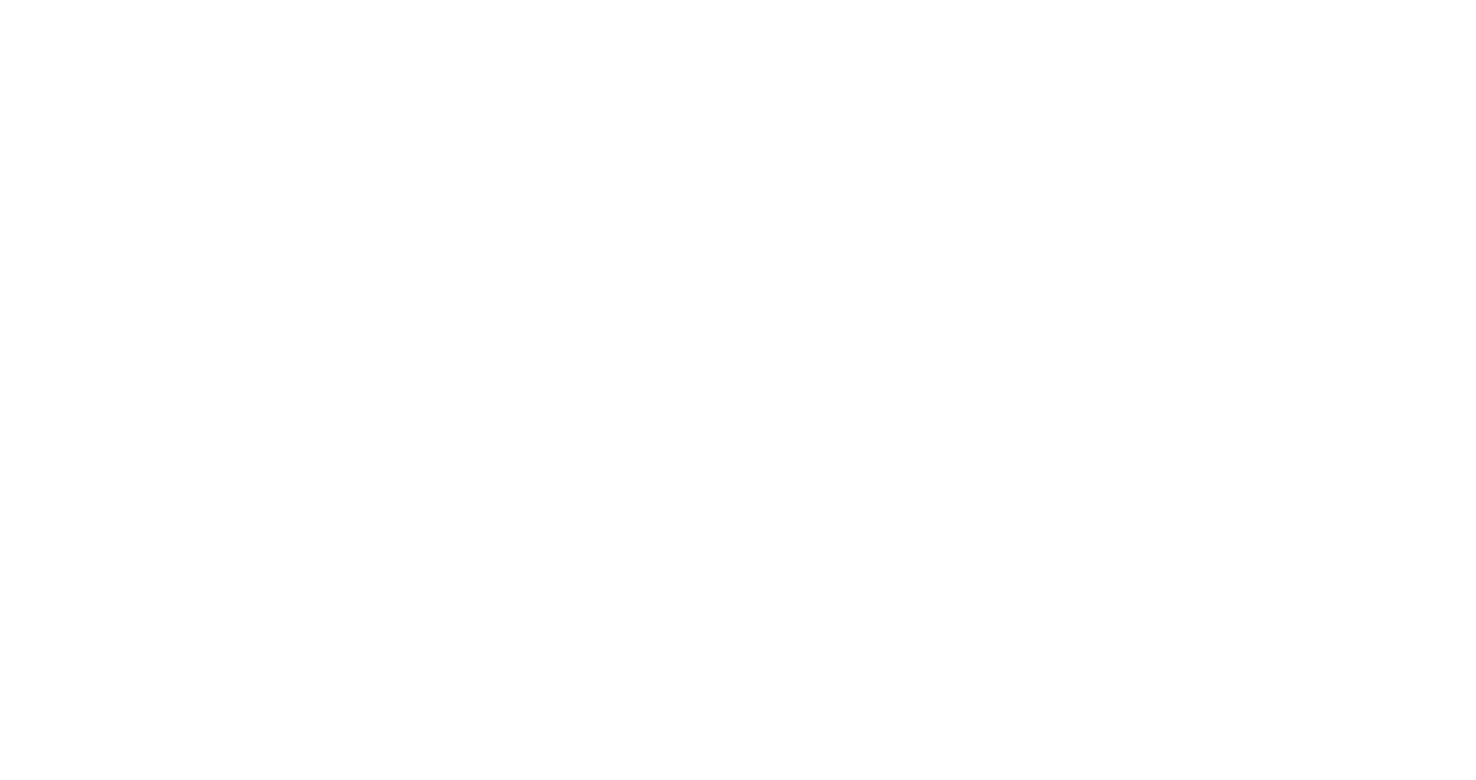 scroll, scrollTop: 0, scrollLeft: 0, axis: both 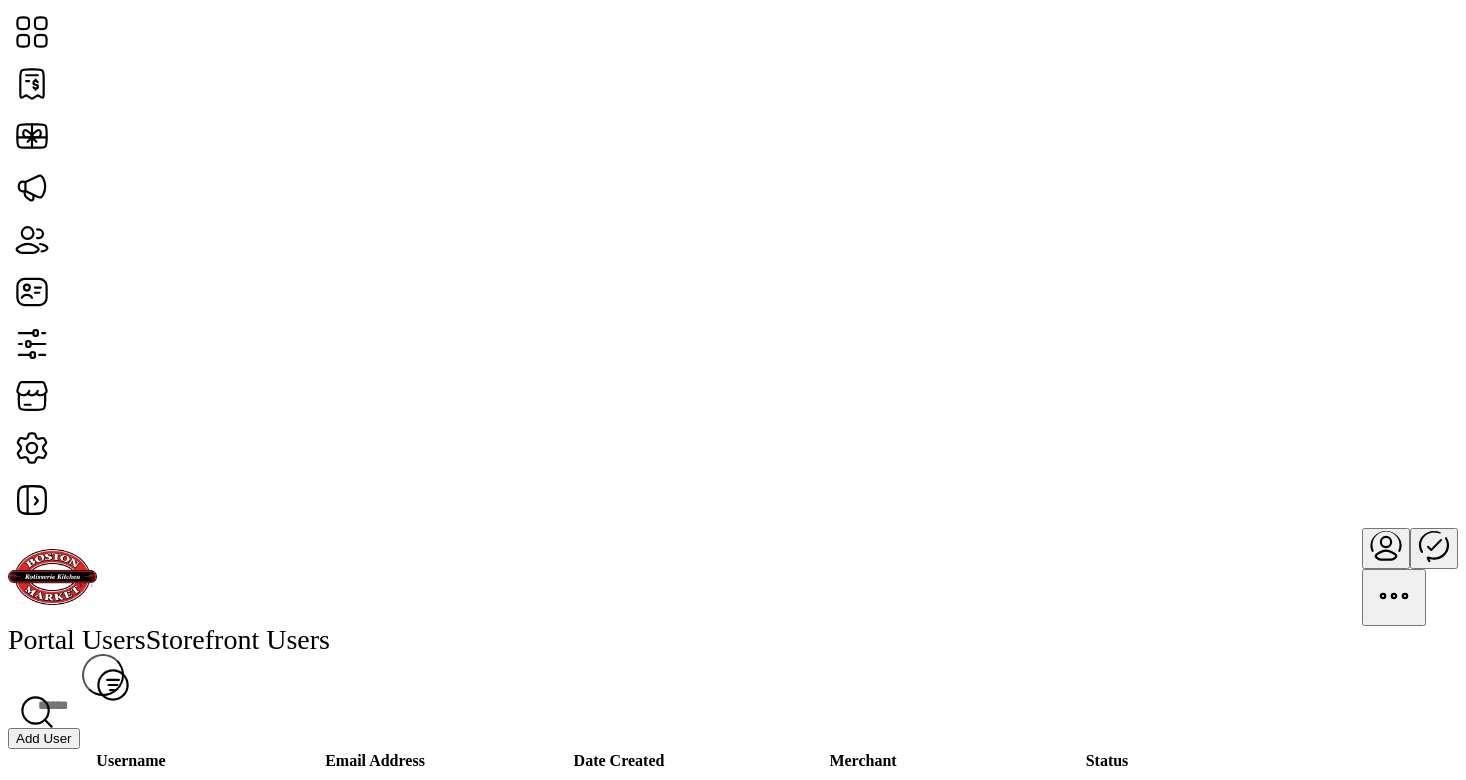click at bounding box center [1386, 545] 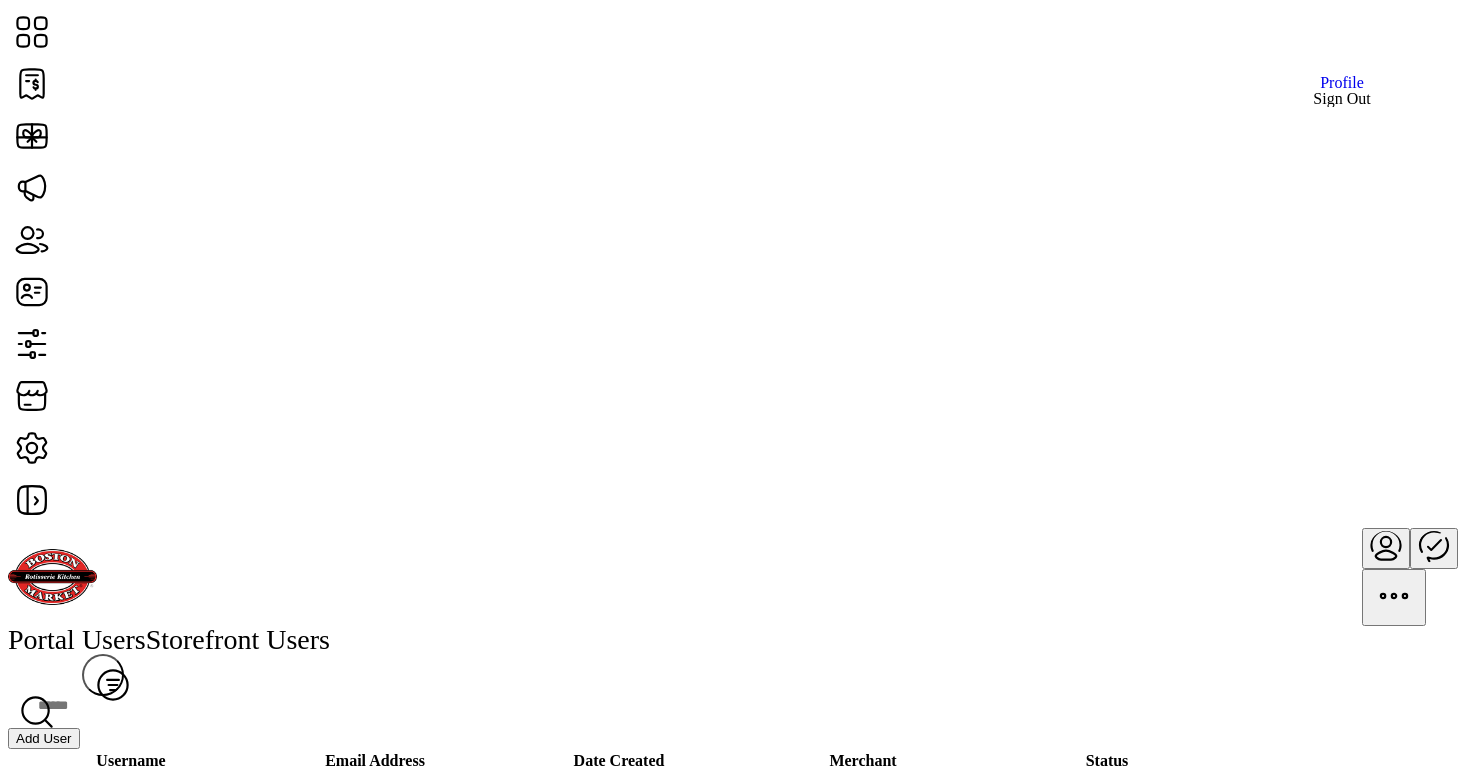 click on "Sign Out" at bounding box center [1342, 99] 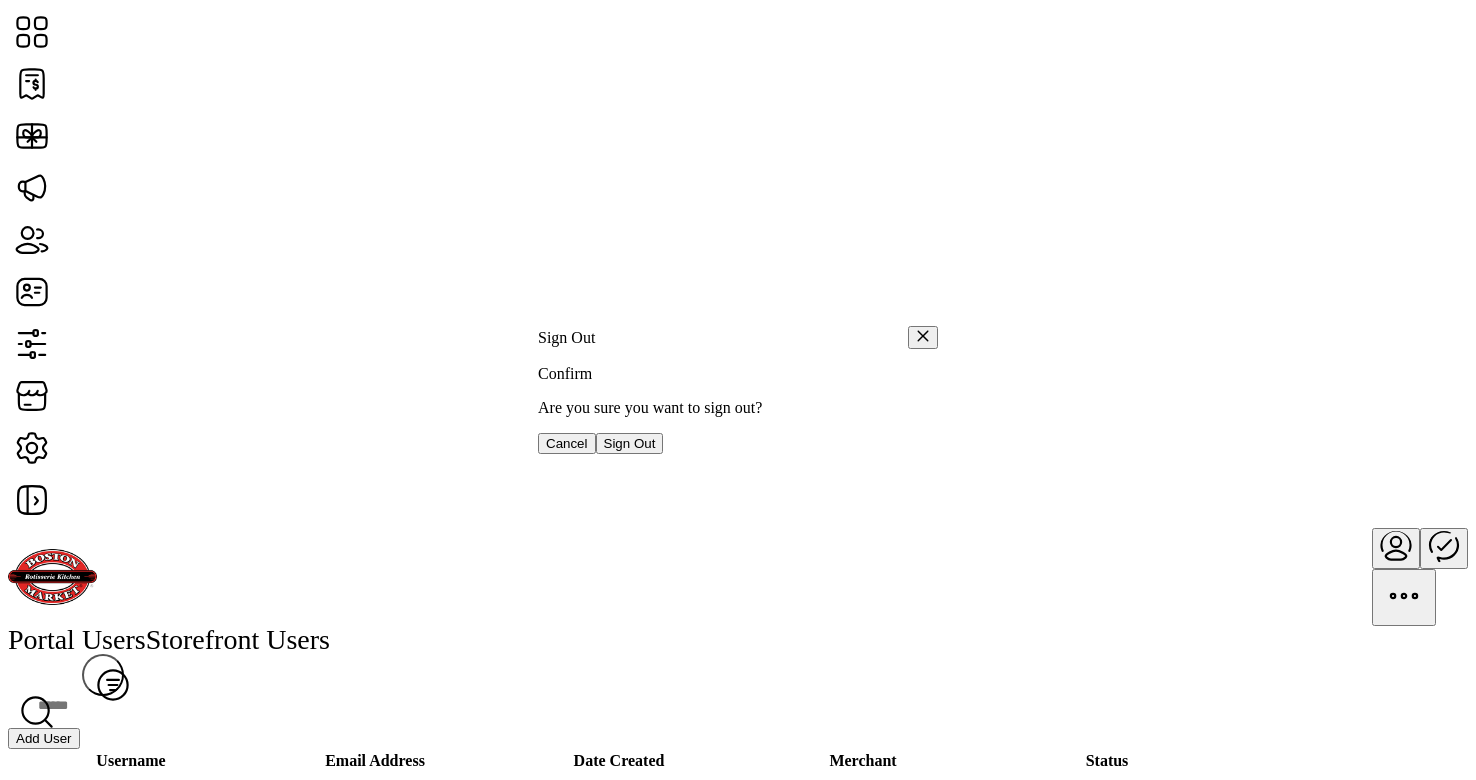click on "Sign Out" at bounding box center [630, 443] 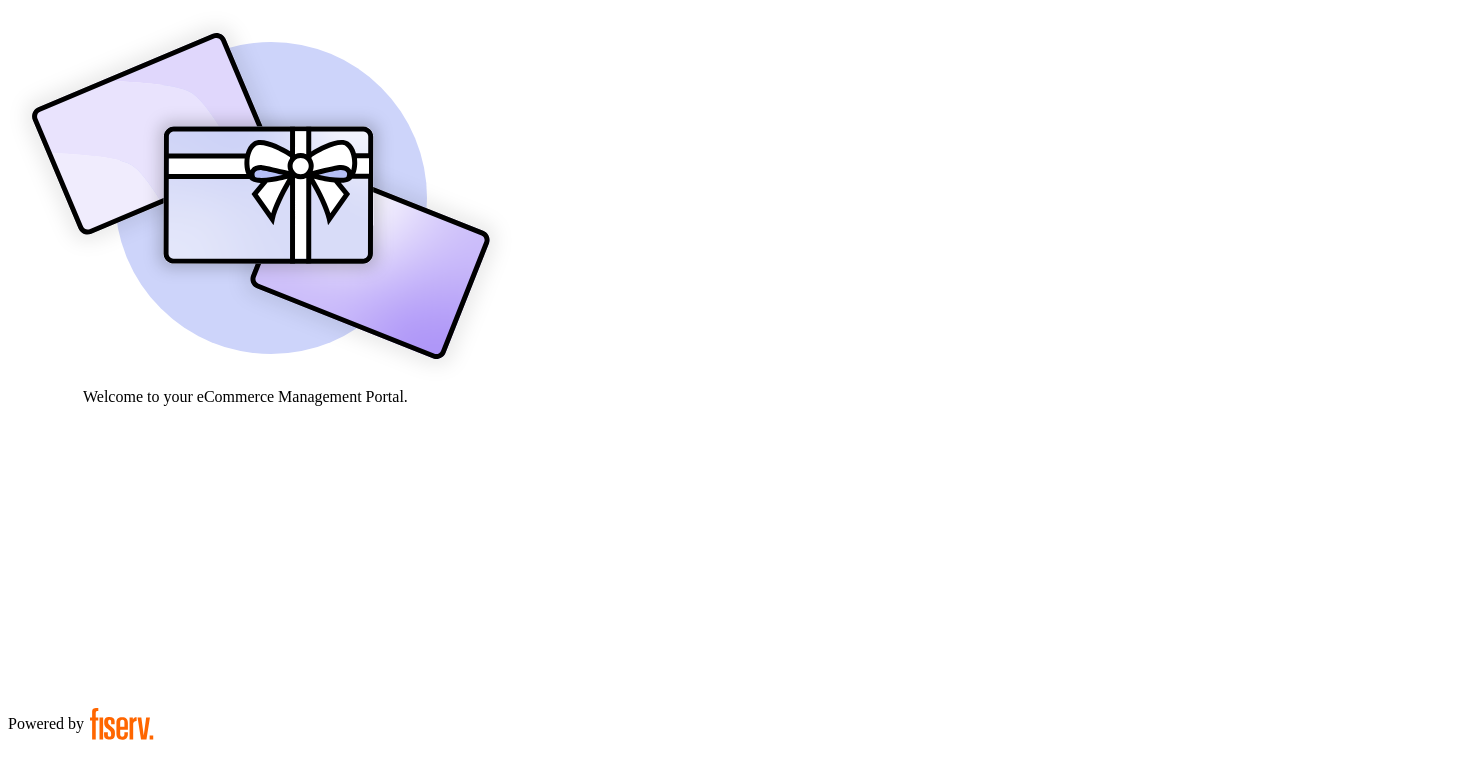 click at bounding box center [79, 909] 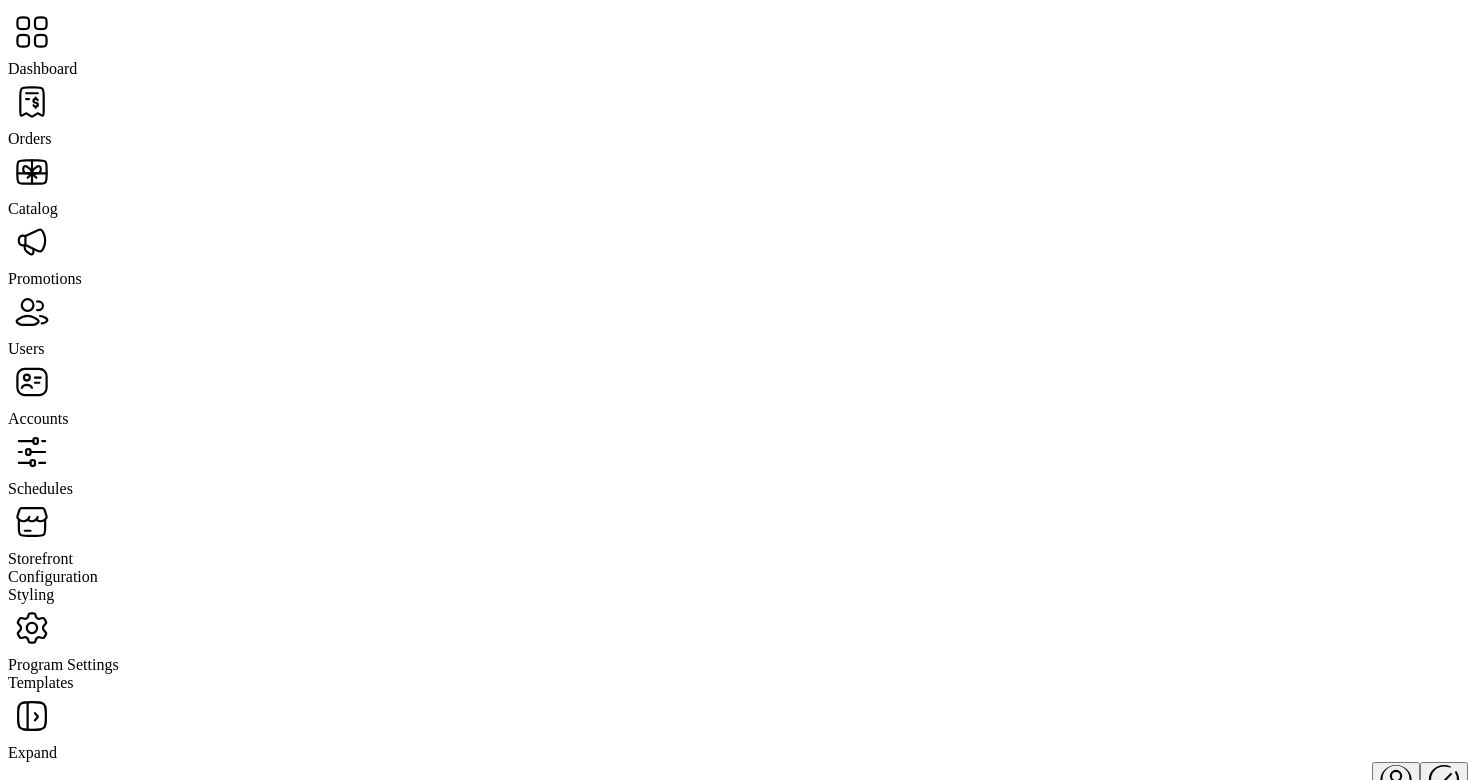 click at bounding box center (32, 102) 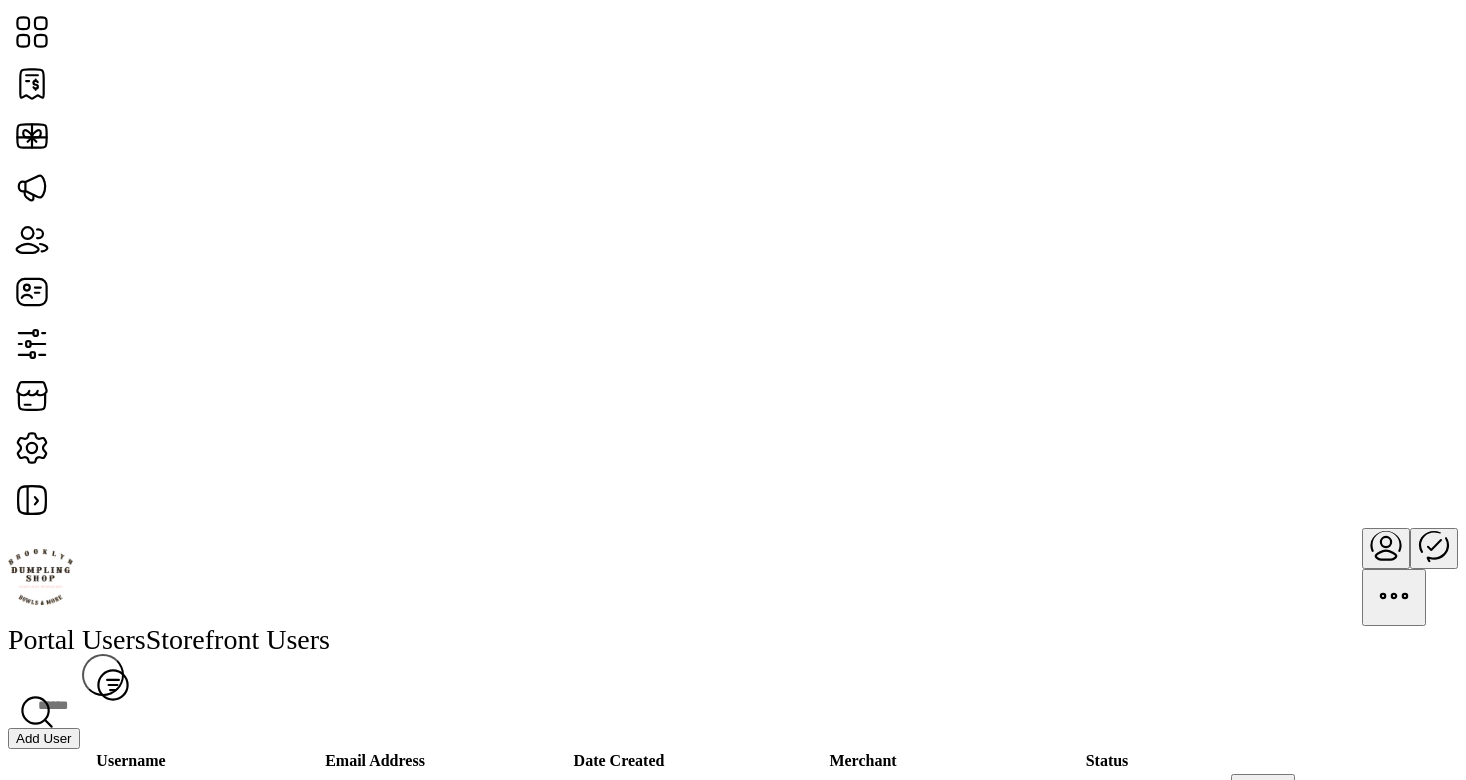 click on "Add User" at bounding box center (44, 738) 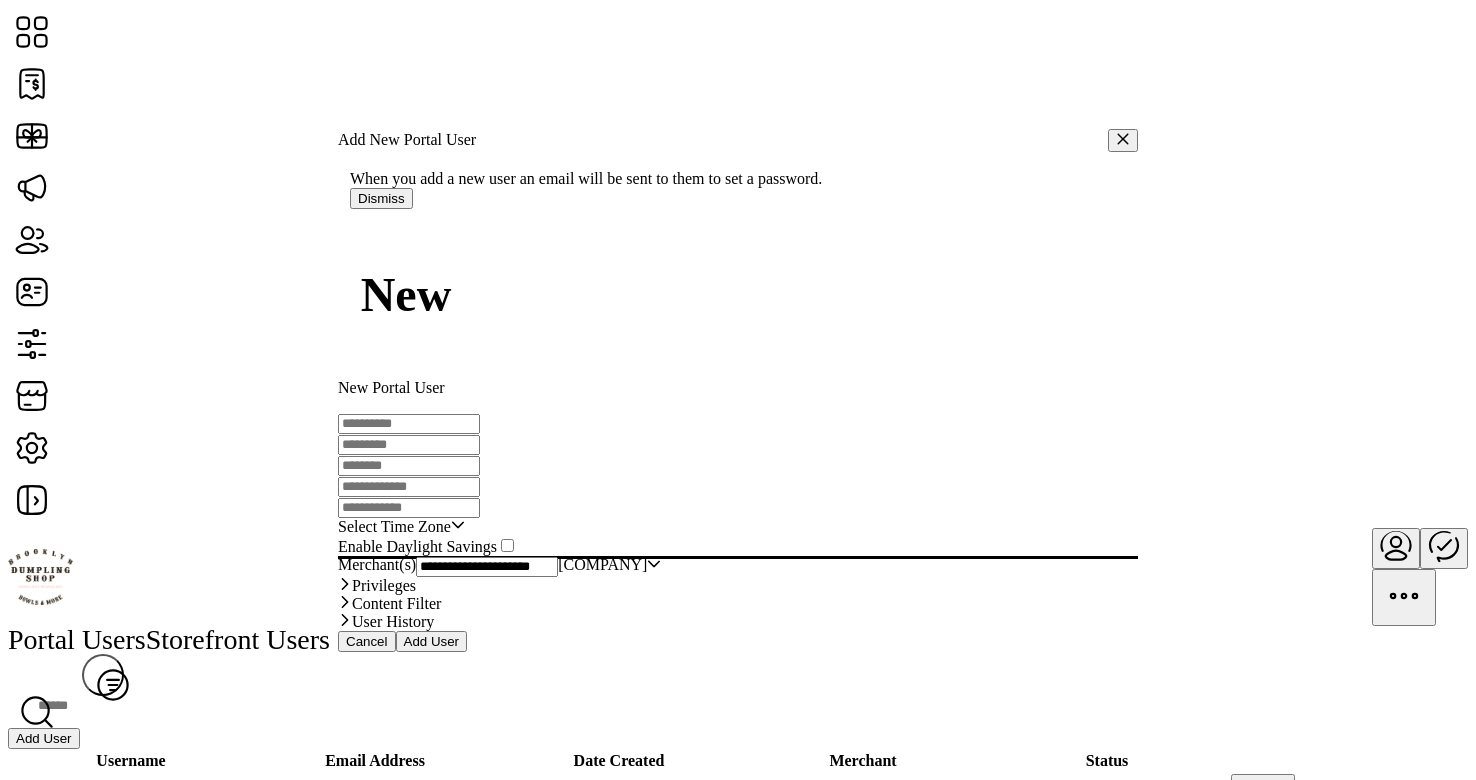 type 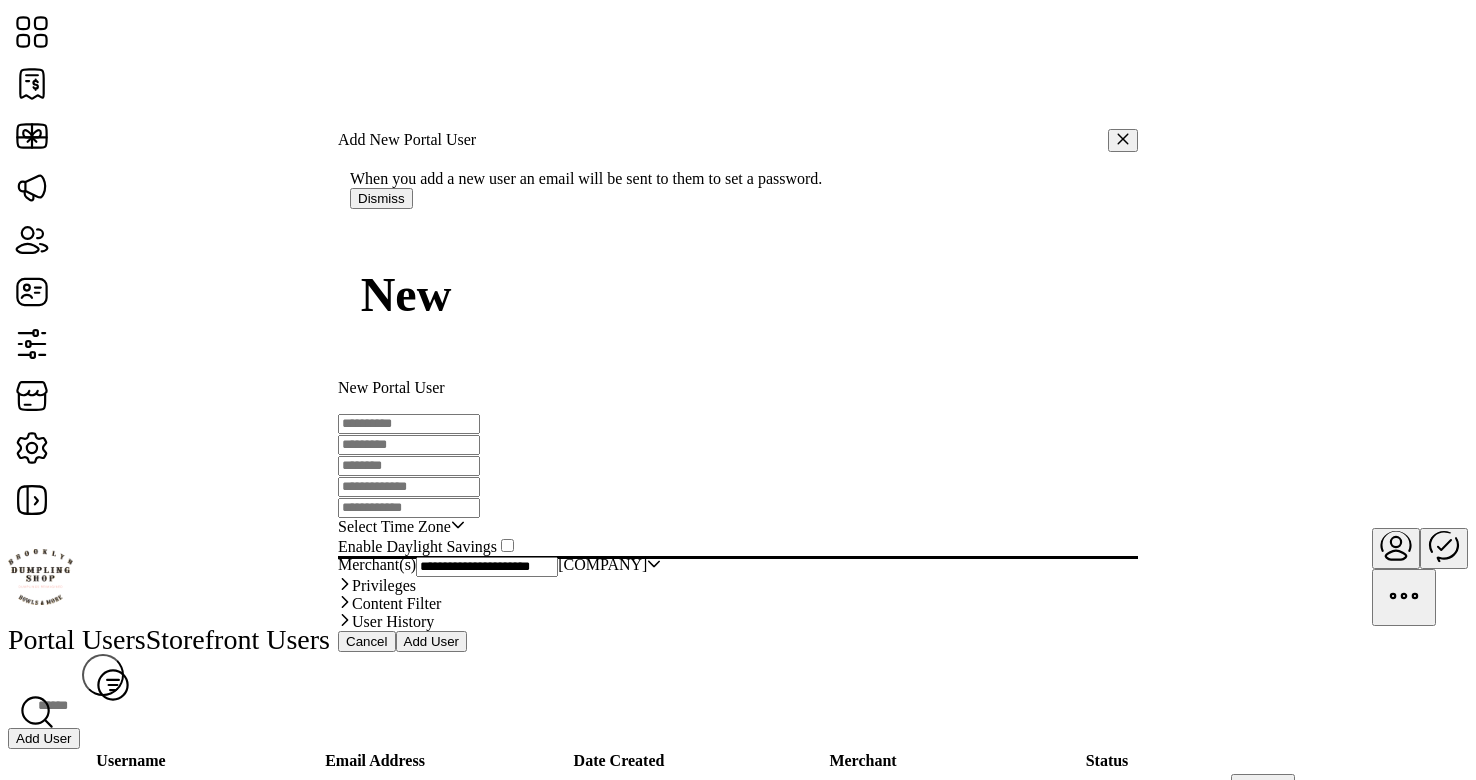 click at bounding box center [409, 424] 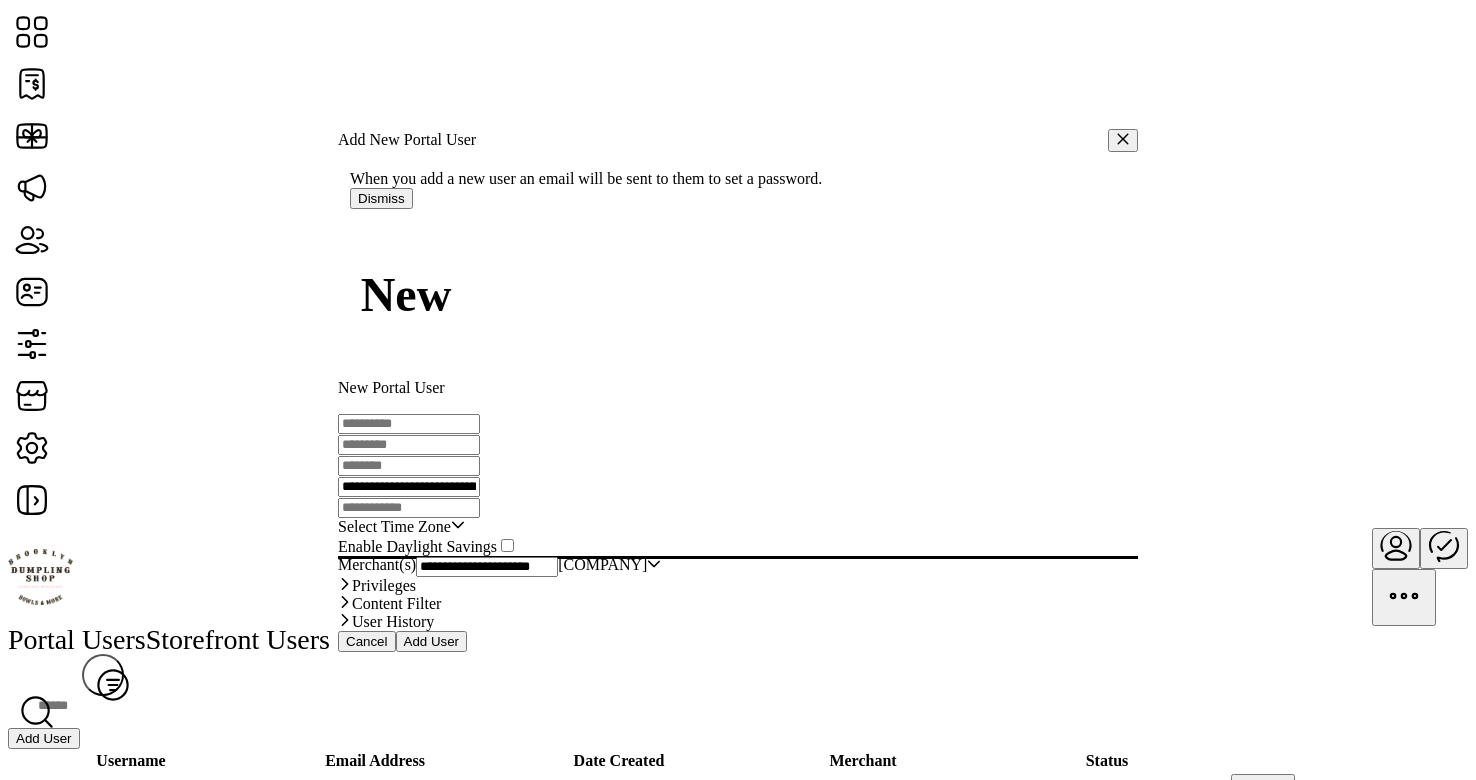 scroll, scrollTop: 0, scrollLeft: 26, axis: horizontal 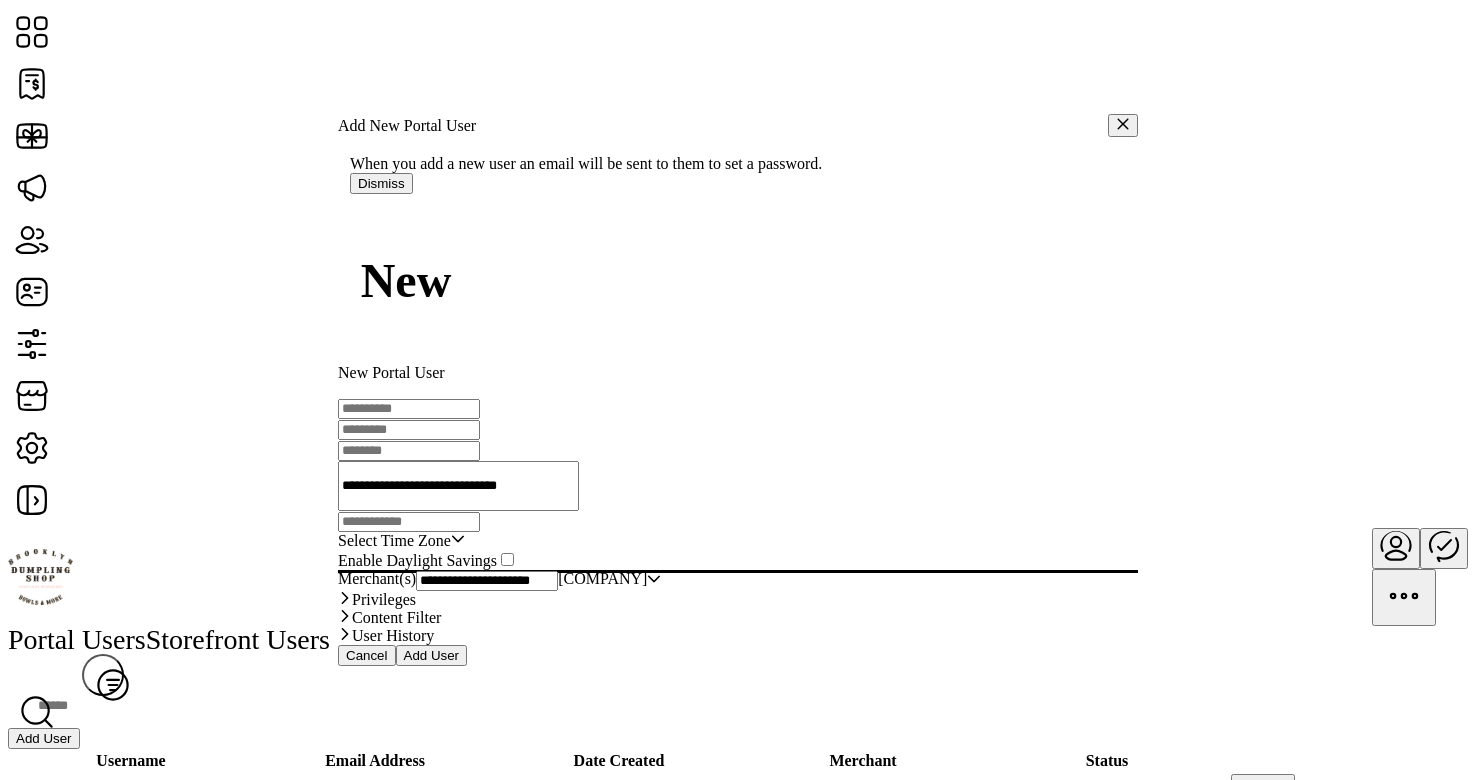 type on "**********" 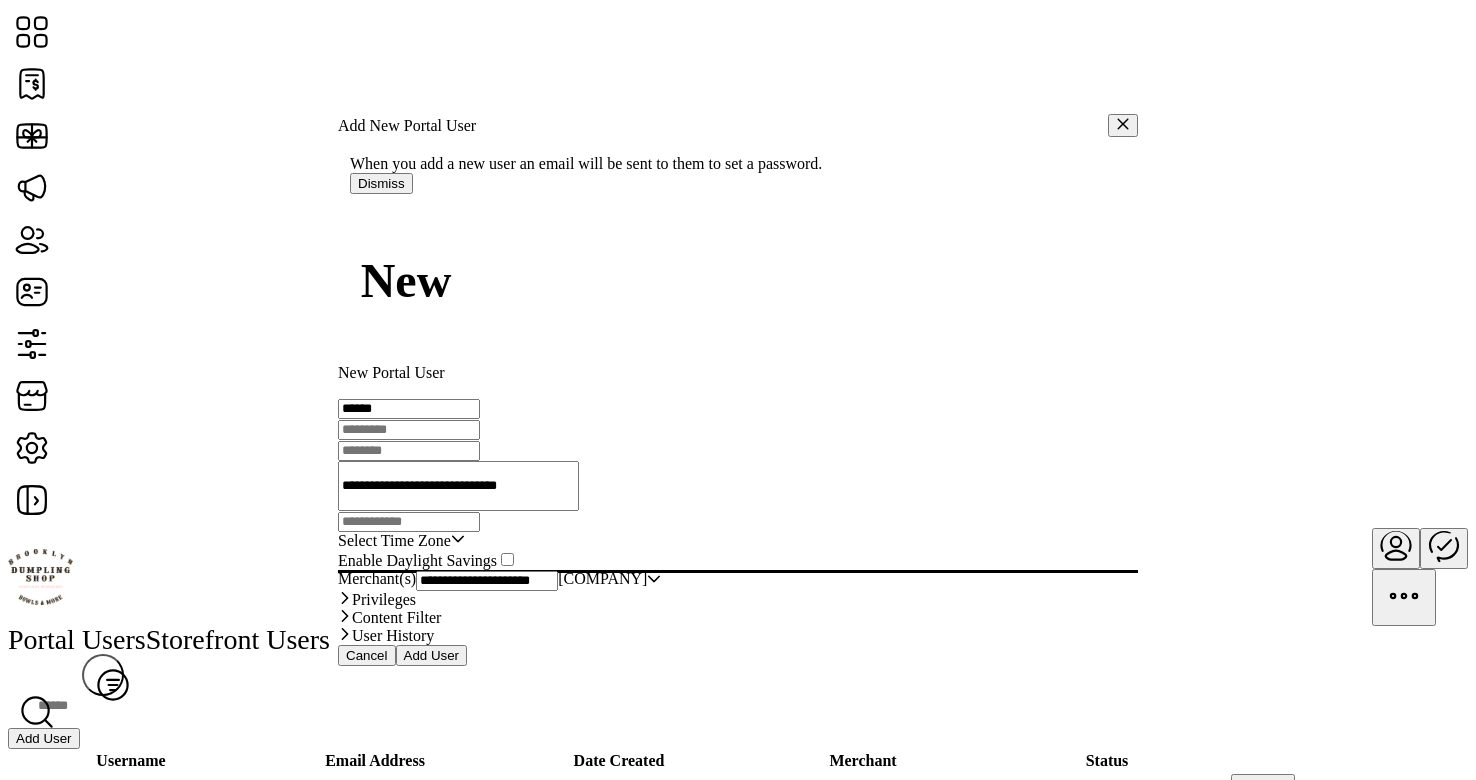 type on "******" 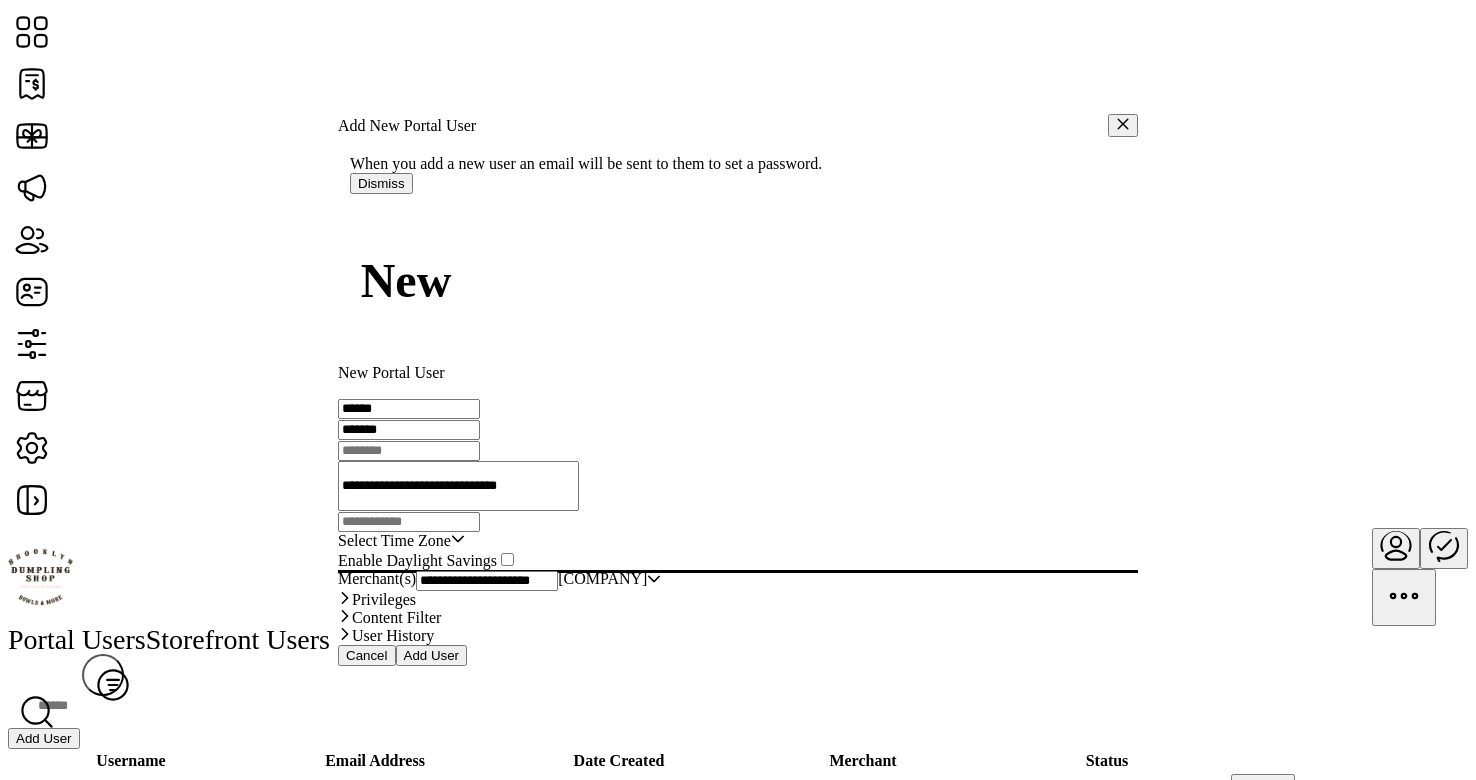 type on "*******" 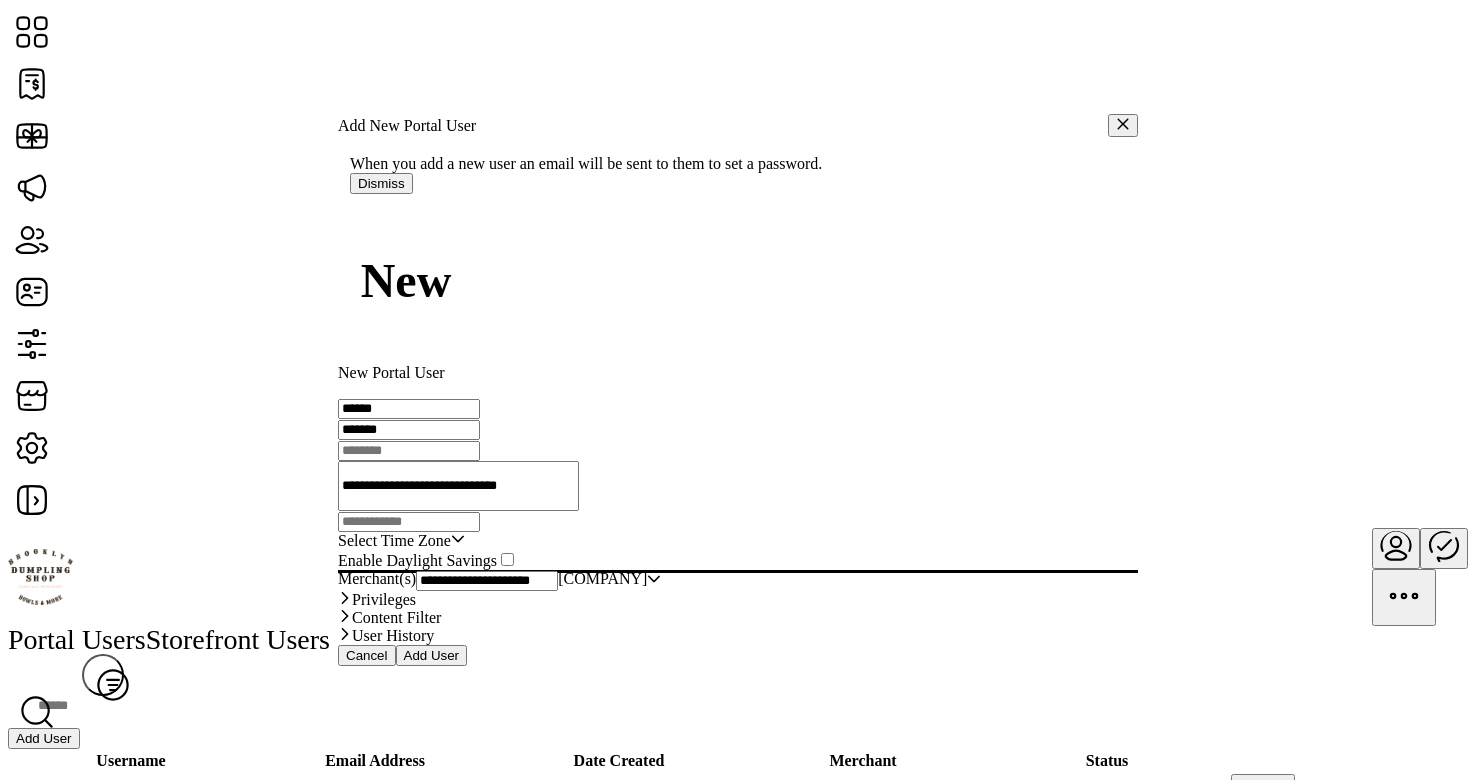click at bounding box center (409, 451) 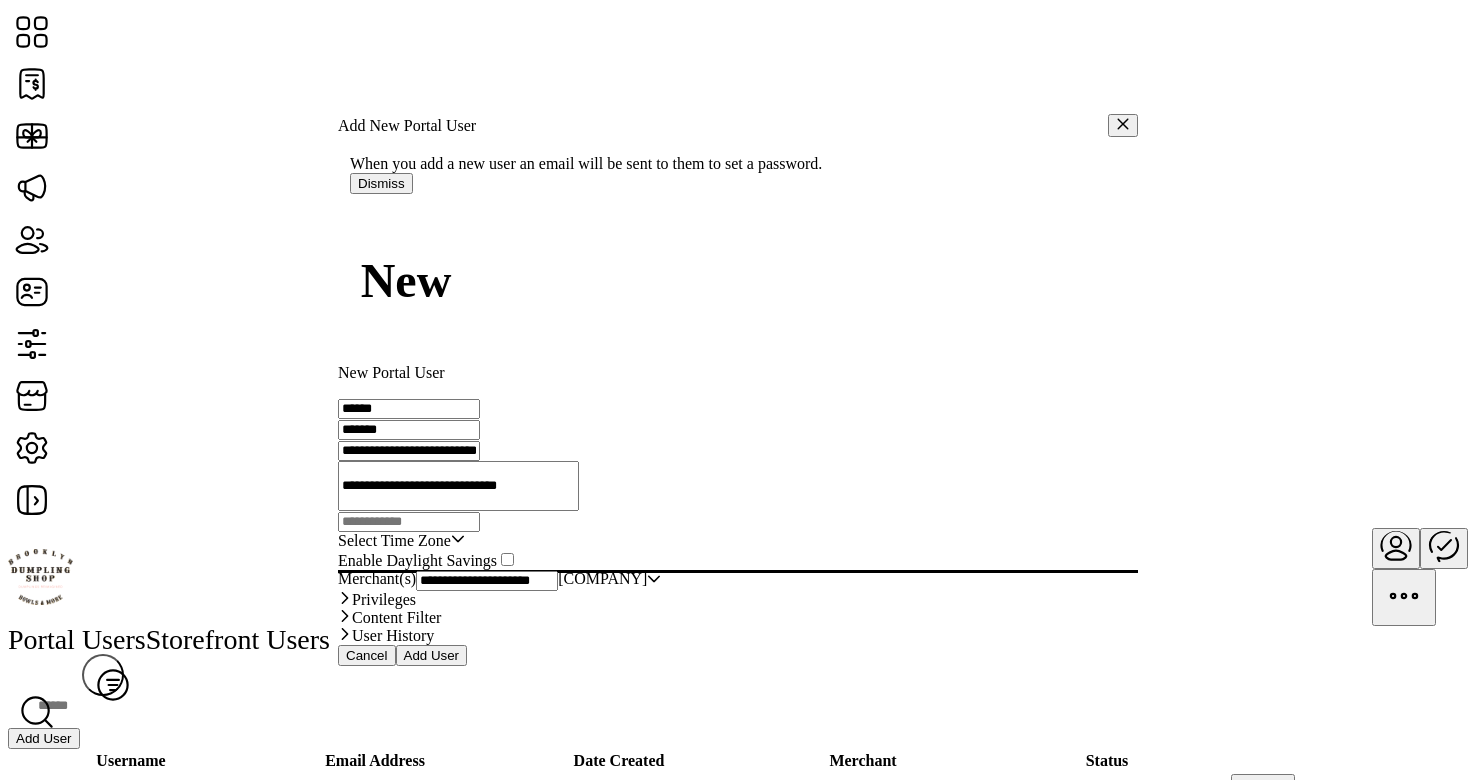 scroll, scrollTop: 0, scrollLeft: 16, axis: horizontal 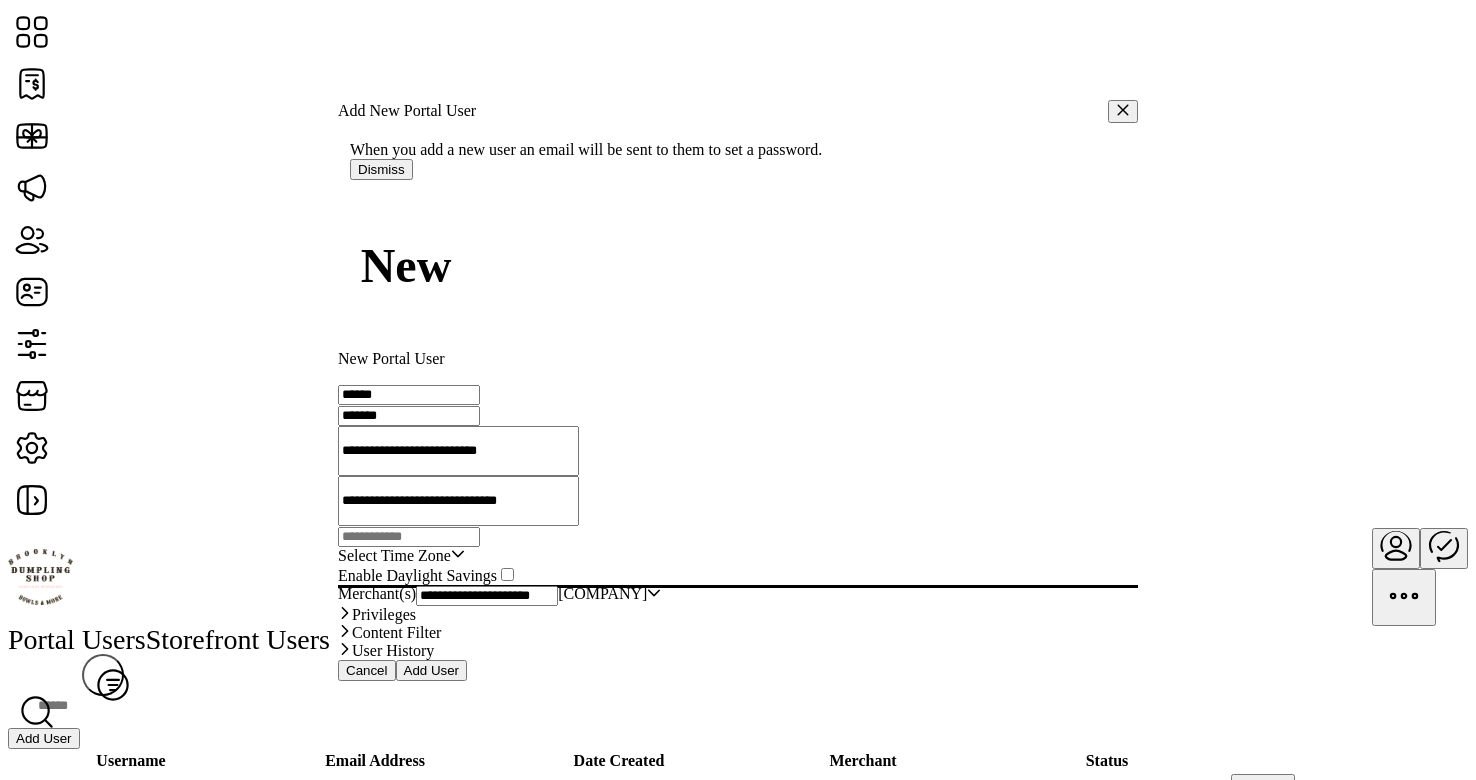 click on "**********" at bounding box center (458, 451) 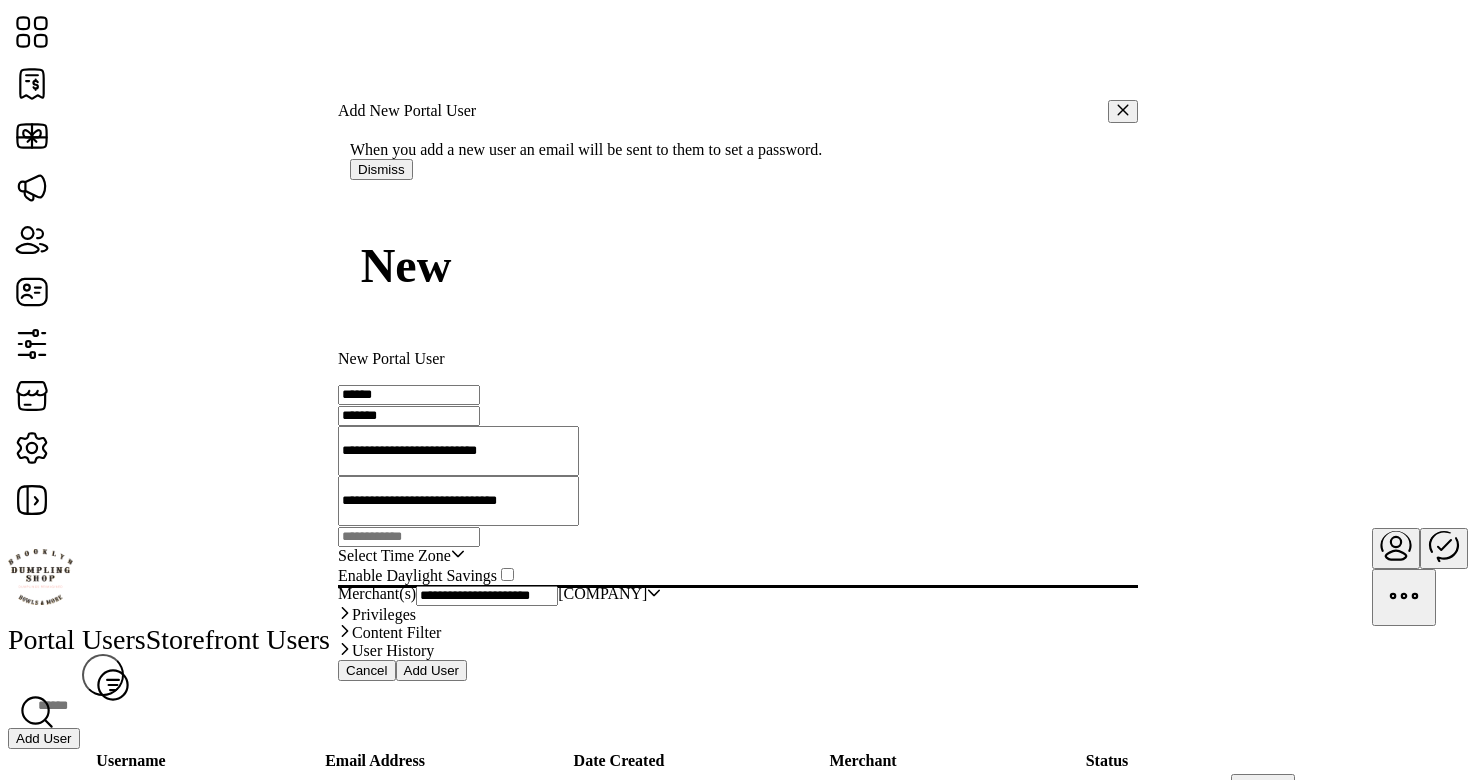 scroll, scrollTop: 77, scrollLeft: 0, axis: vertical 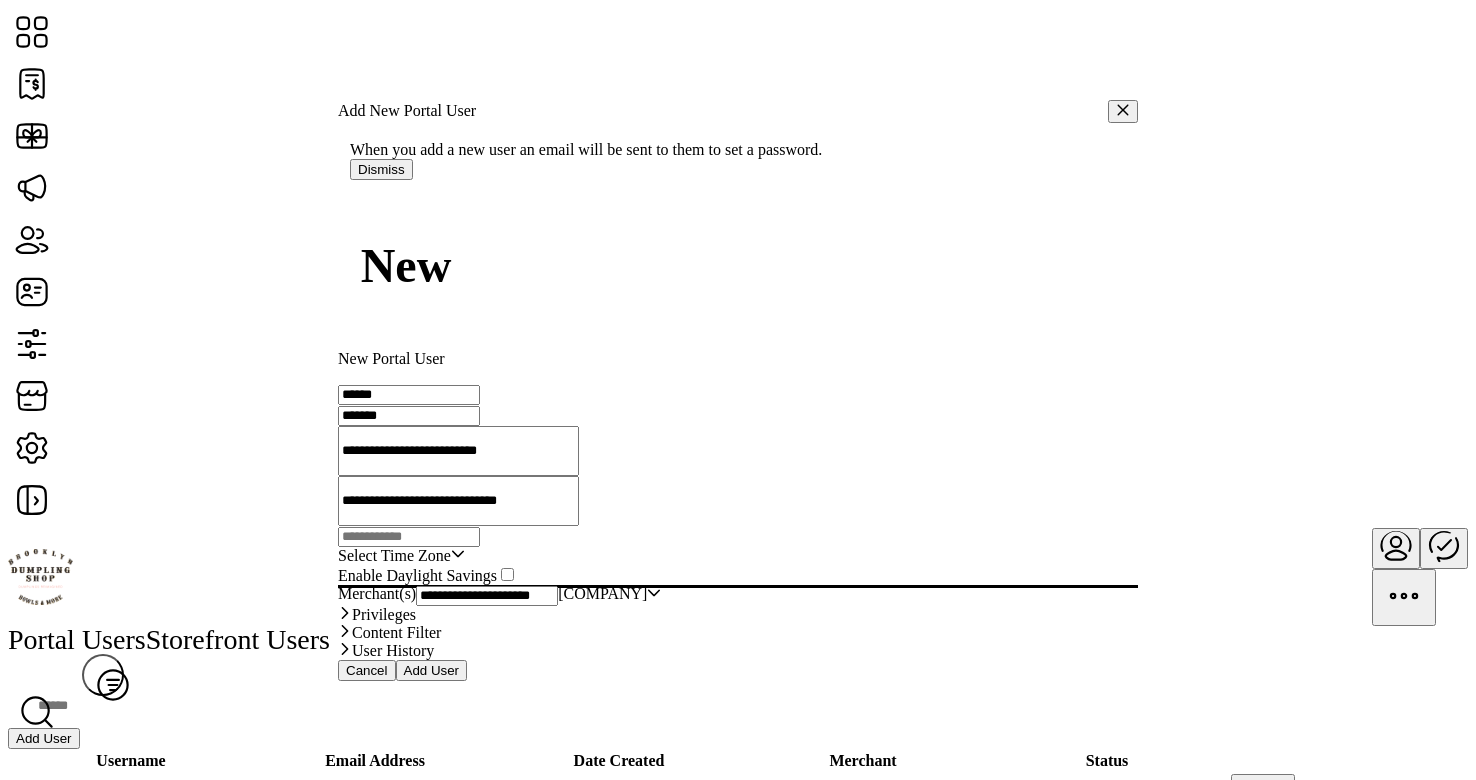 type on "**********" 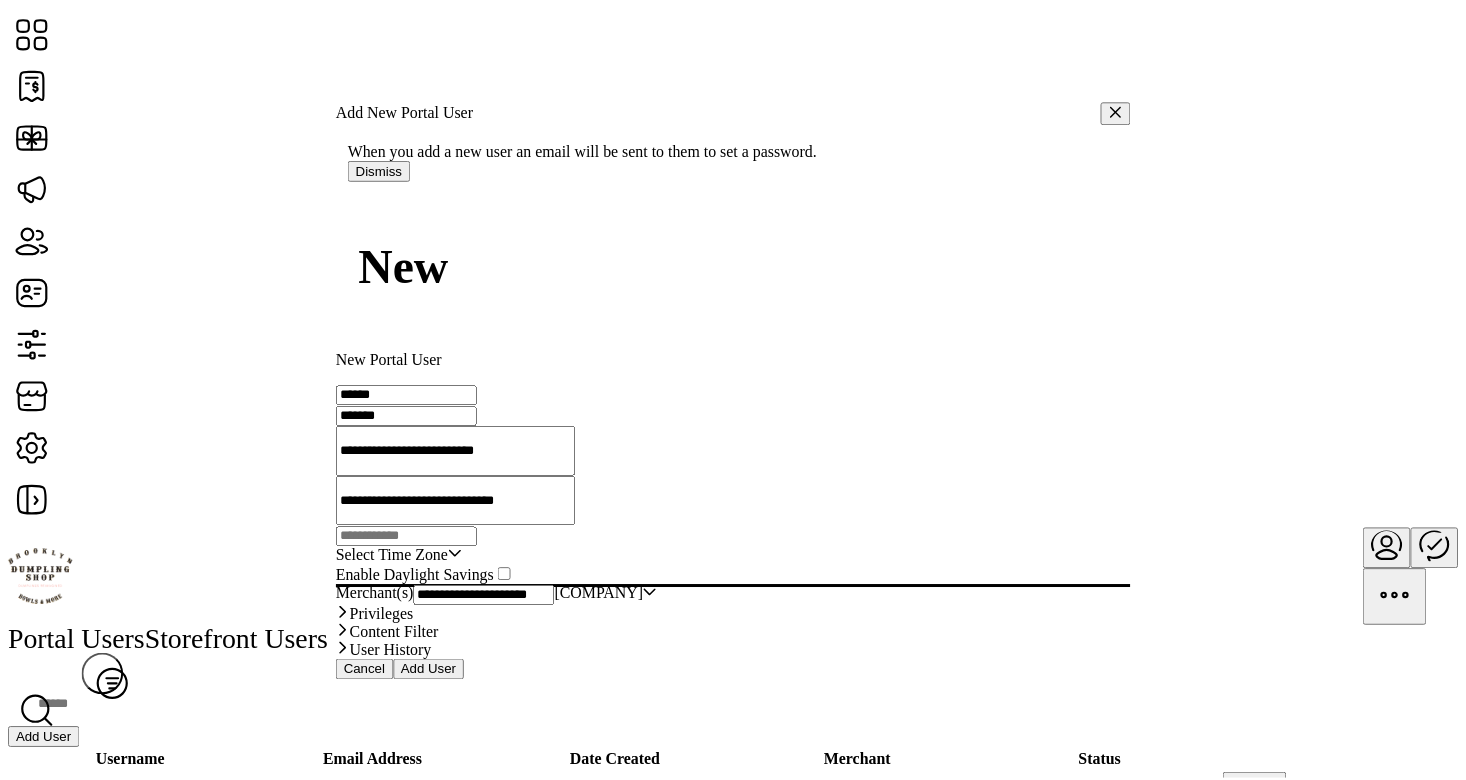 scroll, scrollTop: 0, scrollLeft: 0, axis: both 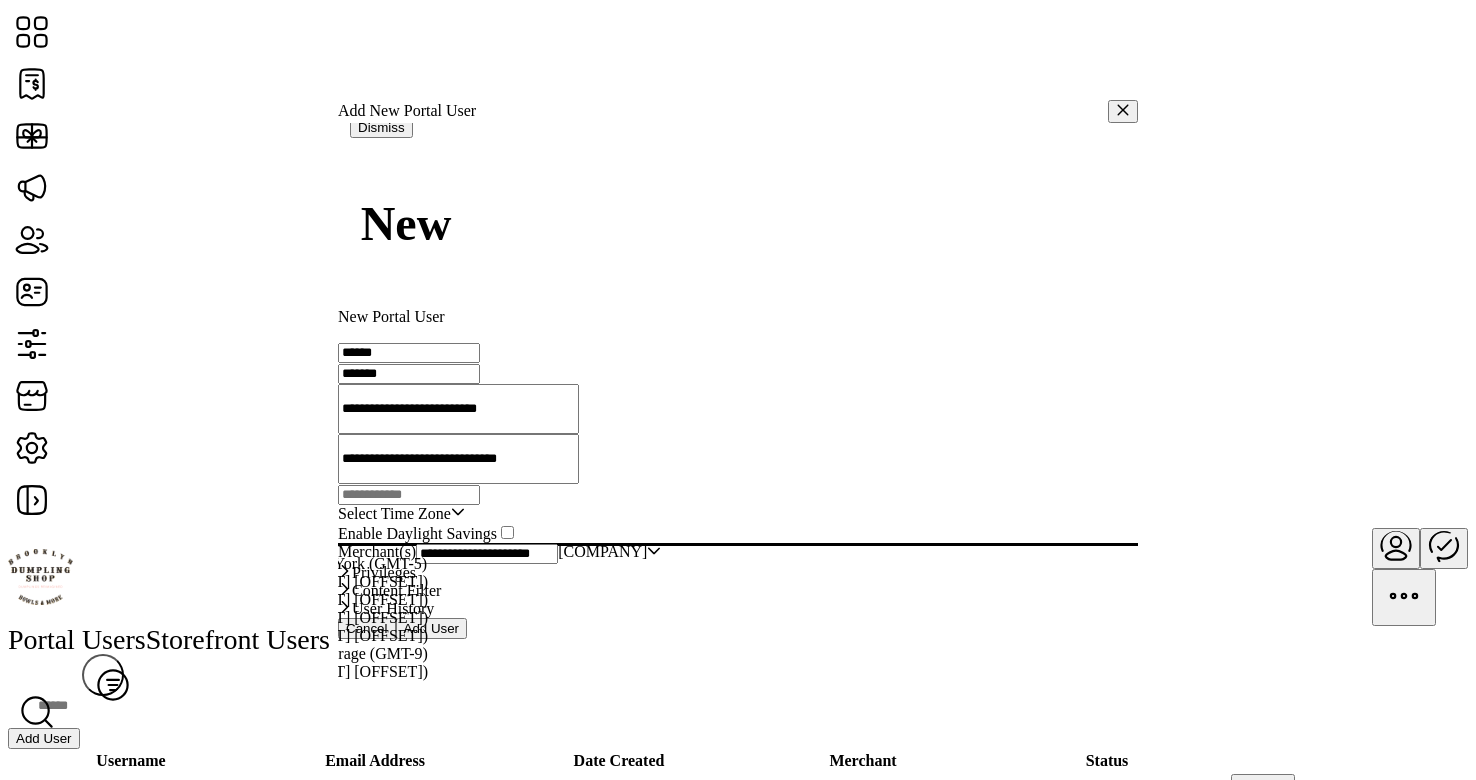 click on "Eastern Standard Time - New York (GMT-5)" at bounding box center (284, 563) 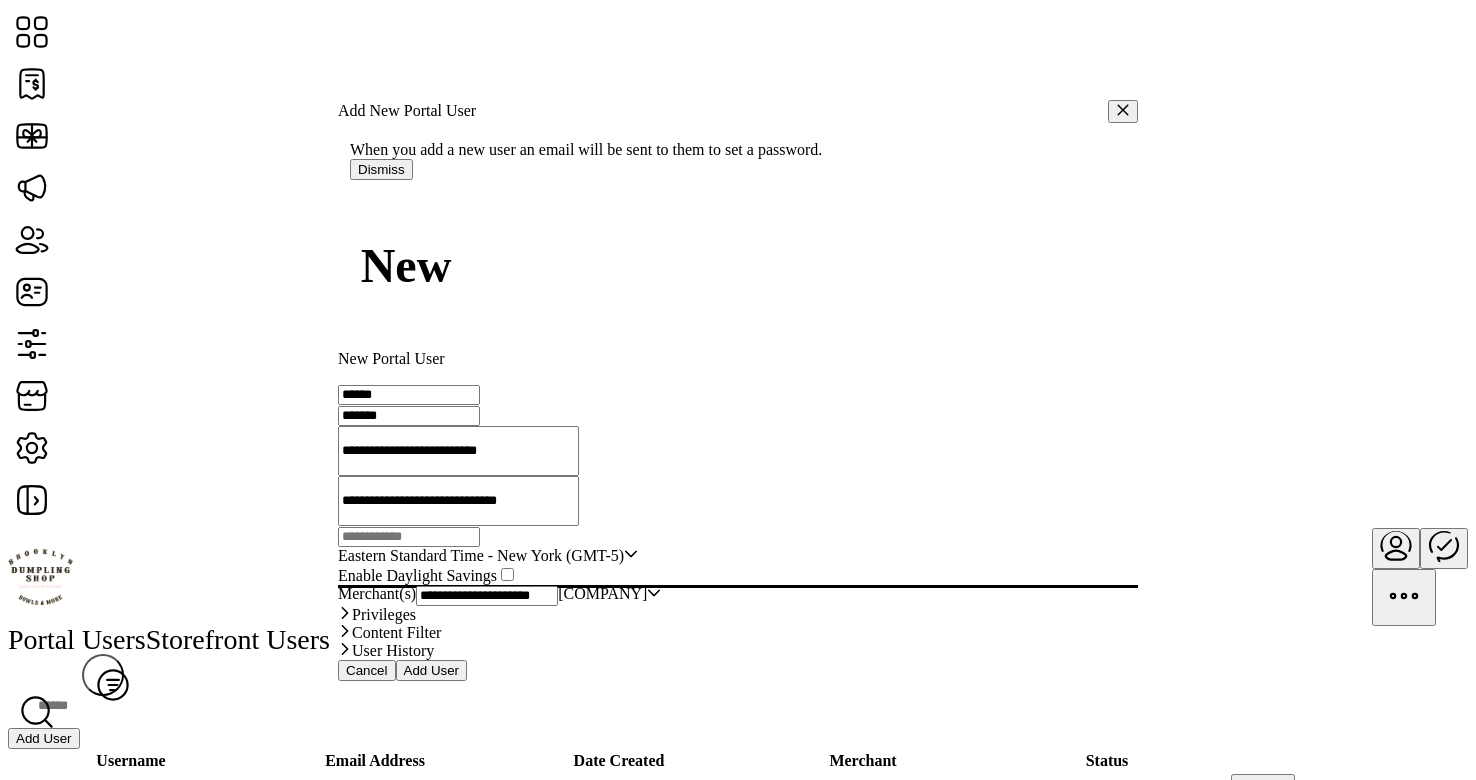 click on "Add User" at bounding box center [432, 670] 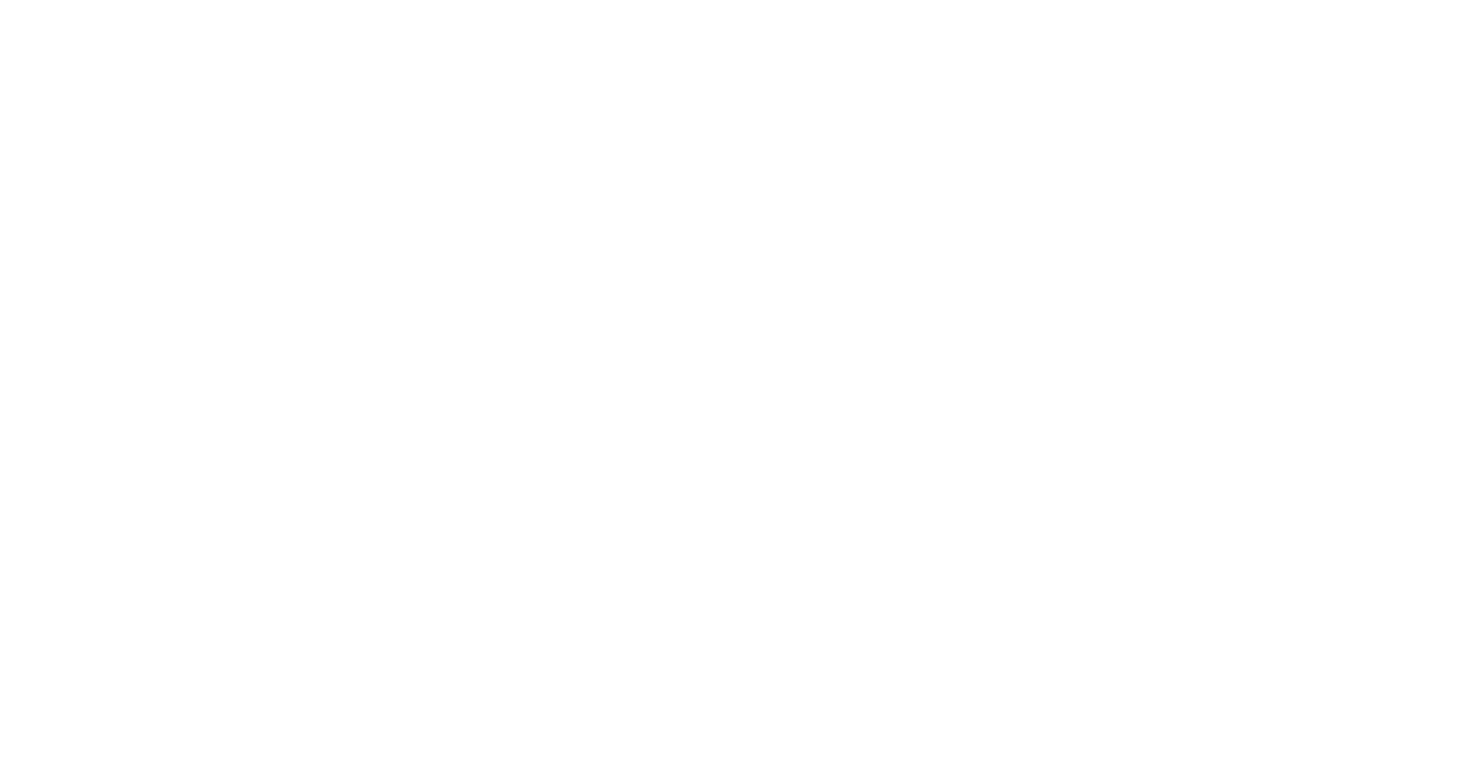 scroll, scrollTop: 0, scrollLeft: 0, axis: both 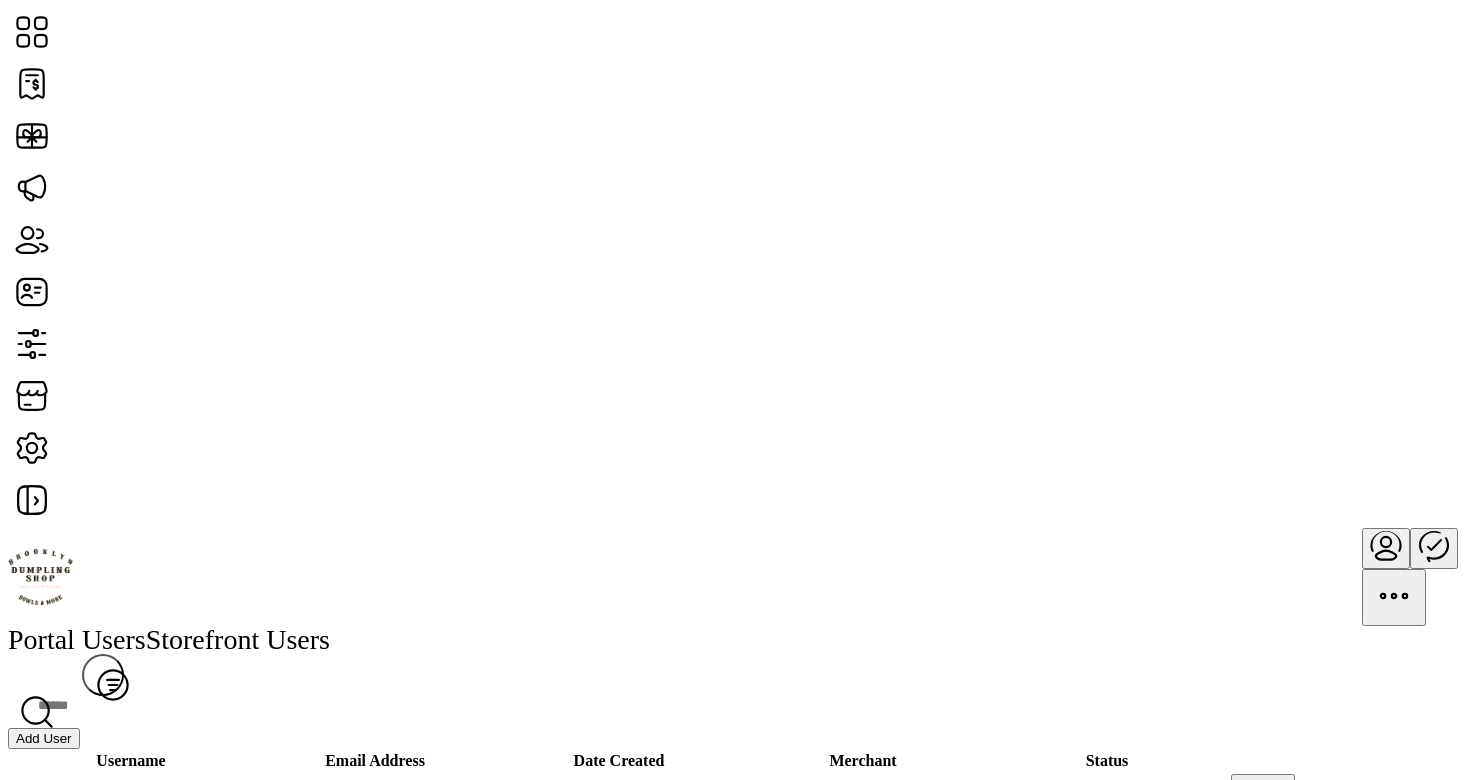click at bounding box center [1386, 555] 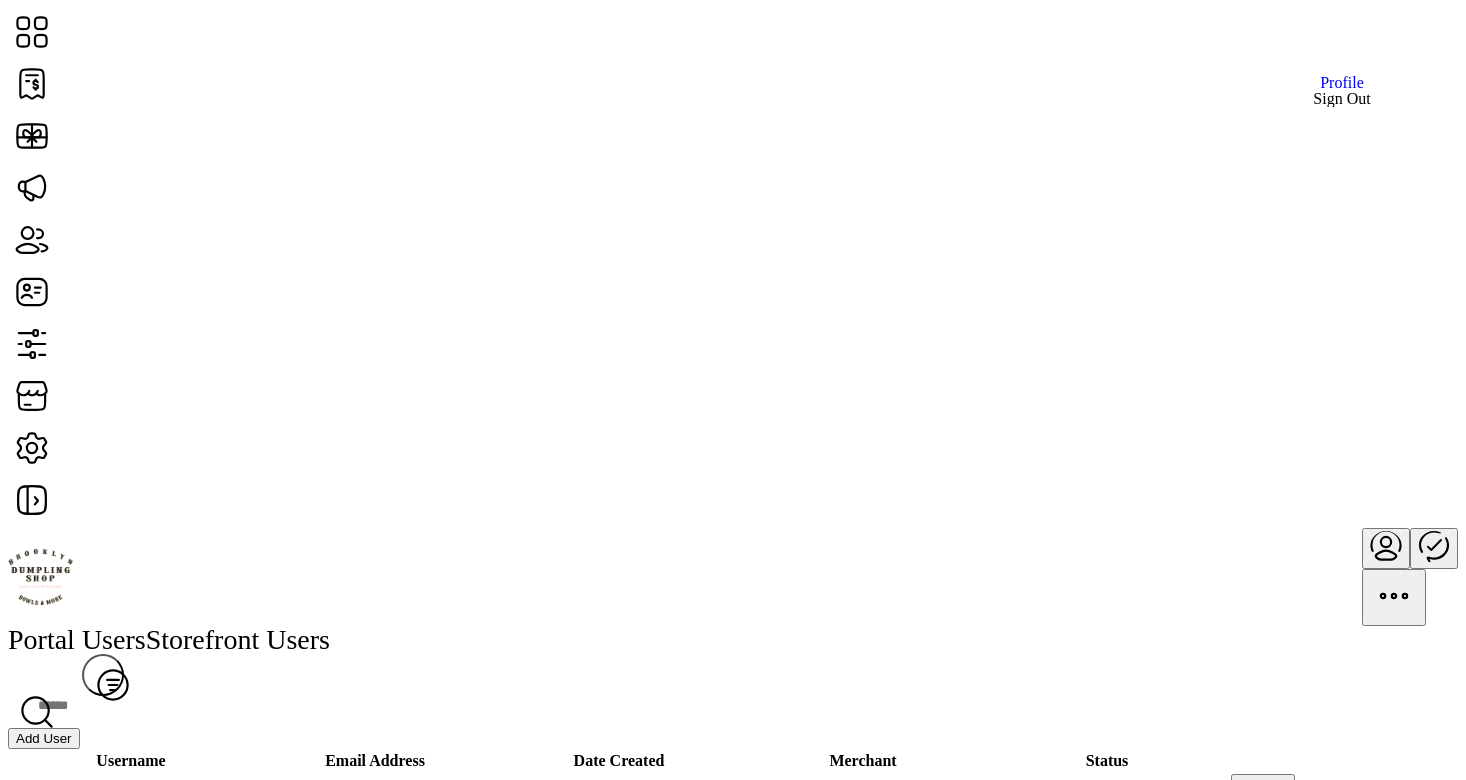 click on "Sign Out" at bounding box center [1342, 99] 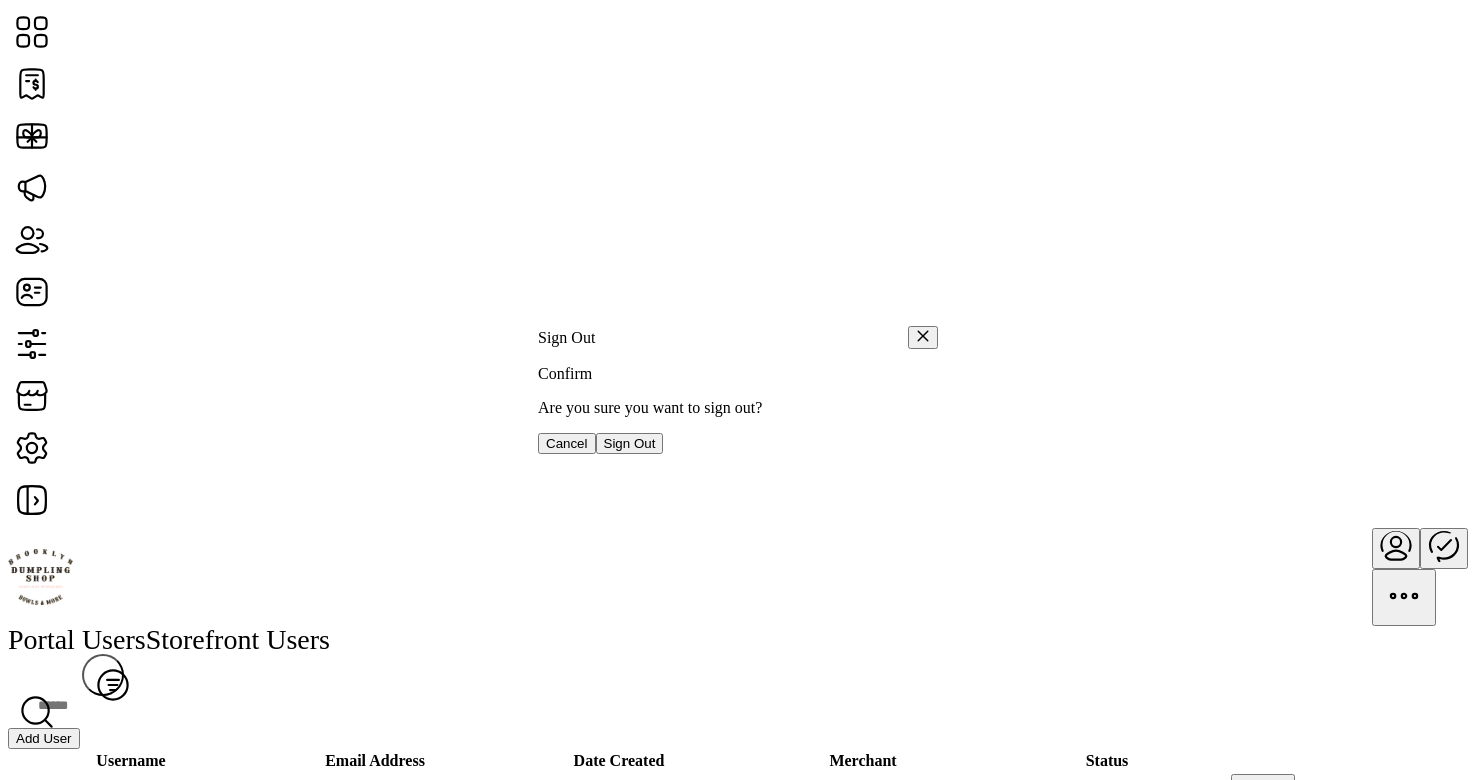 click on "Sign Out" at bounding box center (630, 443) 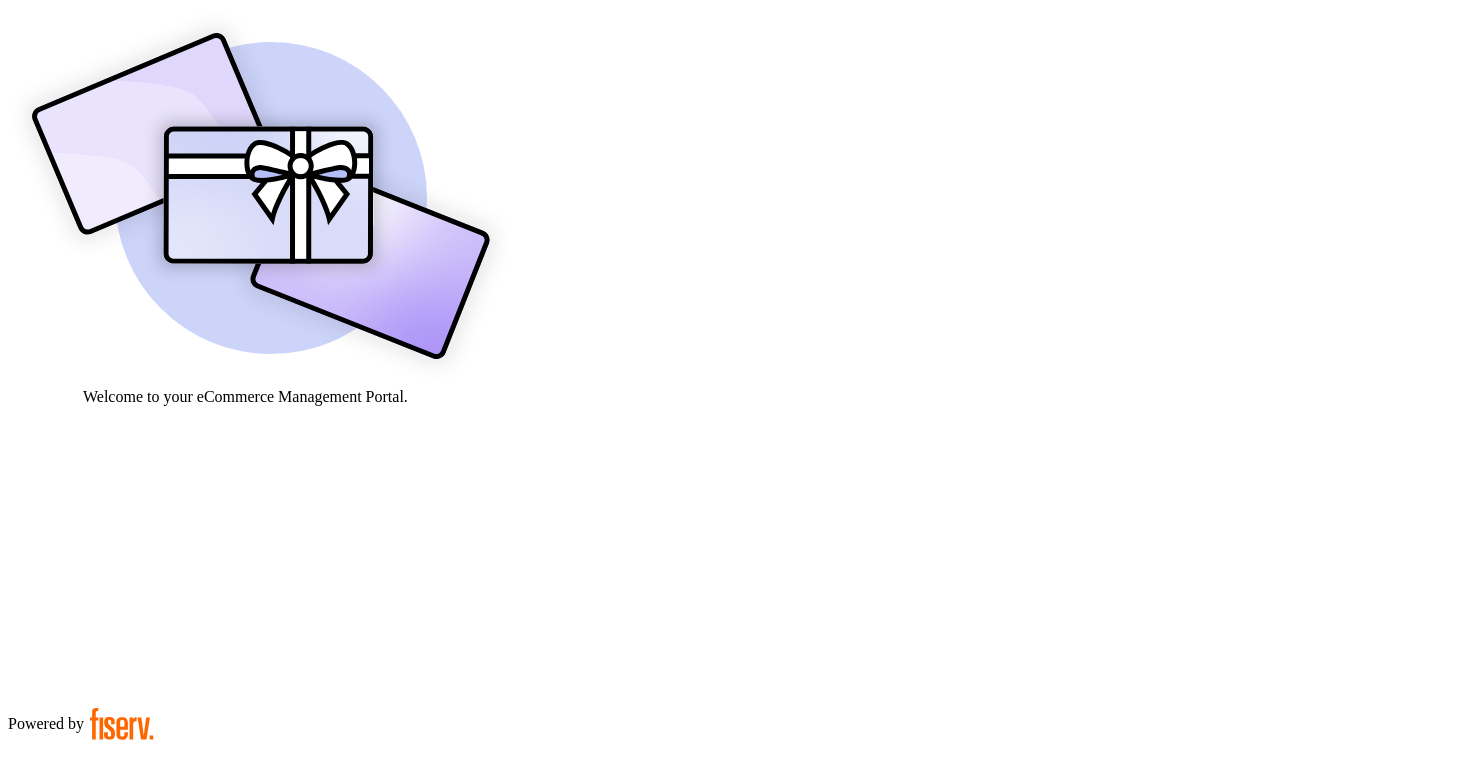 click at bounding box center (79, 909) 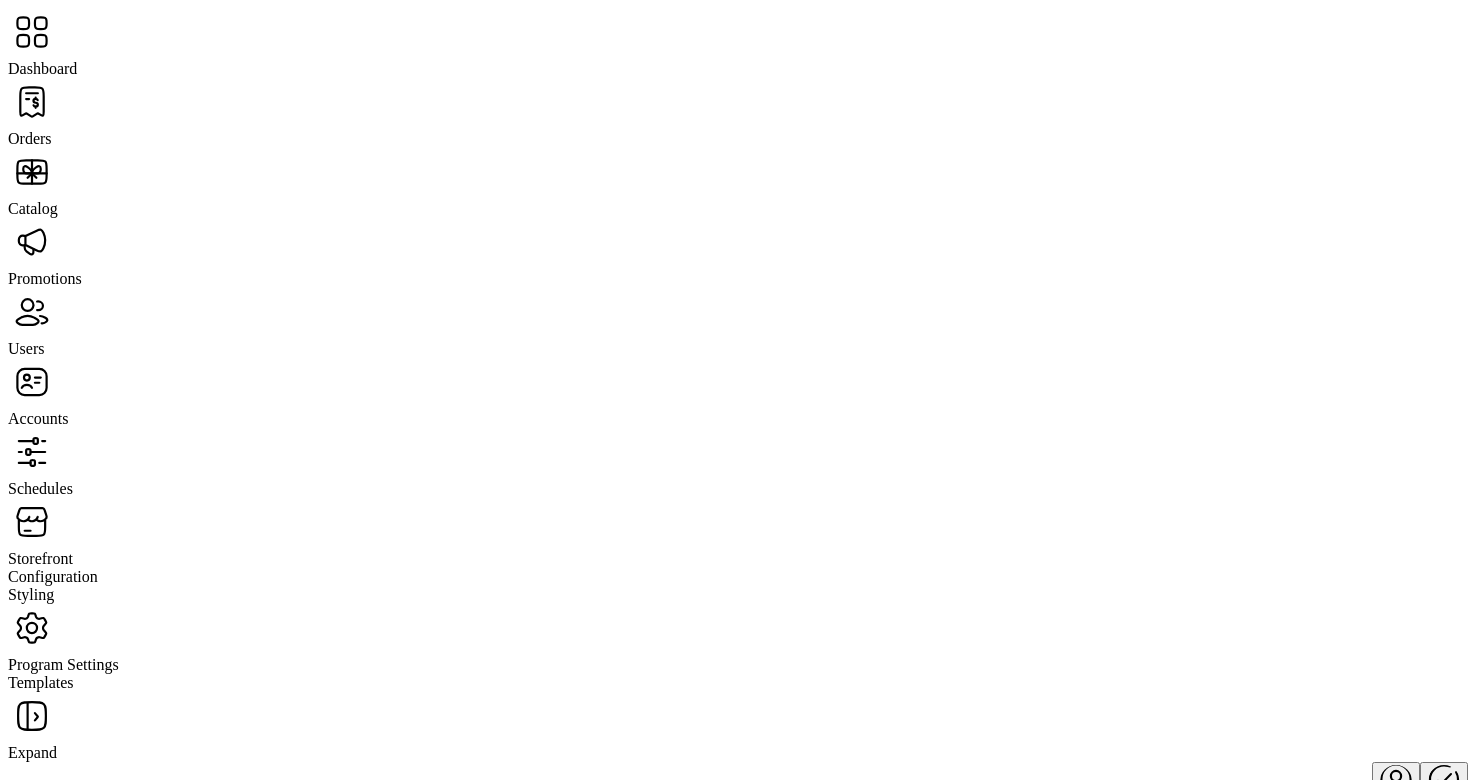 click at bounding box center (32, 102) 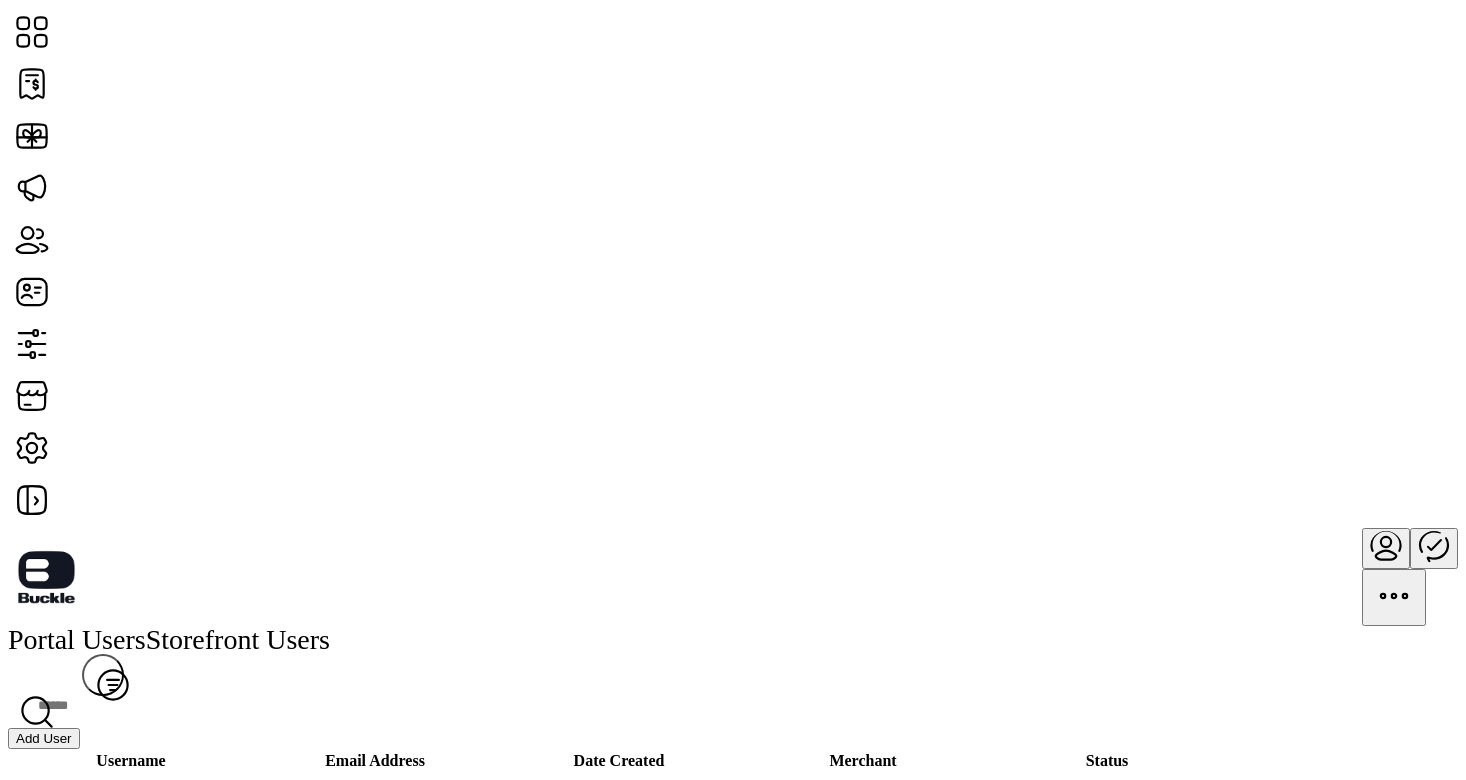 click on "Add User" at bounding box center [44, 738] 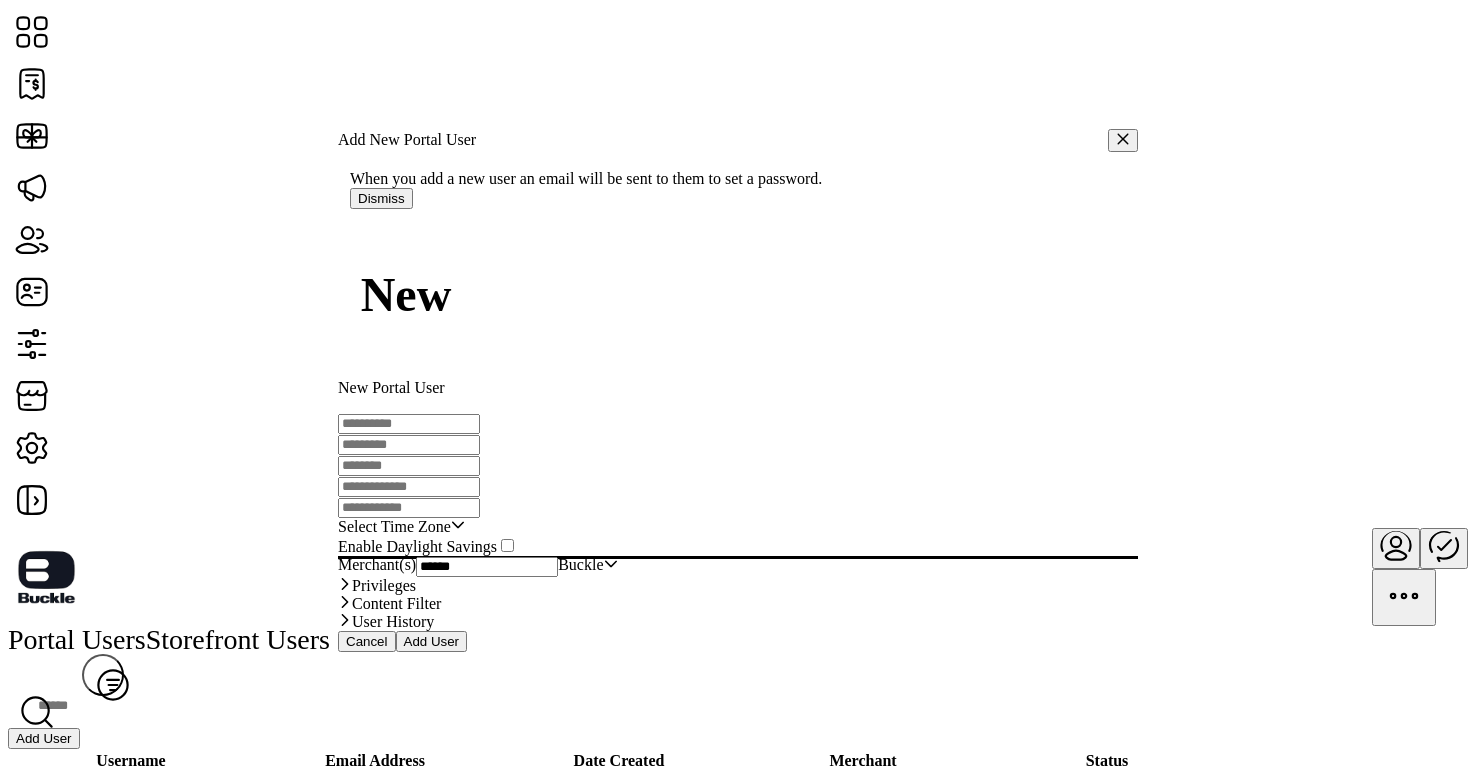 click at bounding box center [409, 424] 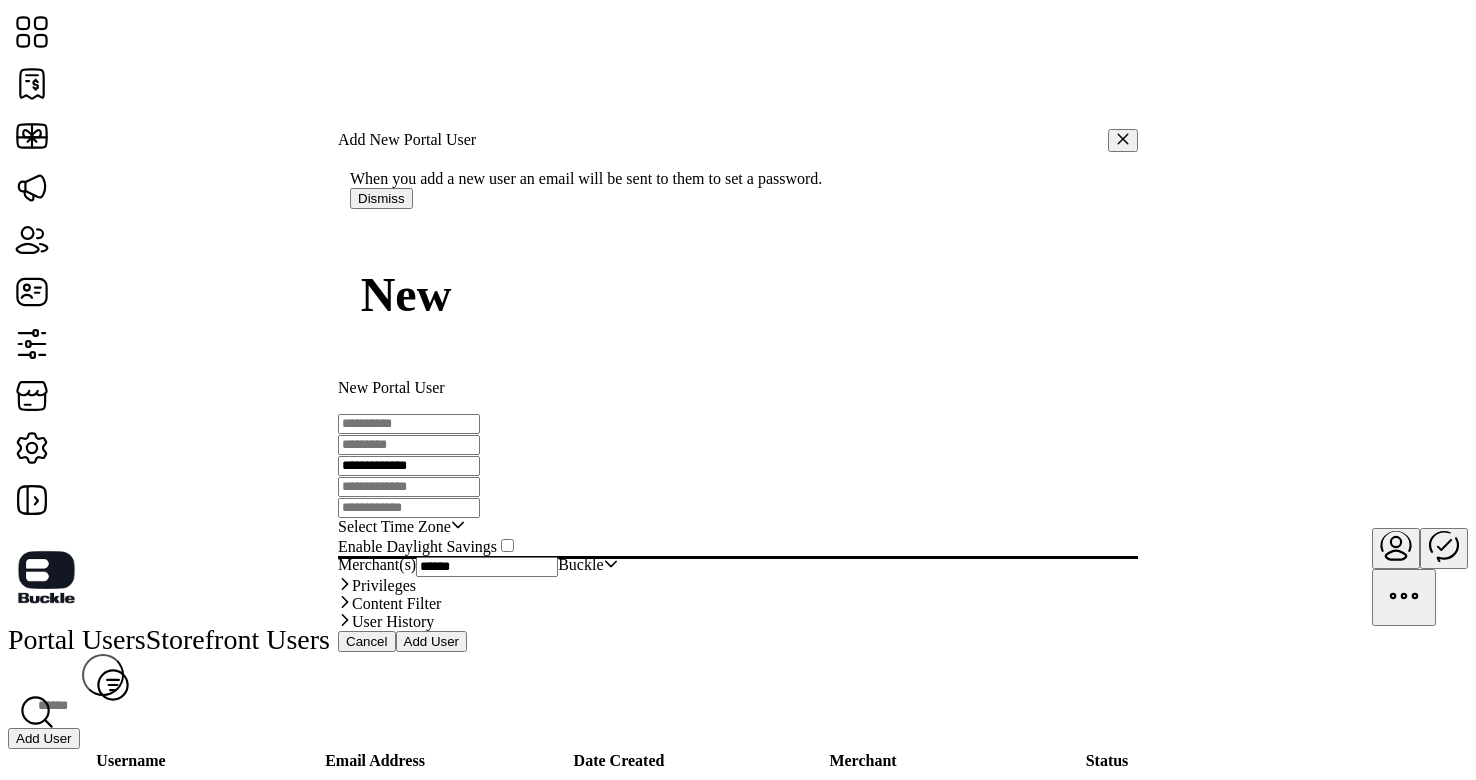type on "**********" 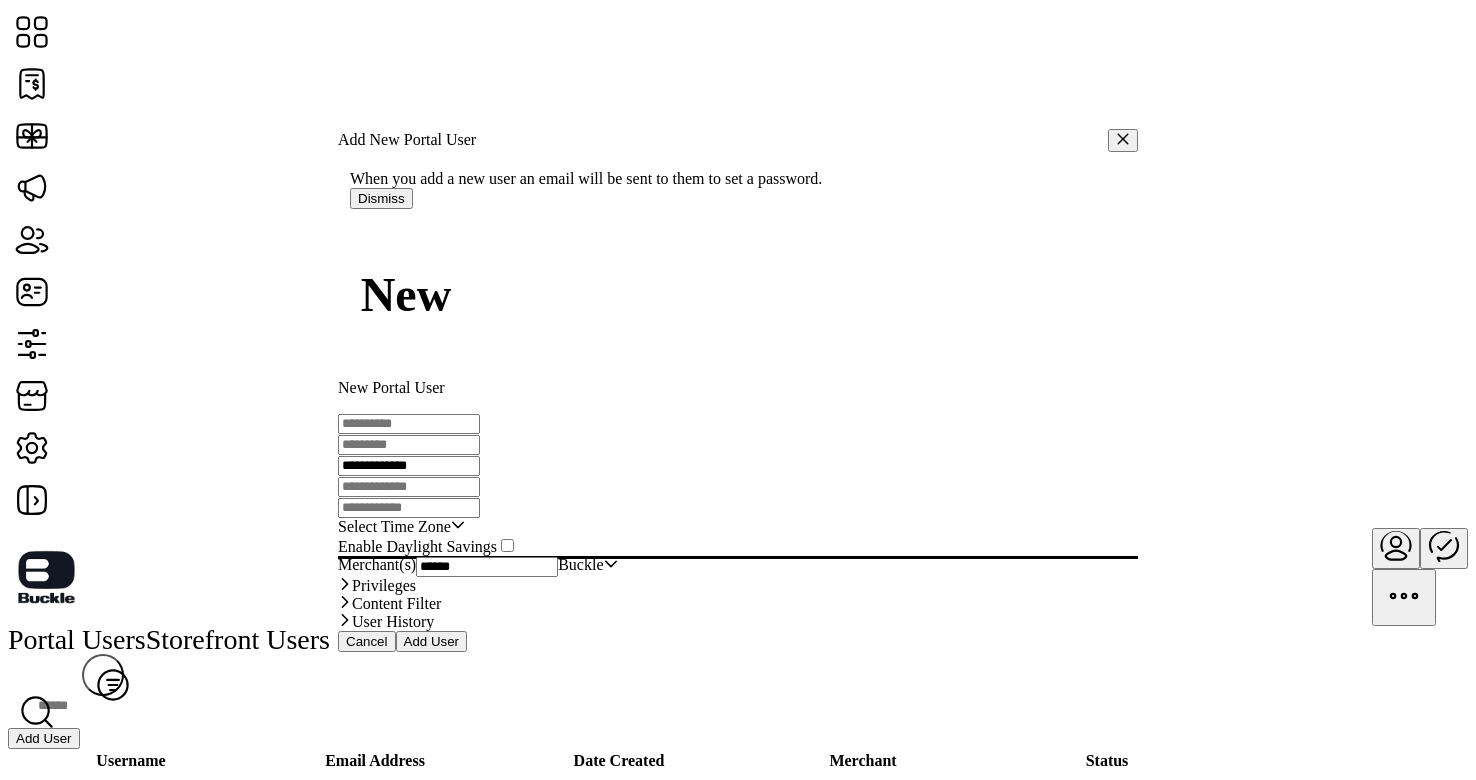 click at bounding box center (409, 424) 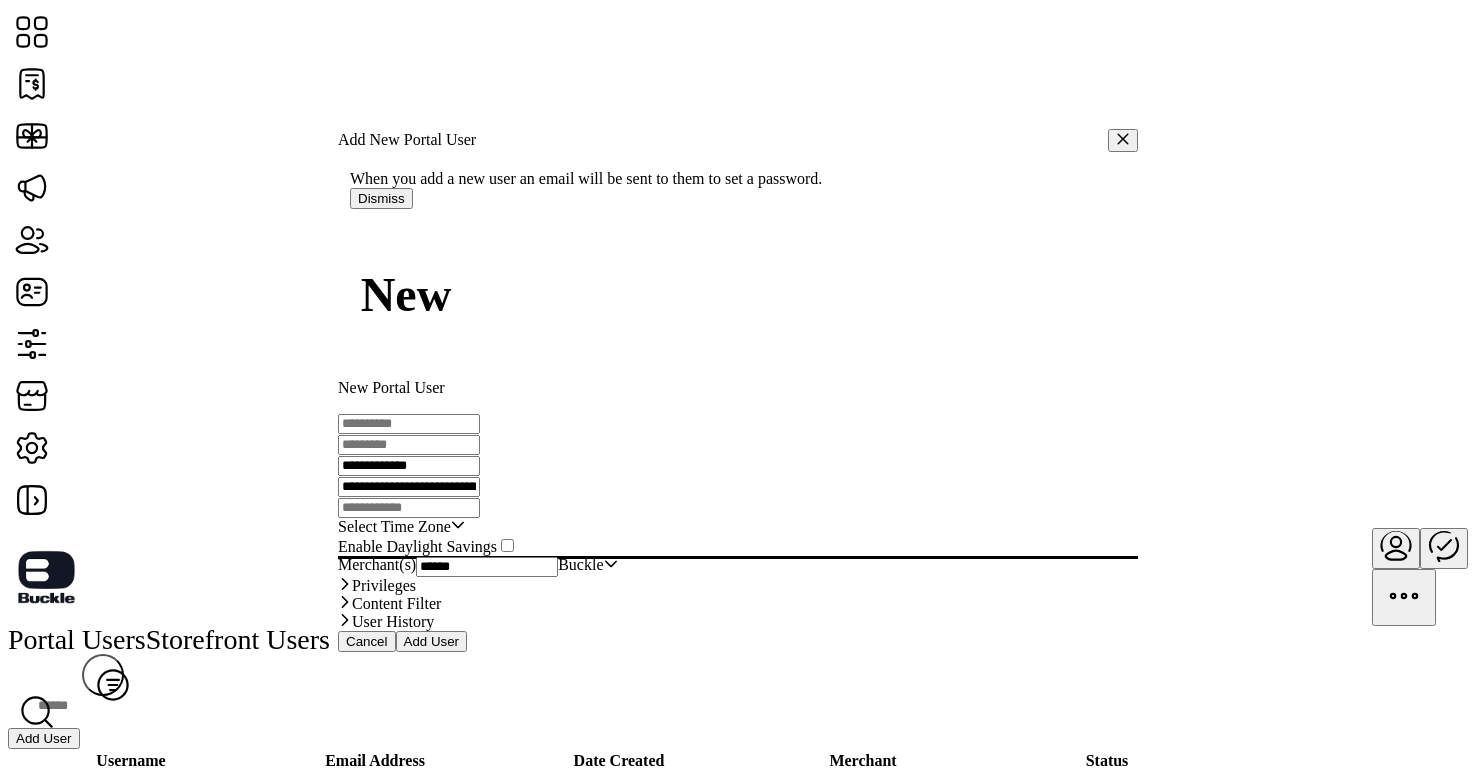 scroll, scrollTop: 0, scrollLeft: 26, axis: horizontal 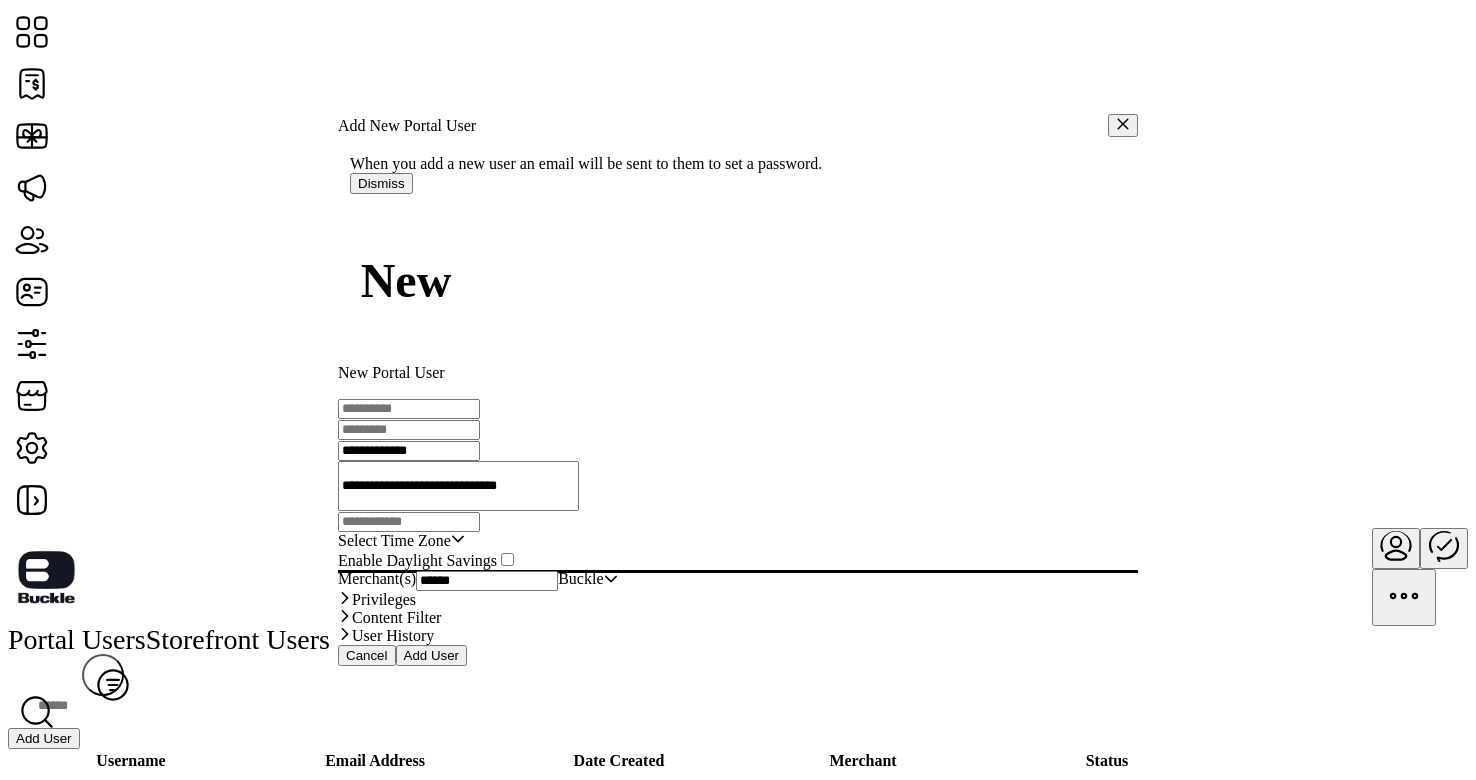 type on "**********" 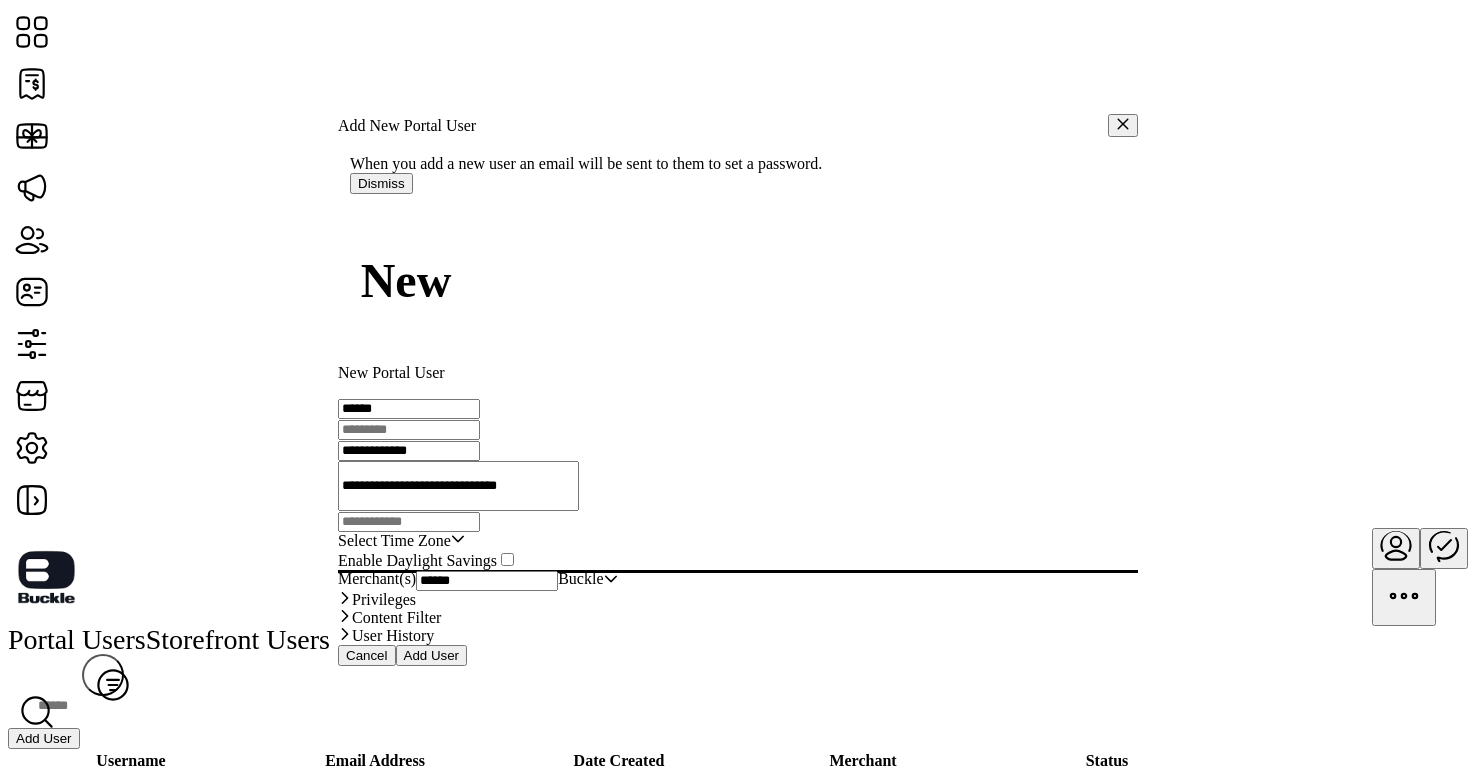 type on "******" 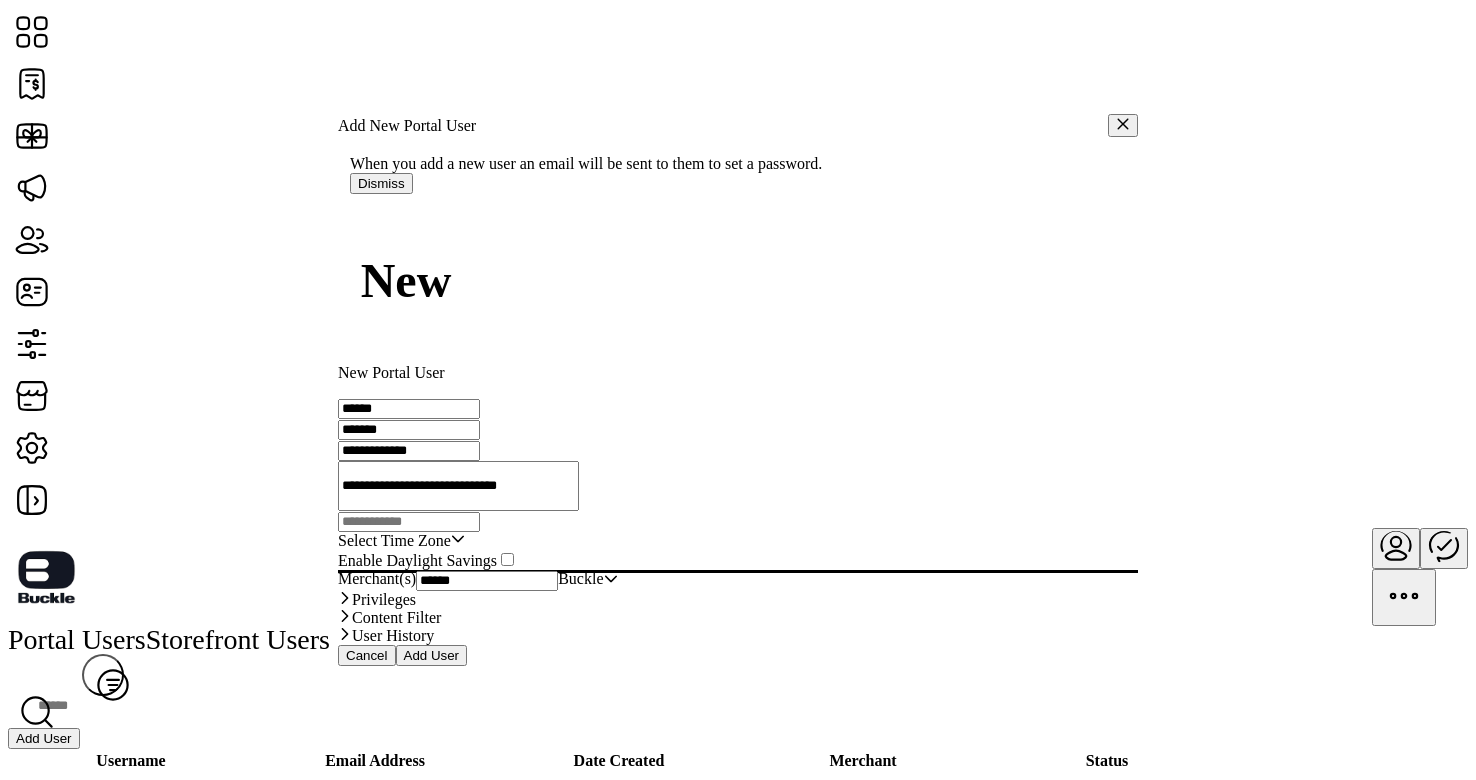 type on "*******" 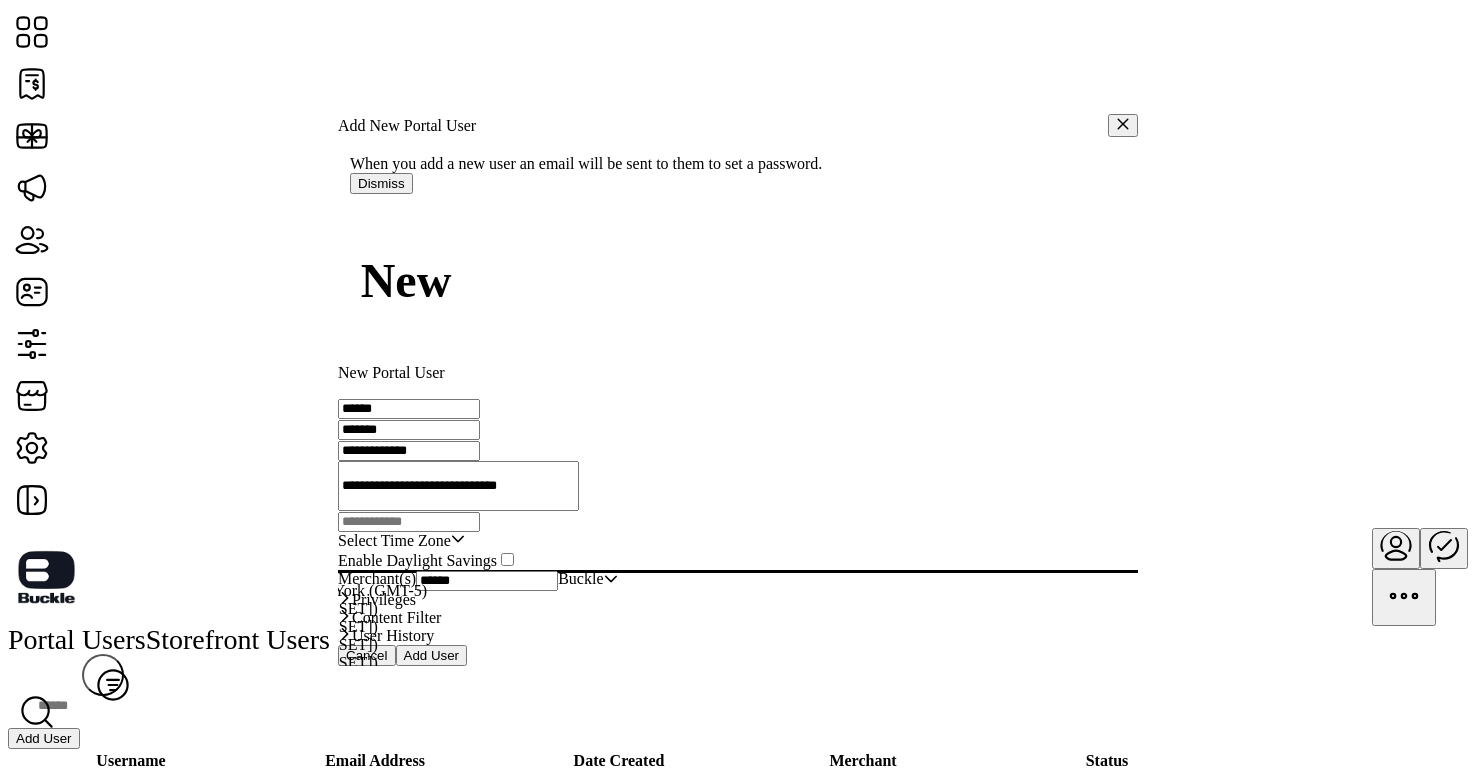 click on "Eastern Standard Time - New York (GMT-5)" at bounding box center [284, 590] 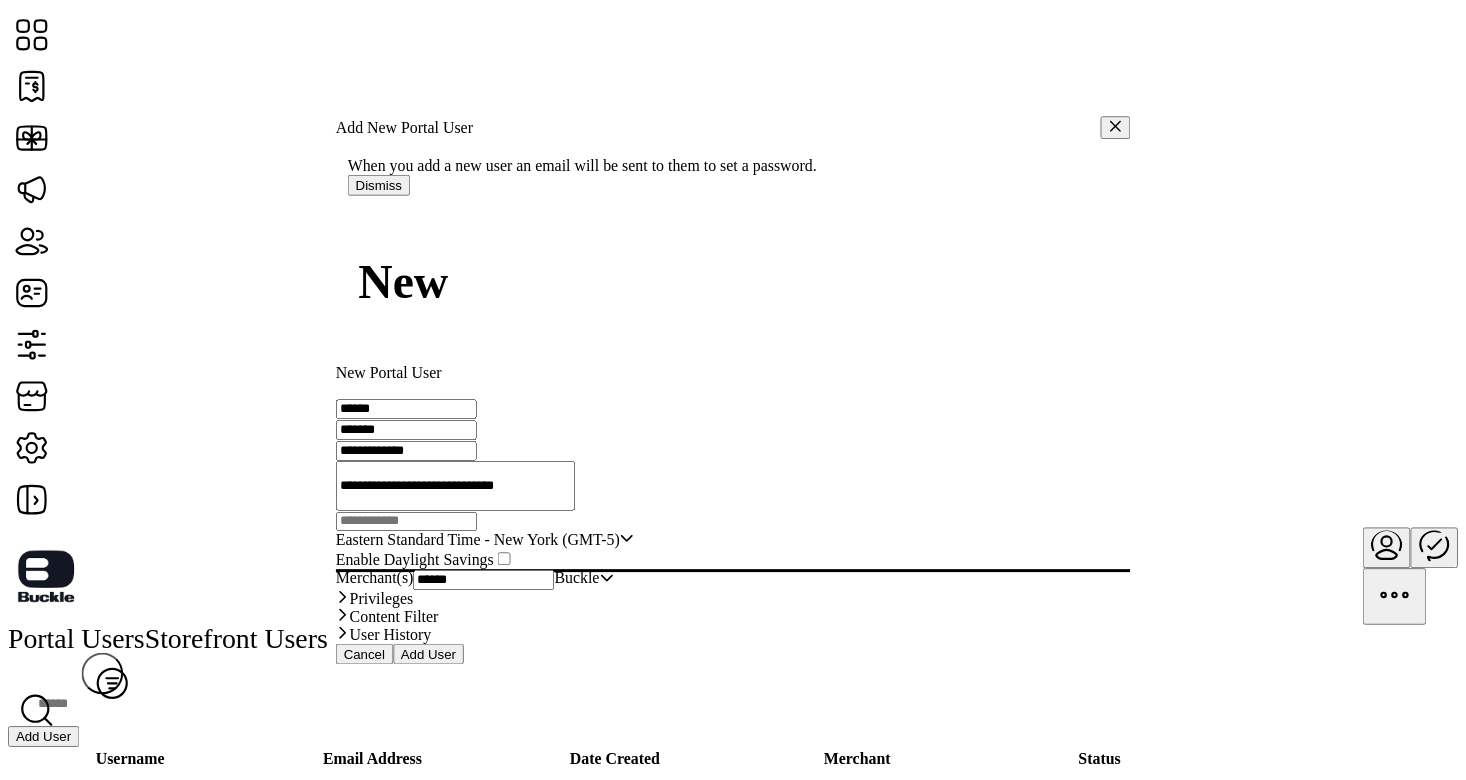 scroll, scrollTop: 77, scrollLeft: 0, axis: vertical 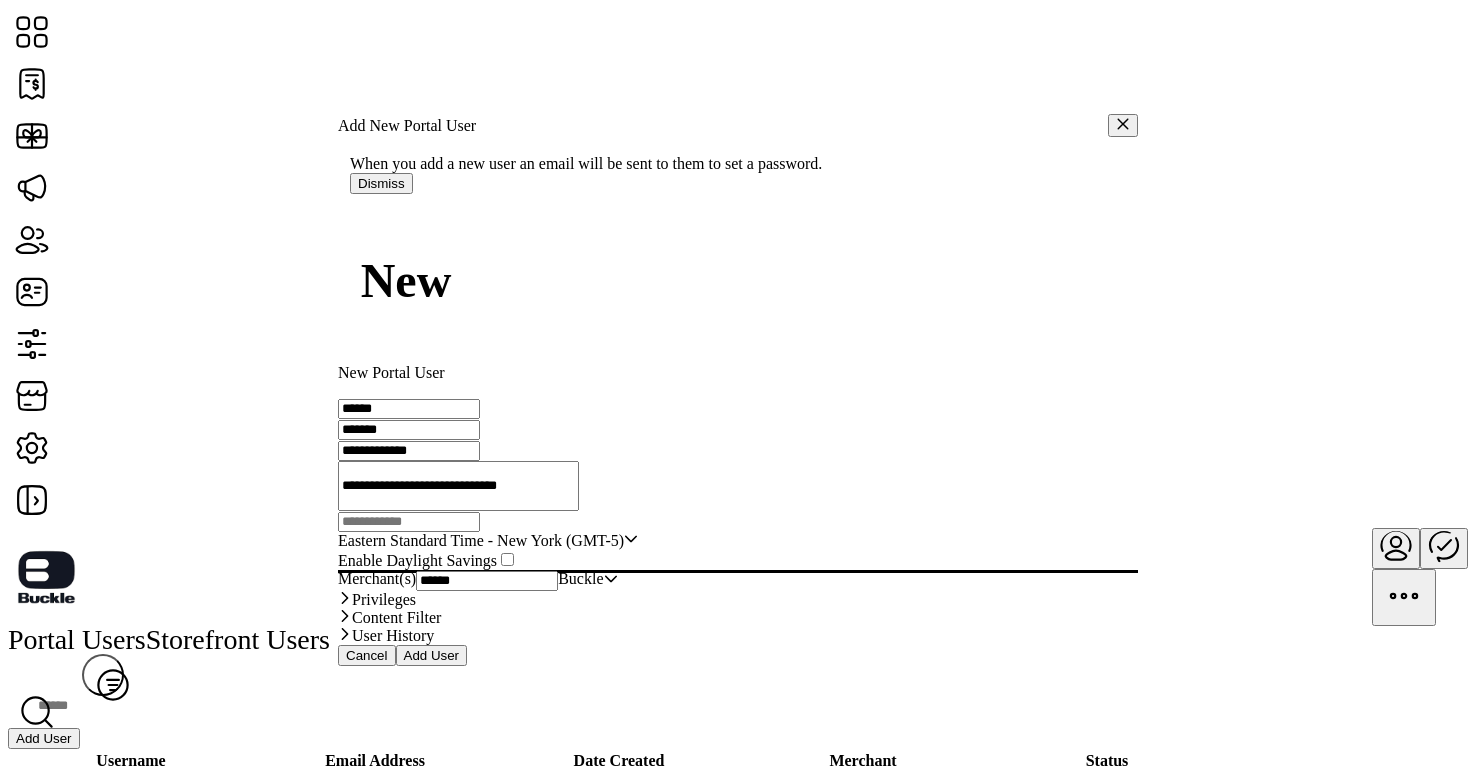 click on "Add User" at bounding box center [432, 655] 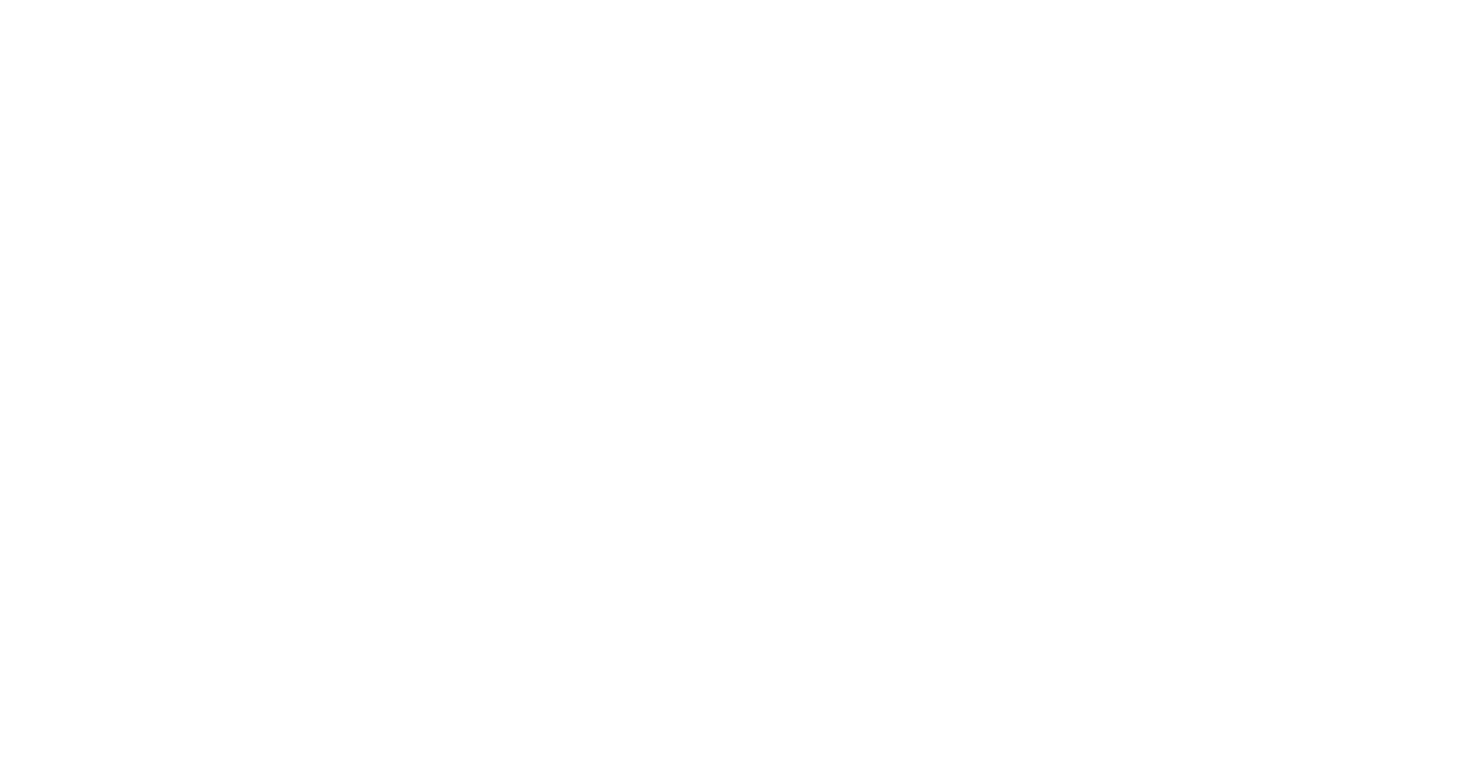 scroll, scrollTop: 0, scrollLeft: 0, axis: both 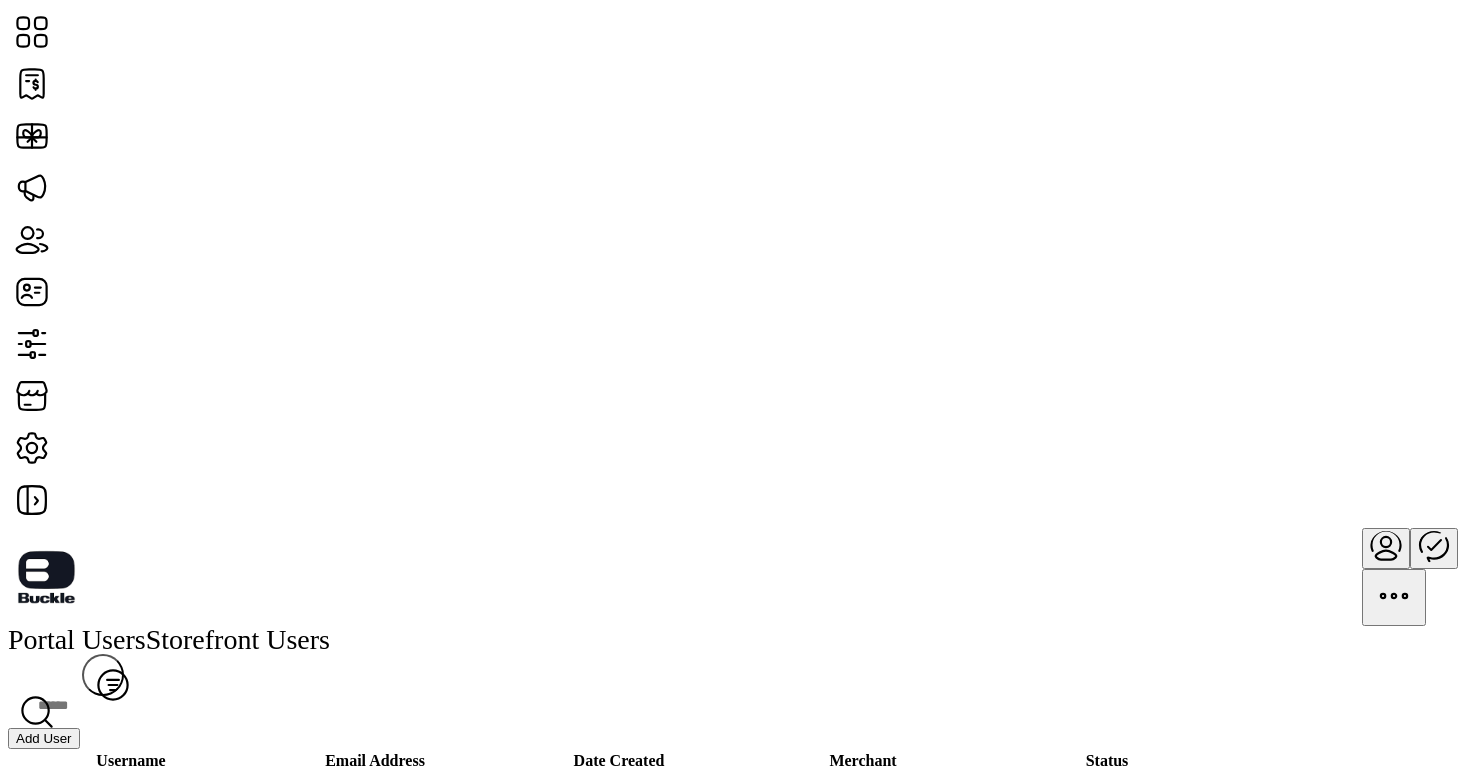 click at bounding box center [1385, 540] 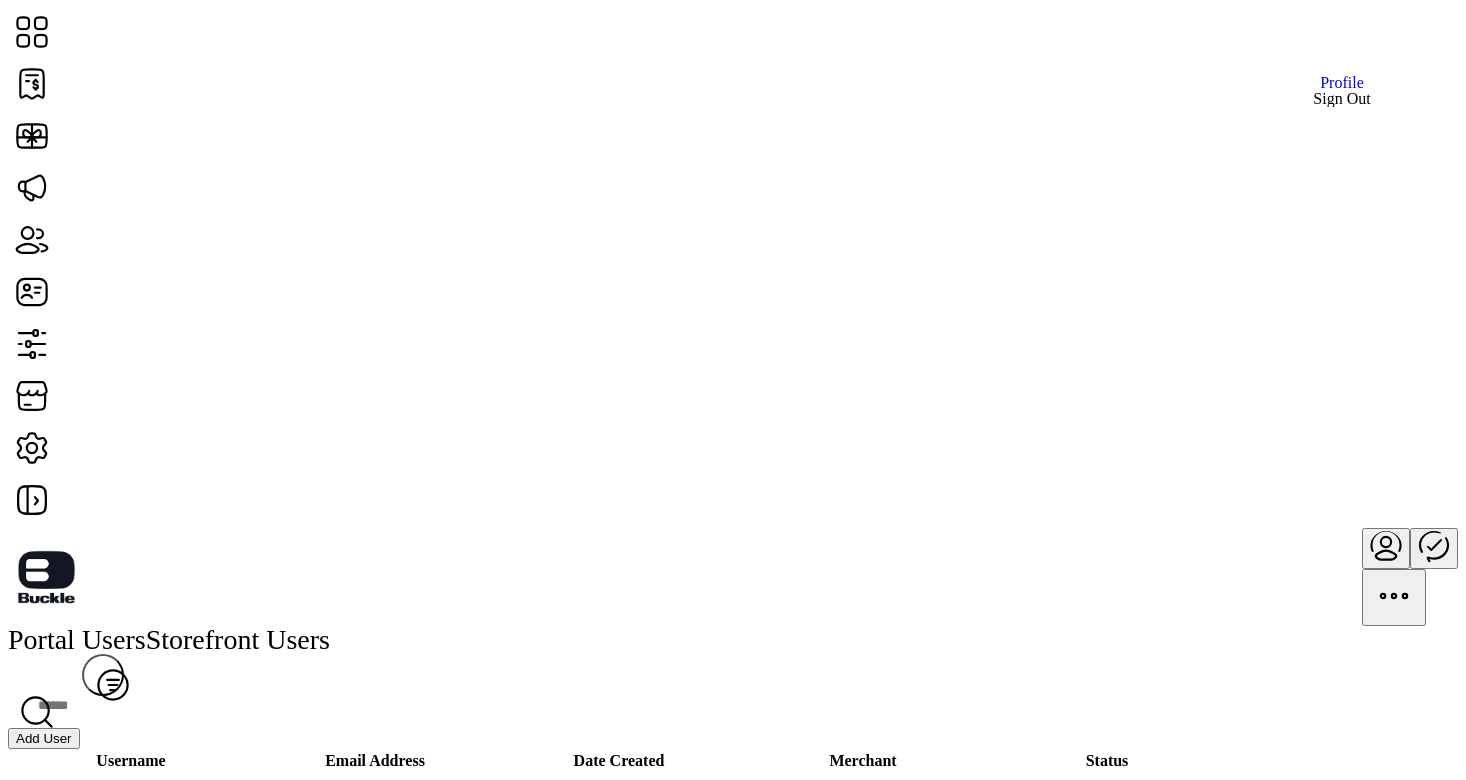 click on "Sign Out" at bounding box center (1341, 99) 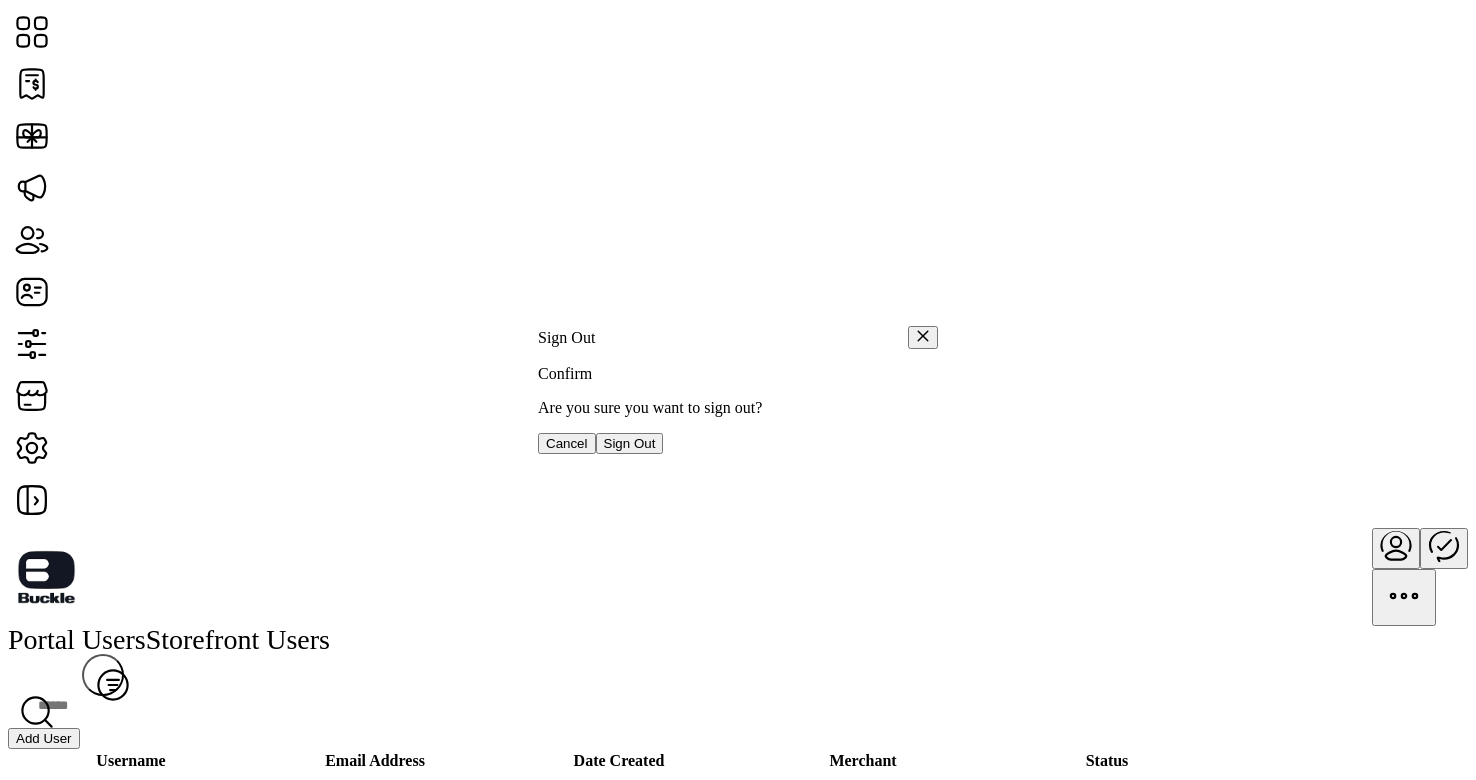 click on "Sign Out" at bounding box center (630, 443) 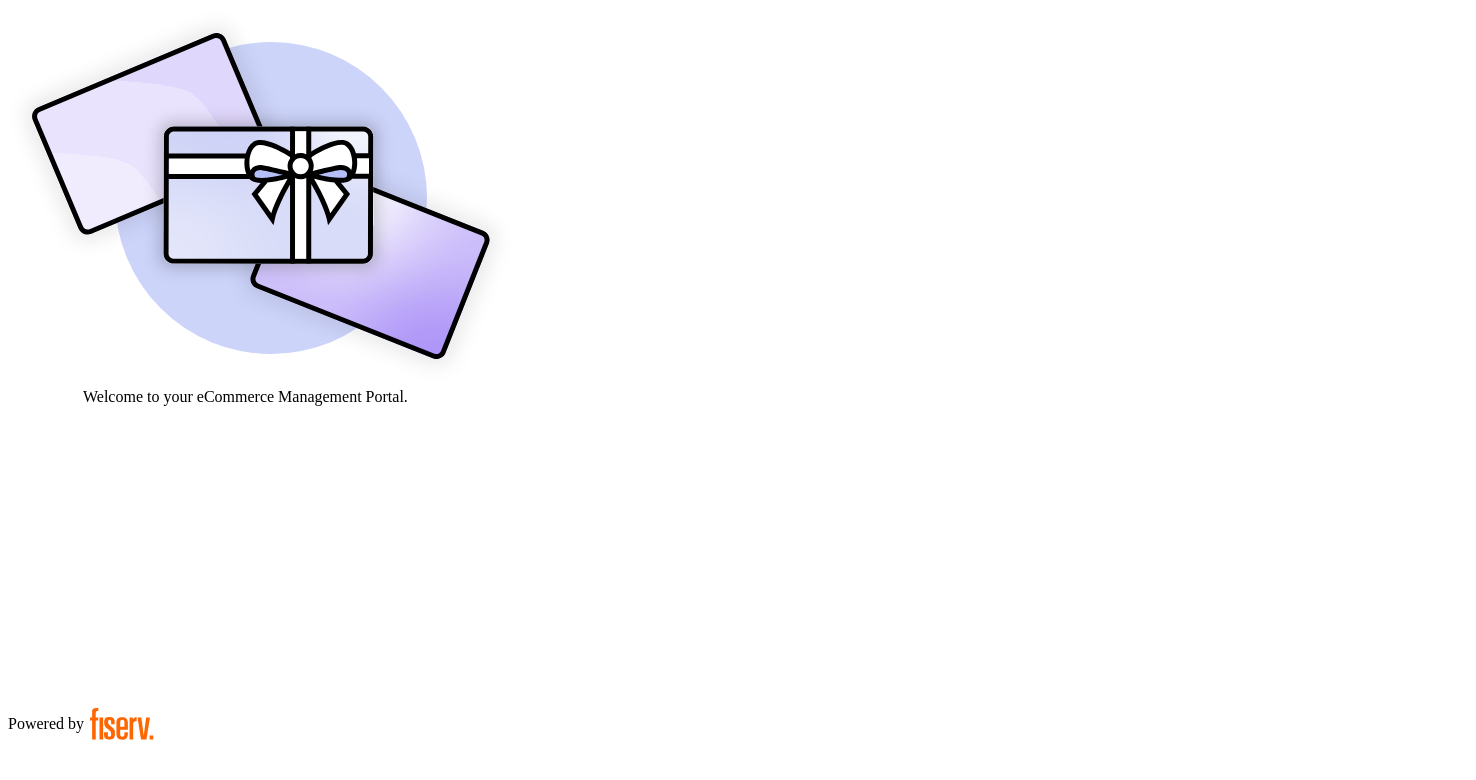 click at bounding box center (79, 909) 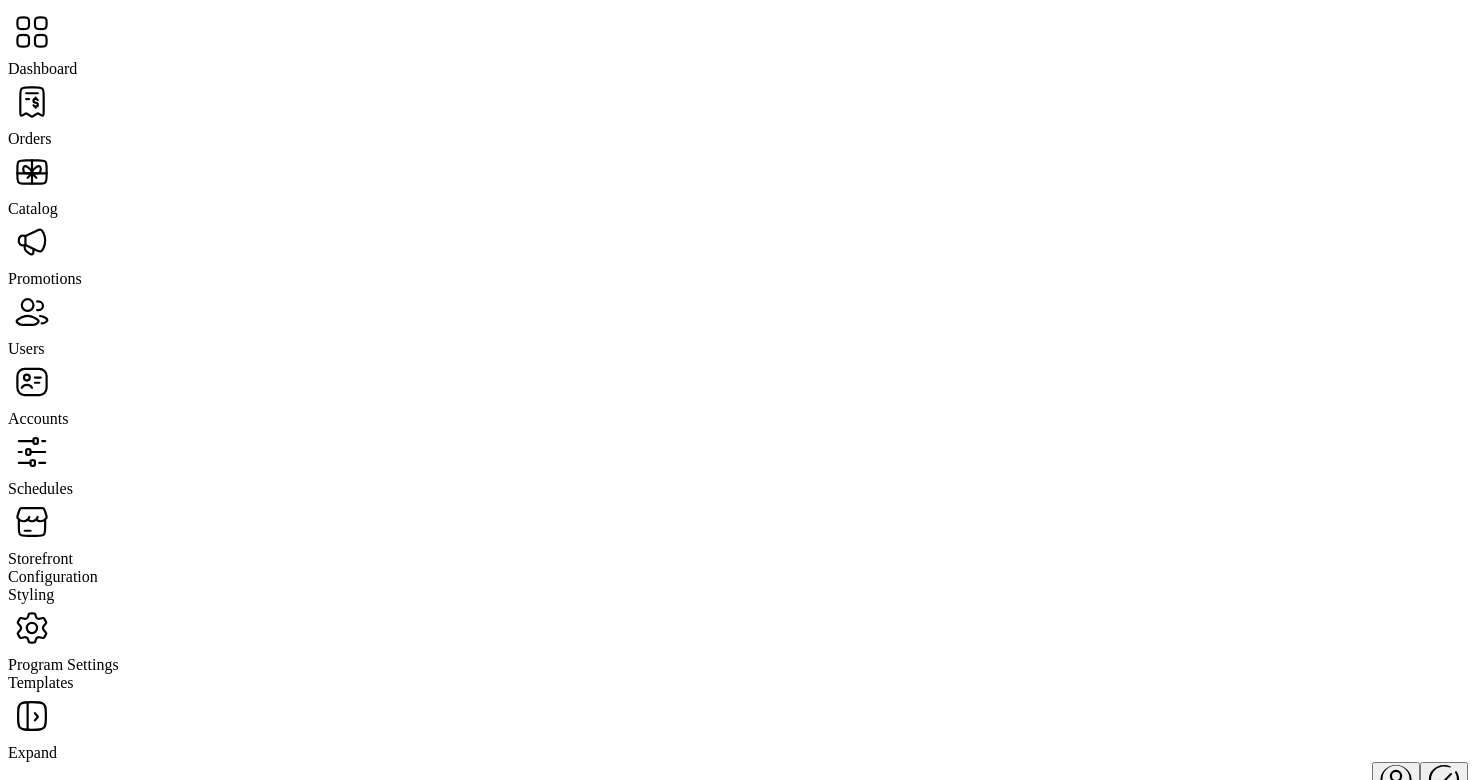 click at bounding box center (42, 312) 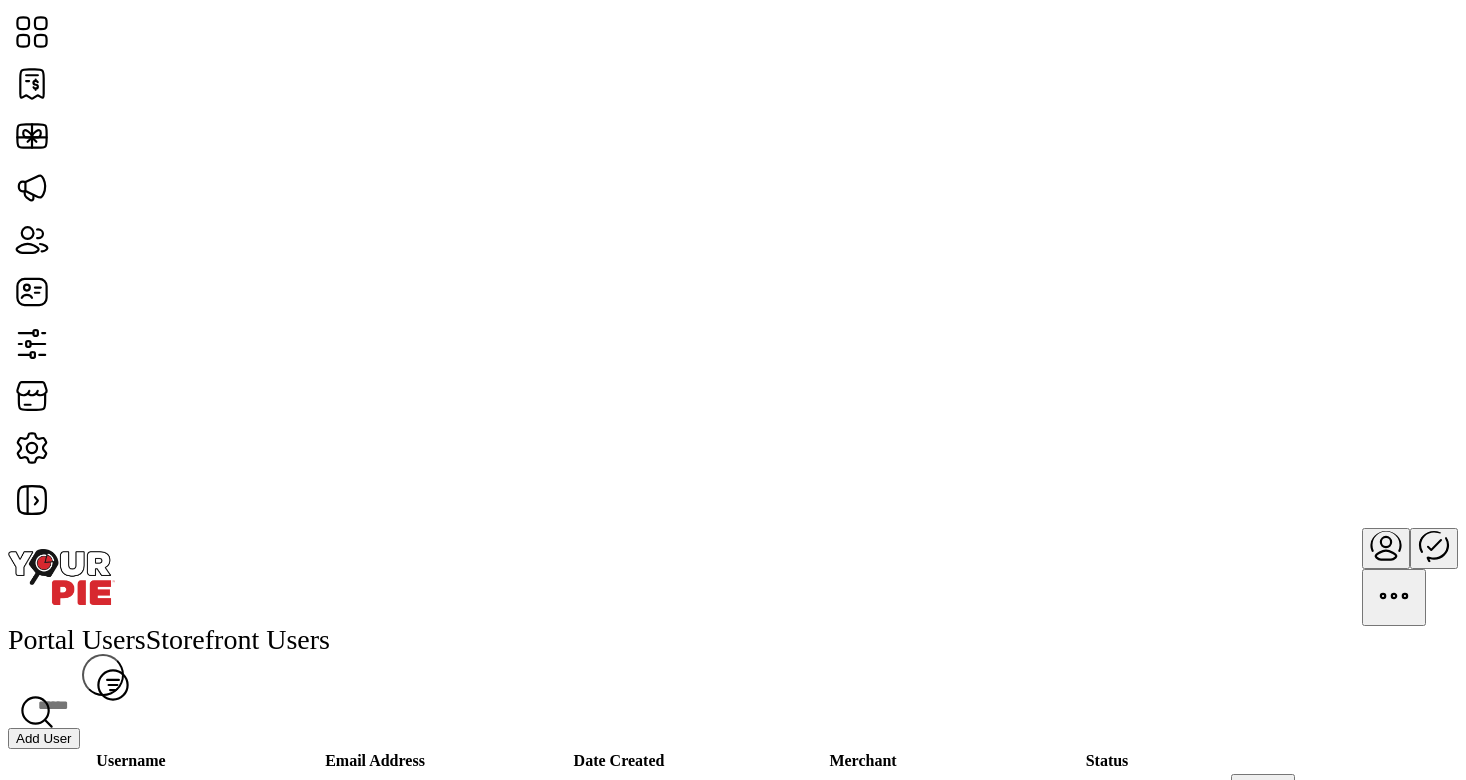 click on "Add User" at bounding box center (44, 738) 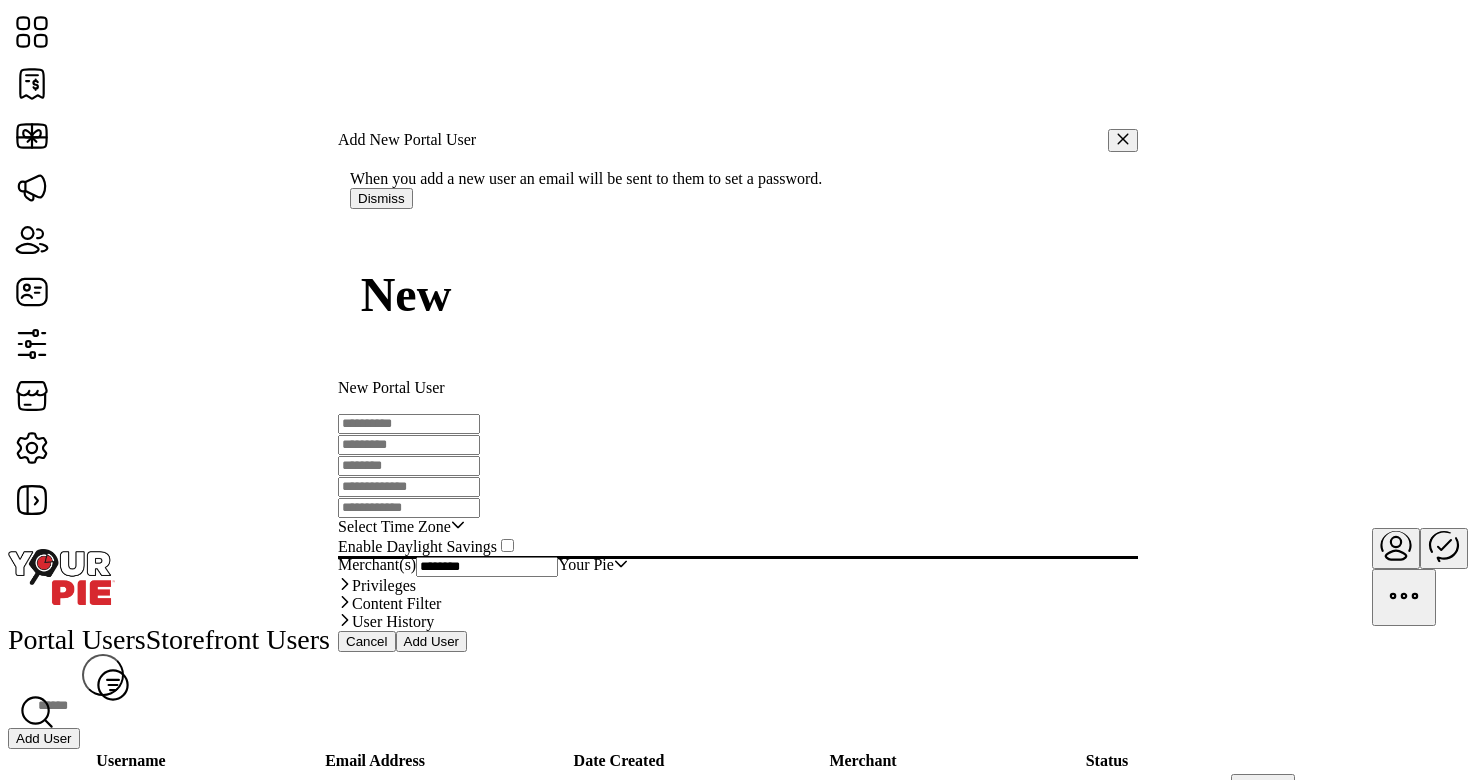 click at bounding box center [409, 424] 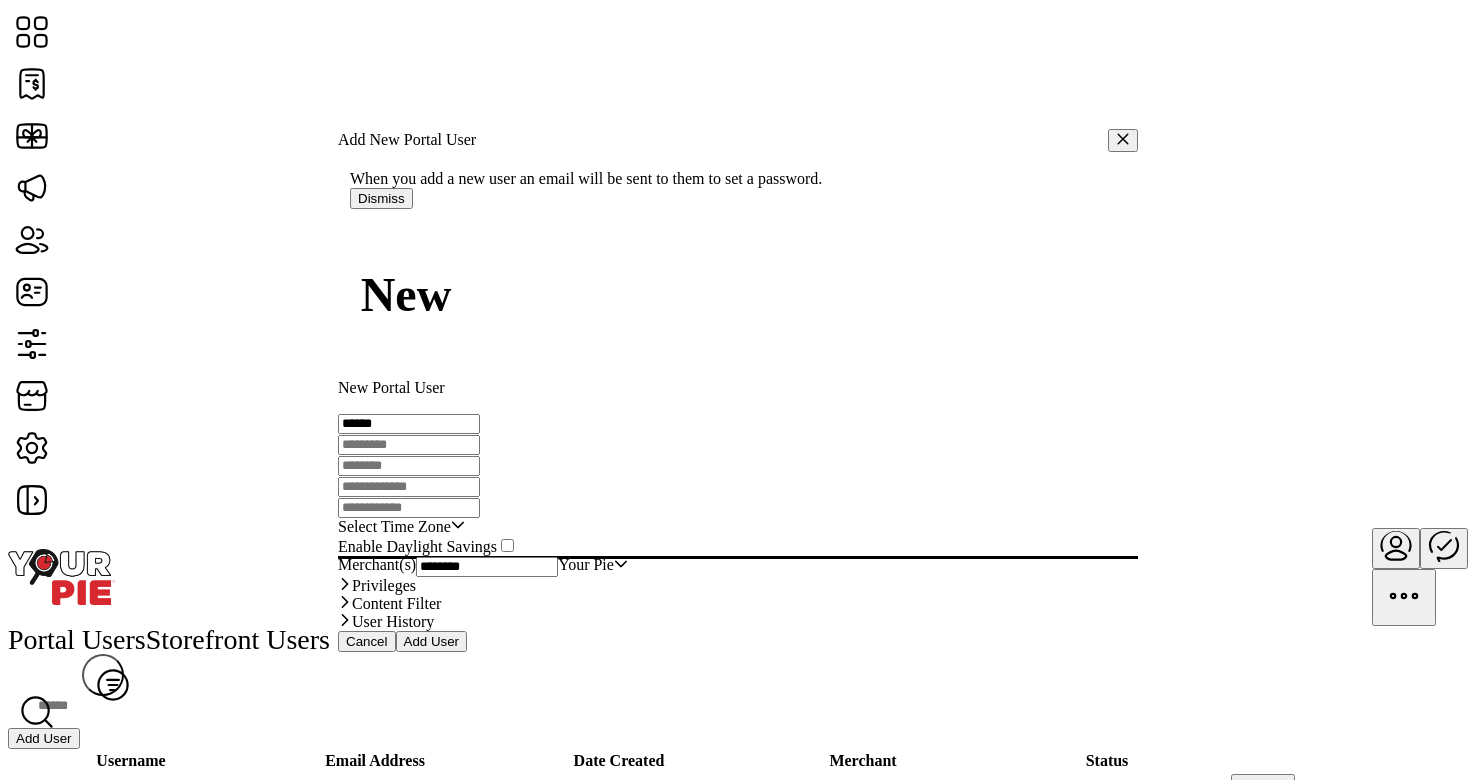type on "******" 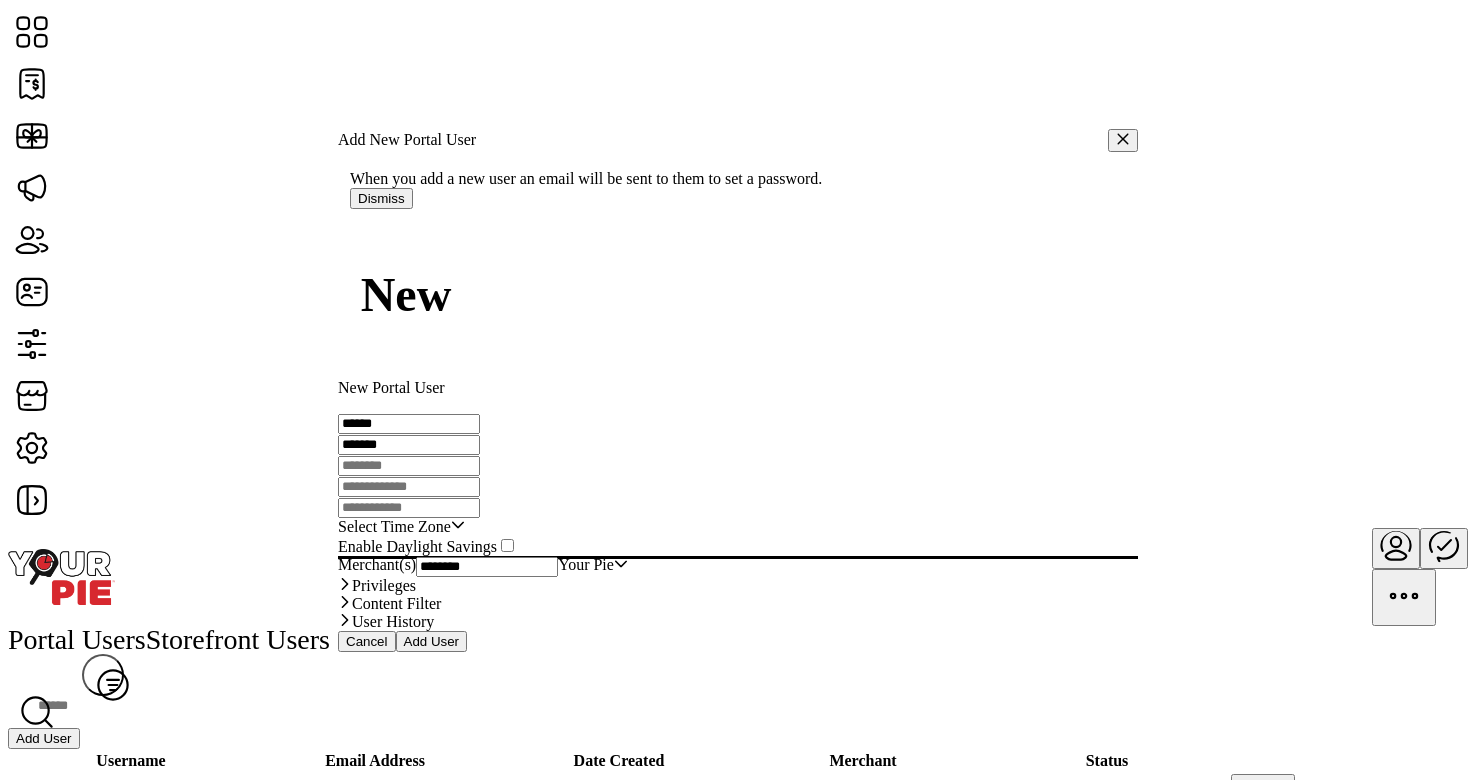 type on "*******" 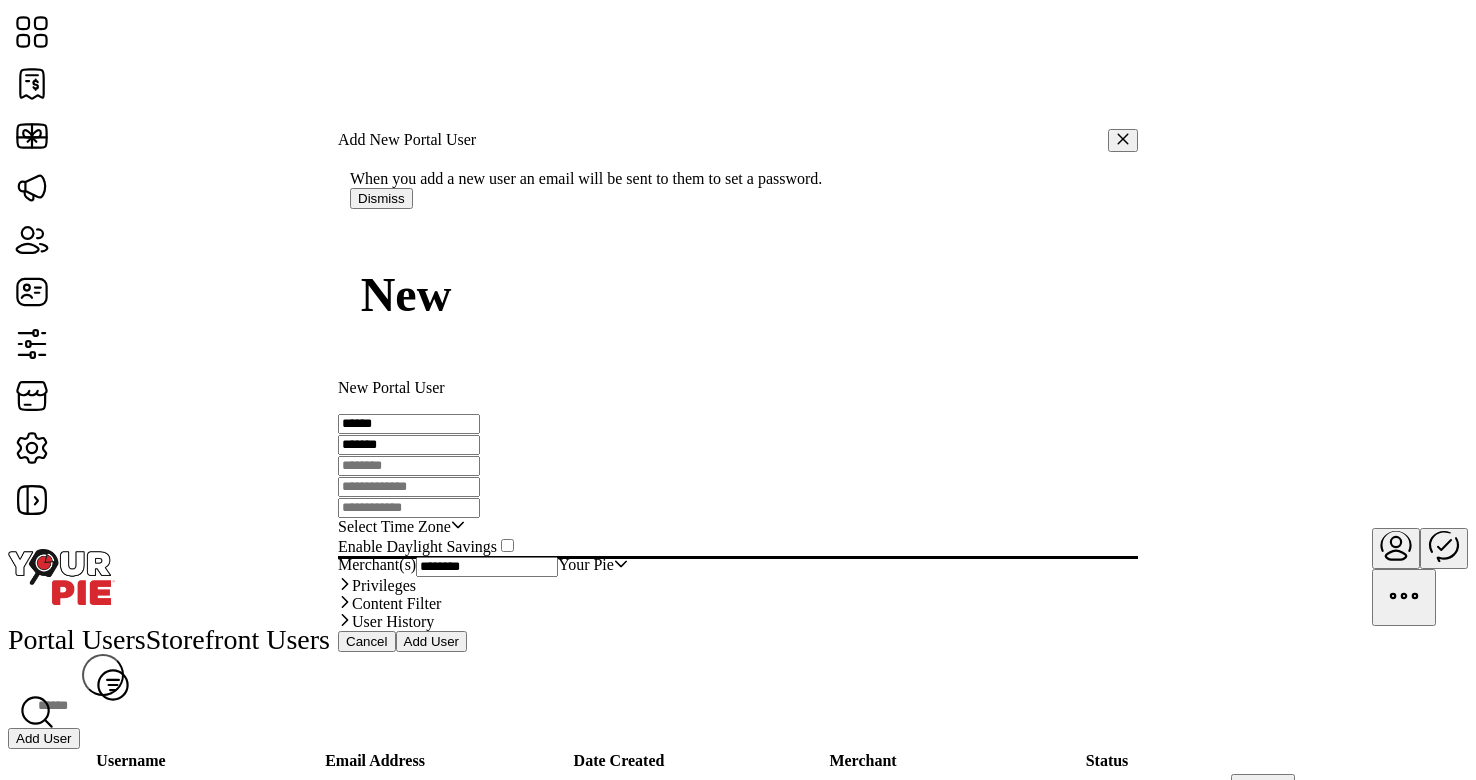 click at bounding box center [409, 487] 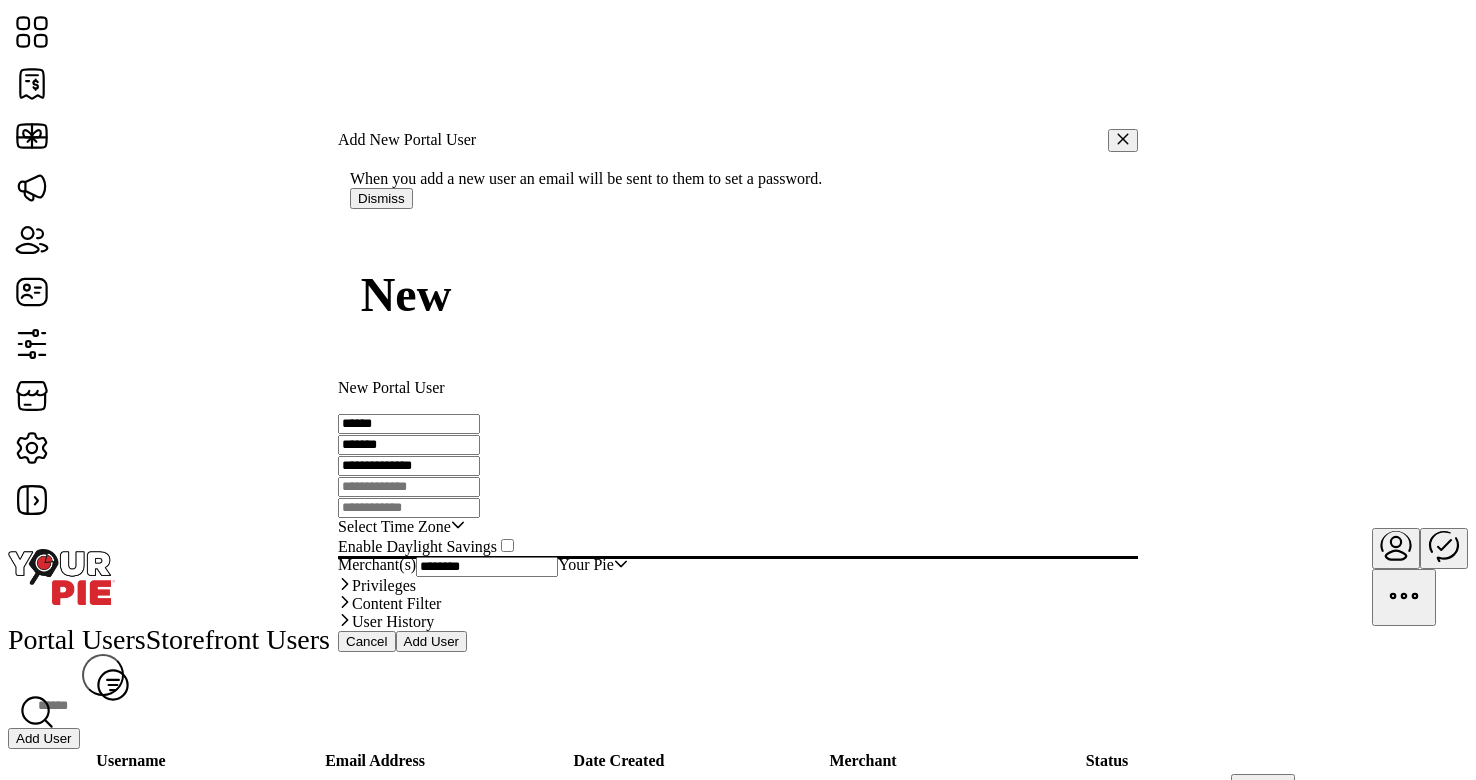 type on "**********" 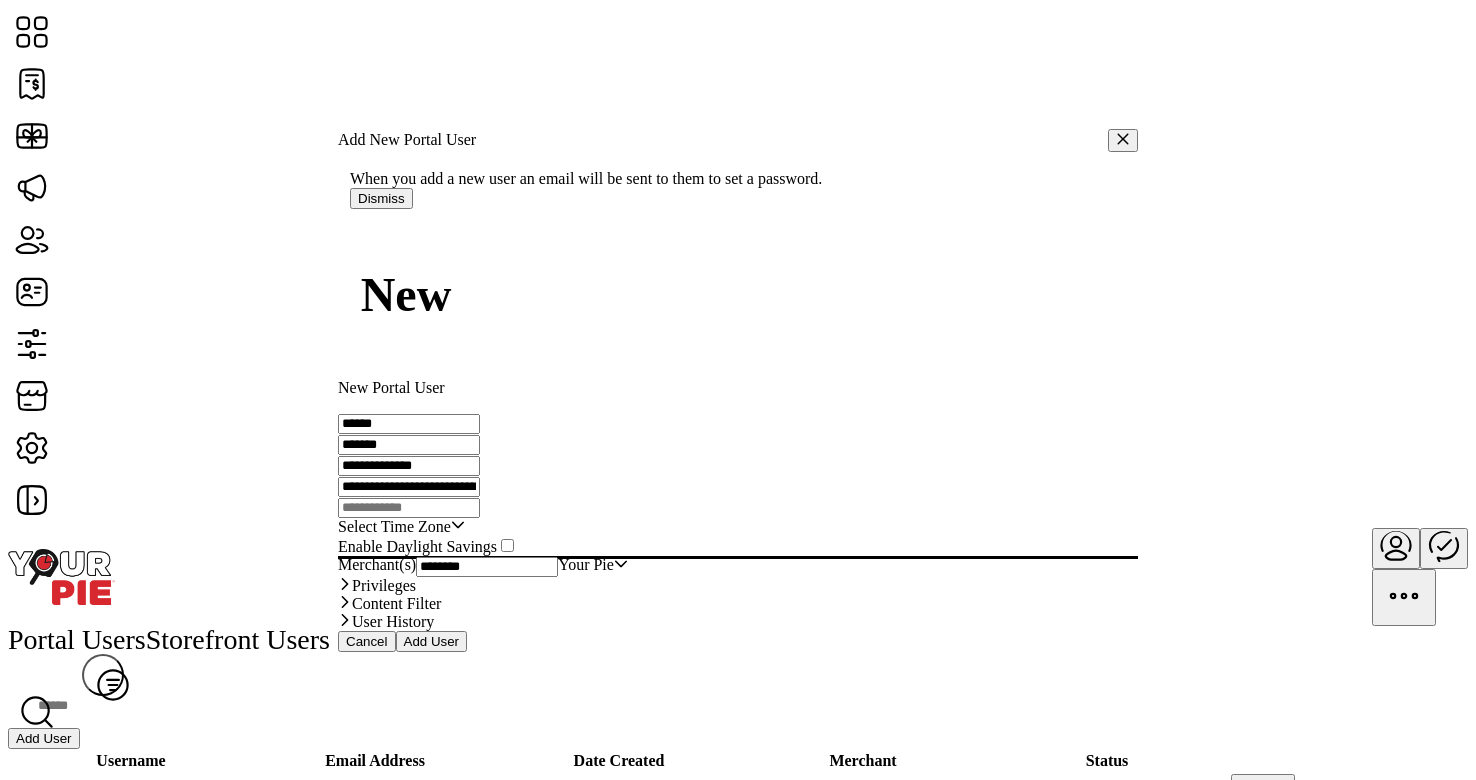scroll, scrollTop: 0, scrollLeft: 26, axis: horizontal 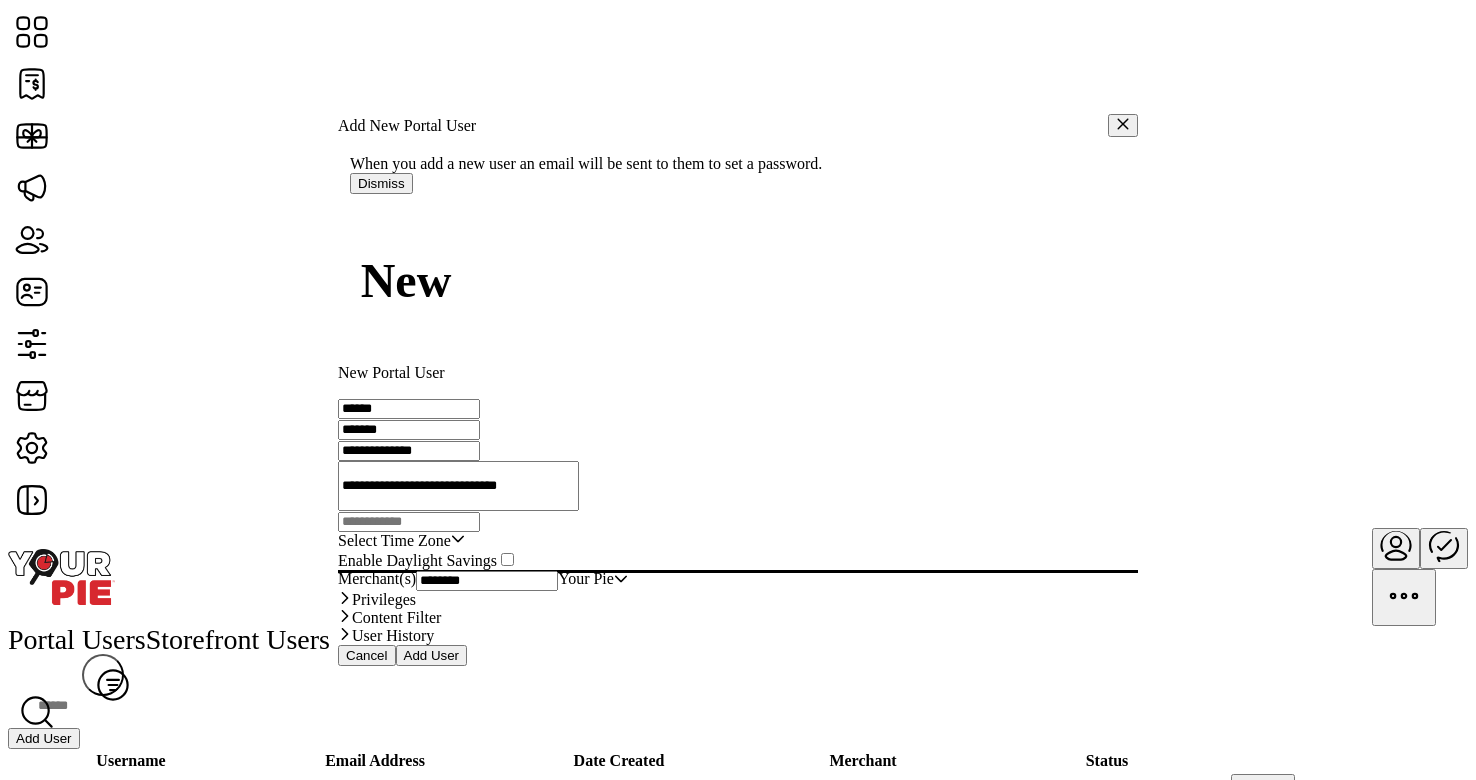 click on "**********" at bounding box center (409, 409) 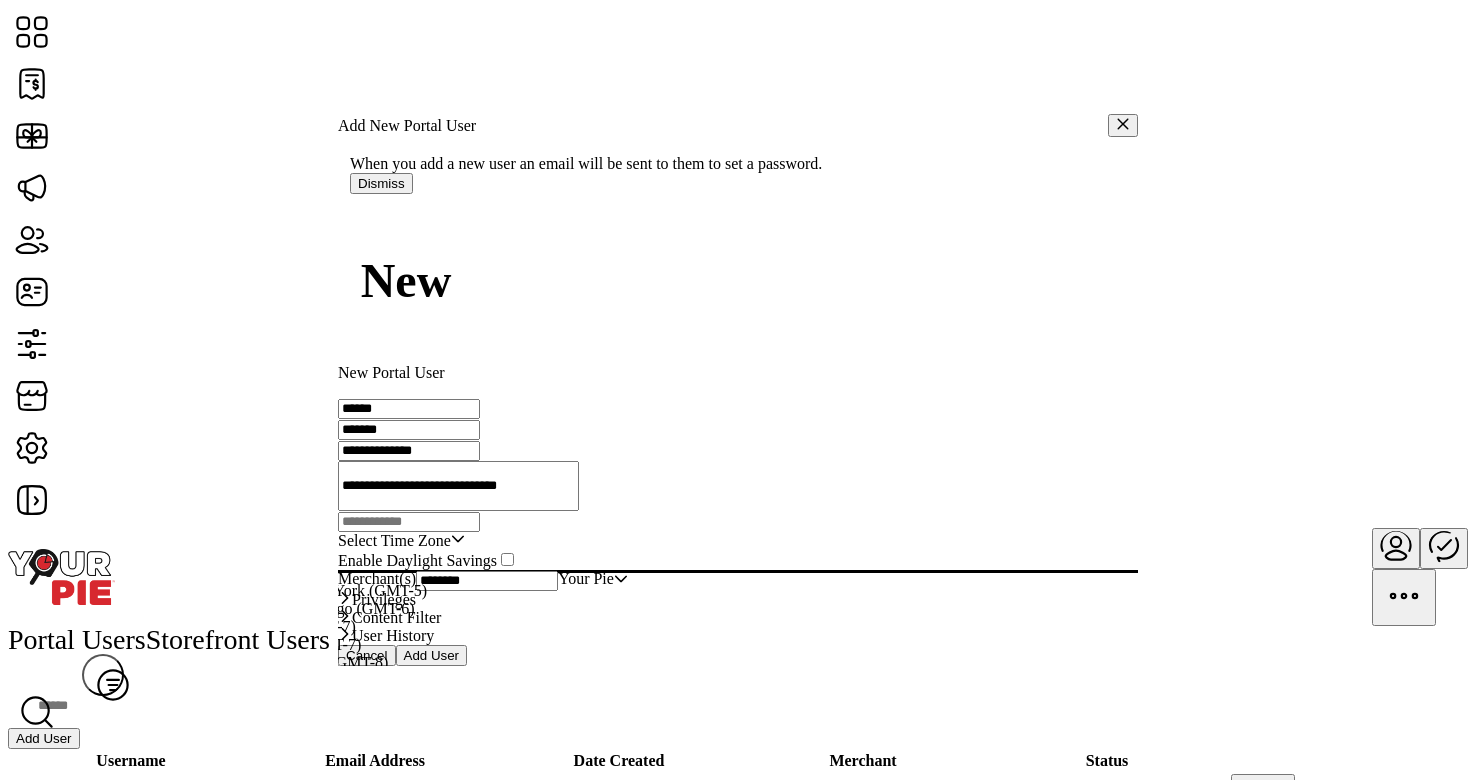 click on "Eastern Standard Time - New York (GMT-5)" at bounding box center (284, 591) 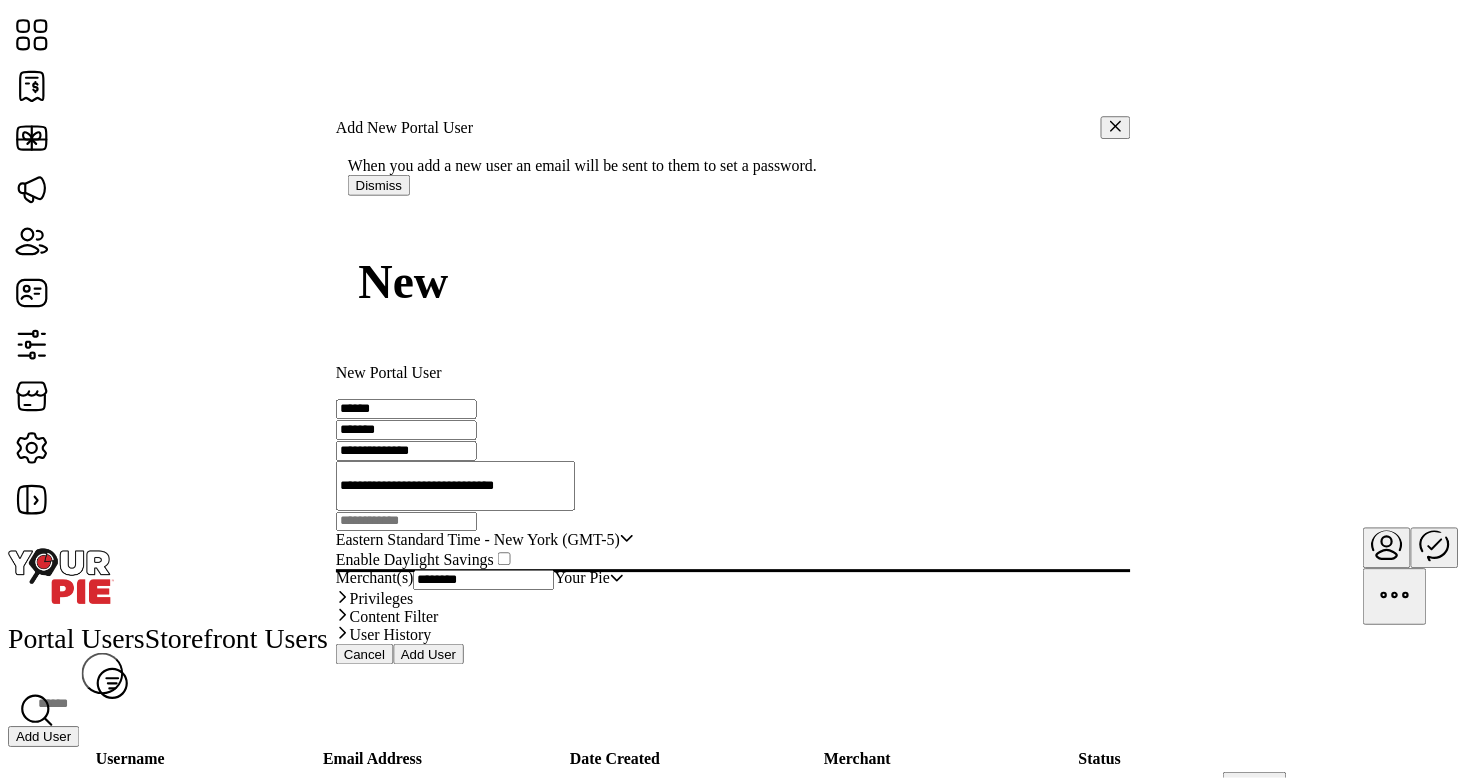 scroll, scrollTop: 77, scrollLeft: 0, axis: vertical 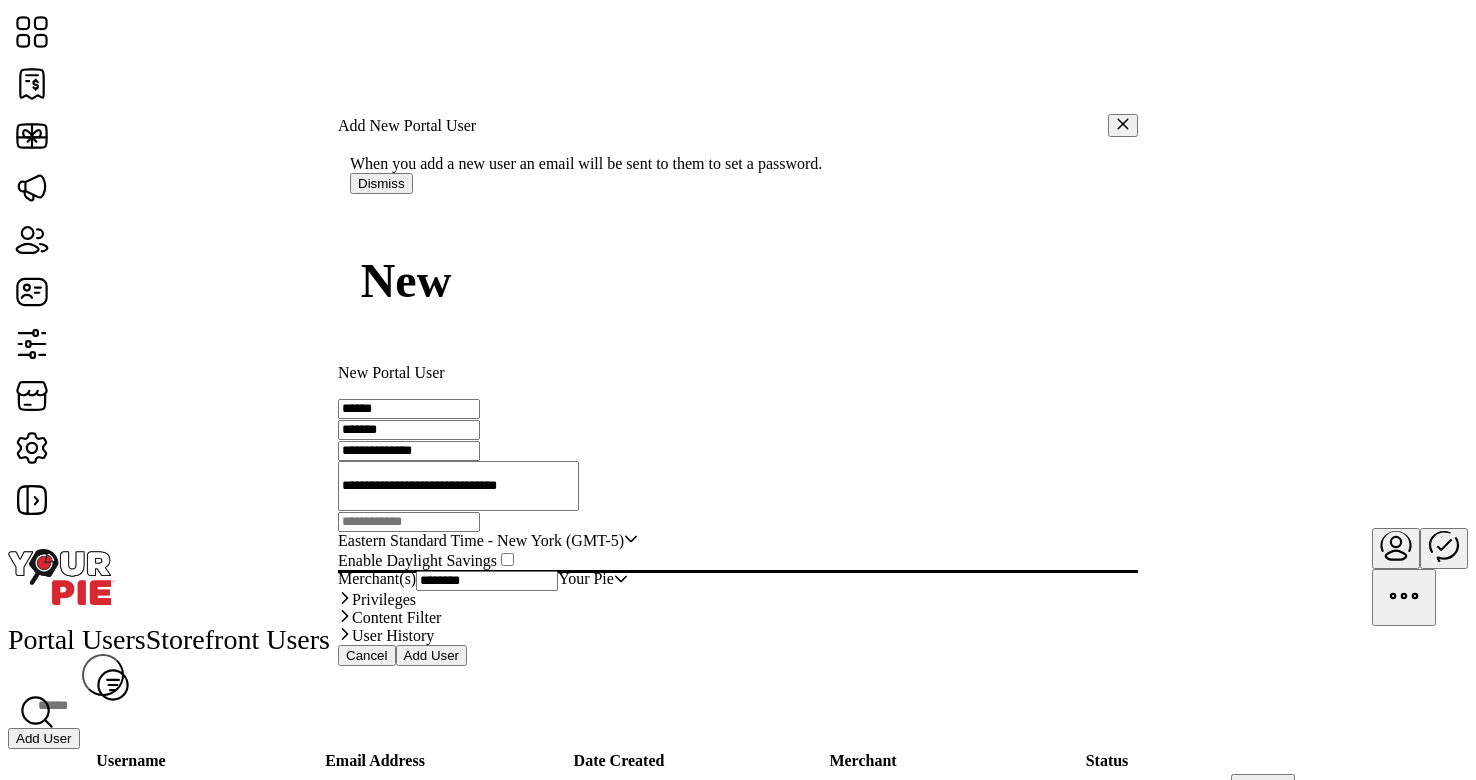 click on "Add User" at bounding box center (432, 655) 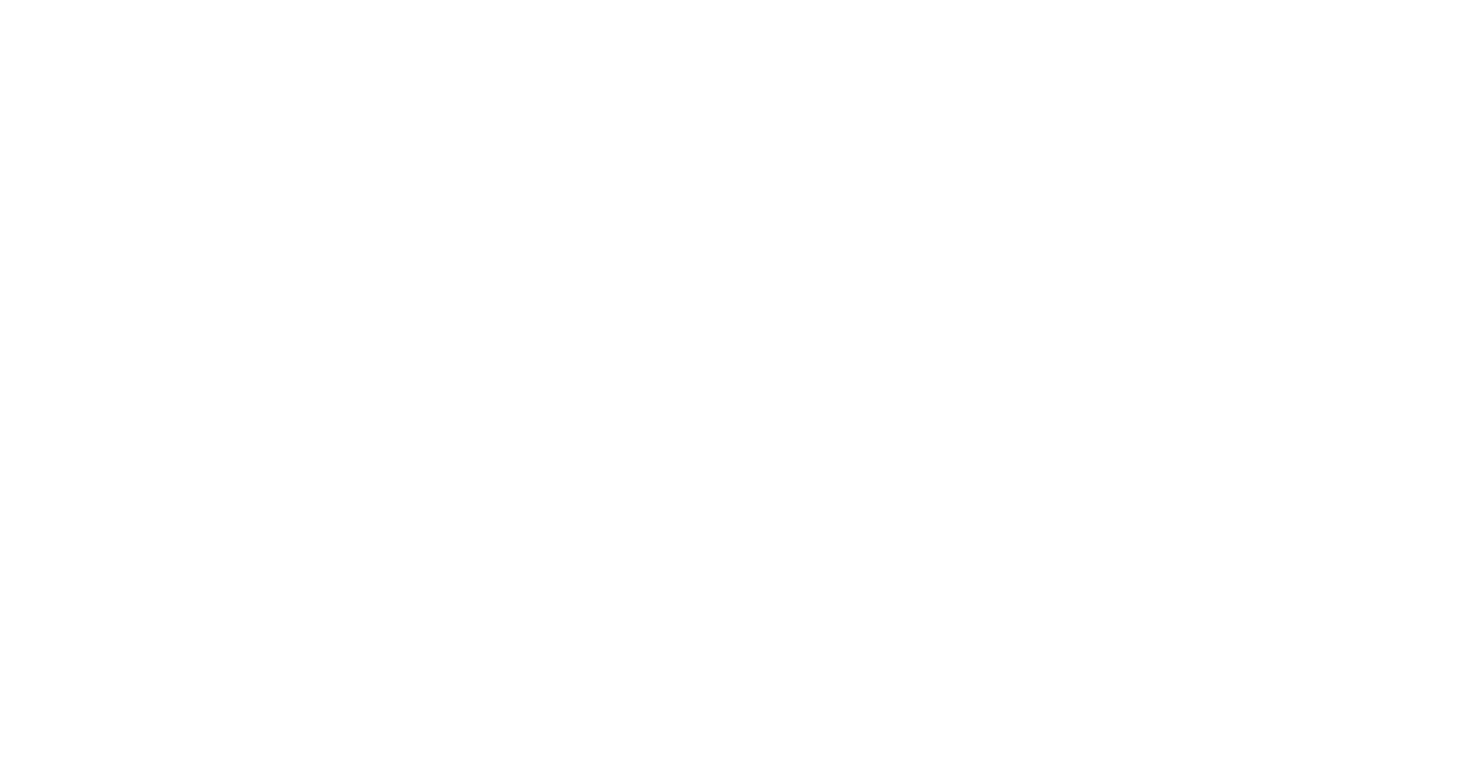 scroll, scrollTop: 0, scrollLeft: 0, axis: both 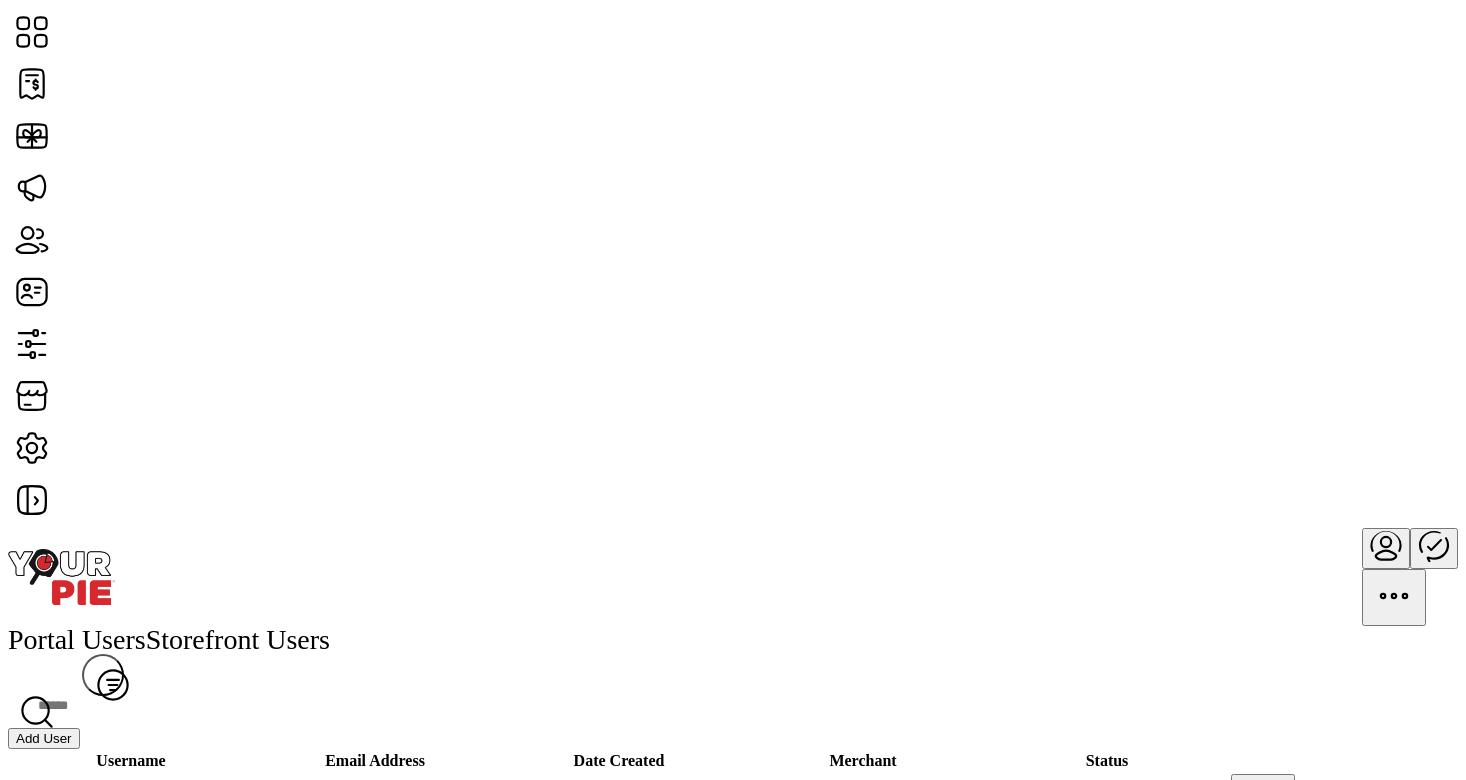 click at bounding box center (1386, 542) 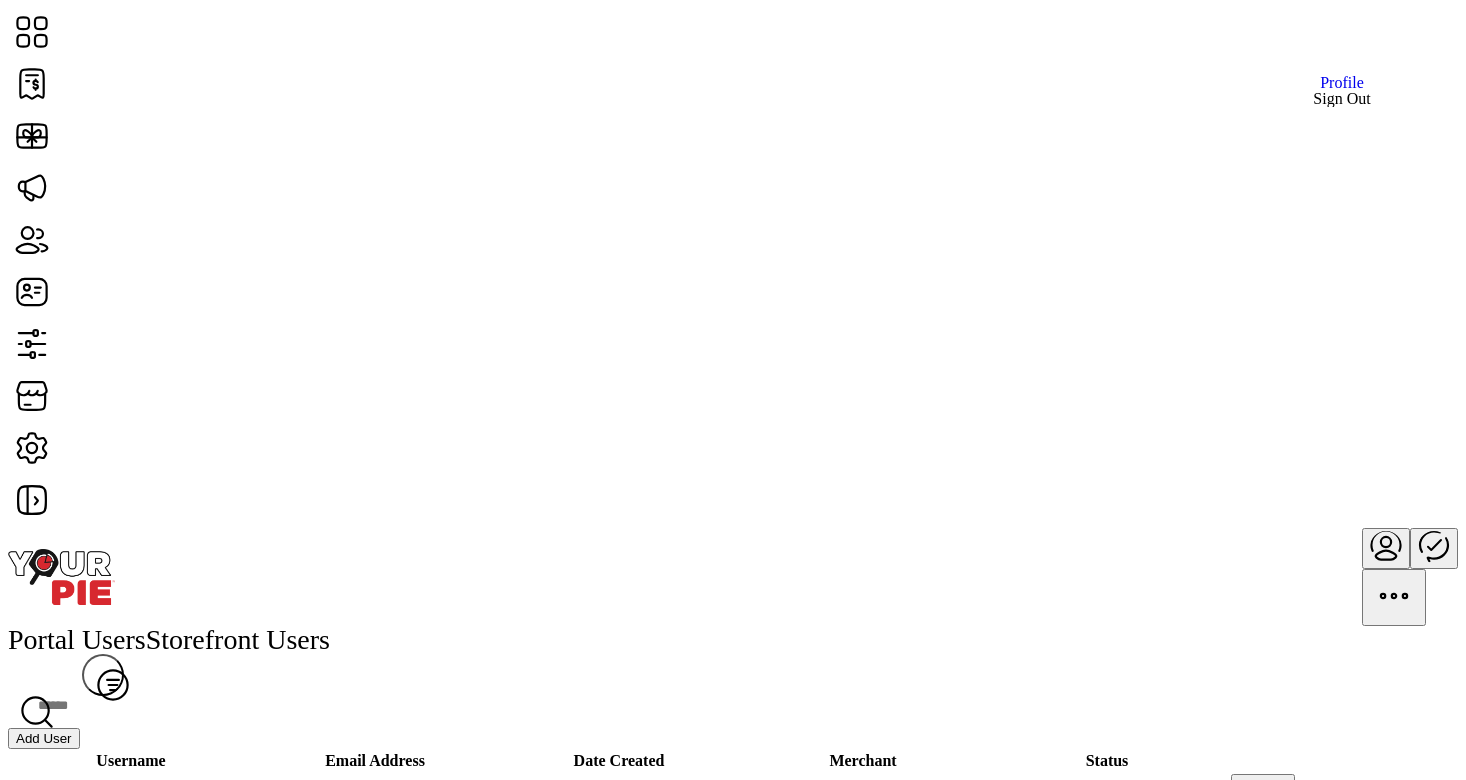 click on "Sign Out" at bounding box center [1341, 99] 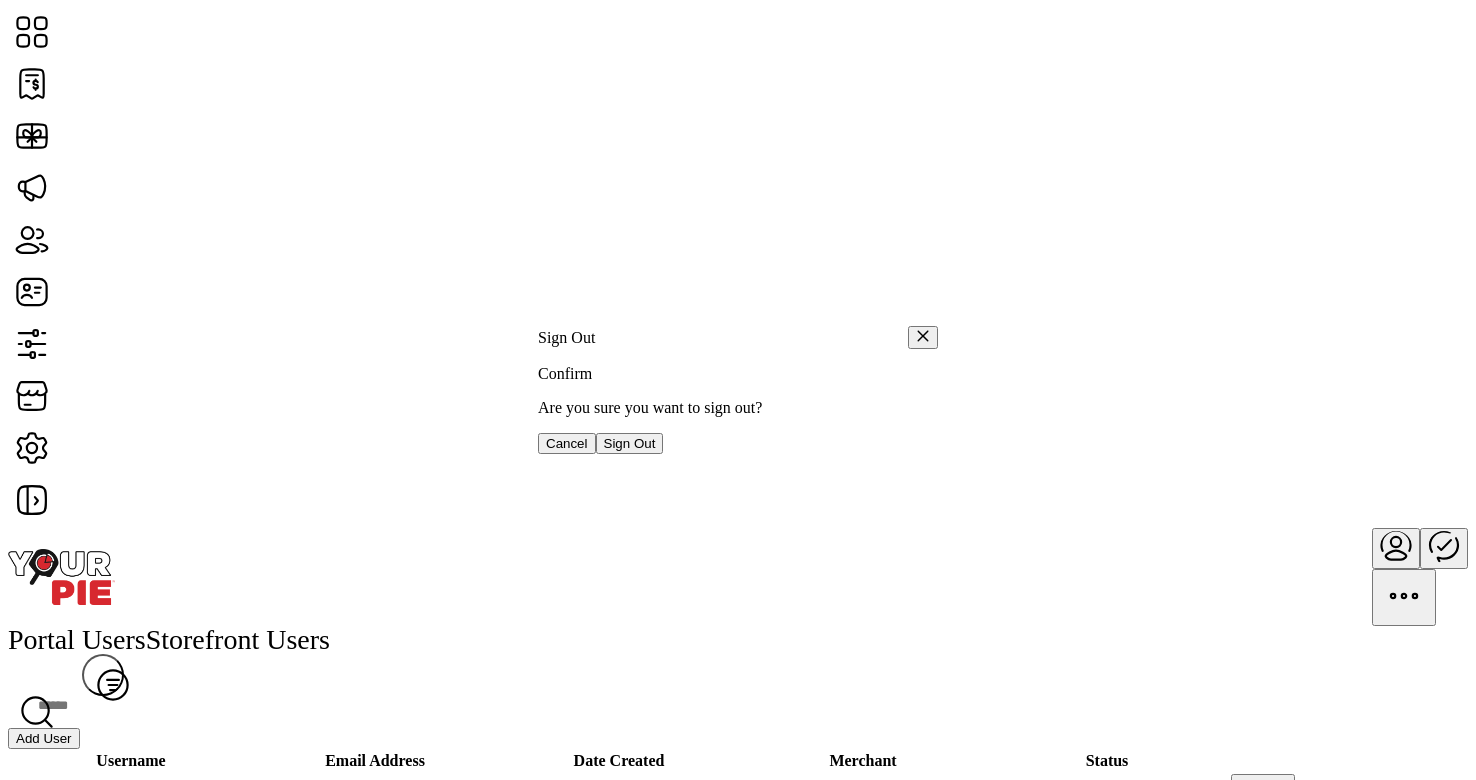 click on "Sign Out" at bounding box center (630, 443) 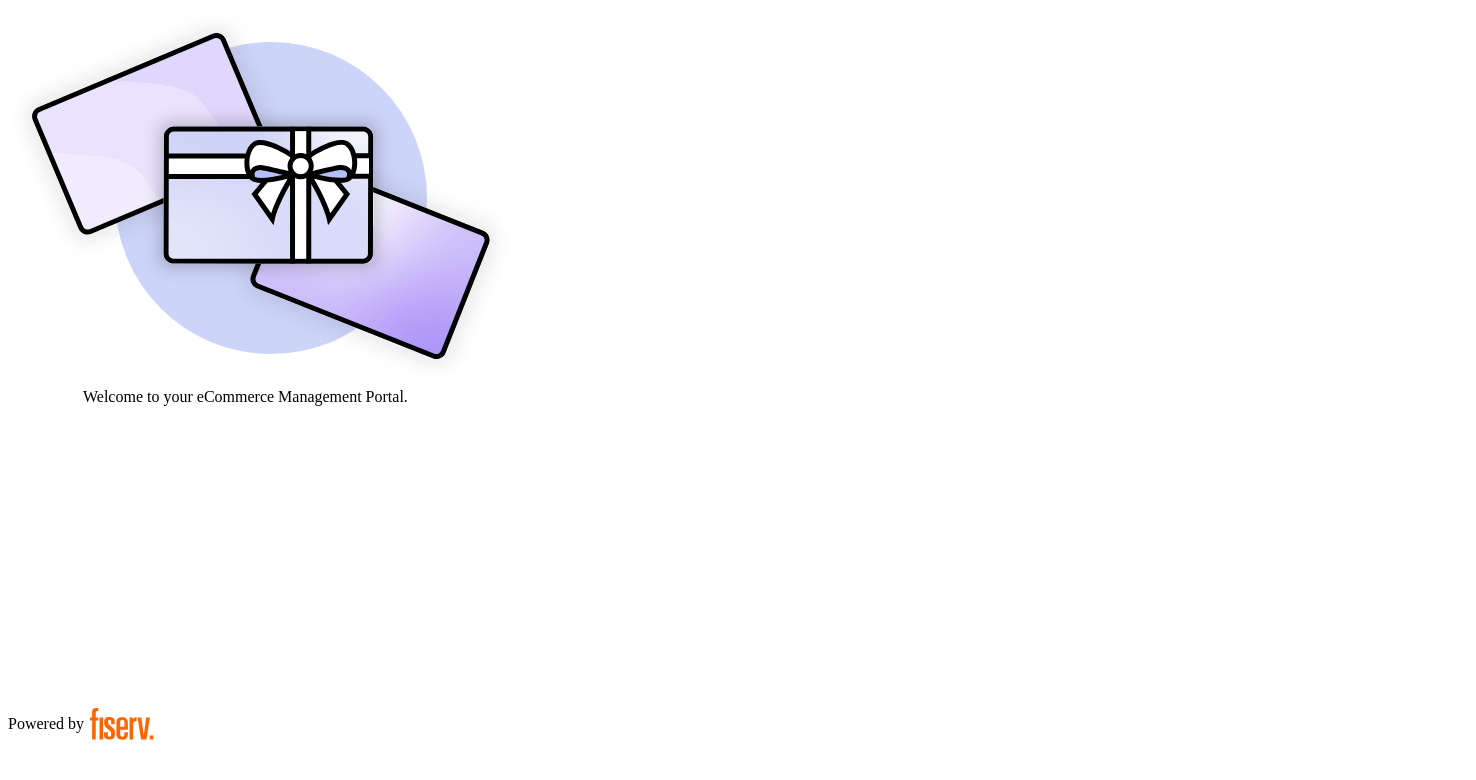 click at bounding box center [79, 909] 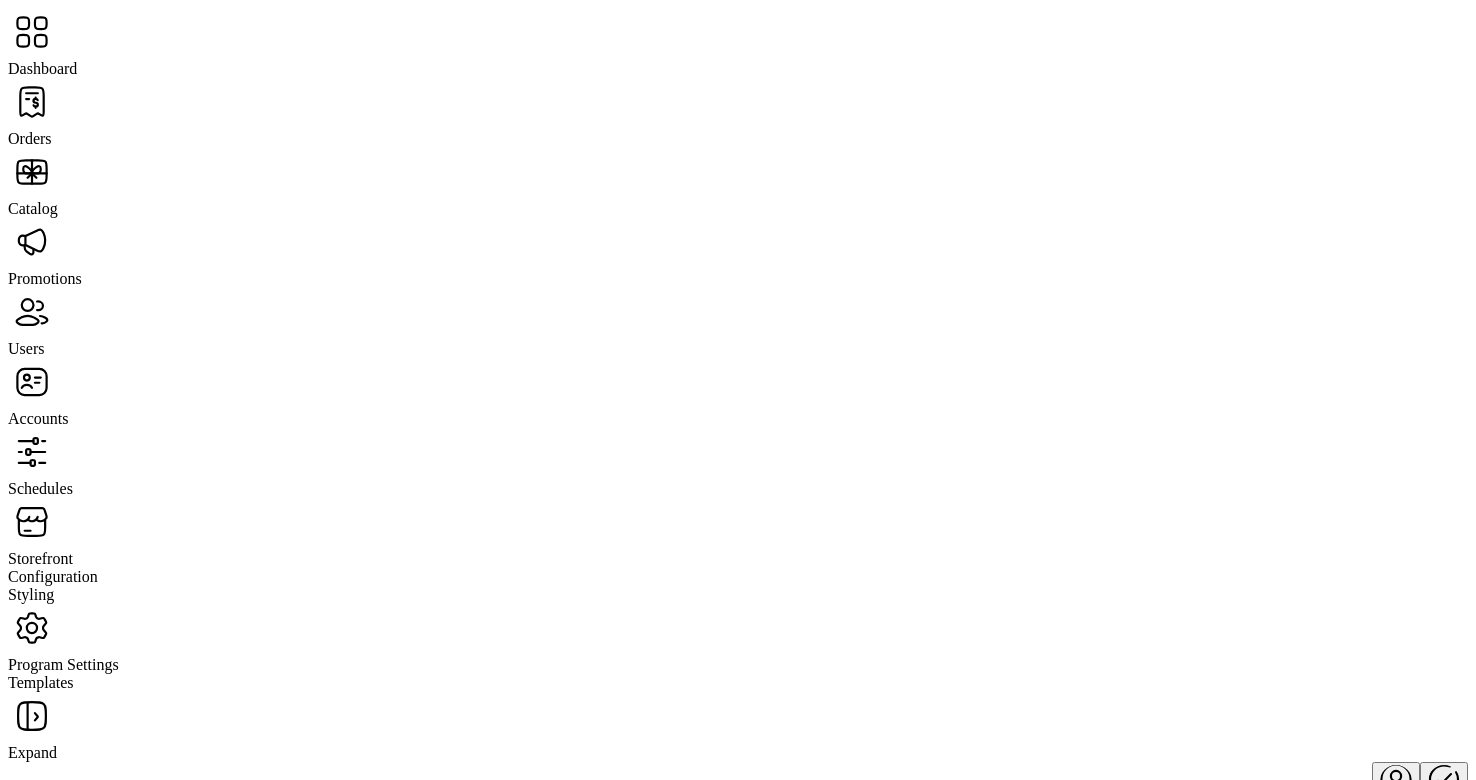 click at bounding box center [32, 102] 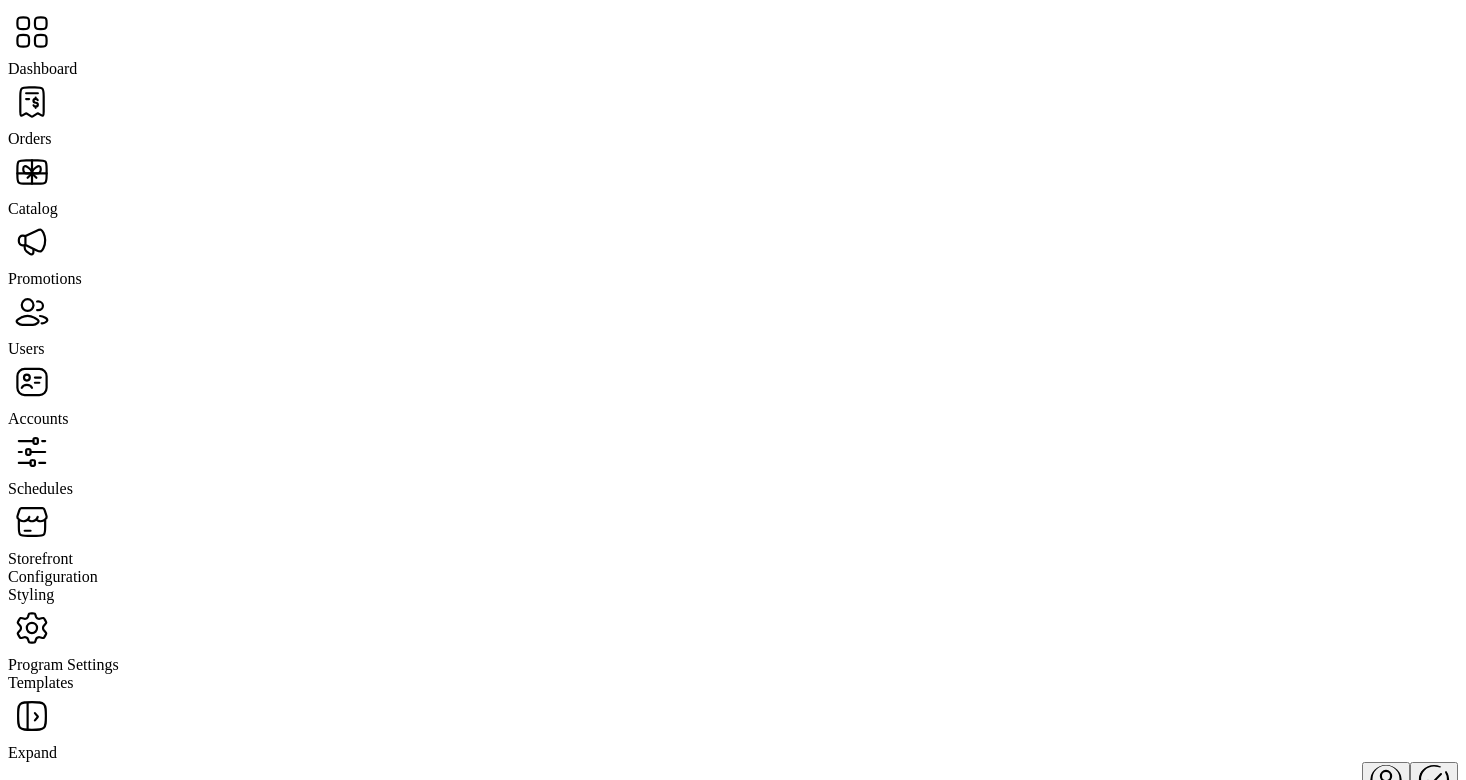 click at bounding box center (32, 312) 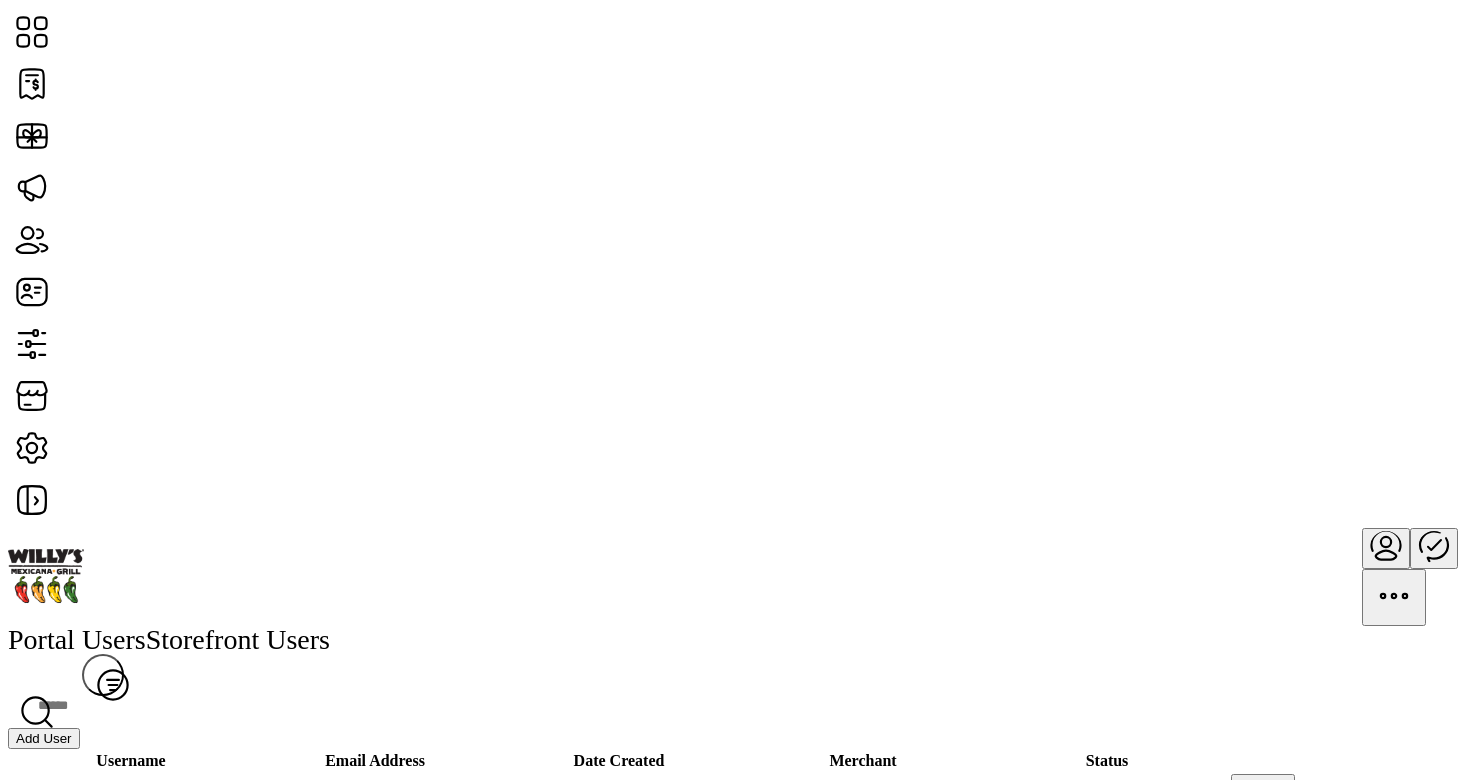 click on "Add User" at bounding box center [44, 738] 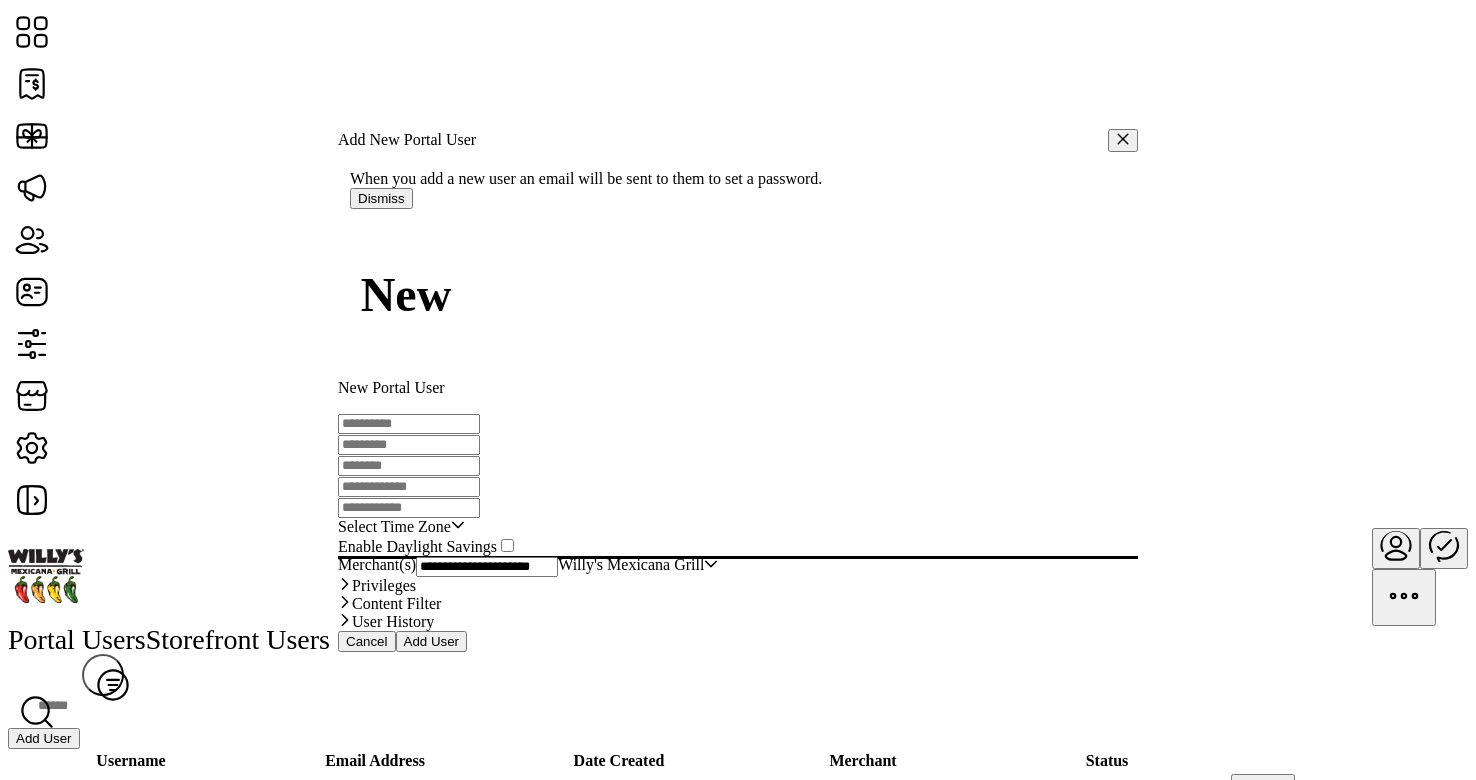 click at bounding box center (409, 424) 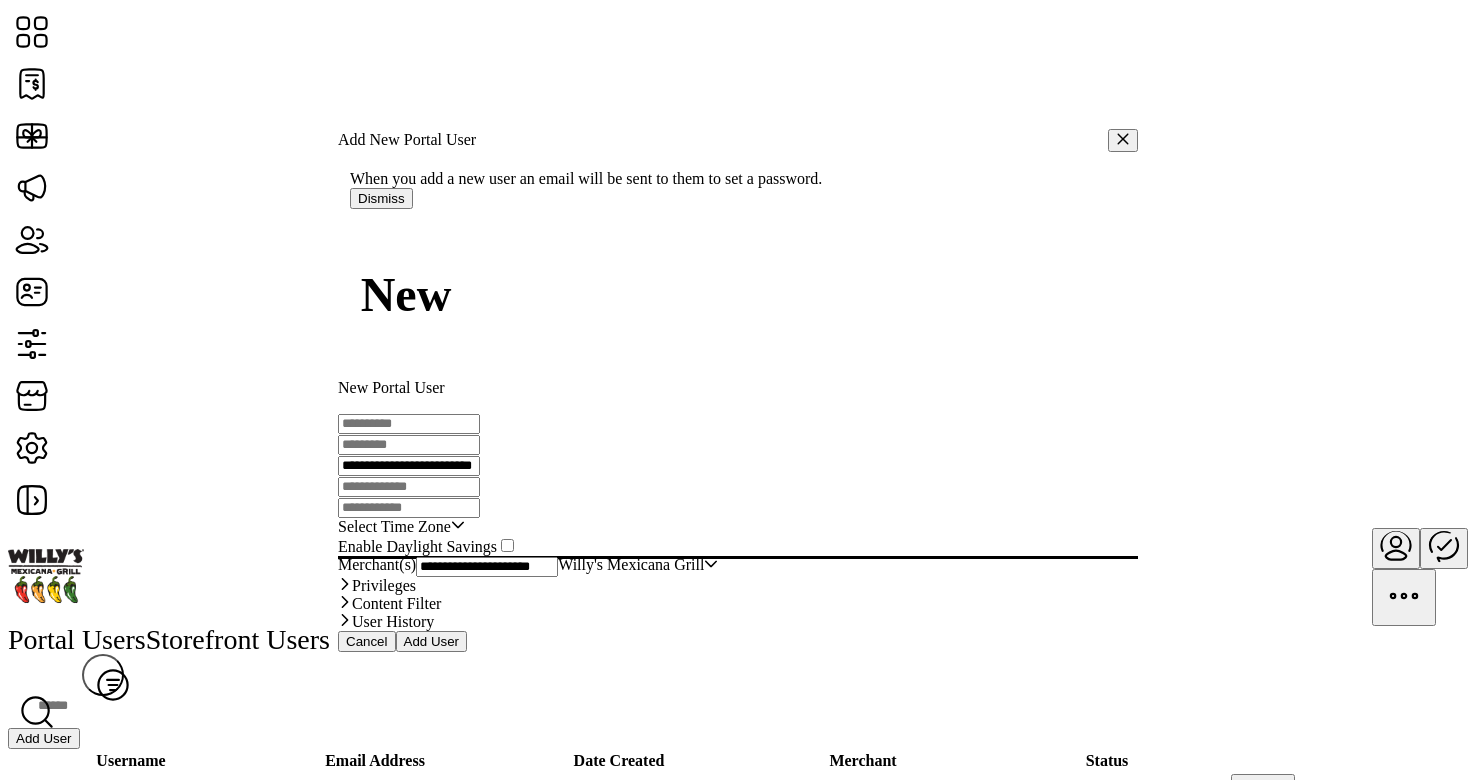 type on "**********" 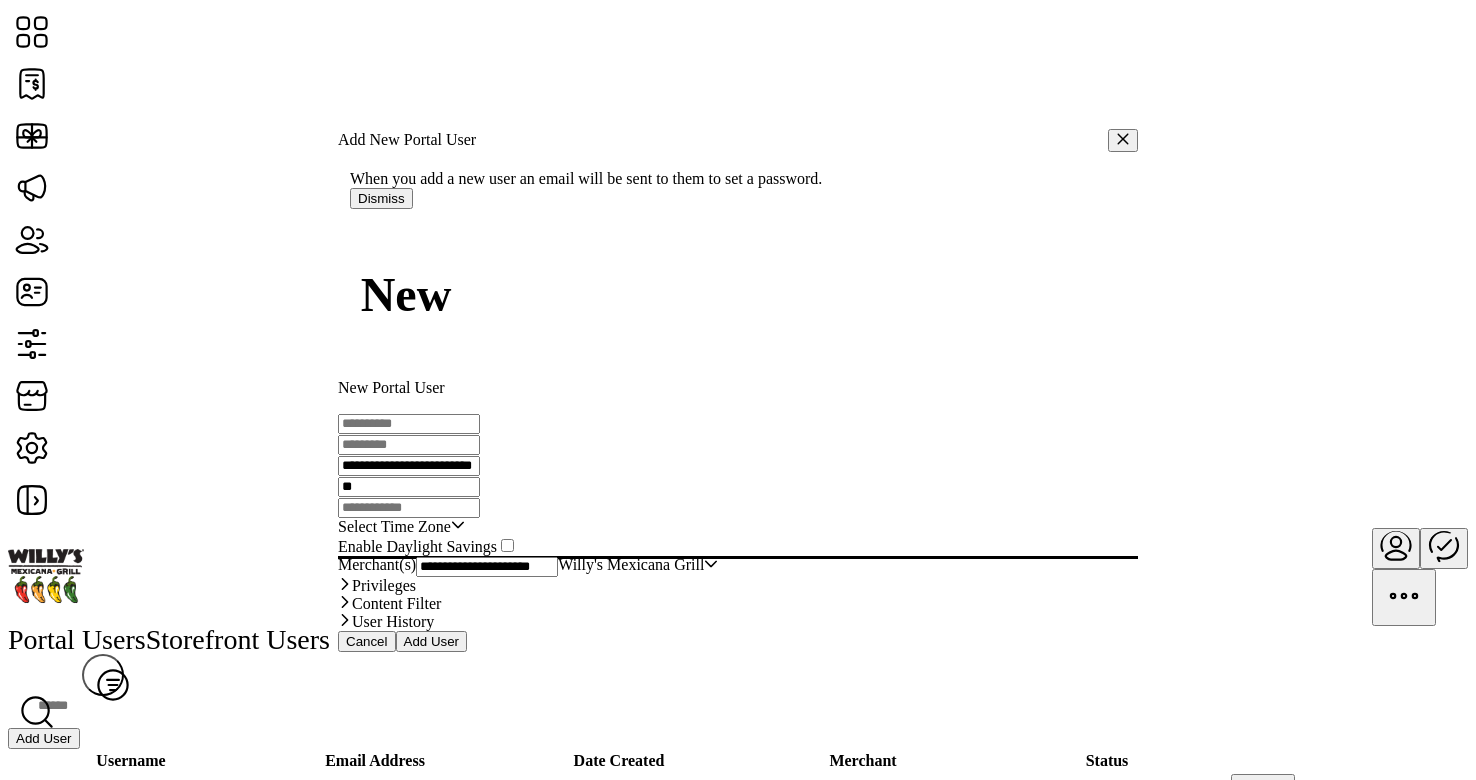 click on "**" at bounding box center (409, 487) 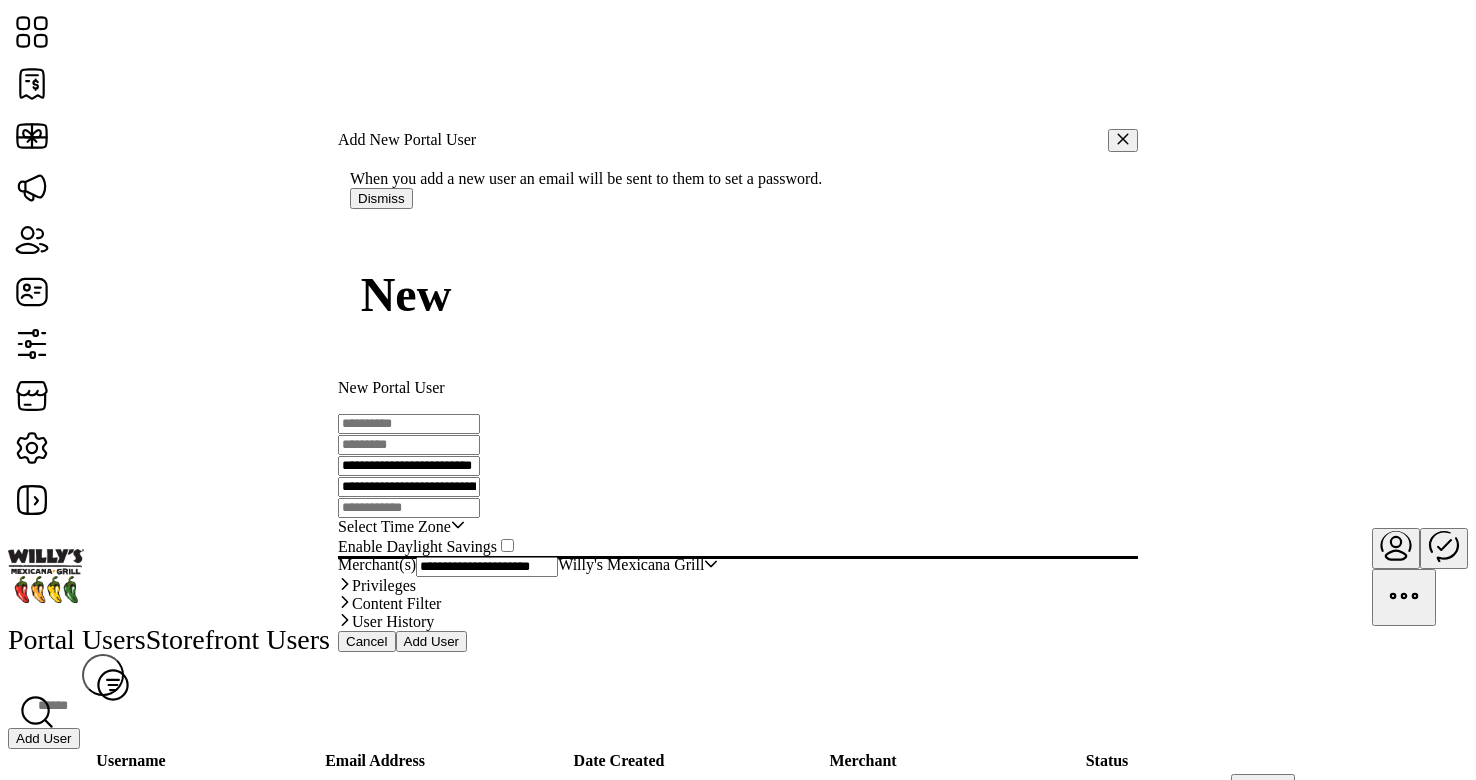 scroll, scrollTop: 0, scrollLeft: 26, axis: horizontal 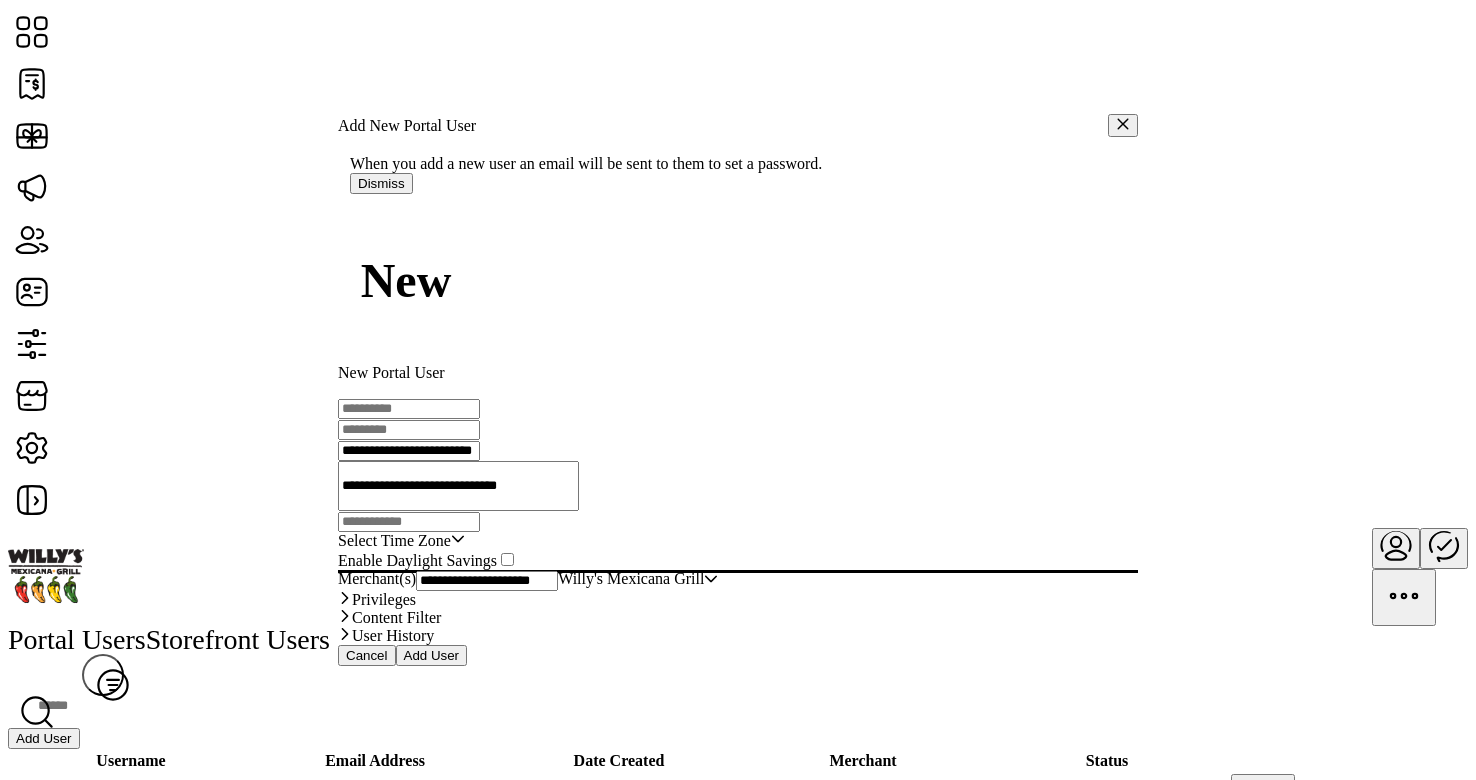 type on "**********" 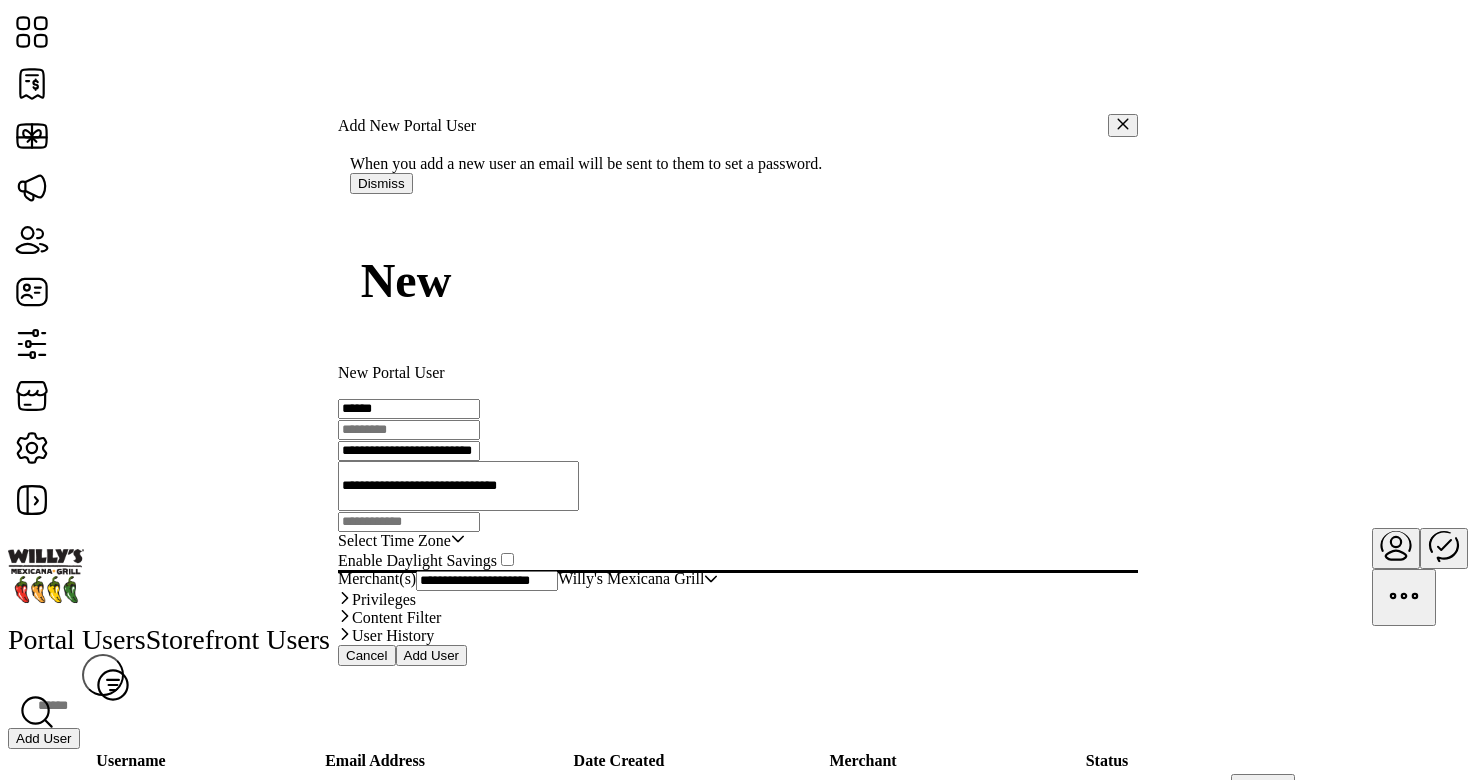 type on "******" 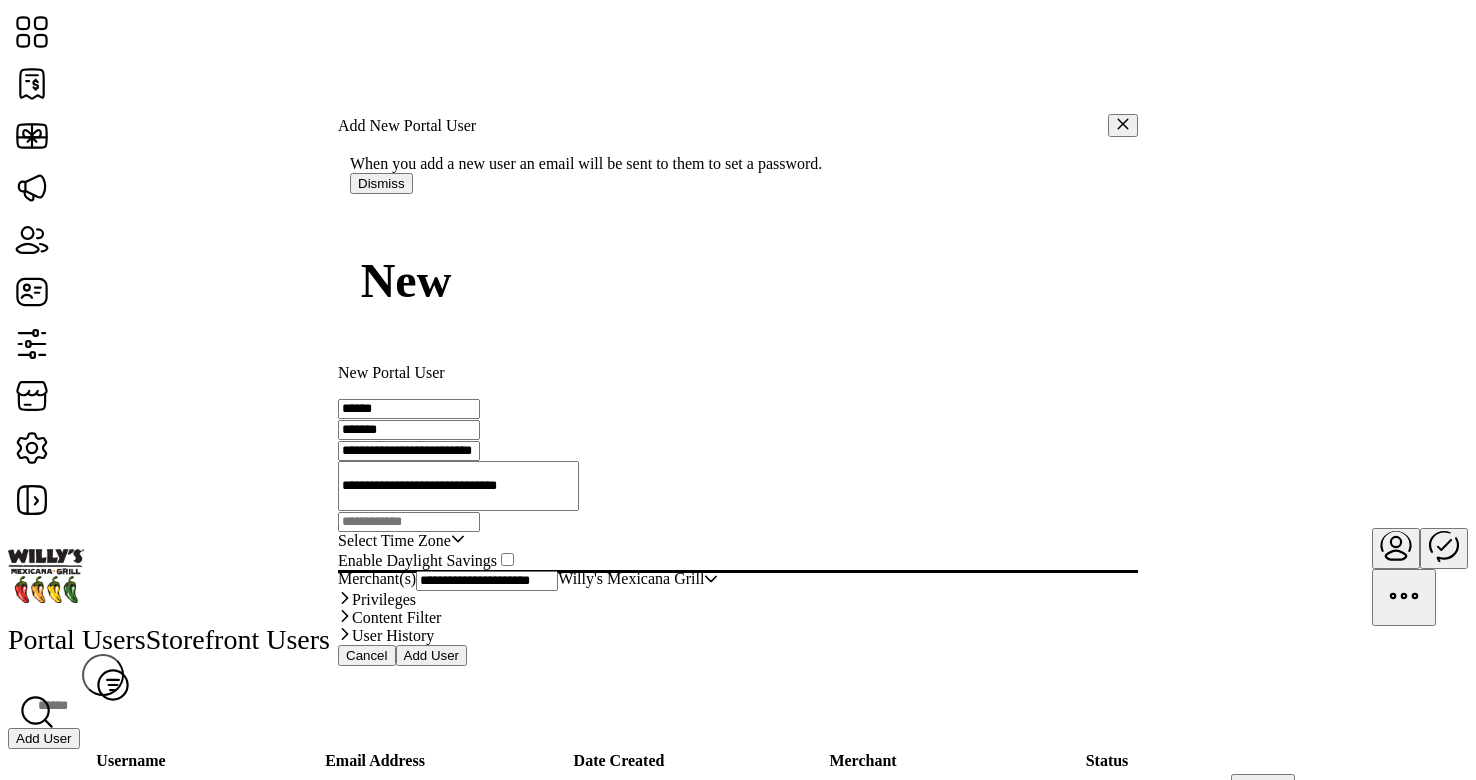 type on "*******" 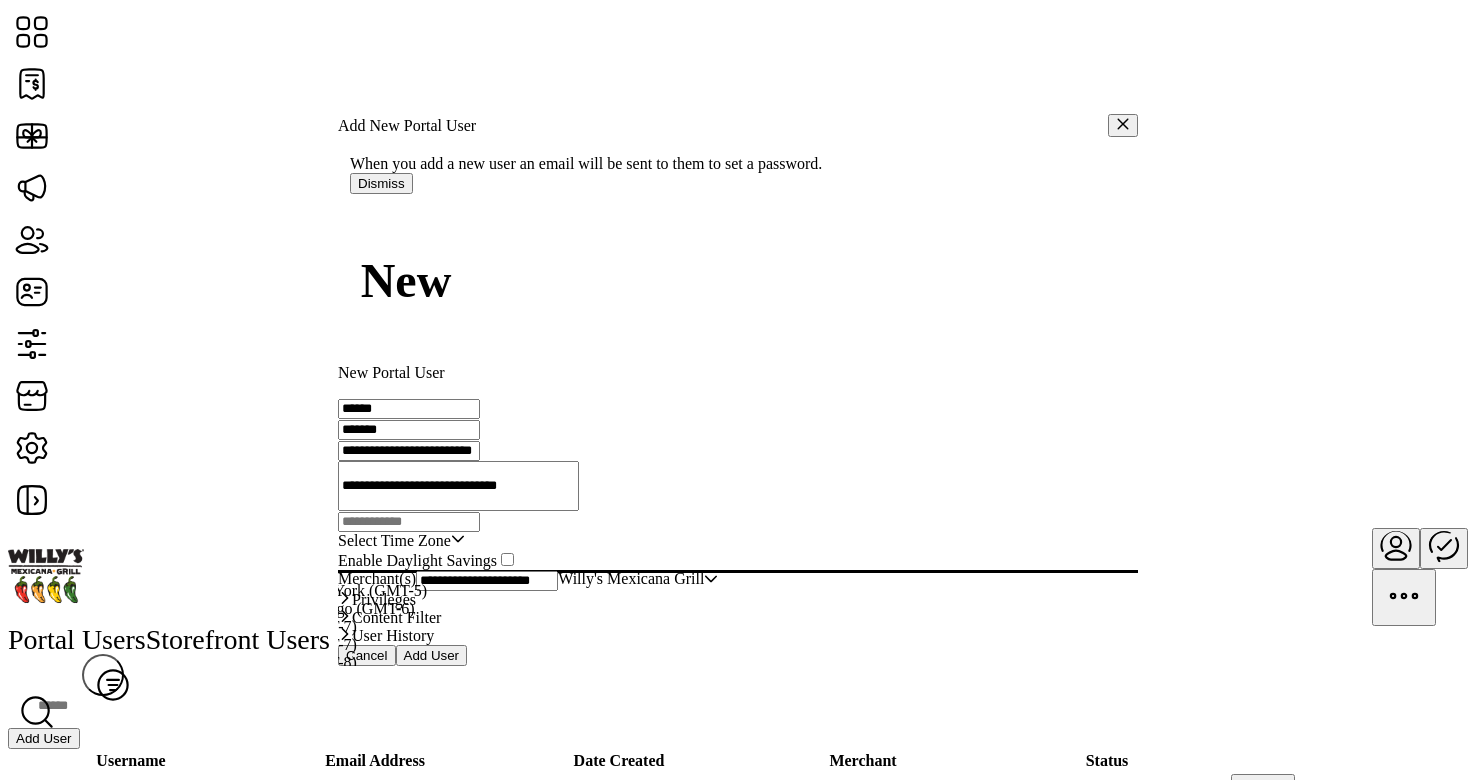 click on "Eastern Standard Time - New York (GMT-5)" at bounding box center [284, 590] 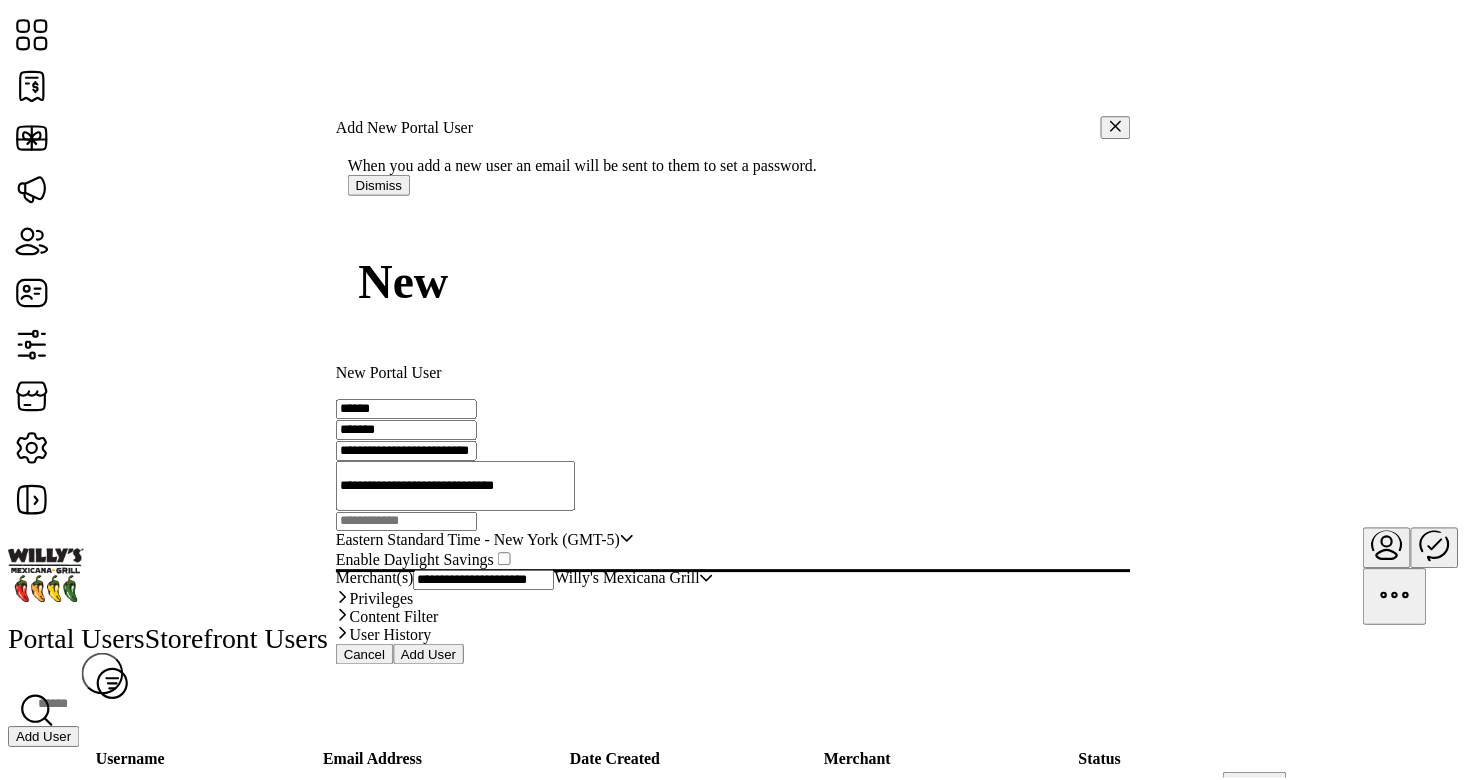 scroll, scrollTop: 77, scrollLeft: 0, axis: vertical 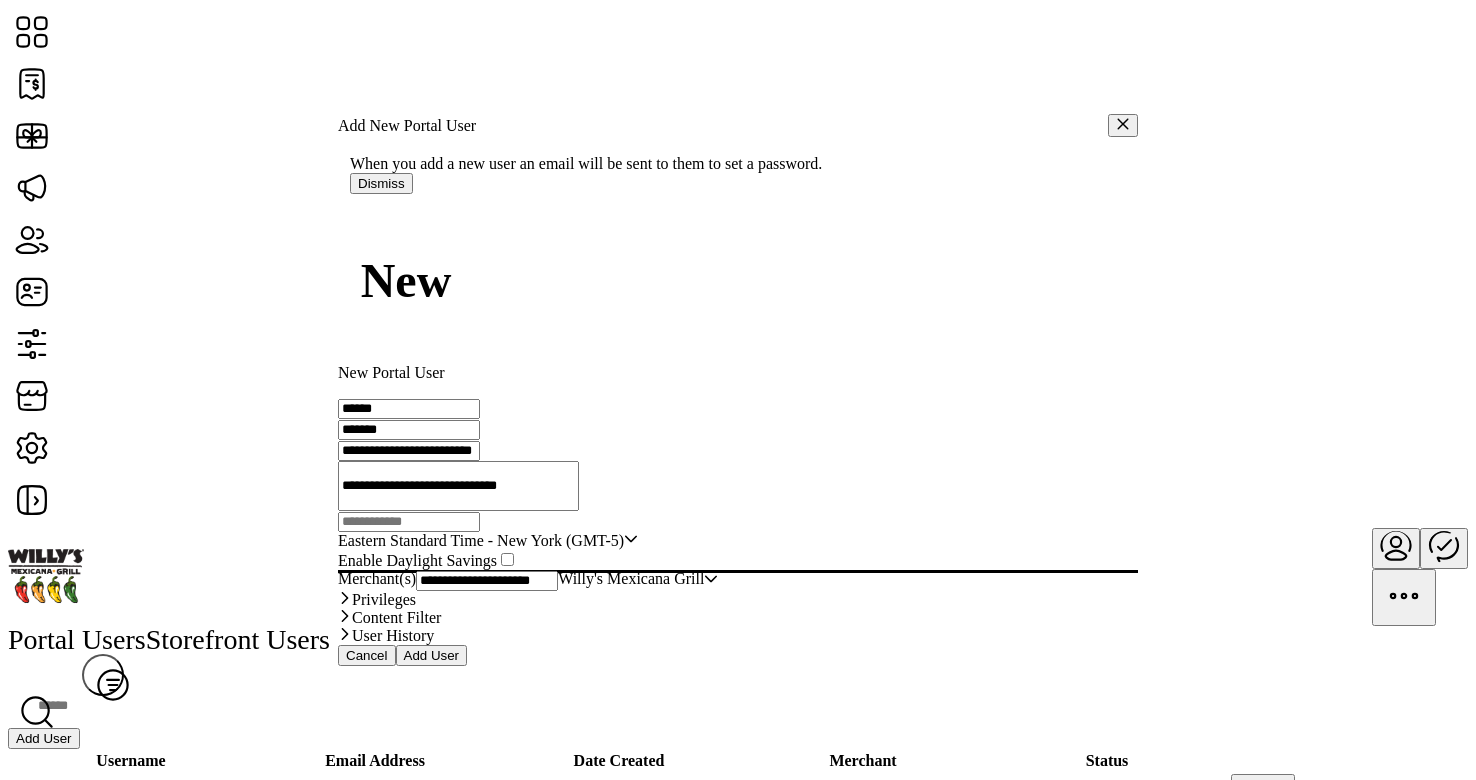 click on "Add User" at bounding box center (432, 655) 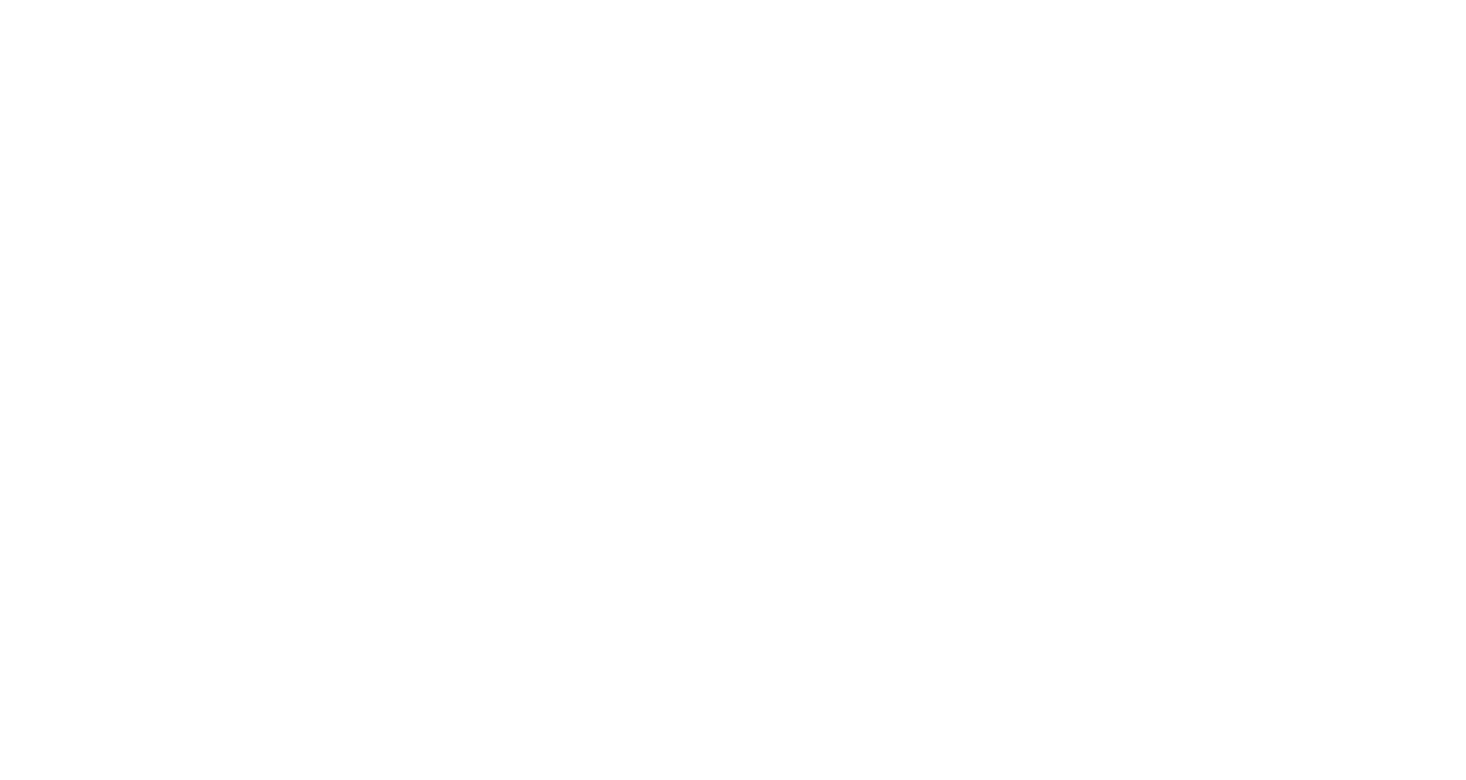 scroll, scrollTop: 0, scrollLeft: 0, axis: both 